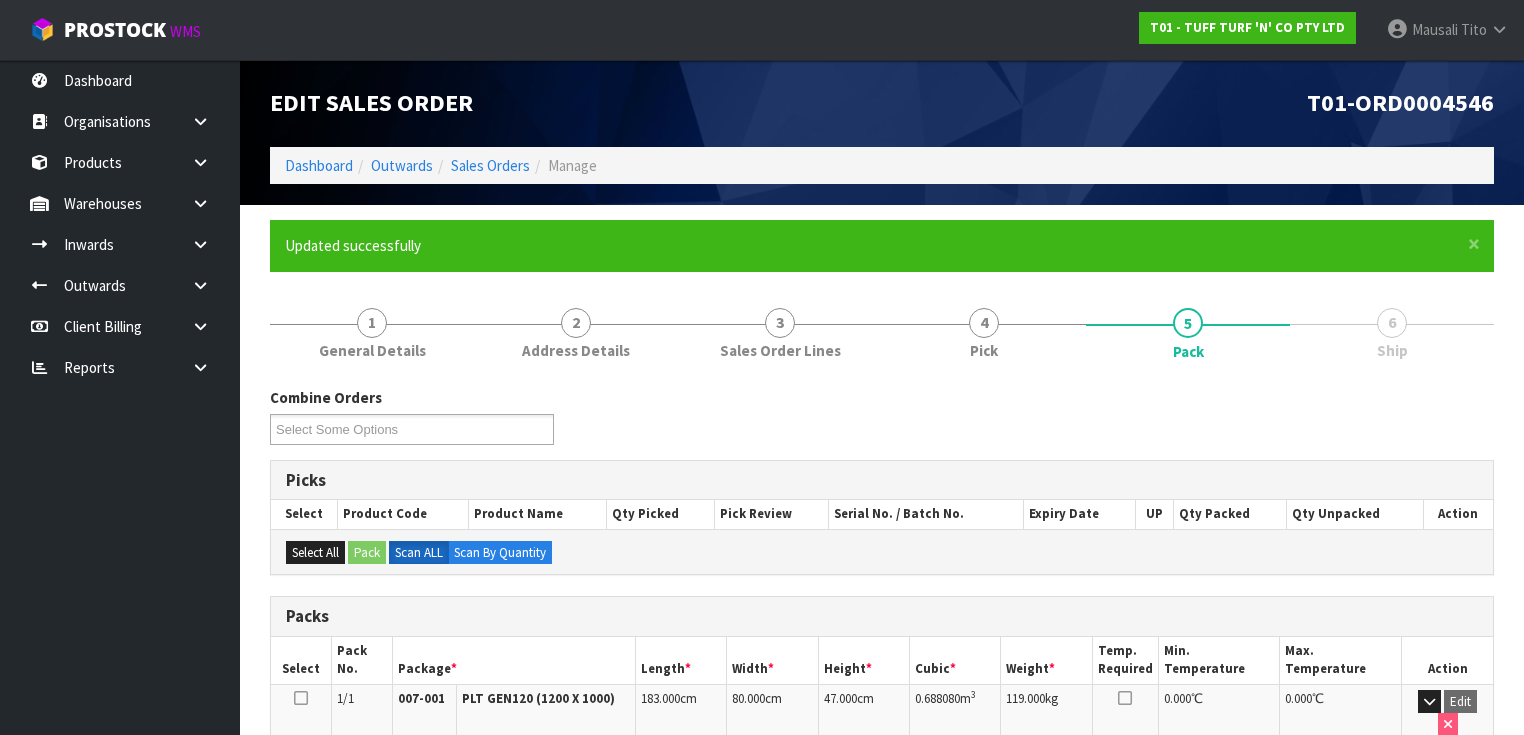 scroll, scrollTop: 0, scrollLeft: 0, axis: both 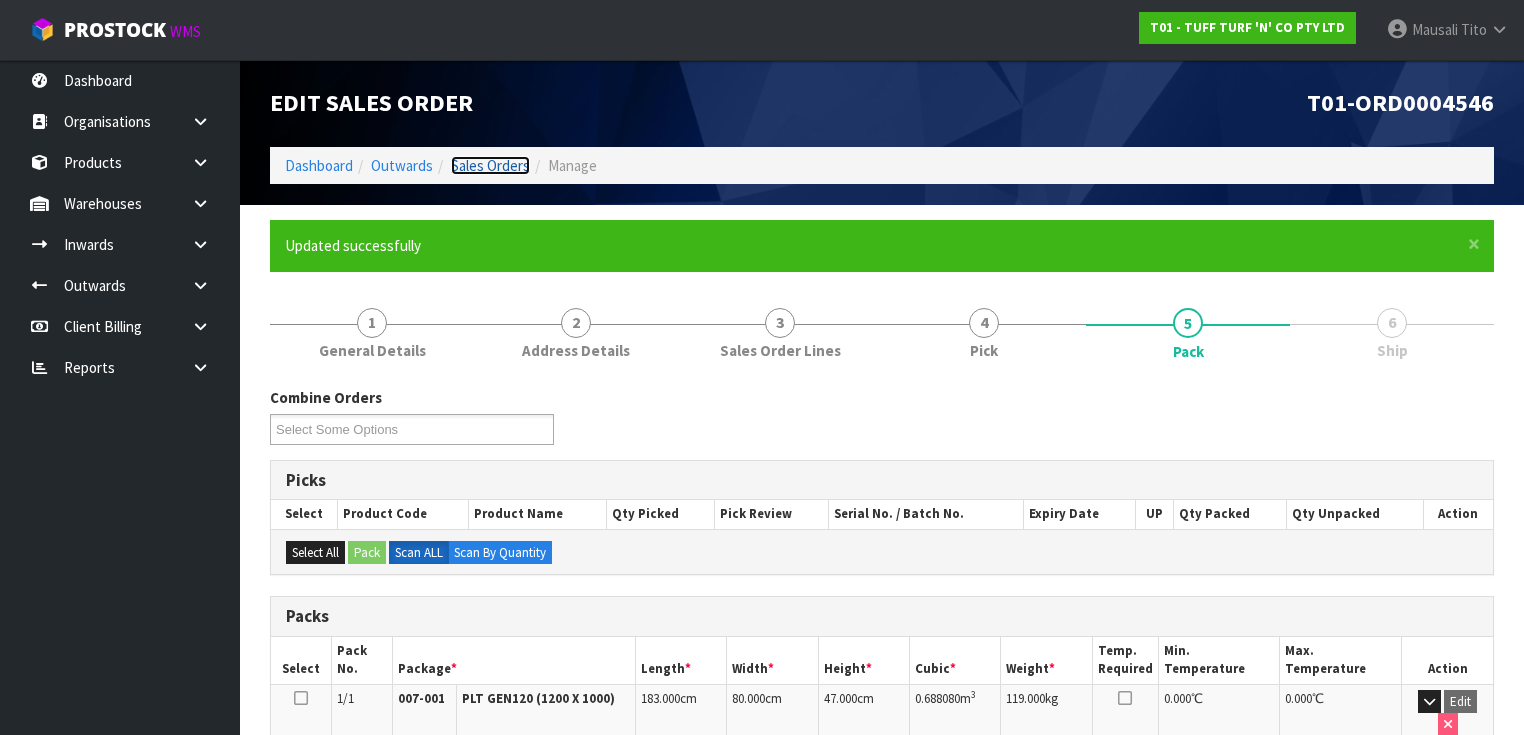 click on "Sales Orders" at bounding box center [490, 165] 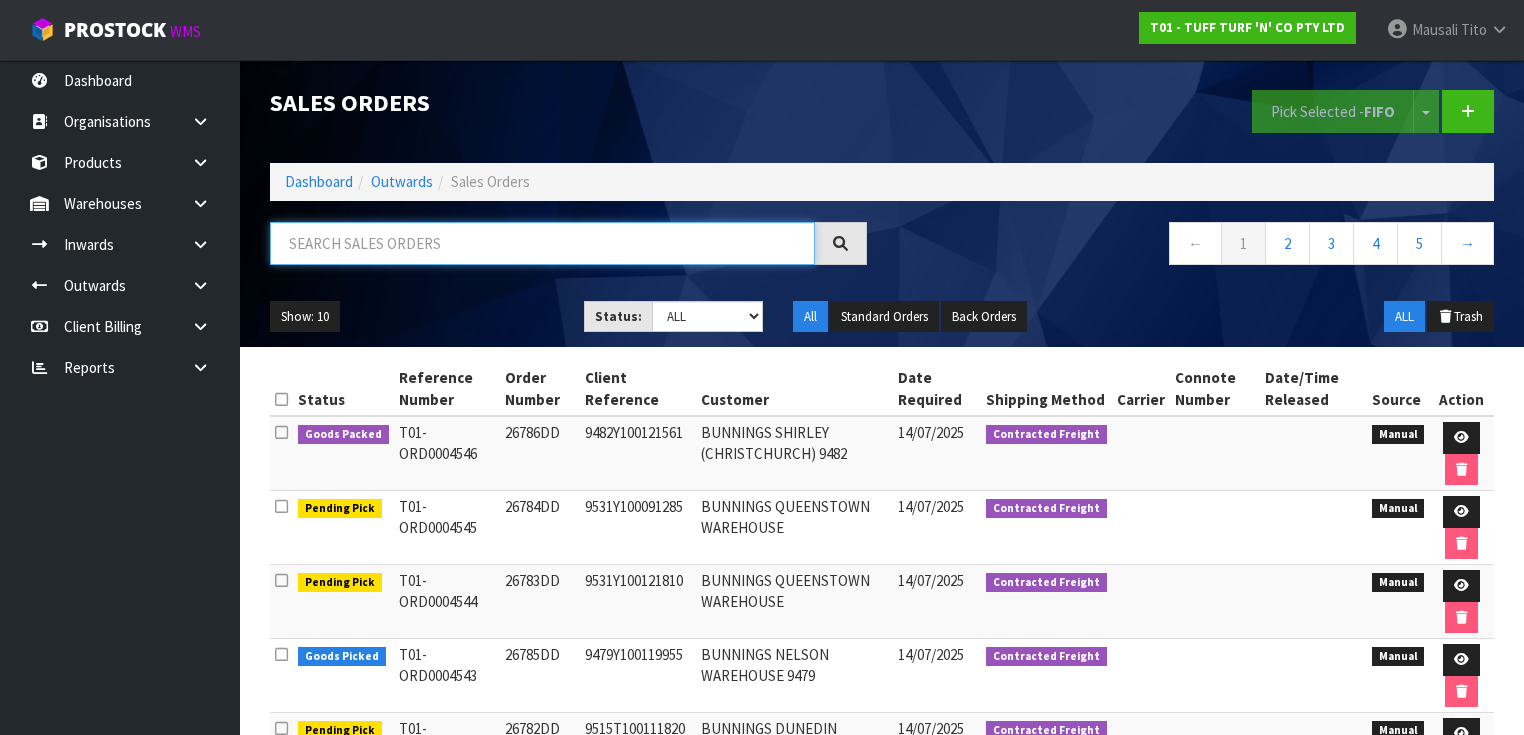 click at bounding box center [542, 243] 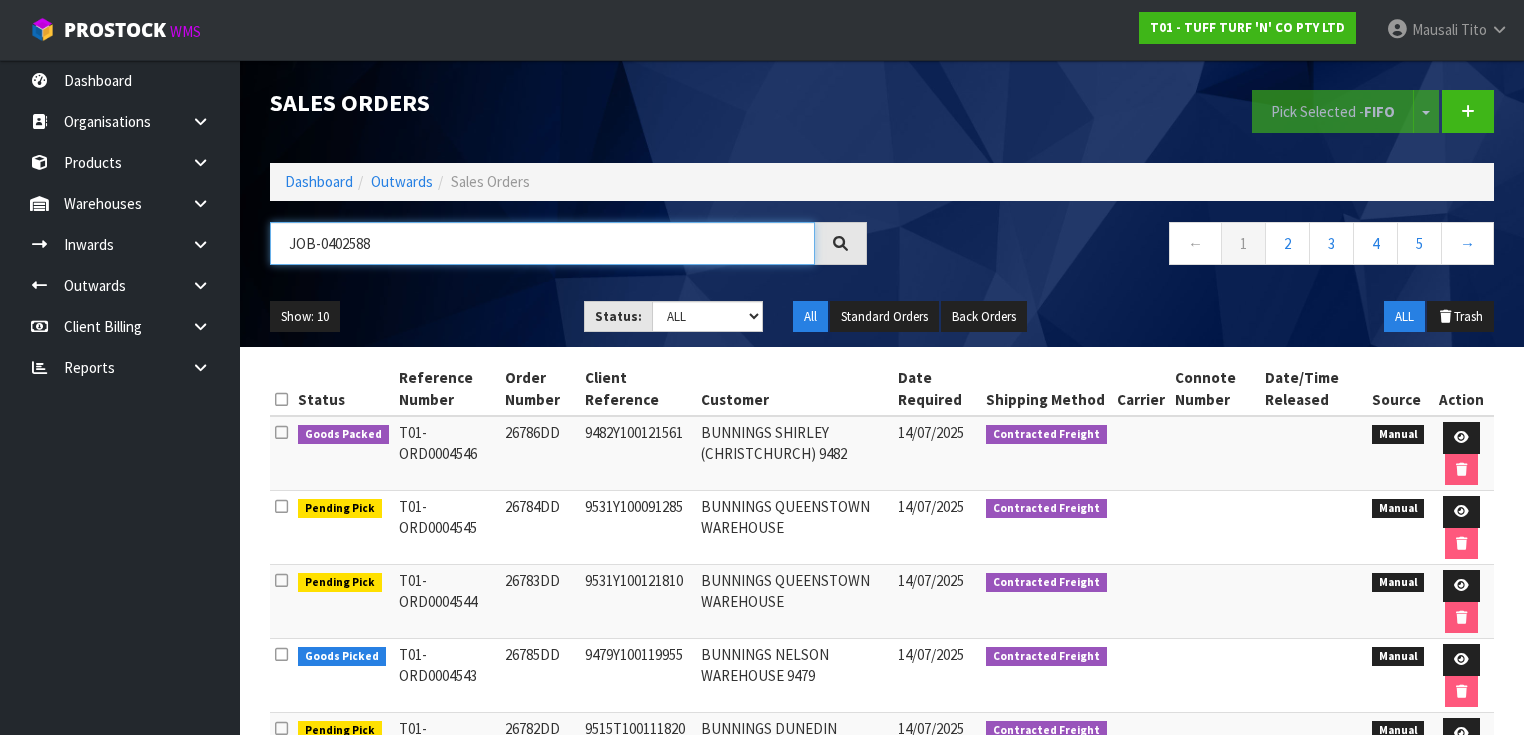 type on "JOB-0402588" 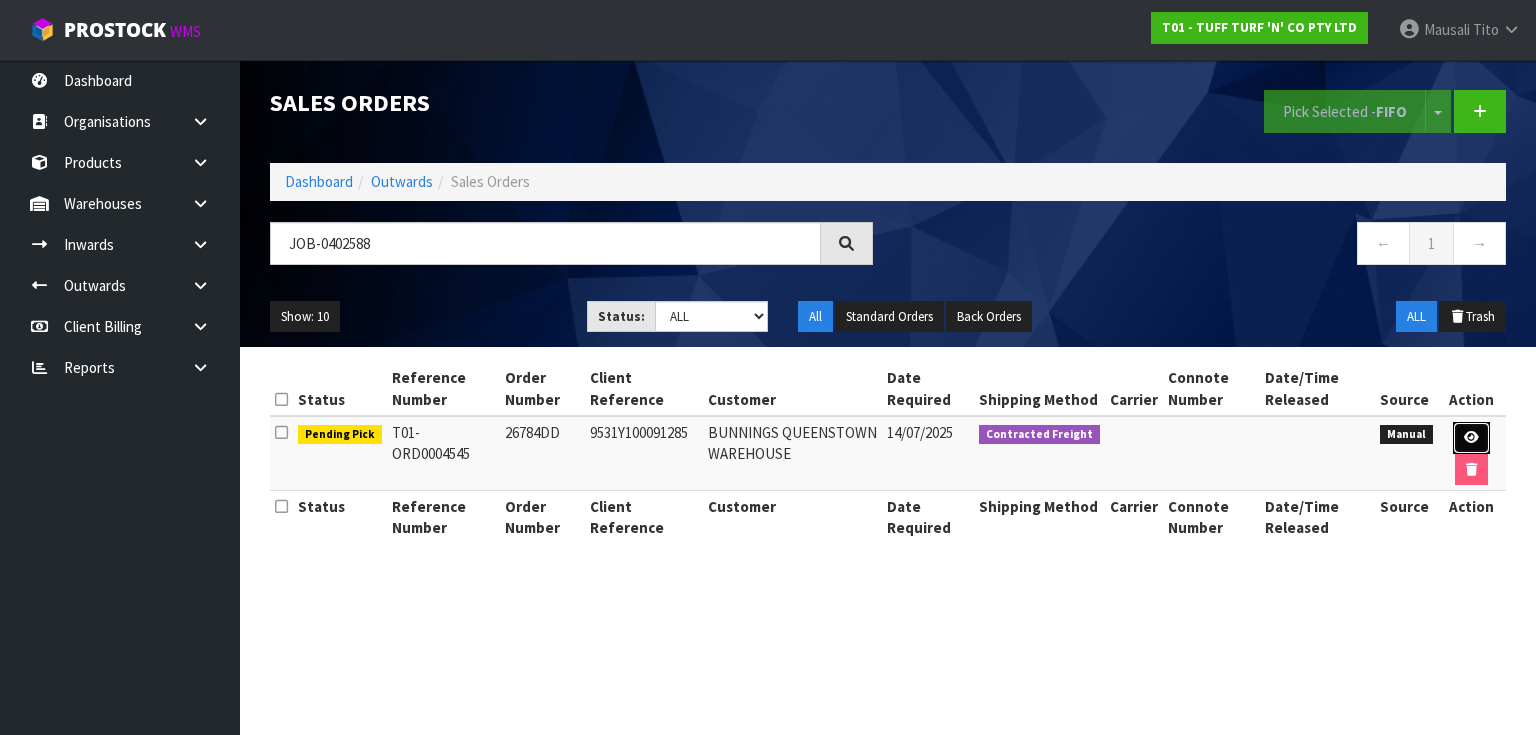 click at bounding box center (1471, 437) 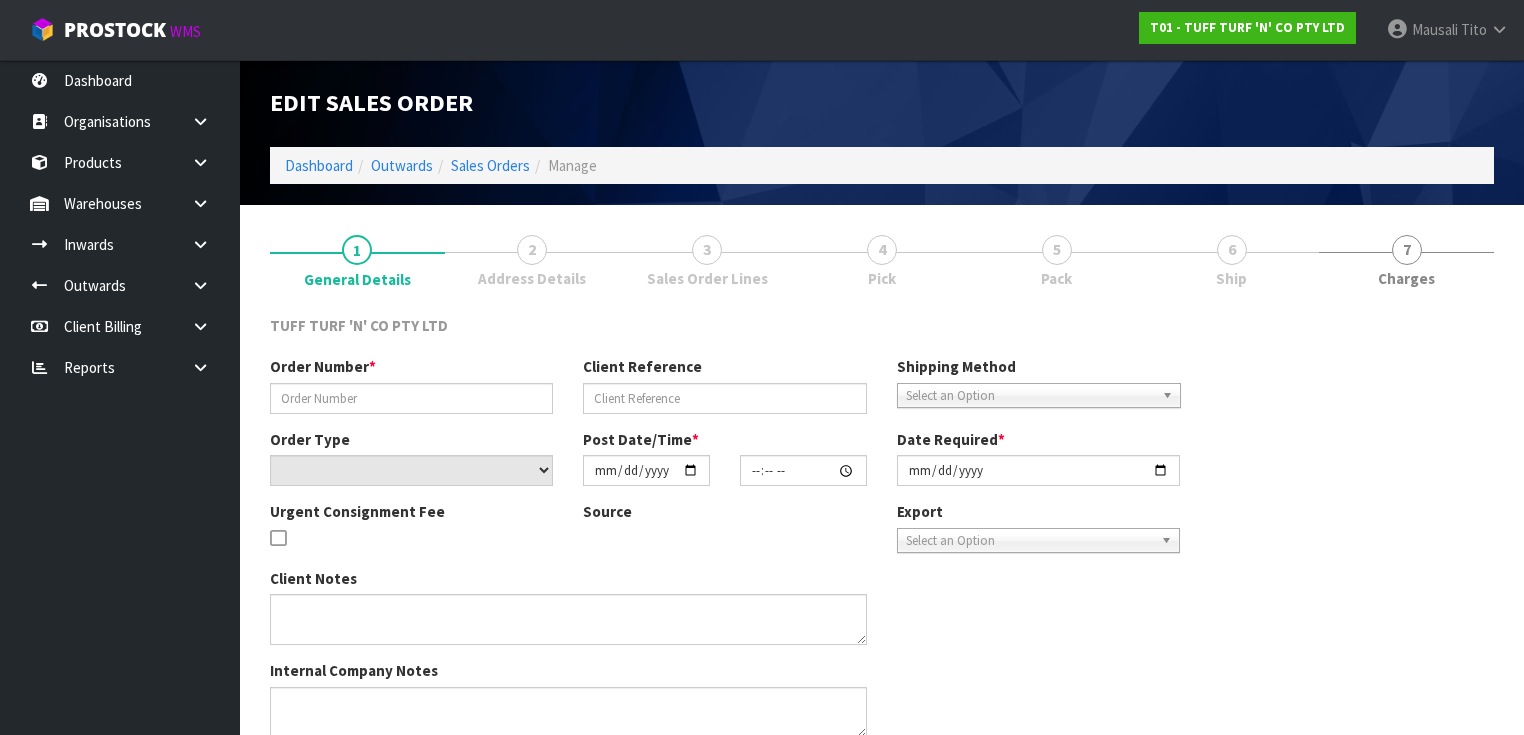 type on "26784DD" 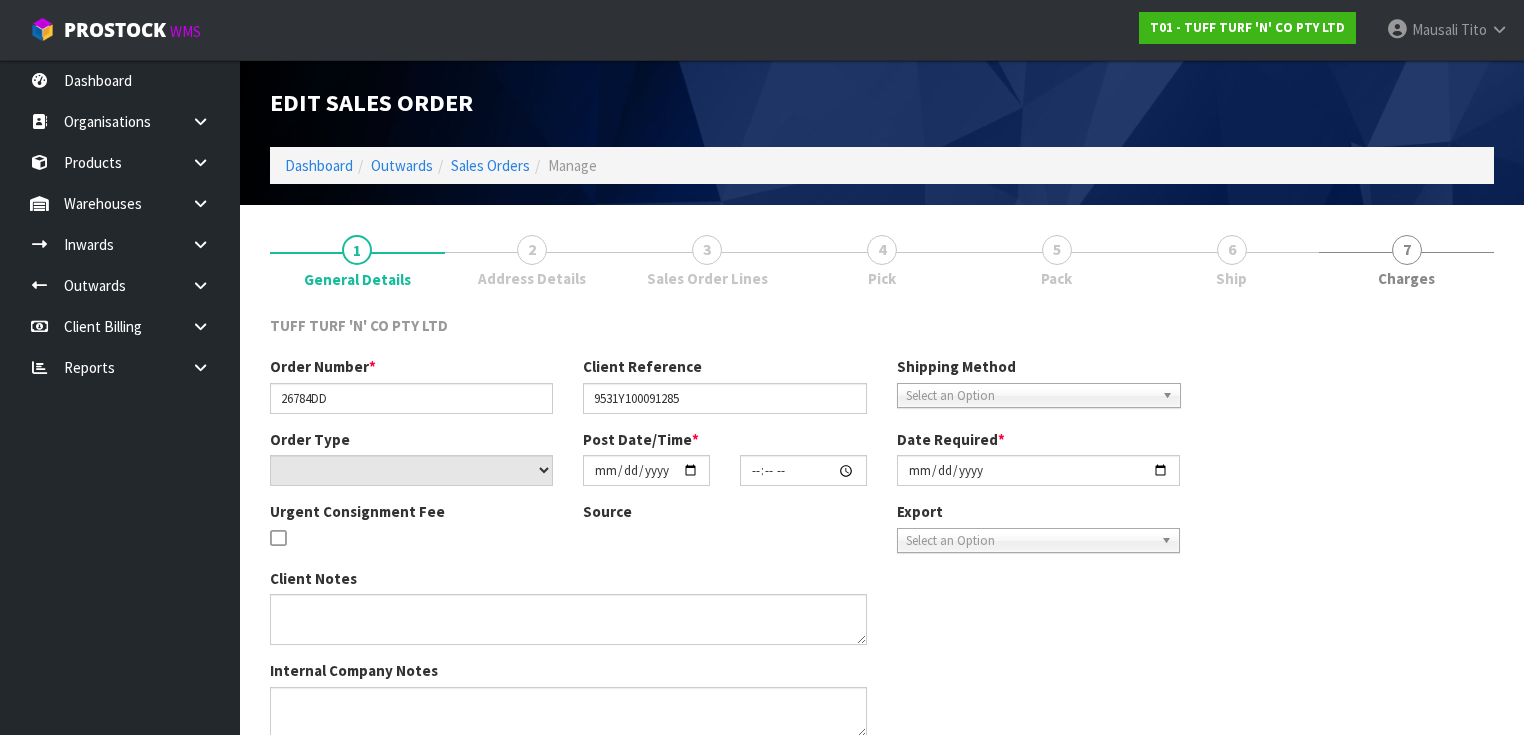 select on "number:0" 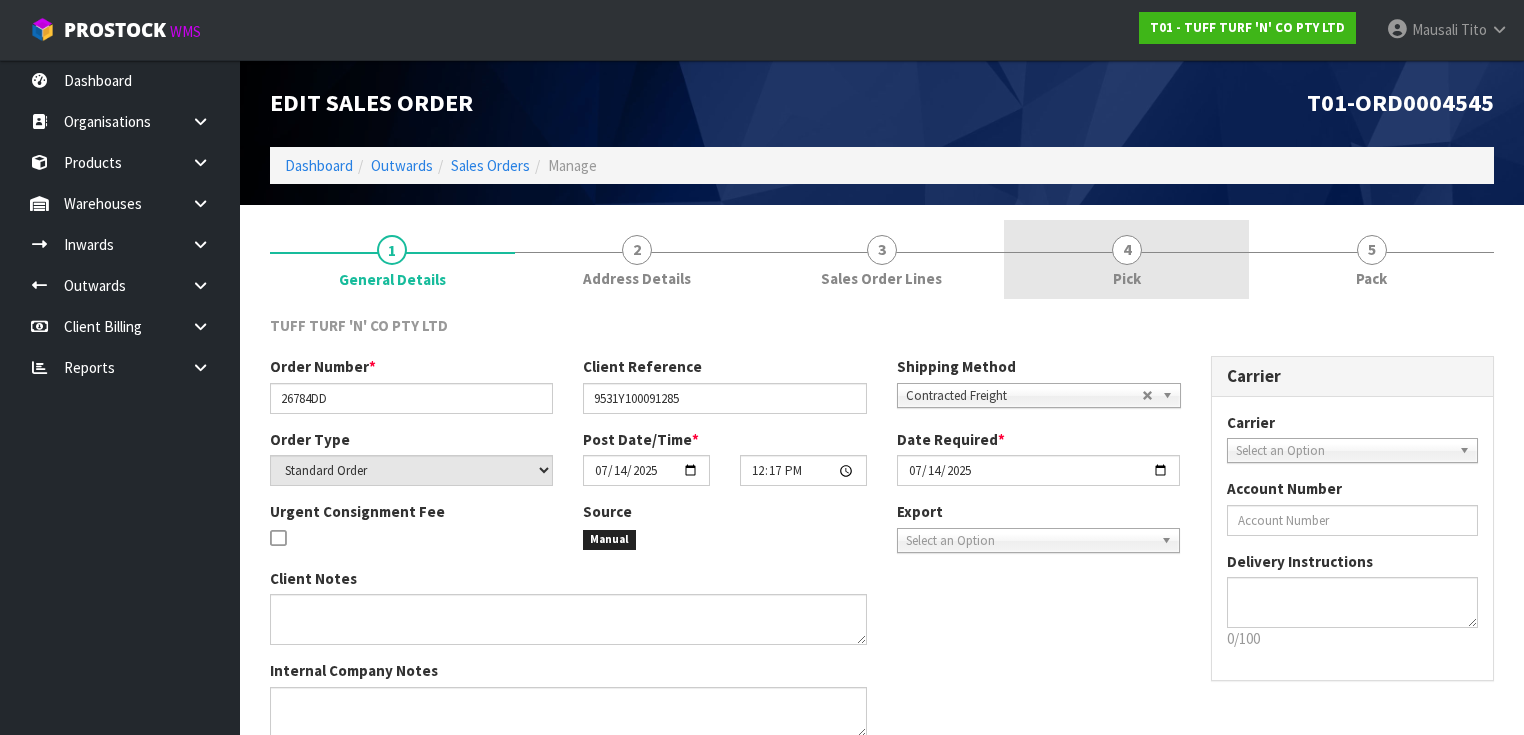 click on "4
Pick" at bounding box center [1126, 259] 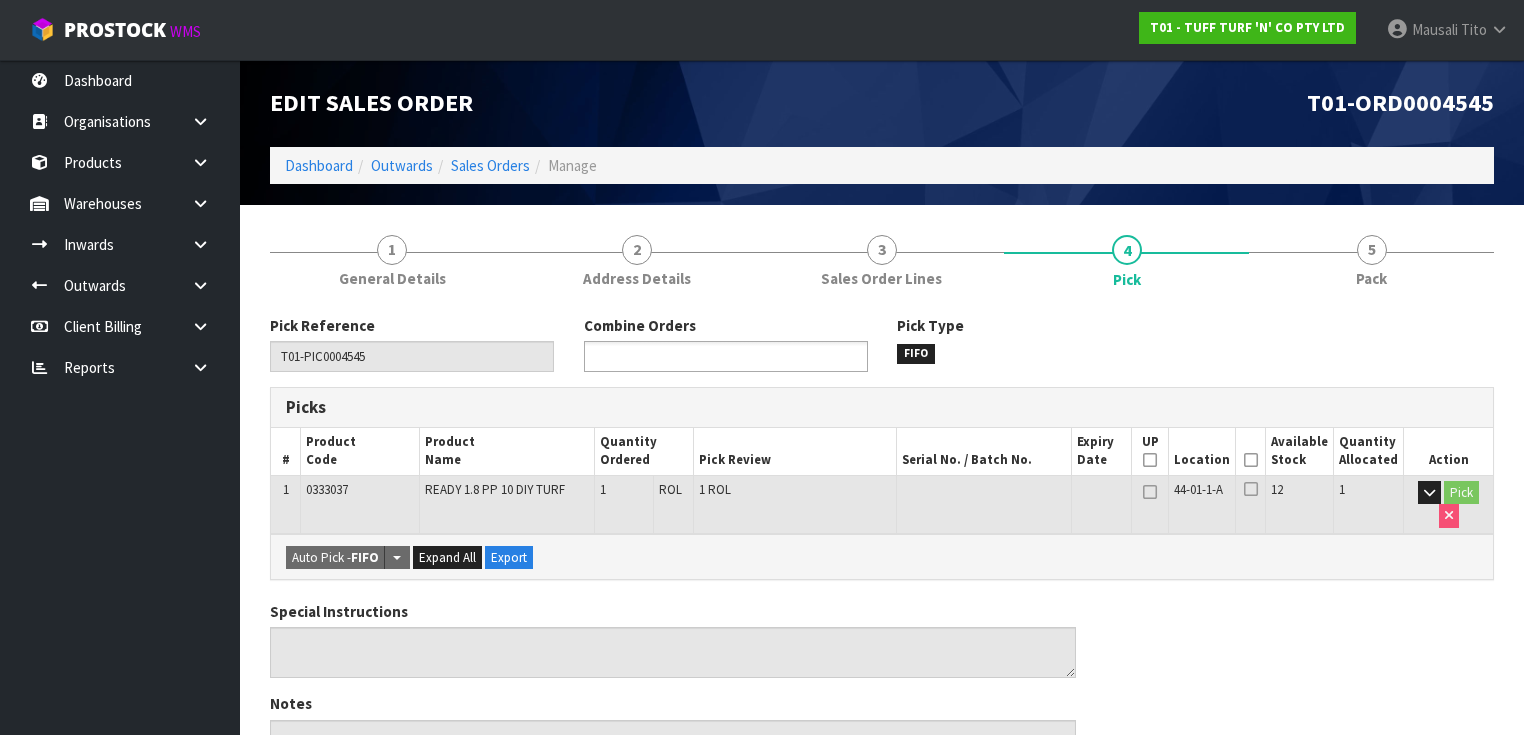 click at bounding box center [663, 356] 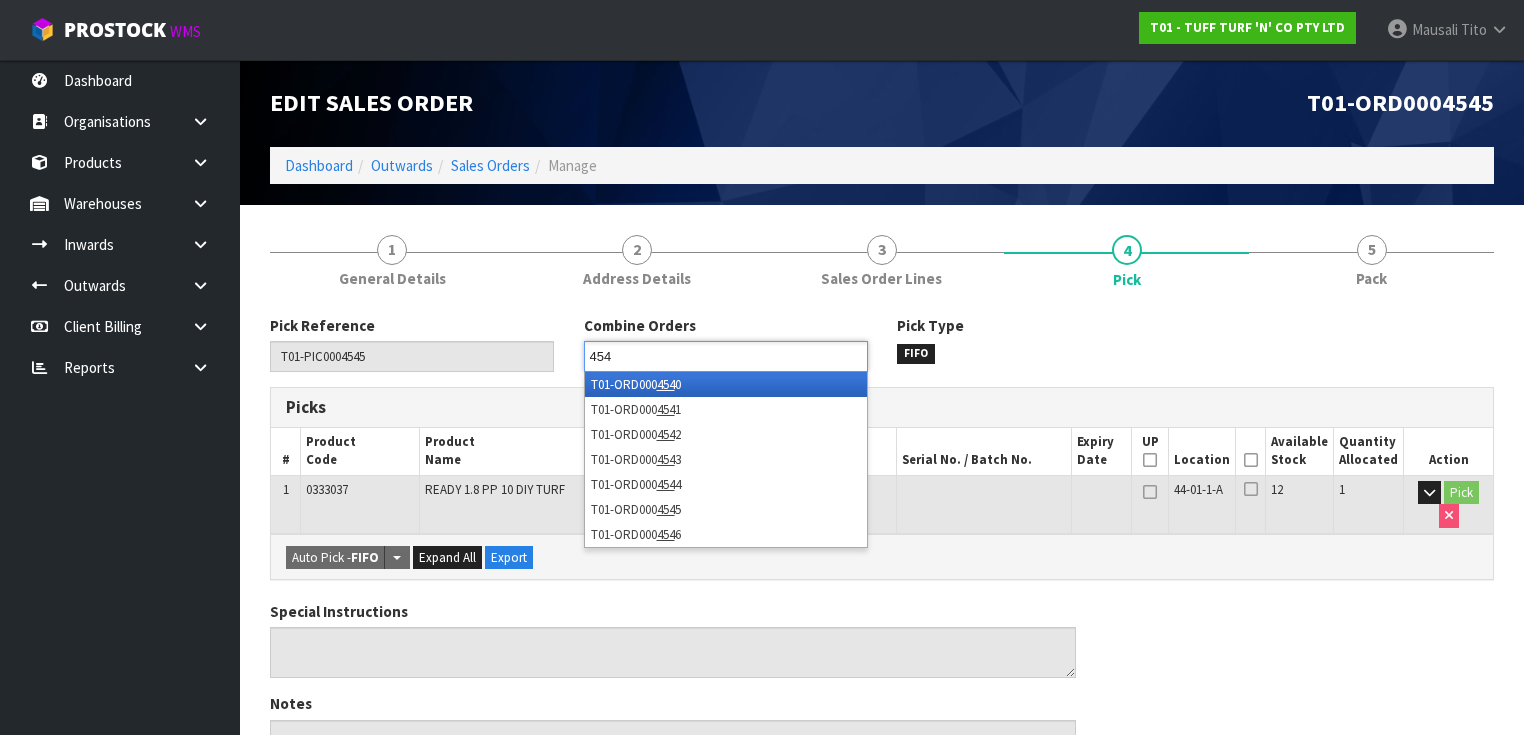 type on "4544" 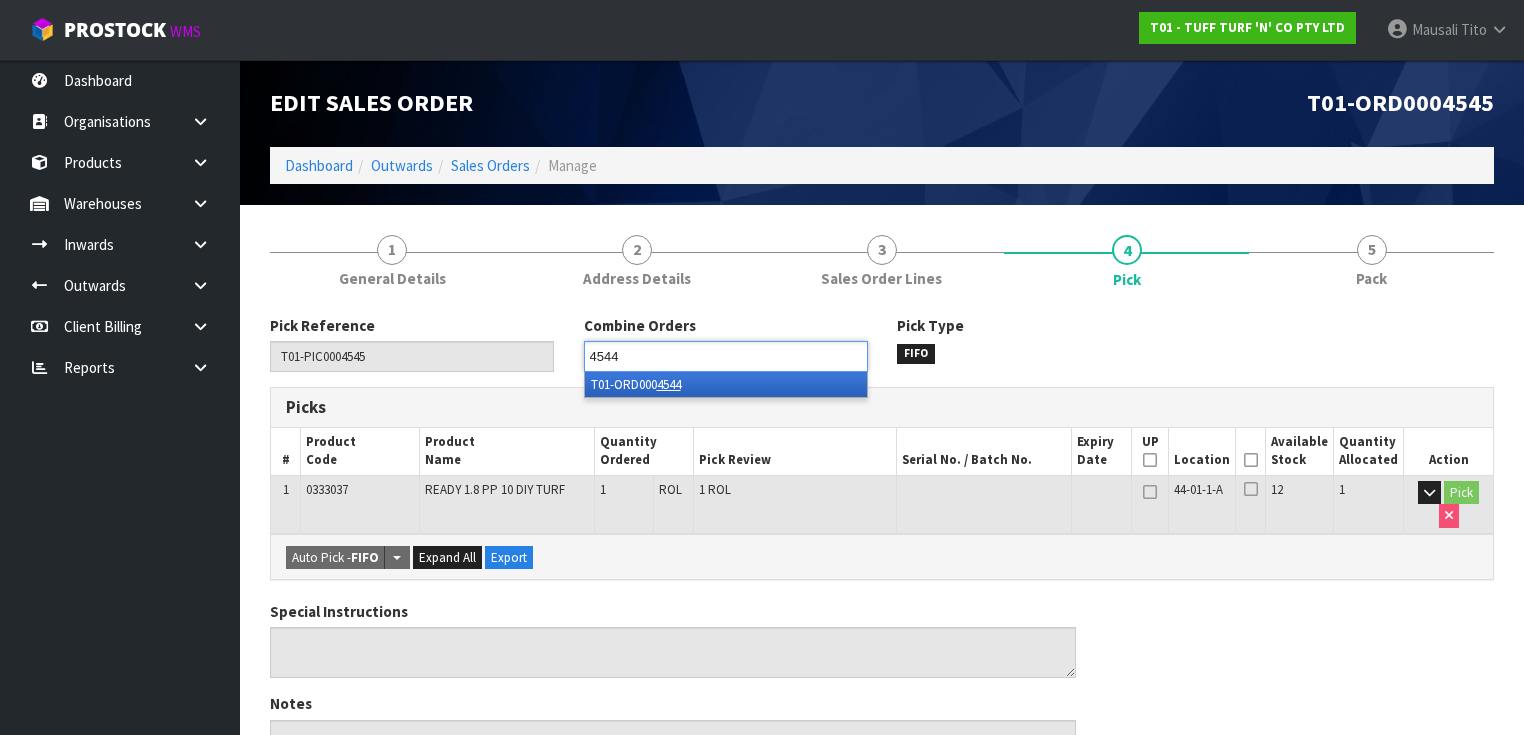 type 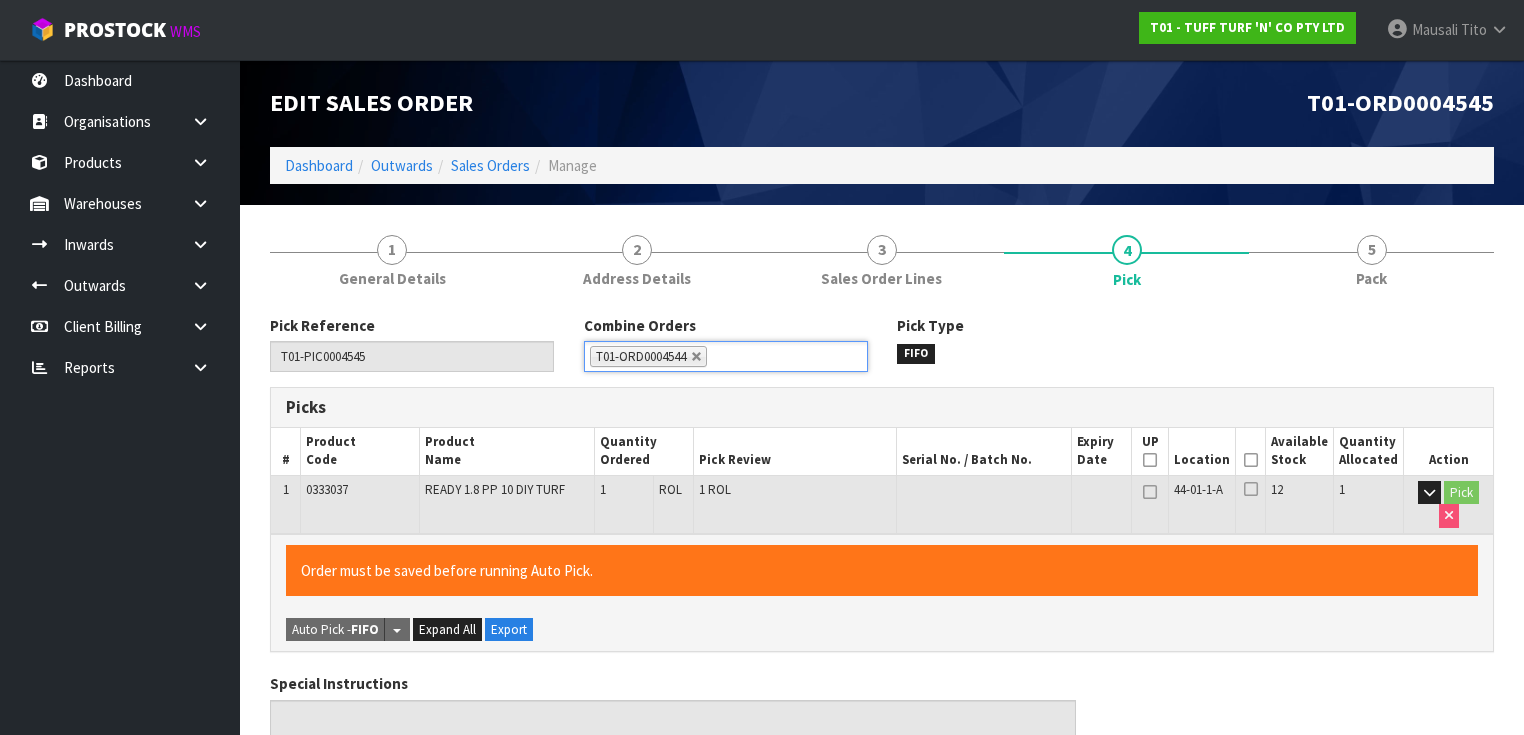 click at bounding box center (1251, 460) 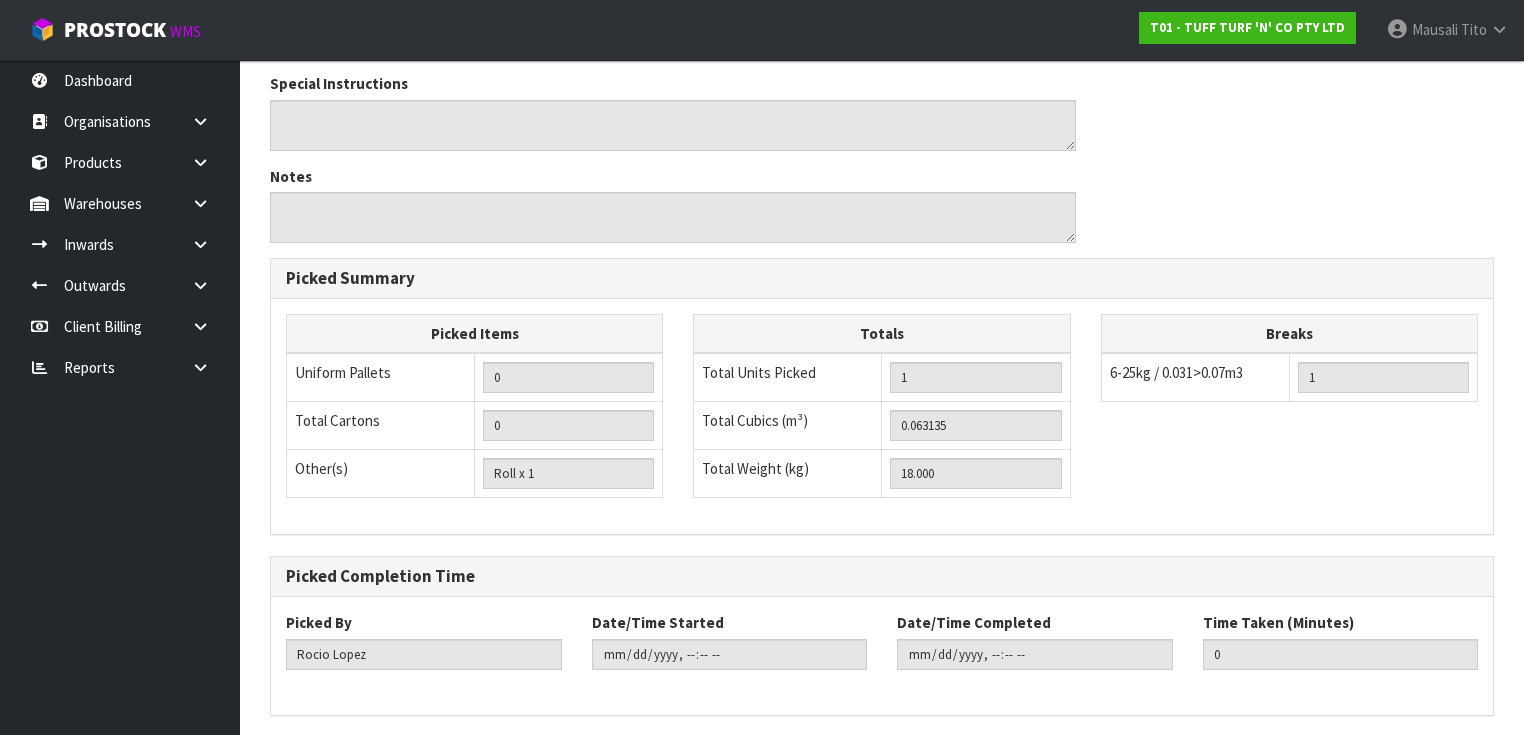 scroll, scrollTop: 668, scrollLeft: 0, axis: vertical 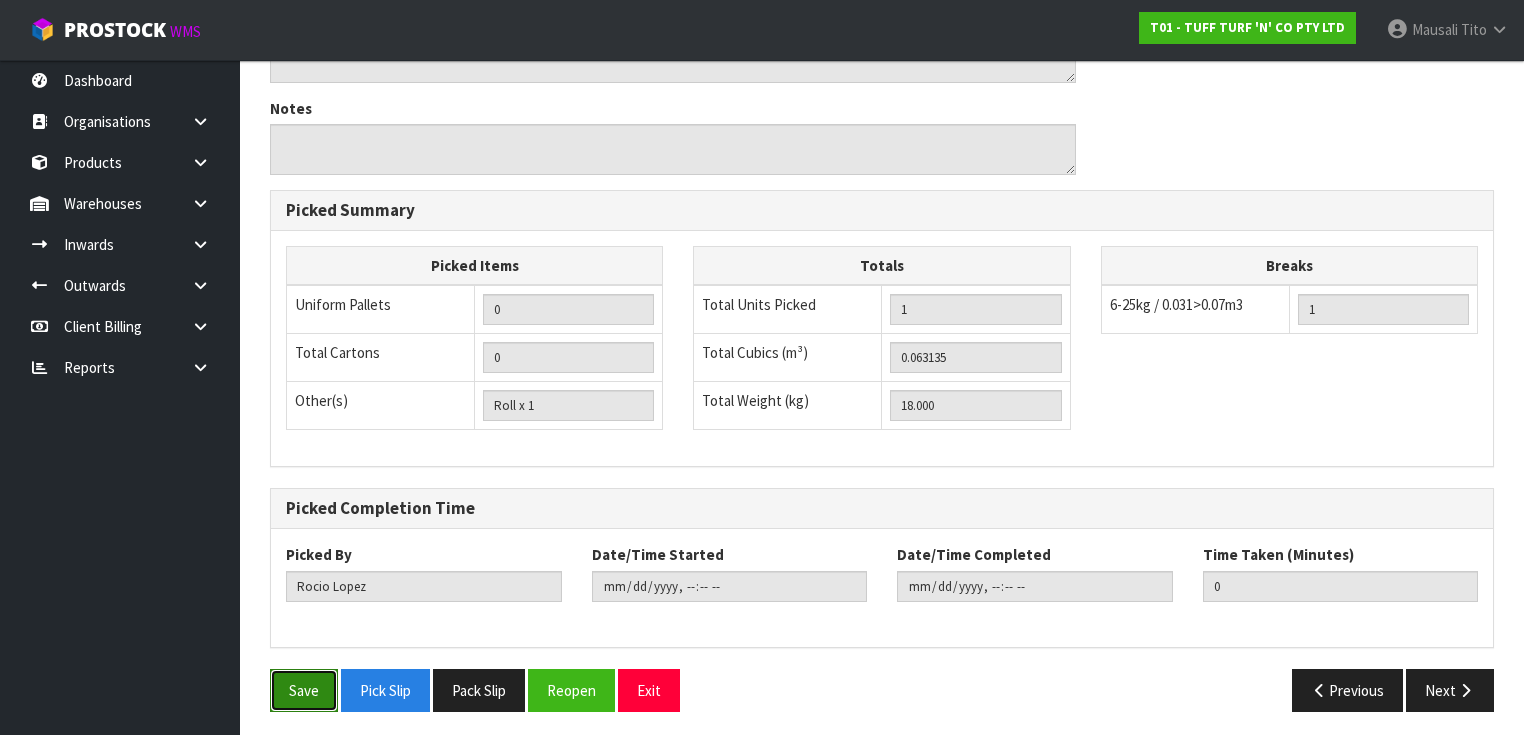click on "Save" at bounding box center (304, 690) 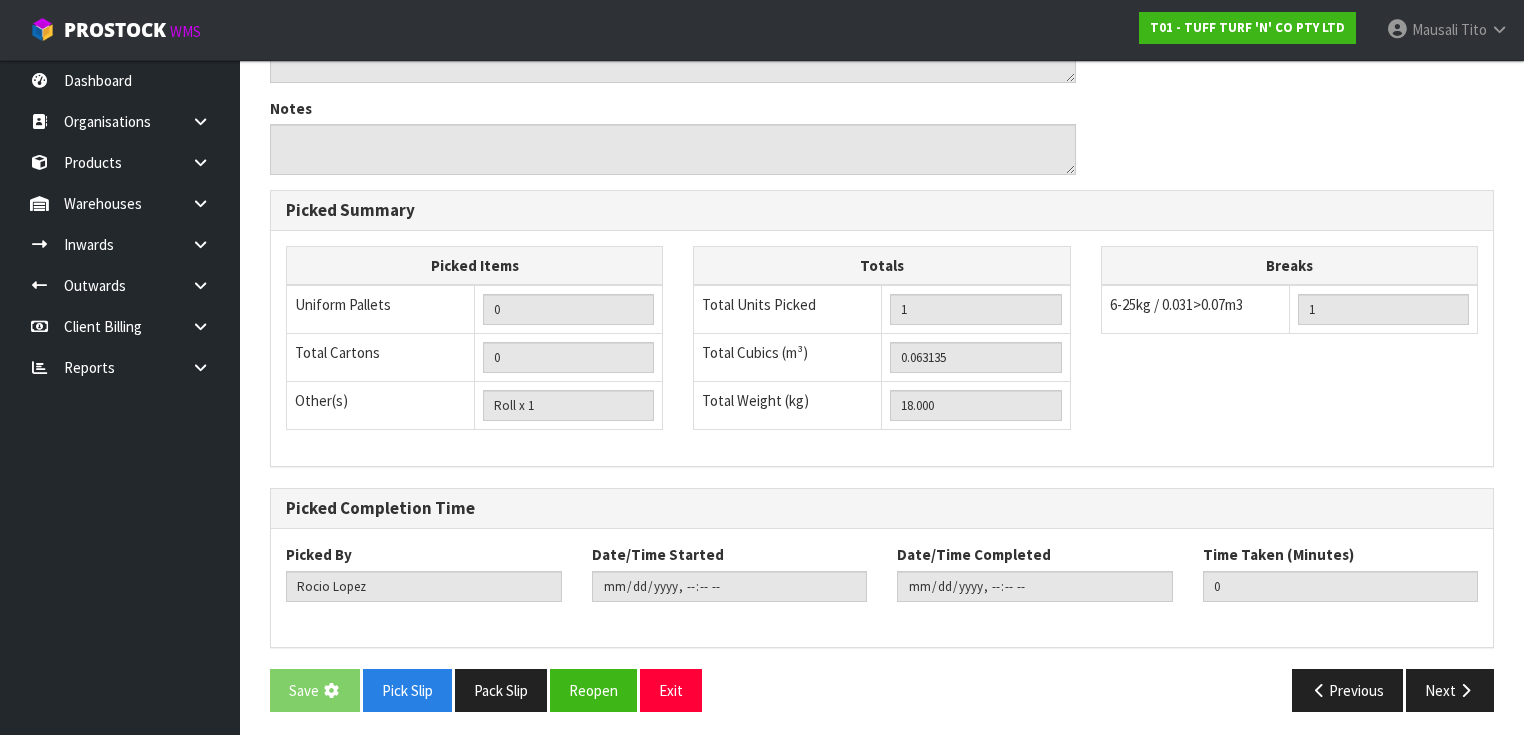 scroll, scrollTop: 0, scrollLeft: 0, axis: both 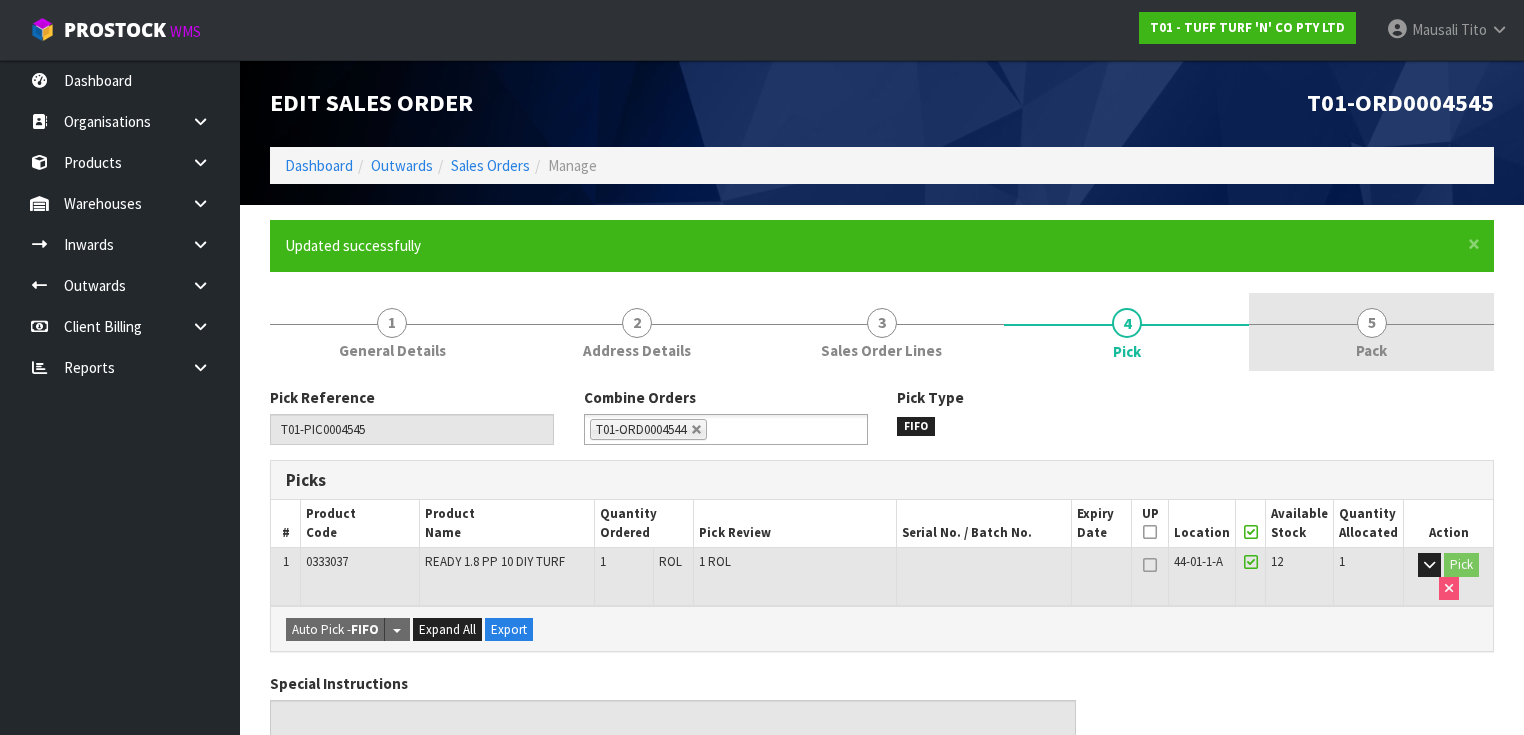 click on "5
Pack" at bounding box center [1371, 332] 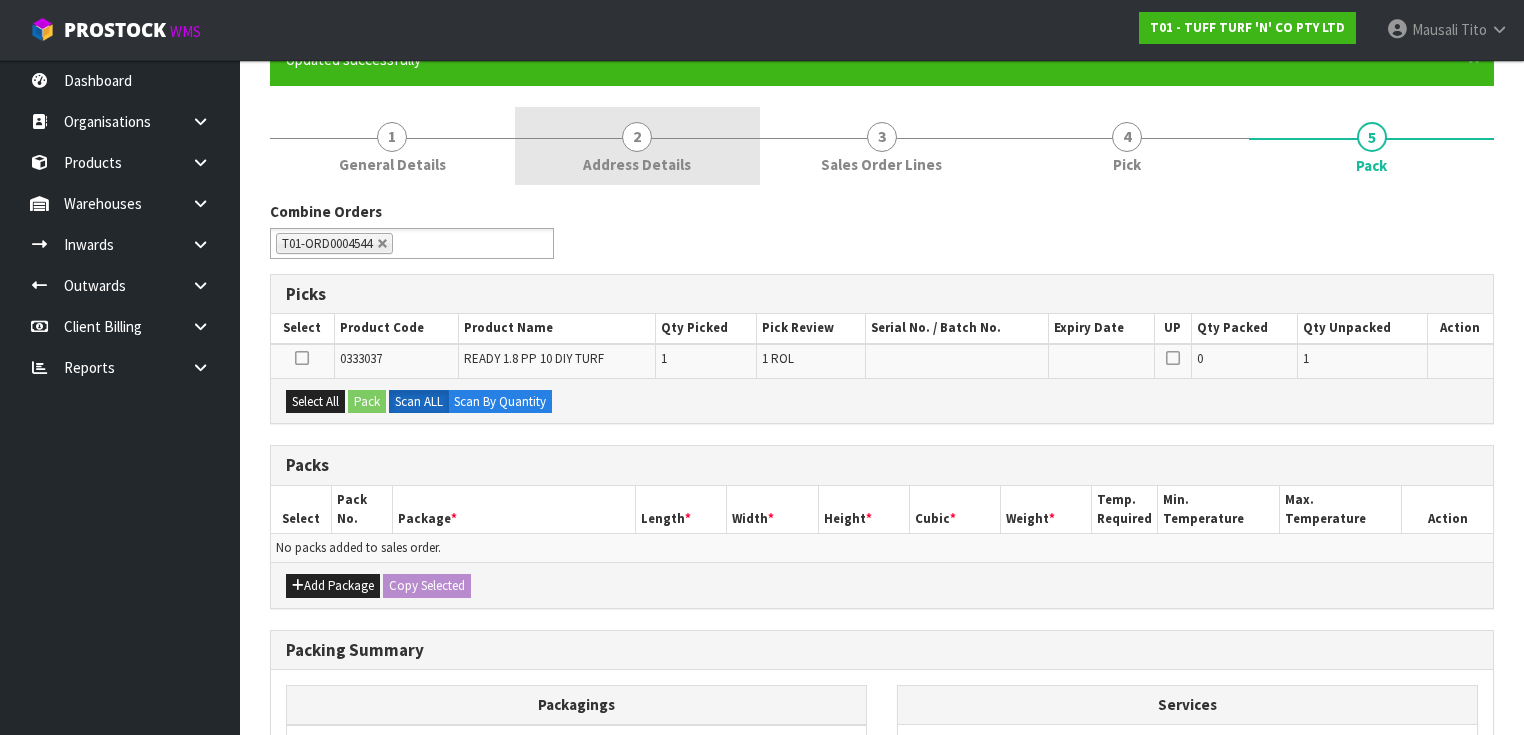 scroll, scrollTop: 240, scrollLeft: 0, axis: vertical 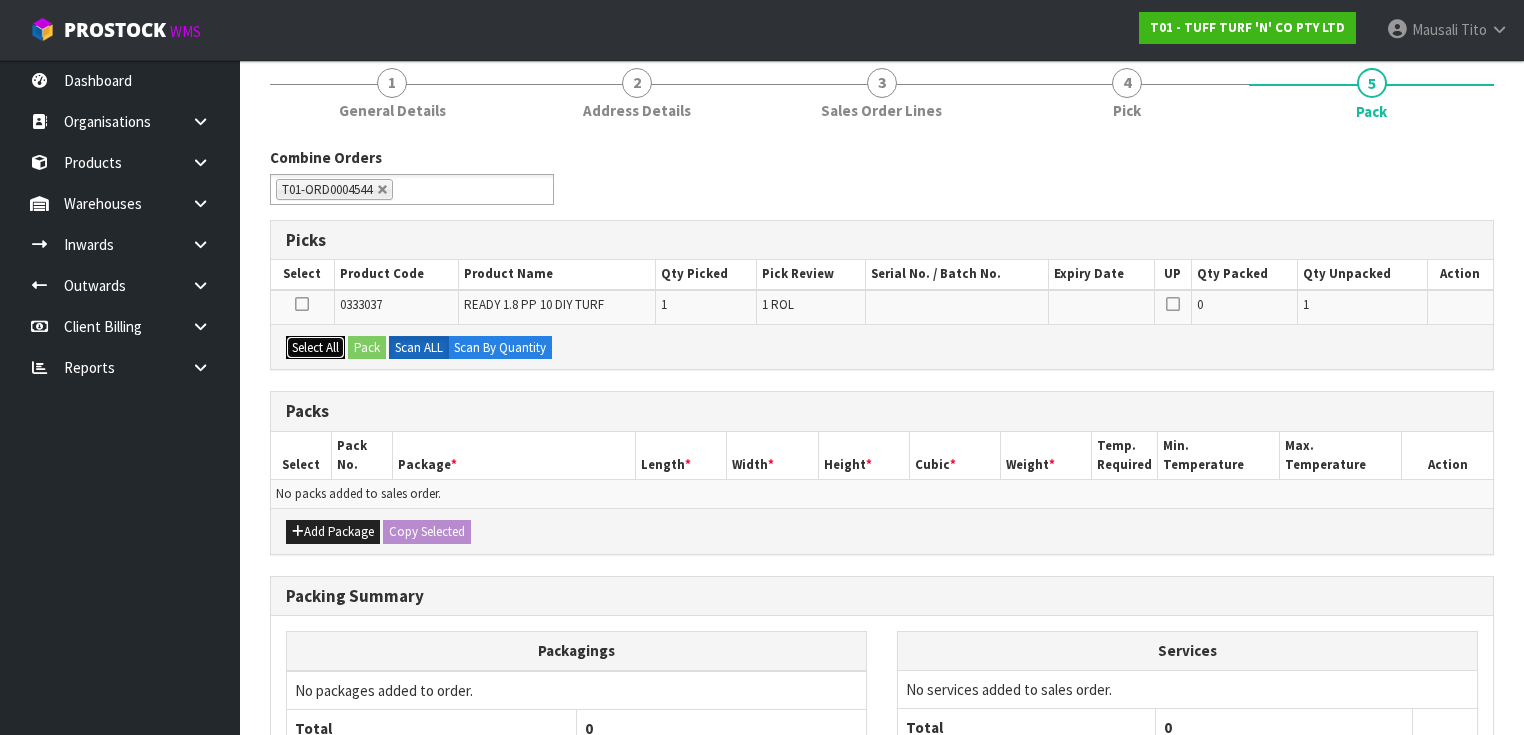 click on "Select All" at bounding box center [315, 348] 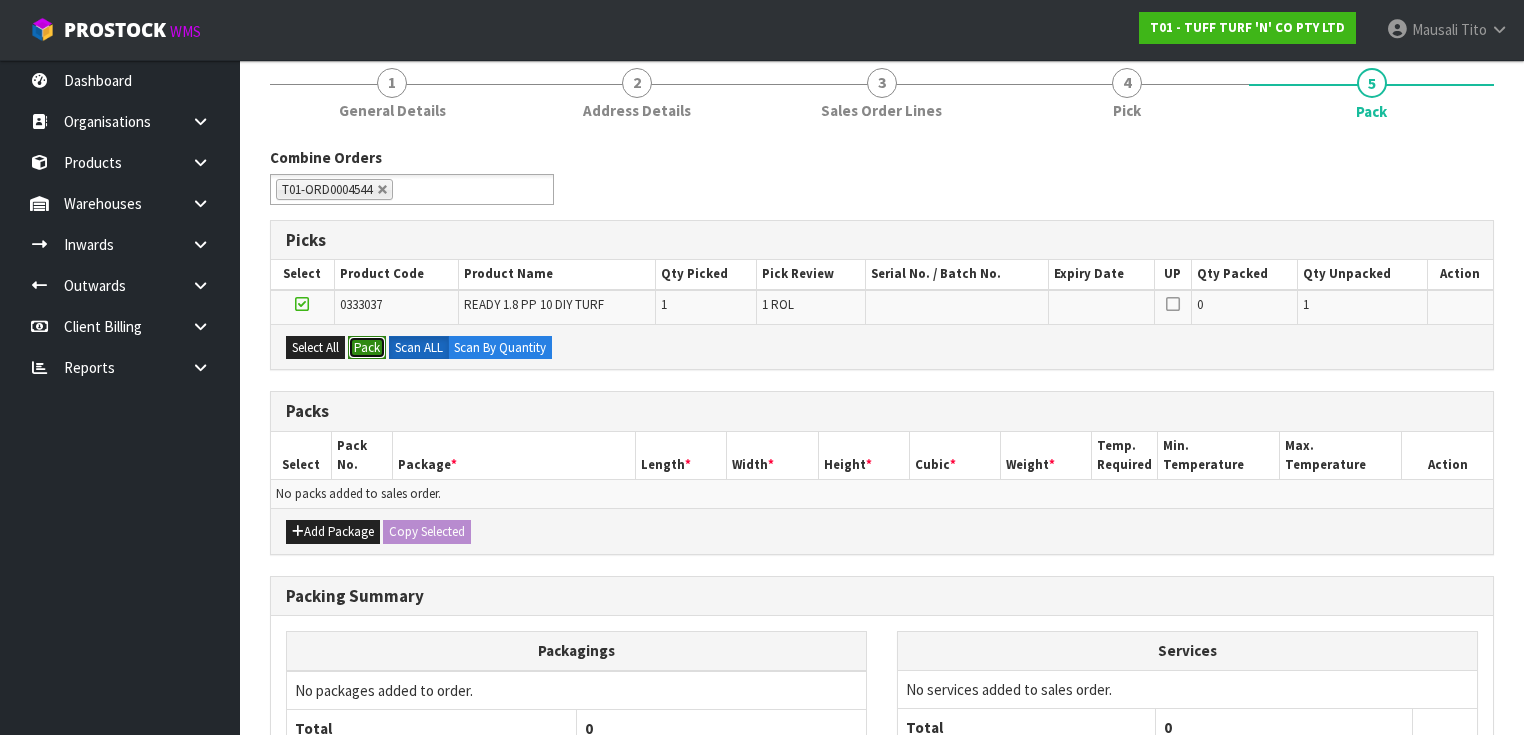 click on "Pack" at bounding box center [367, 348] 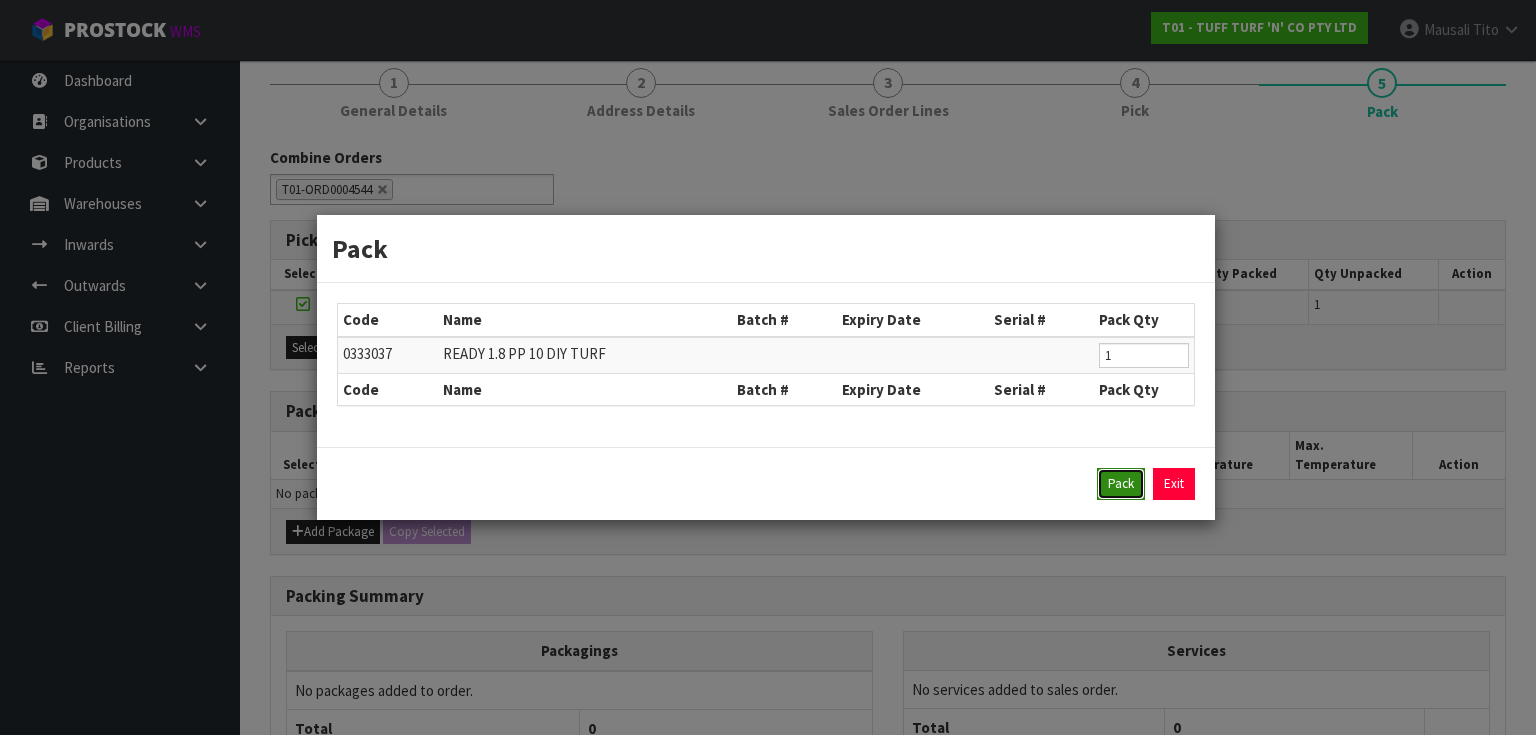 click on "Pack" at bounding box center [1121, 484] 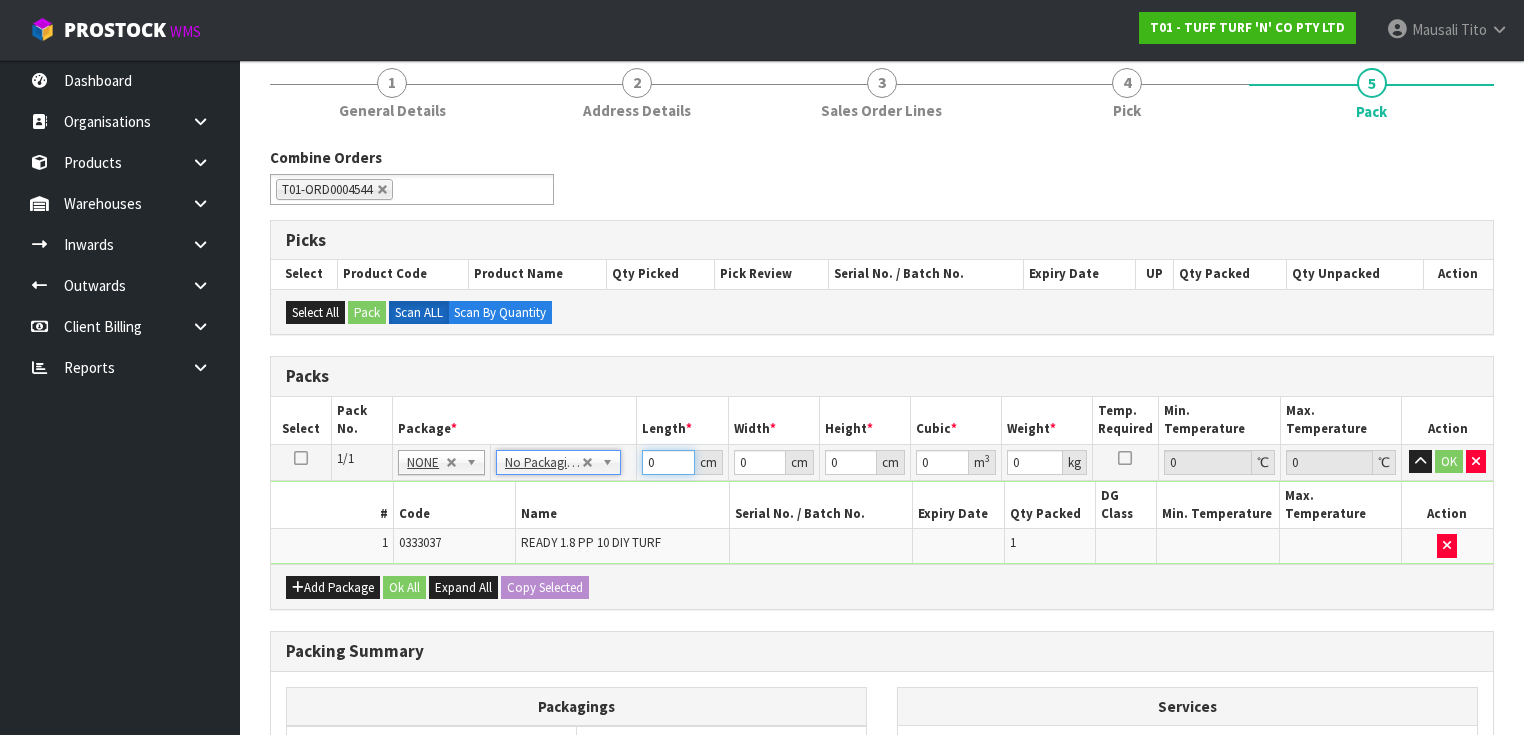 drag, startPoint x: 670, startPoint y: 456, endPoint x: 581, endPoint y: 467, distance: 89.6772 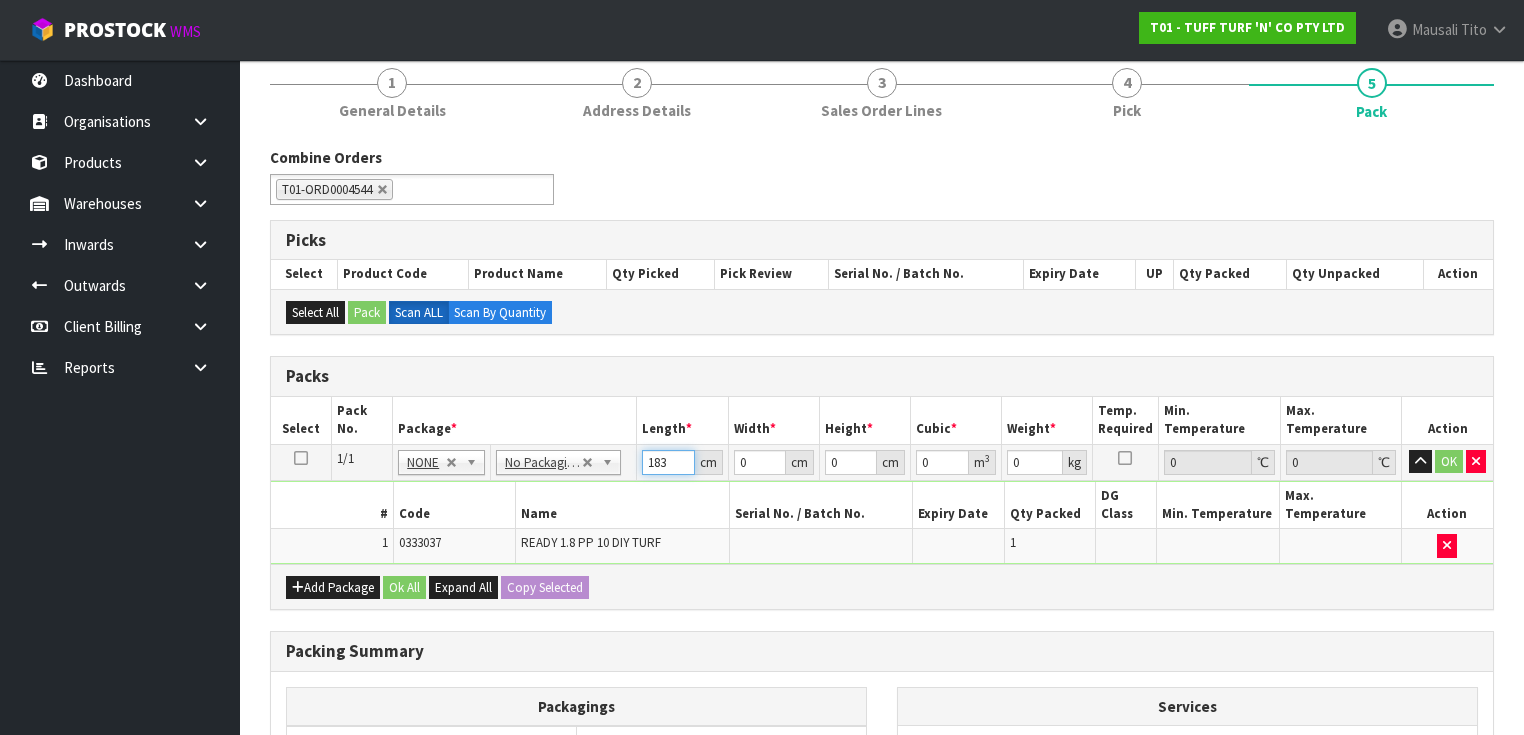 type on "183" 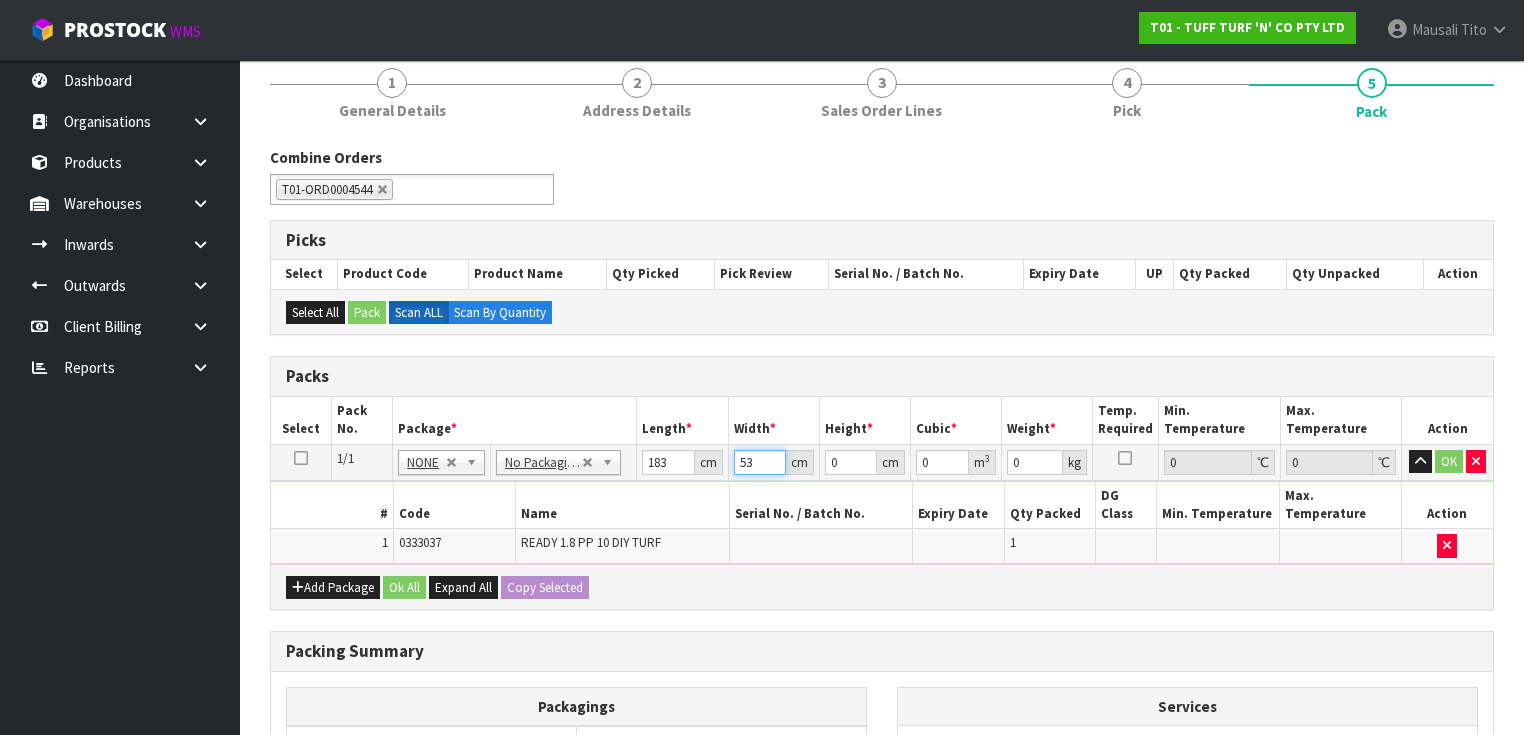 type on "53" 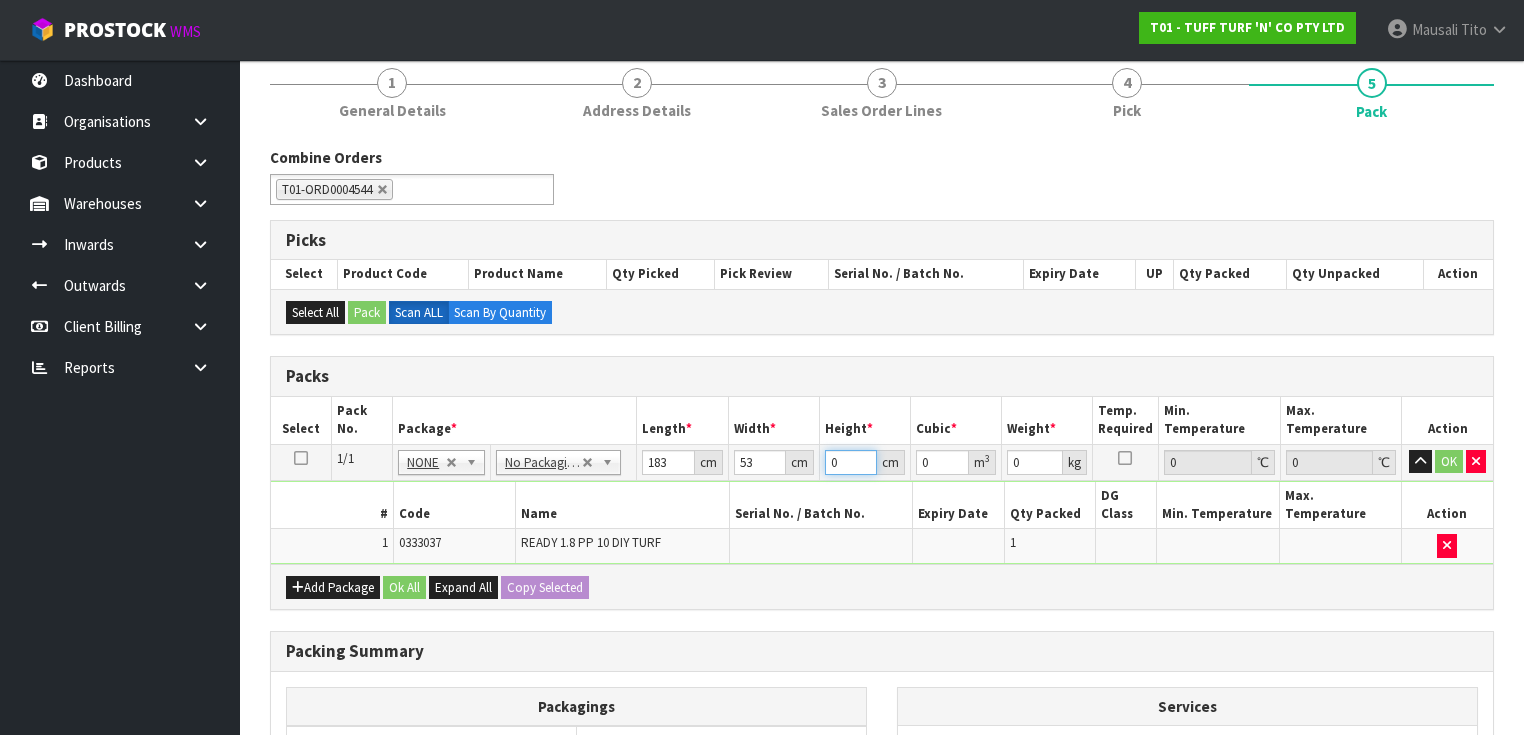 type on "4" 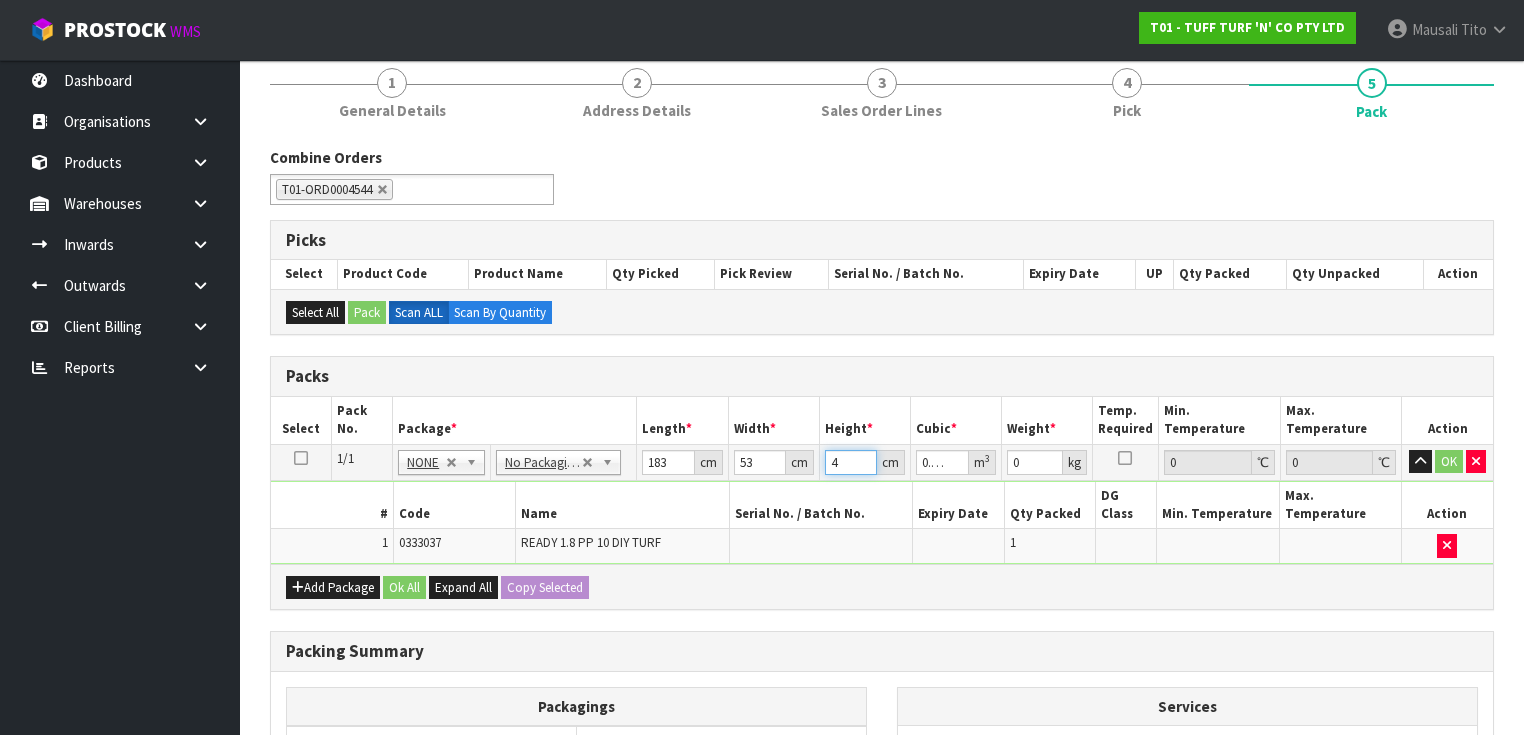 type on "40" 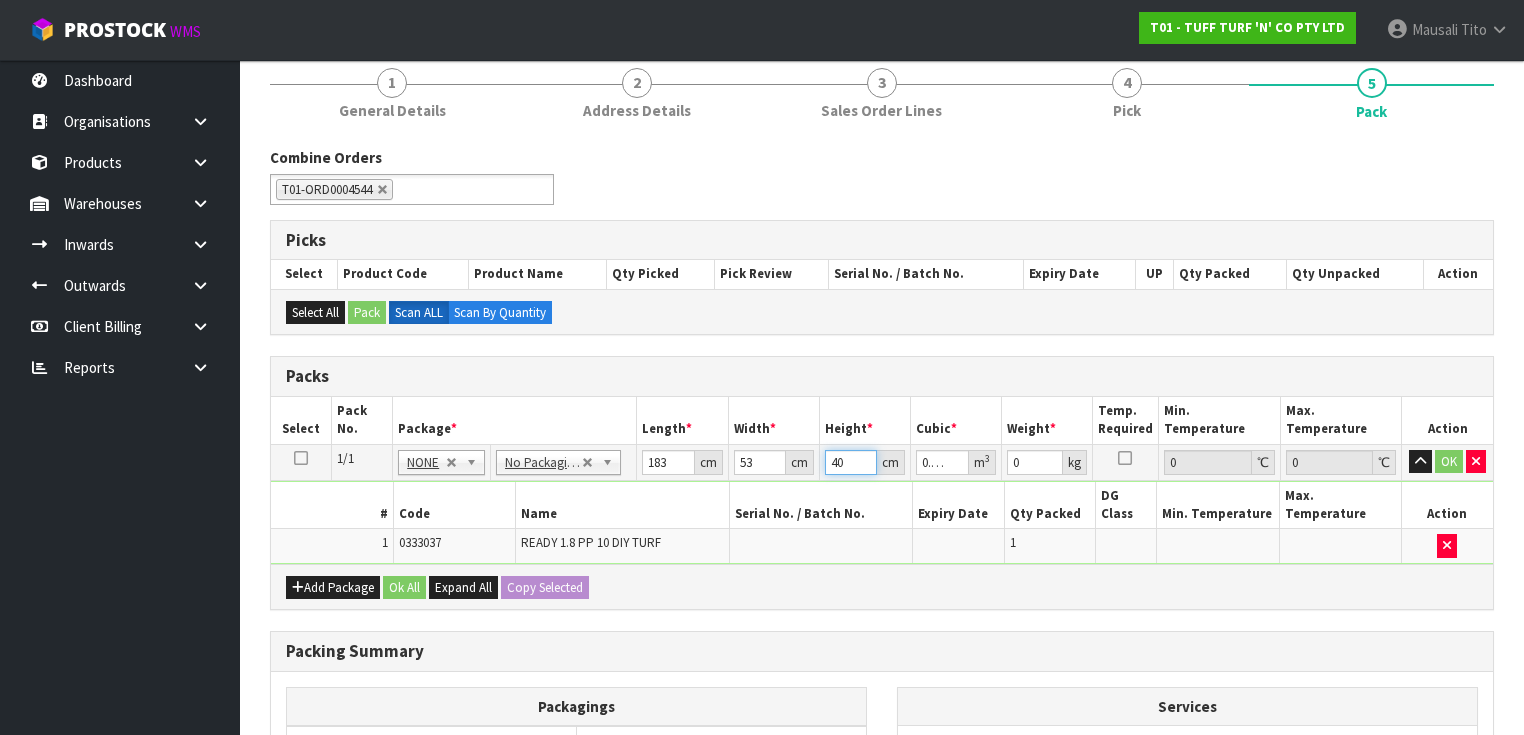 type on "40" 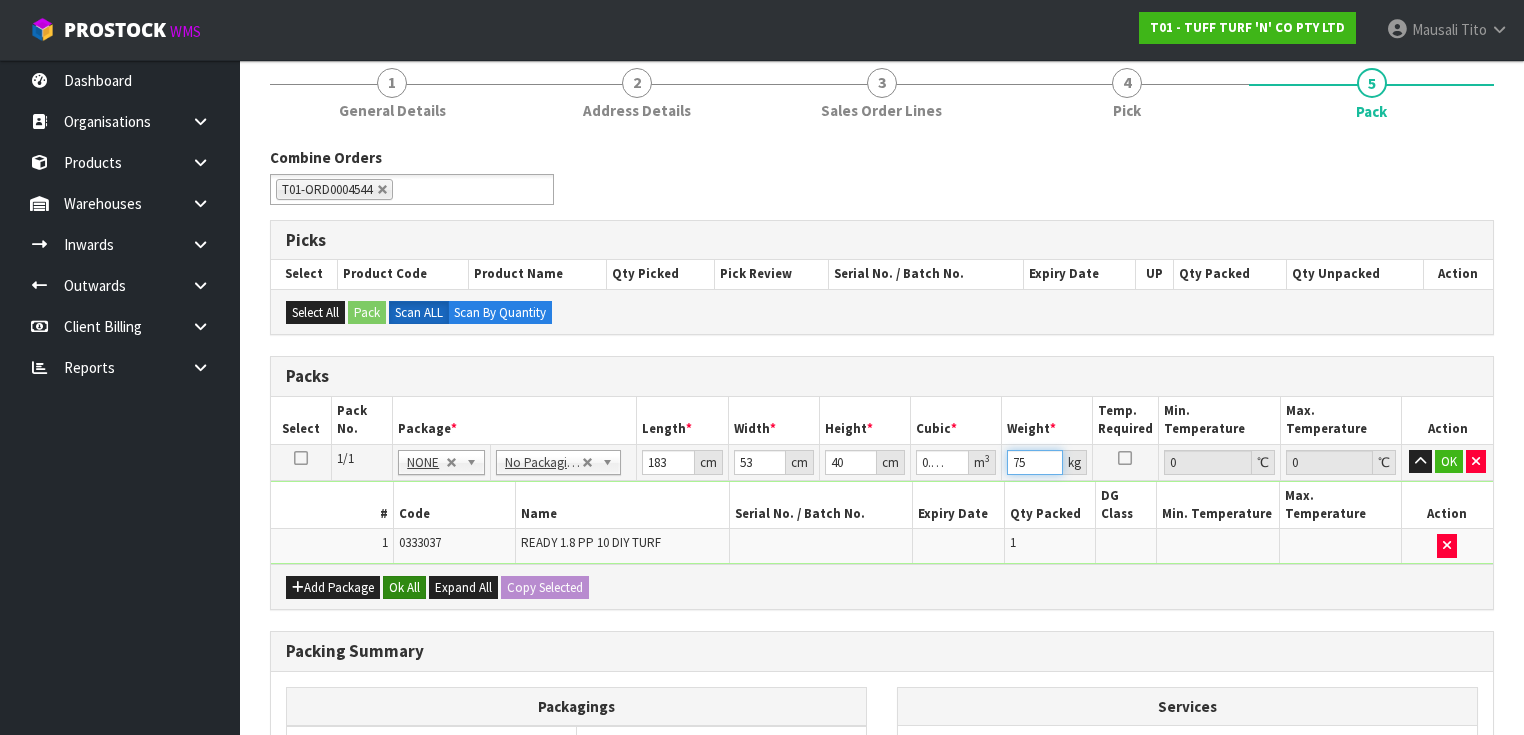 type on "75" 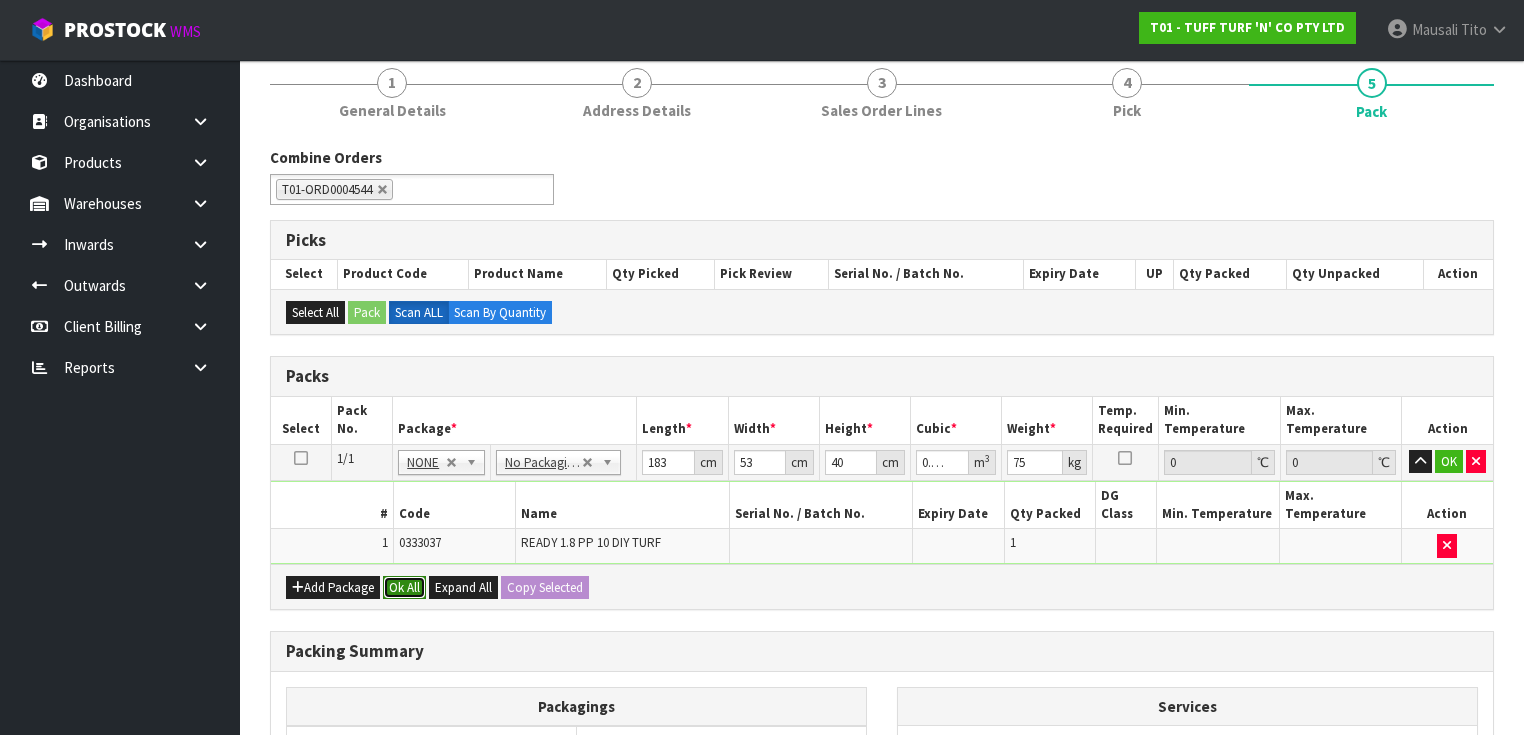 click on "Ok All" at bounding box center [404, 588] 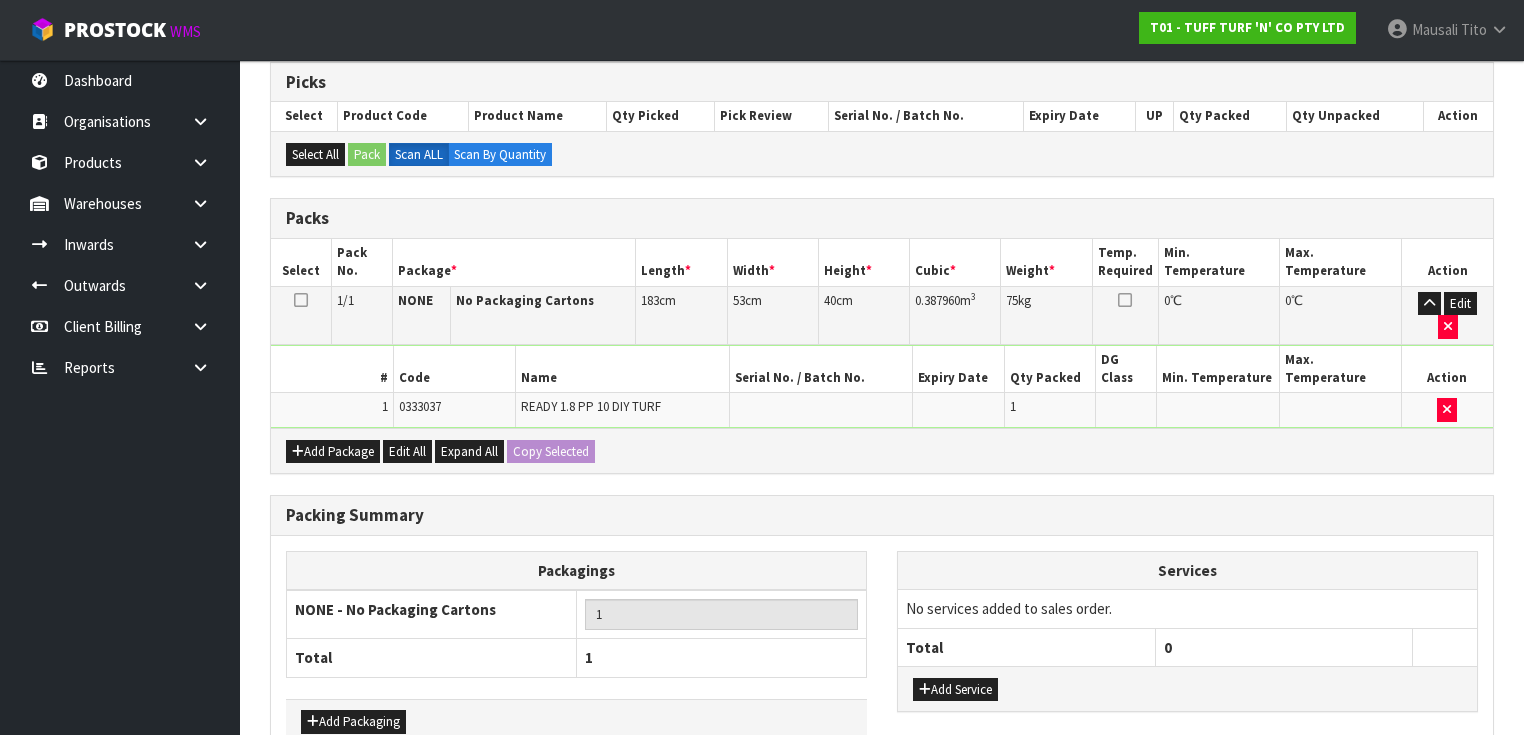 scroll, scrollTop: 465, scrollLeft: 0, axis: vertical 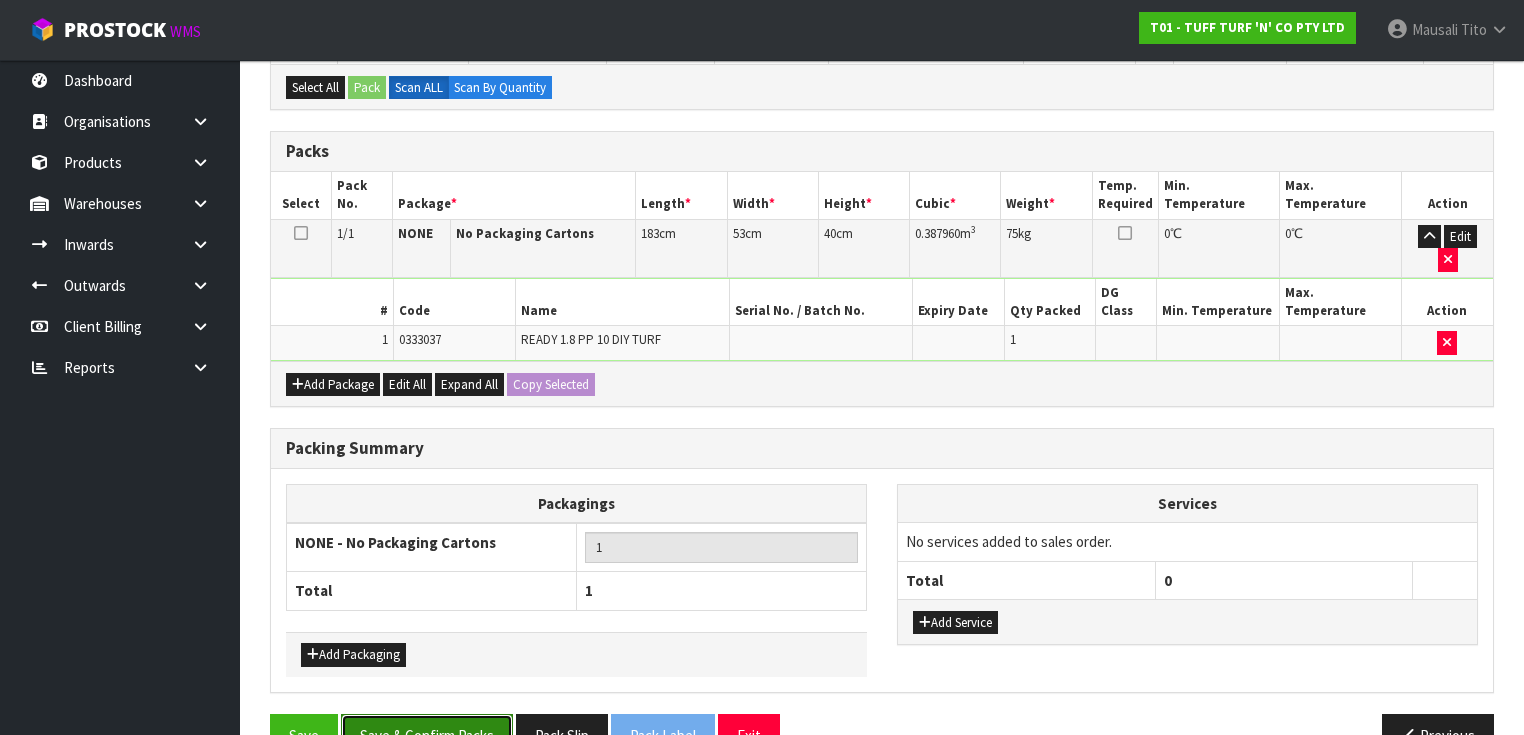 click on "Save & Confirm Packs" at bounding box center [427, 735] 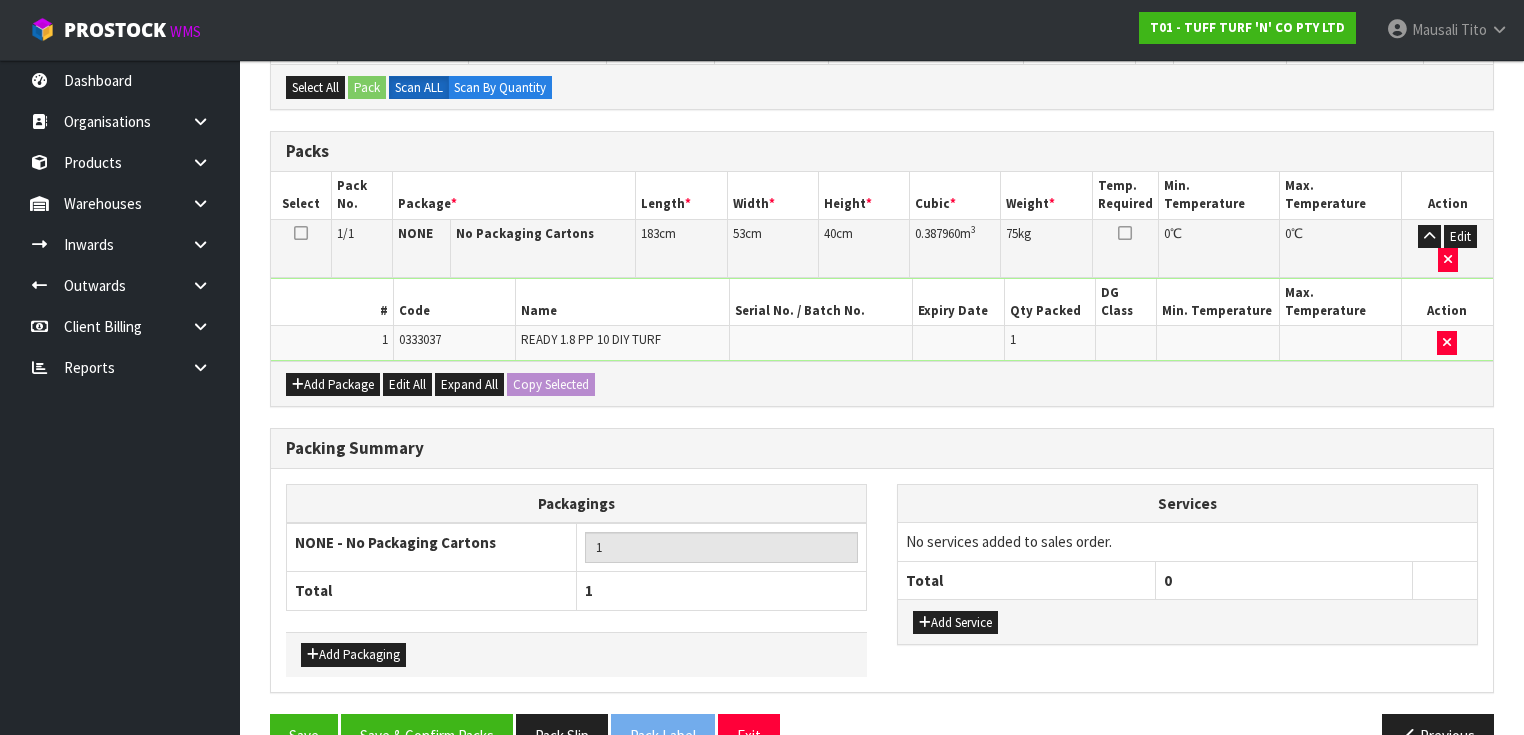 scroll, scrollTop: 0, scrollLeft: 0, axis: both 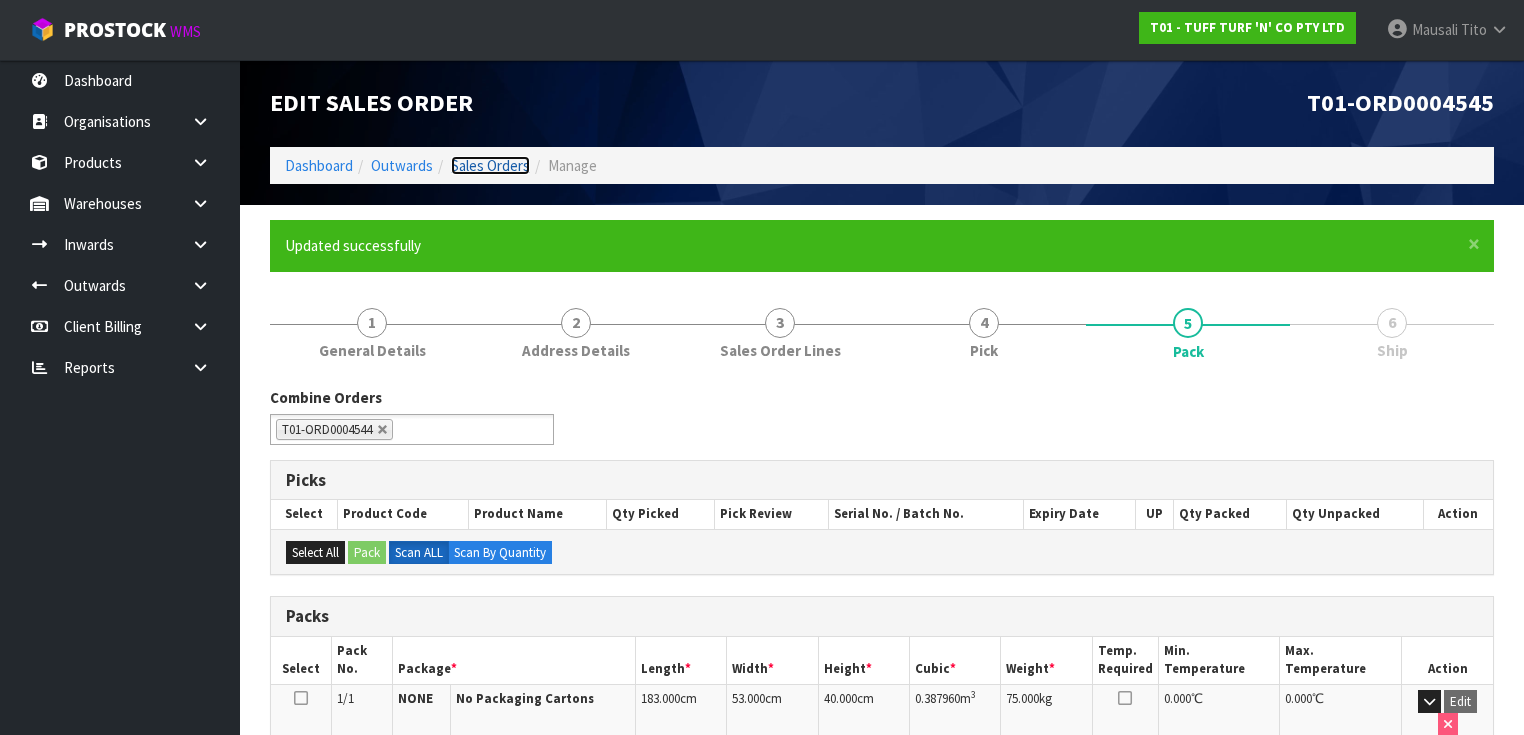 click on "Sales Orders" at bounding box center (490, 165) 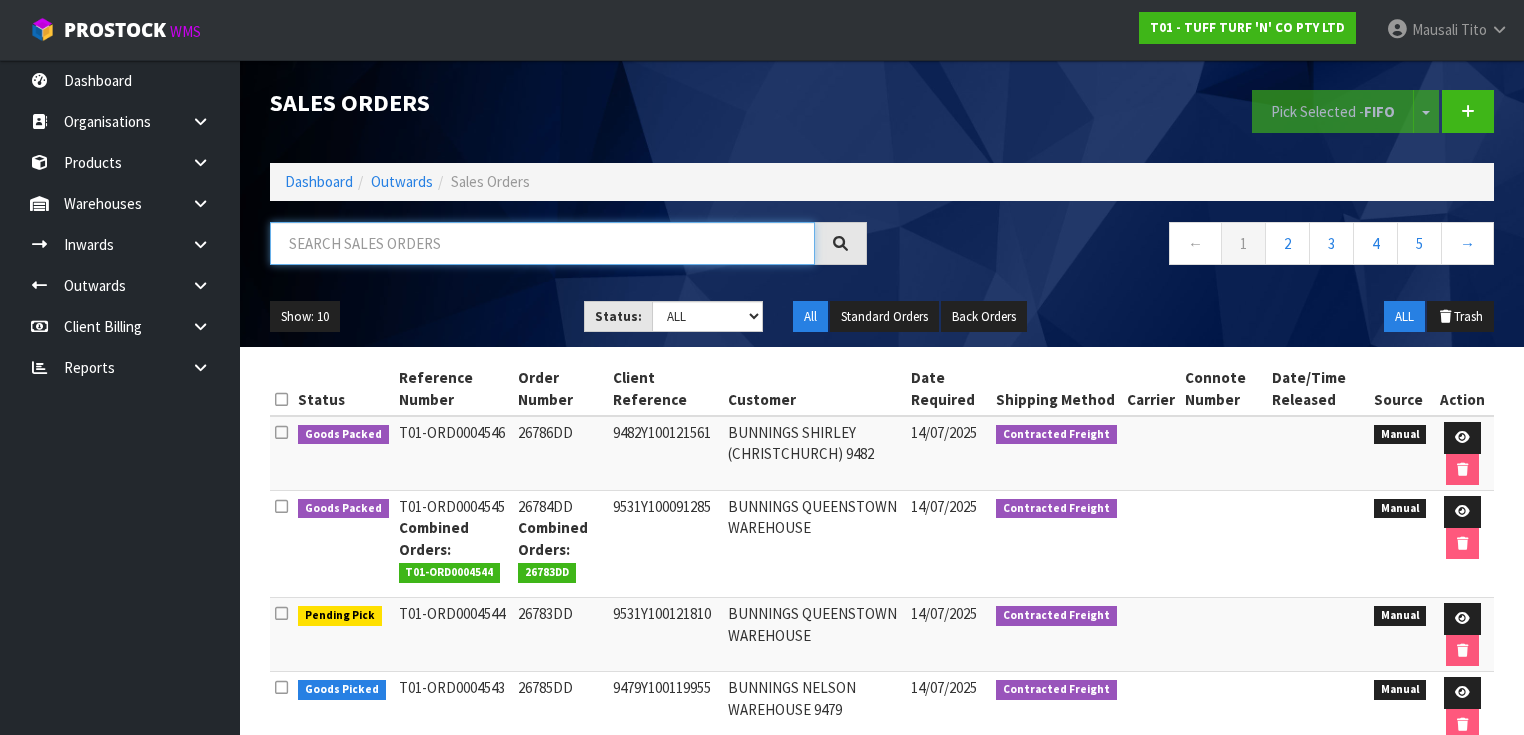 click at bounding box center [542, 243] 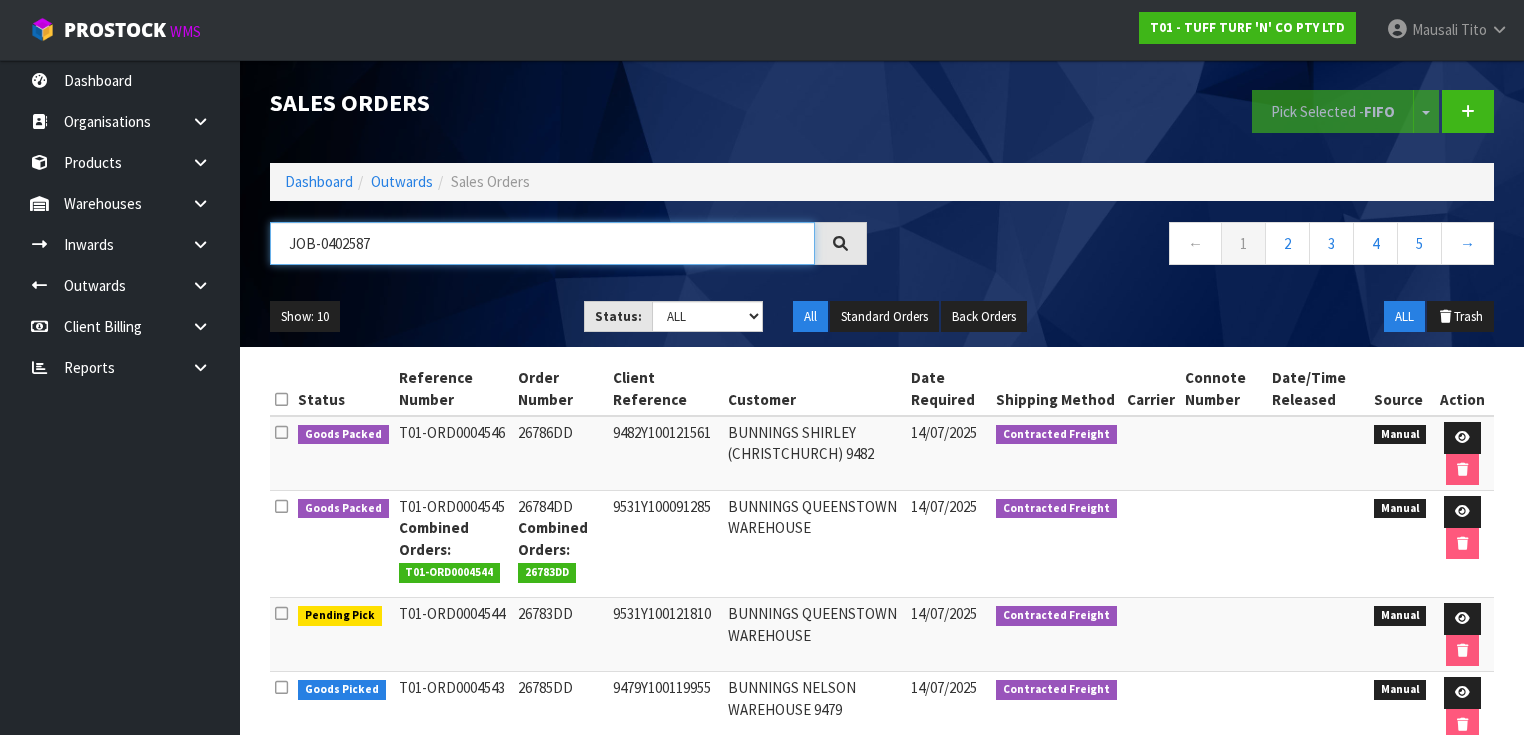 type on "JOB-0402587" 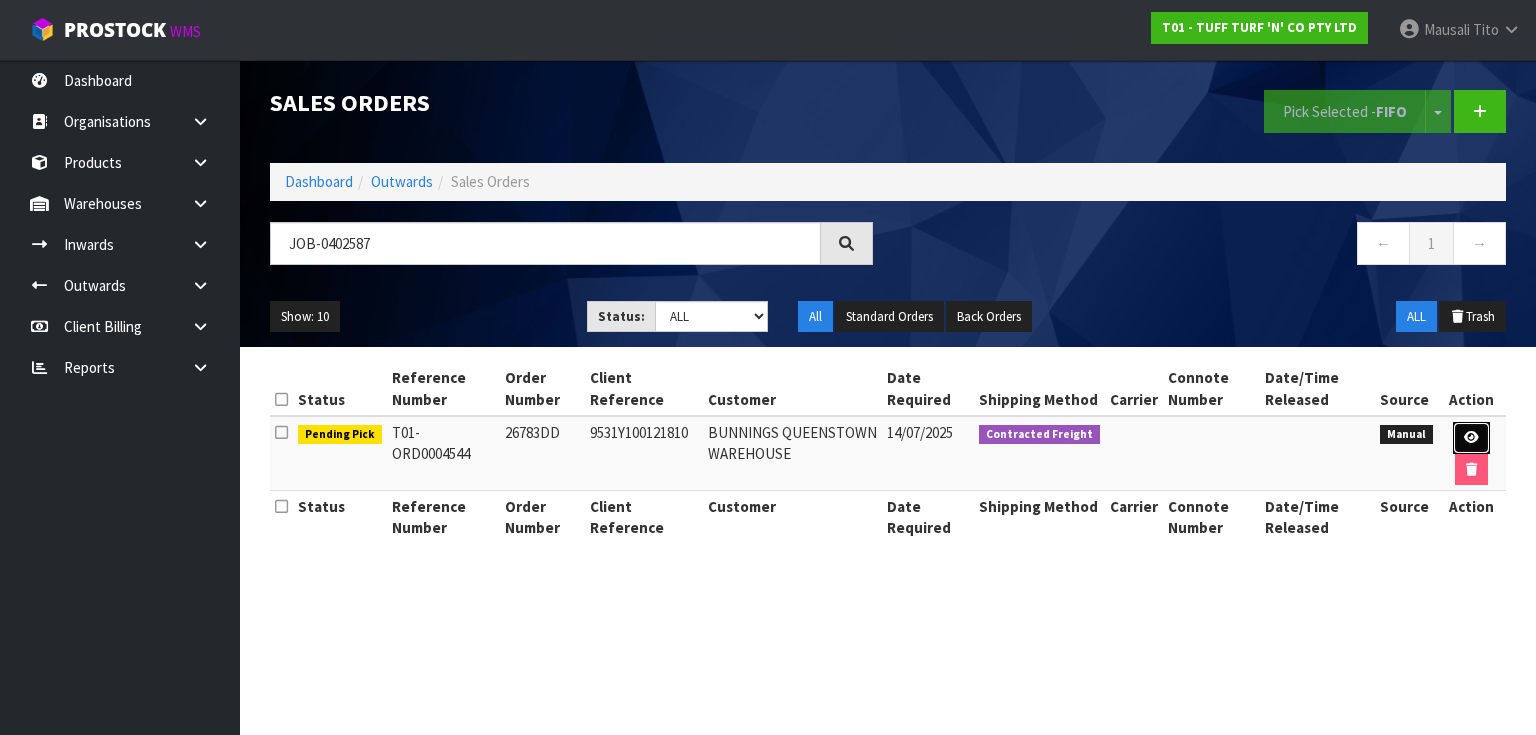 click at bounding box center [1471, 437] 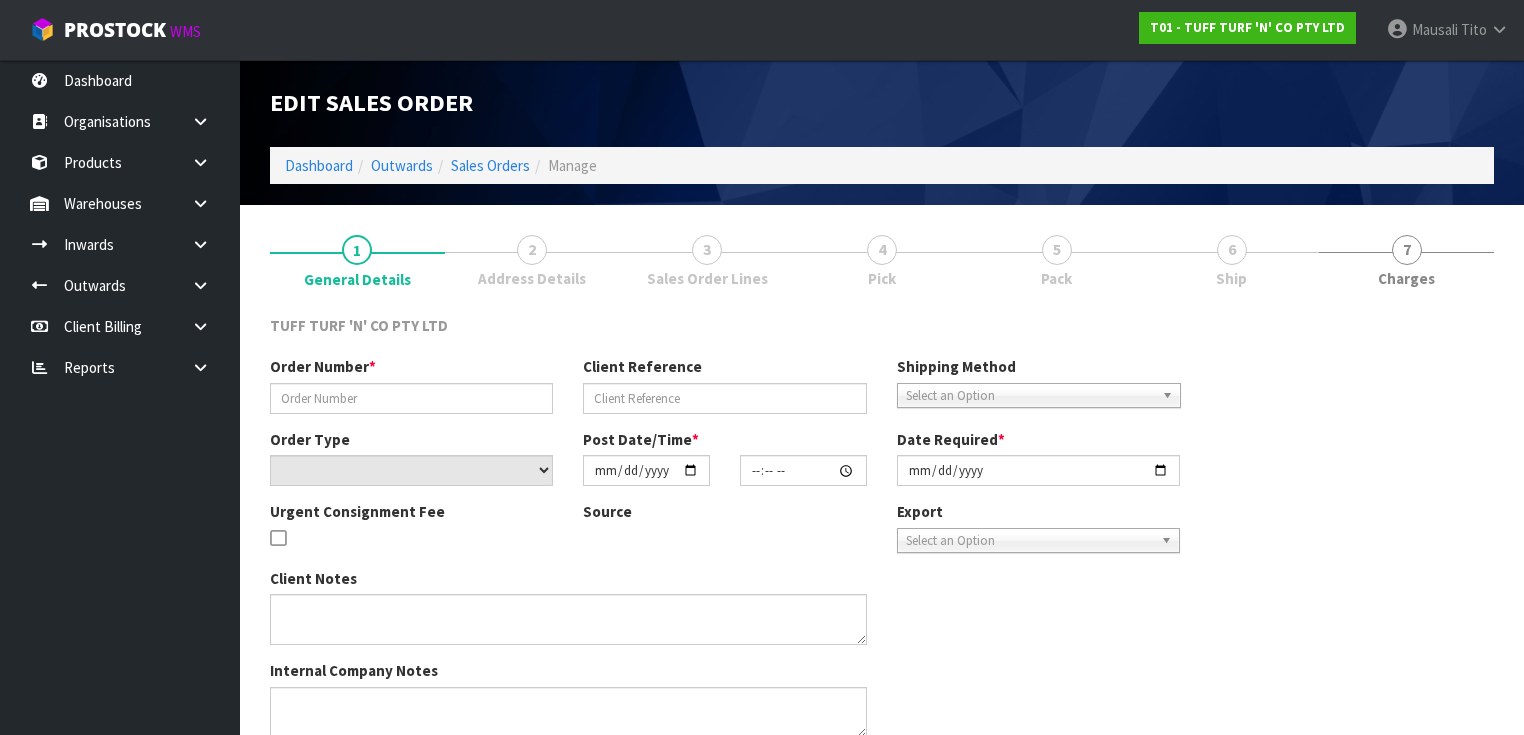 type on "26783DD" 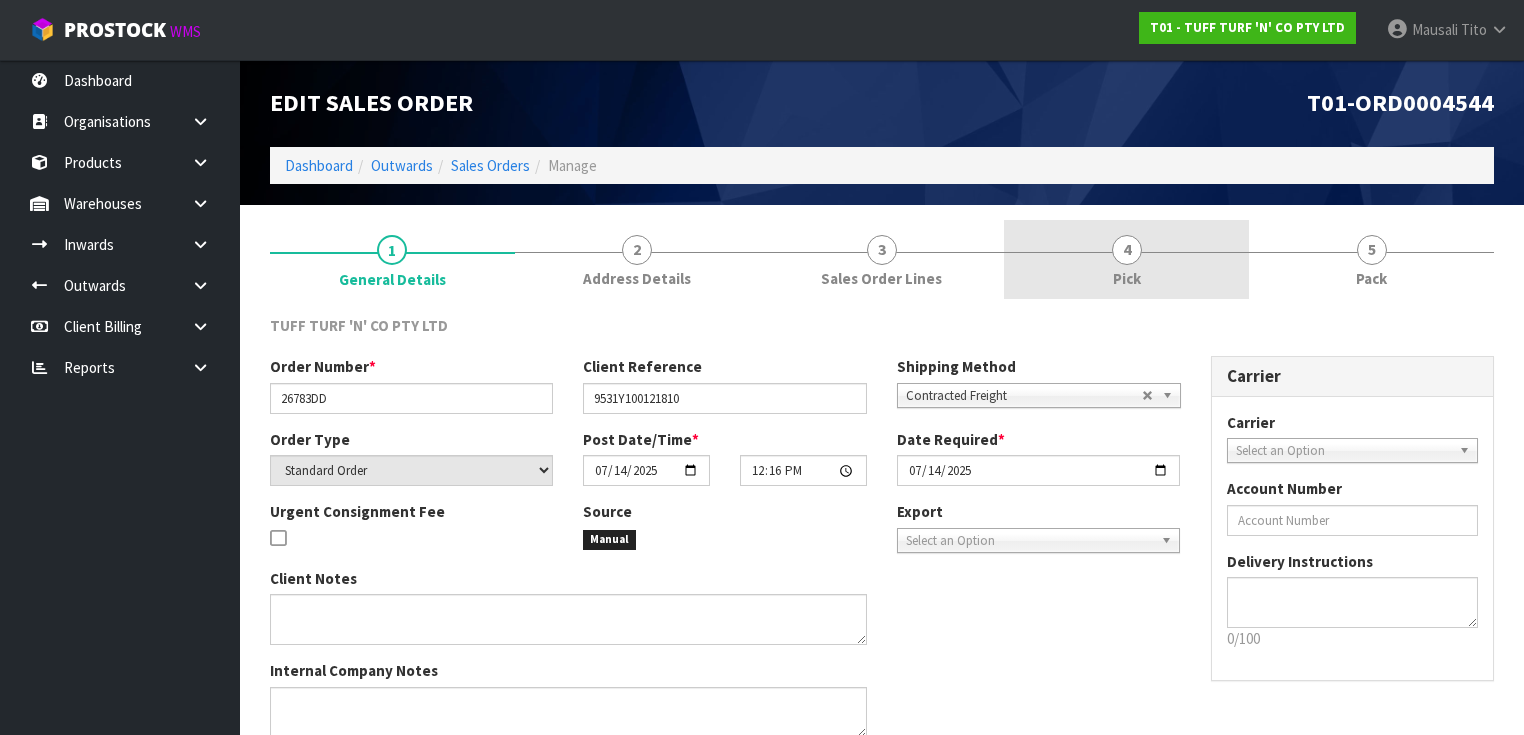 click on "4
Pick" at bounding box center (1126, 259) 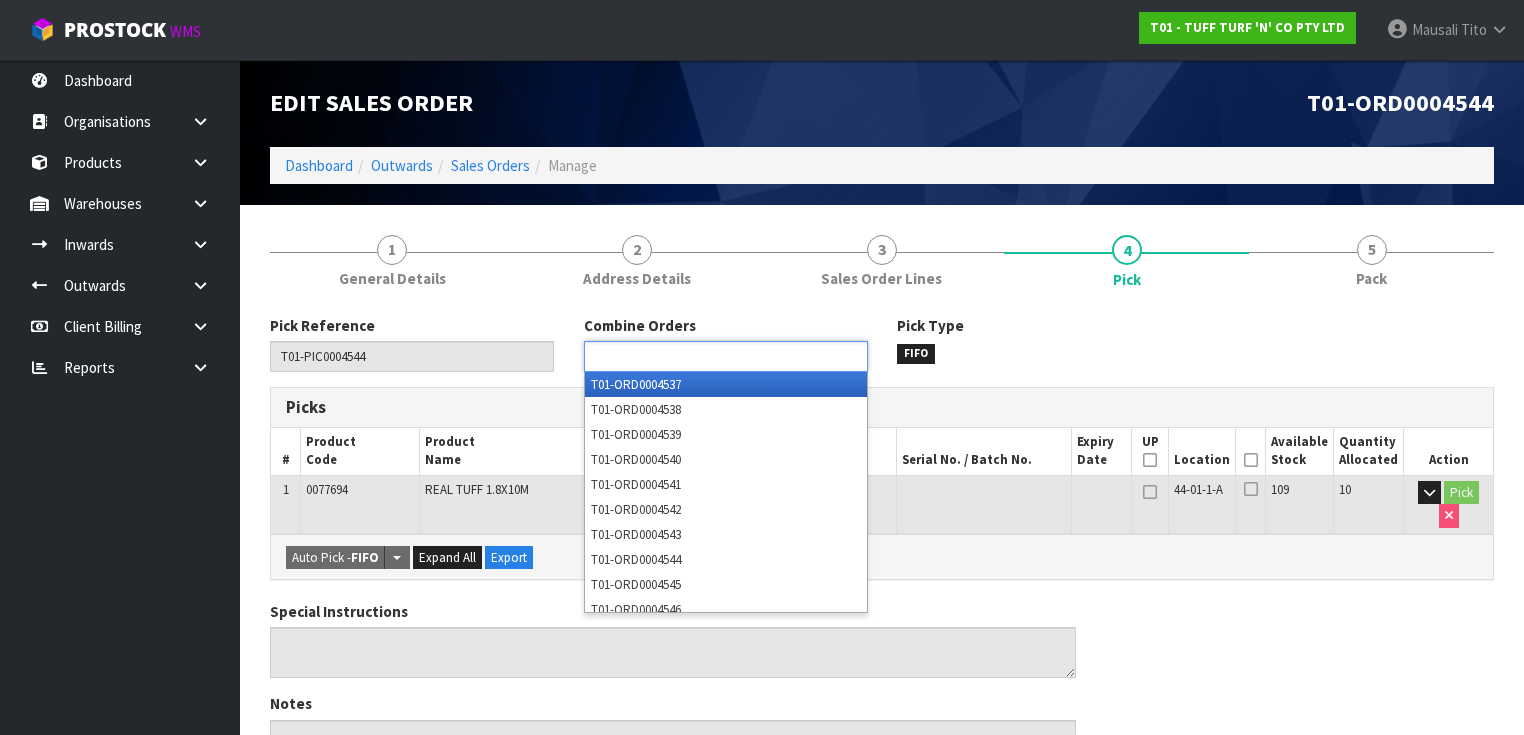 click at bounding box center (663, 356) 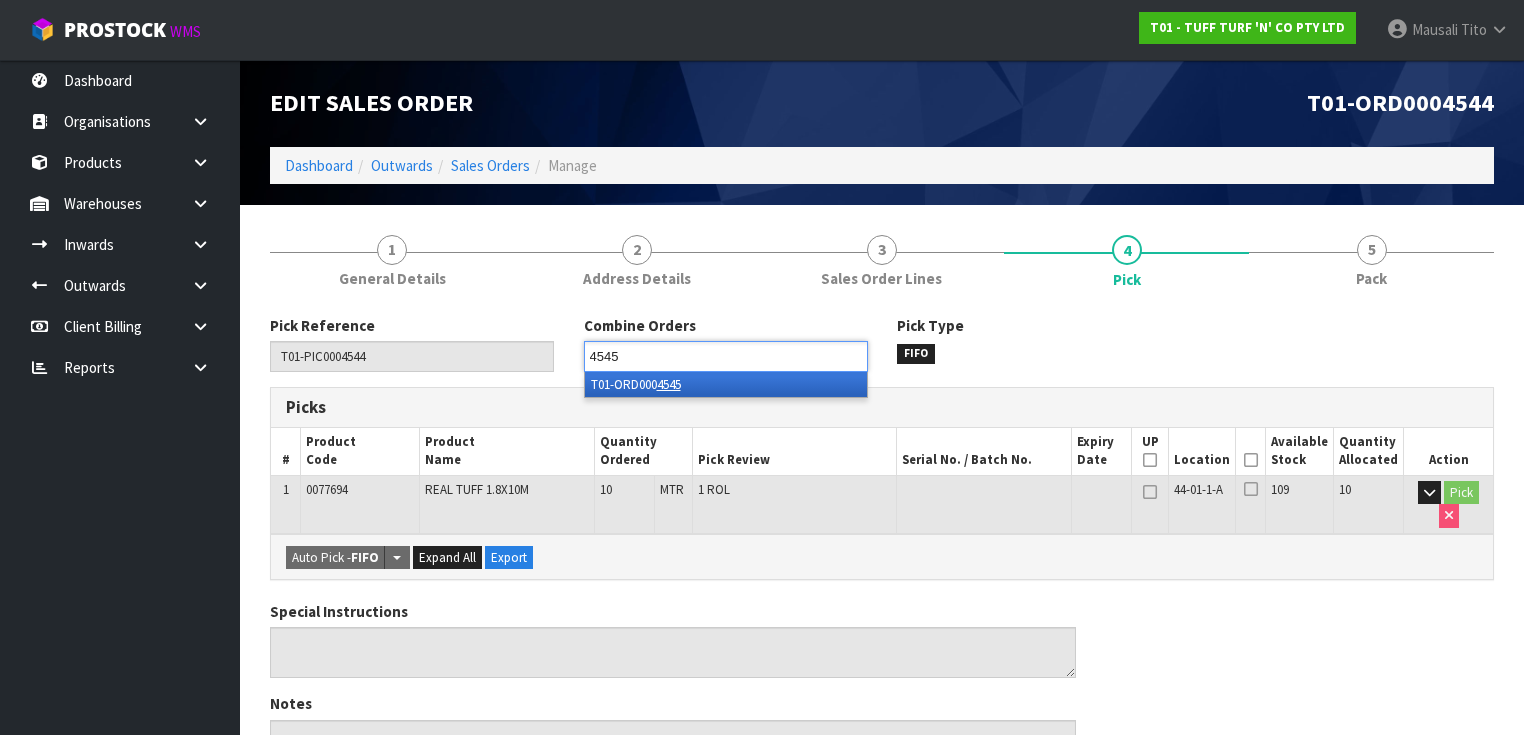 type on "4545" 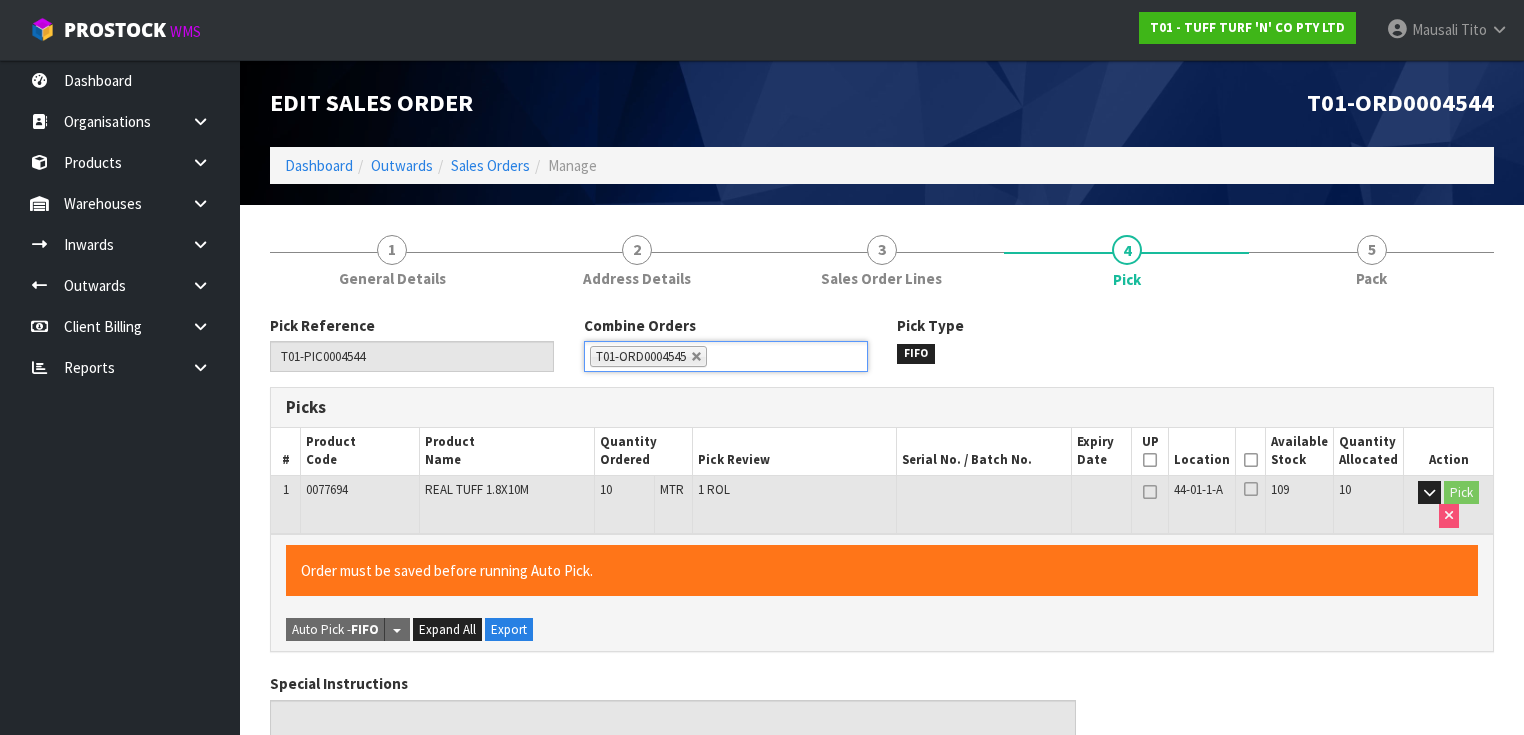 click at bounding box center (1251, 460) 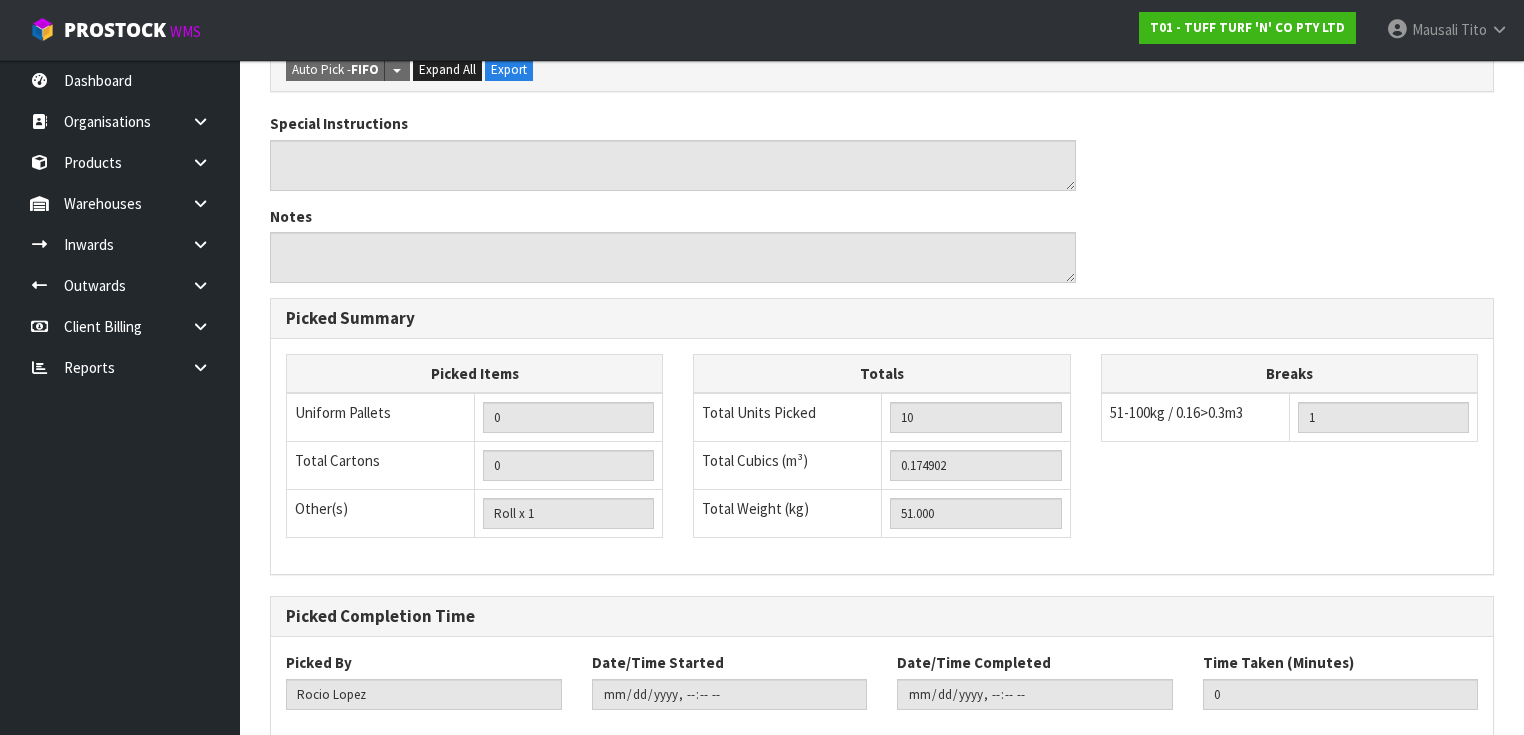 scroll, scrollTop: 668, scrollLeft: 0, axis: vertical 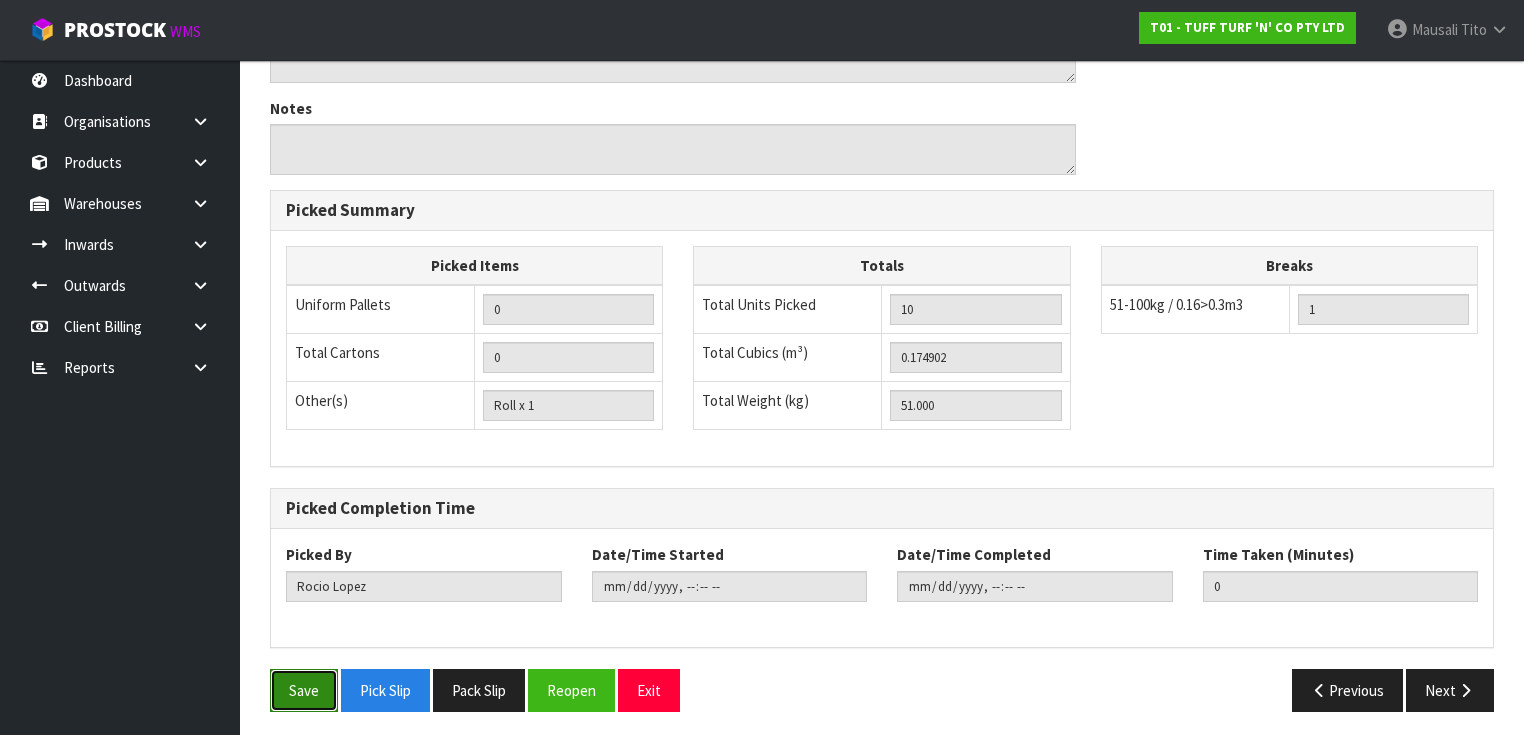 click on "Save" at bounding box center (304, 690) 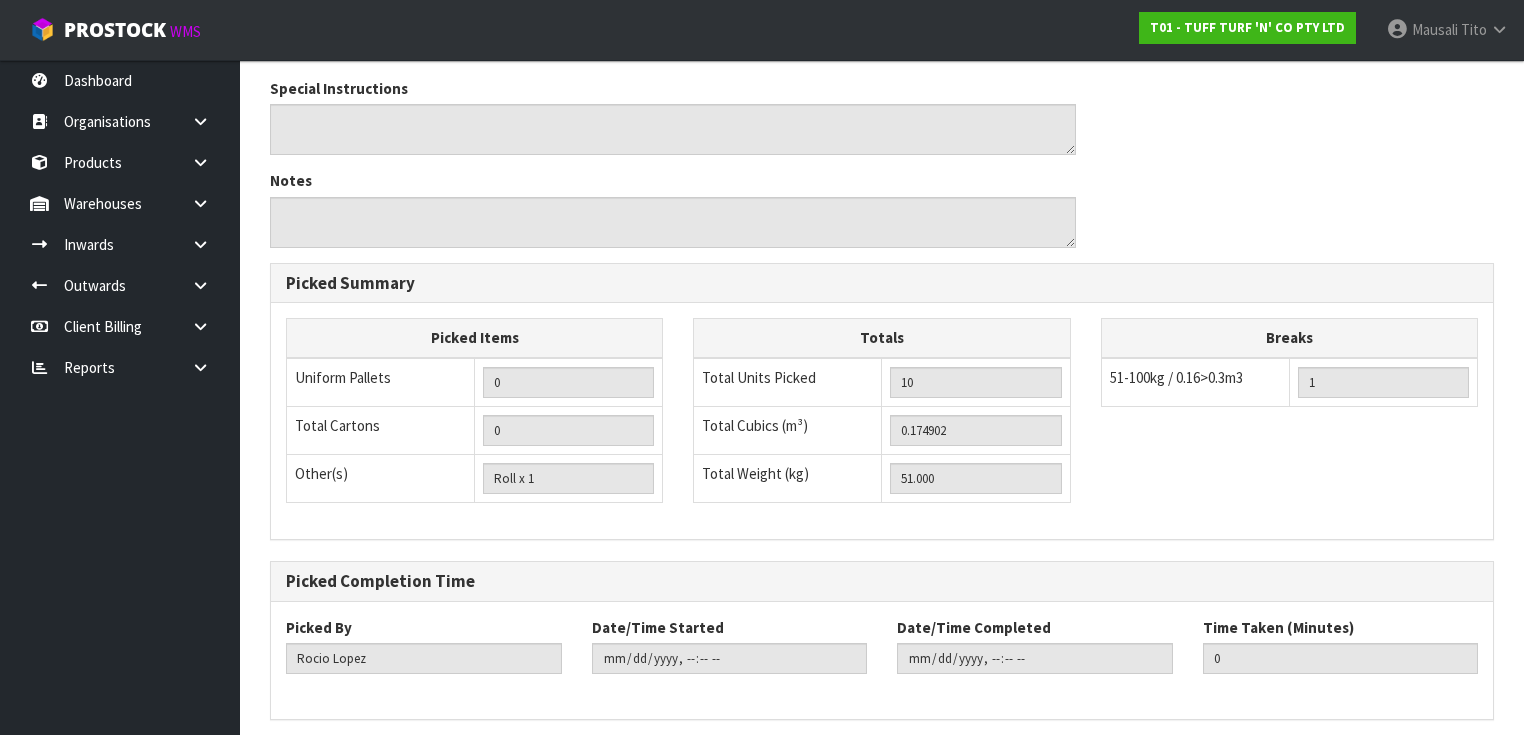 scroll, scrollTop: 0, scrollLeft: 0, axis: both 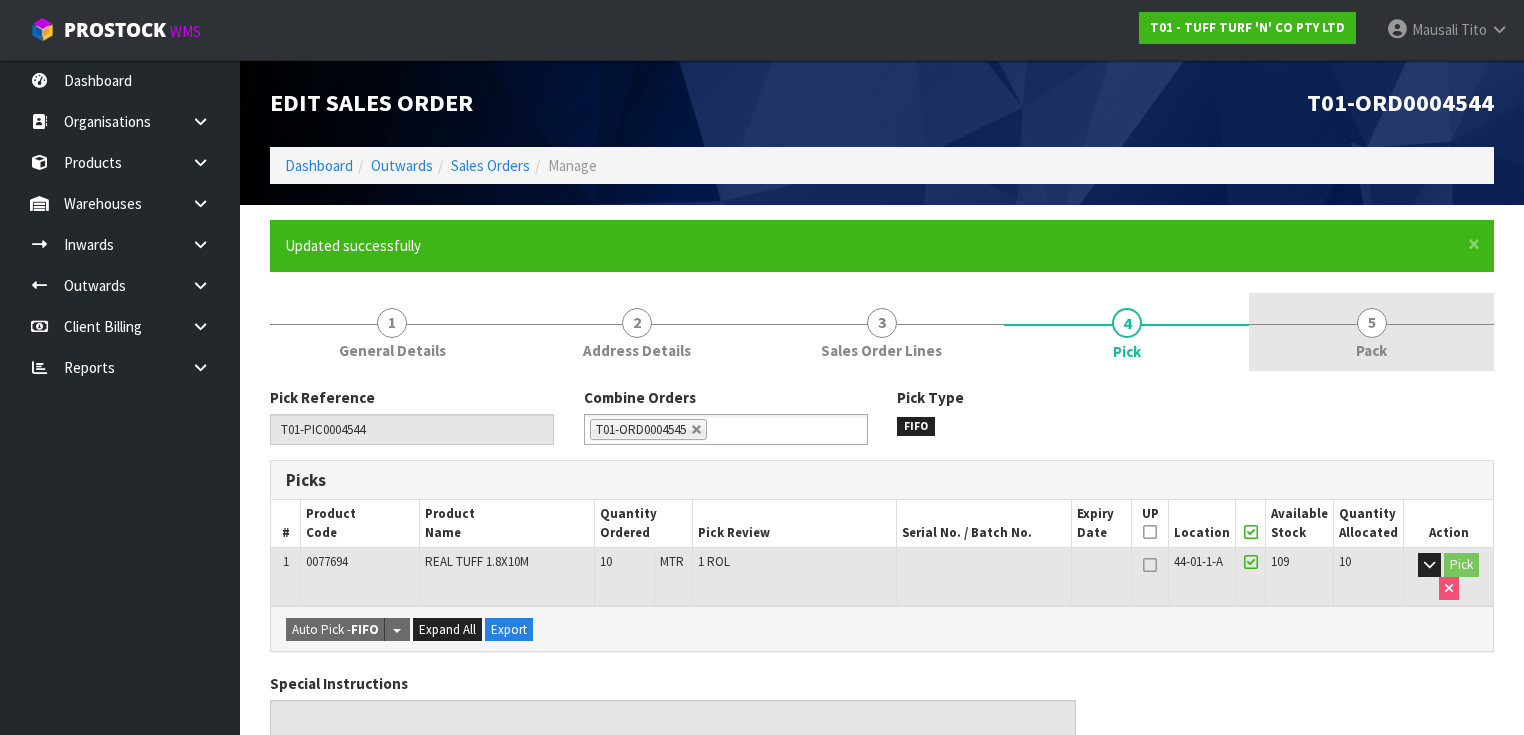 click on "5
Pack" at bounding box center (1371, 332) 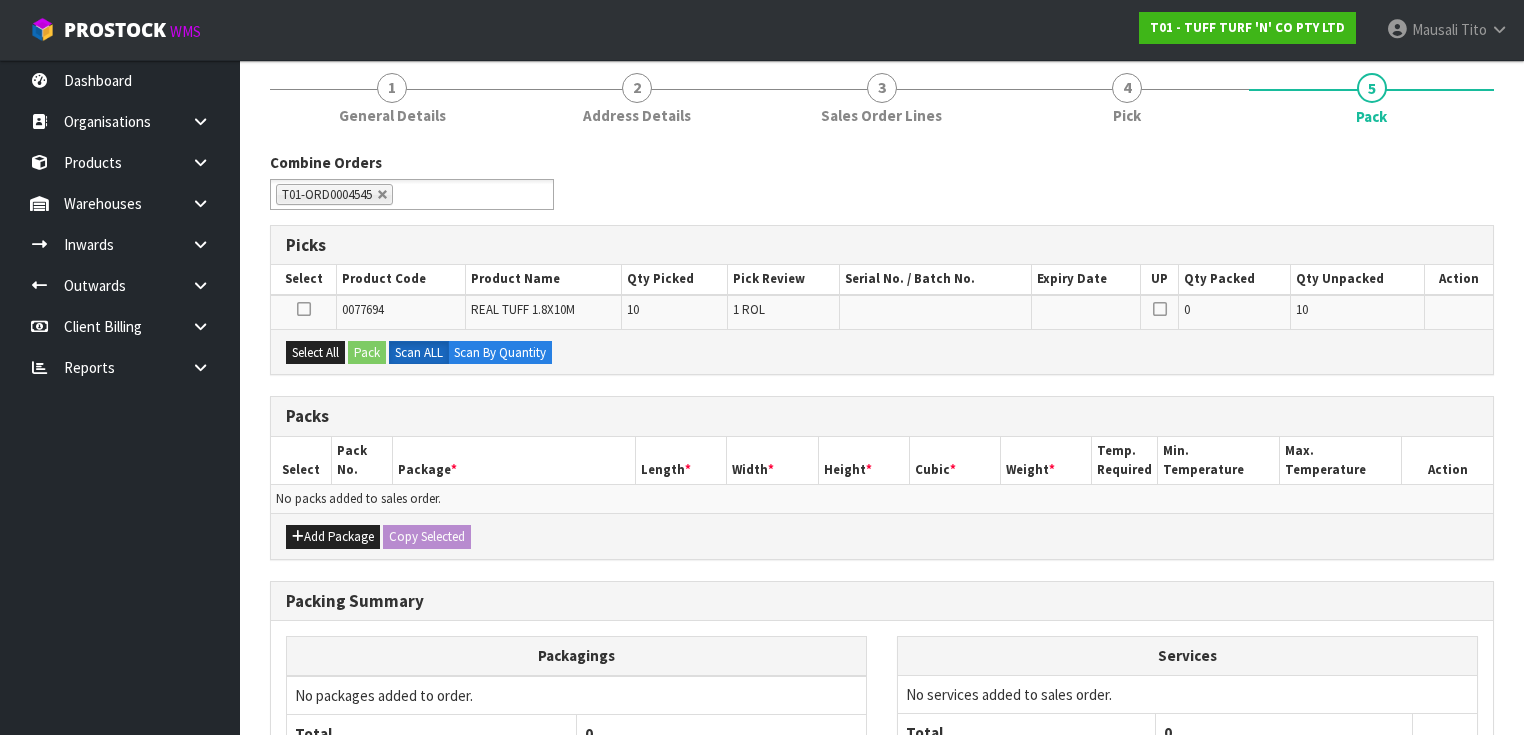 scroll, scrollTop: 320, scrollLeft: 0, axis: vertical 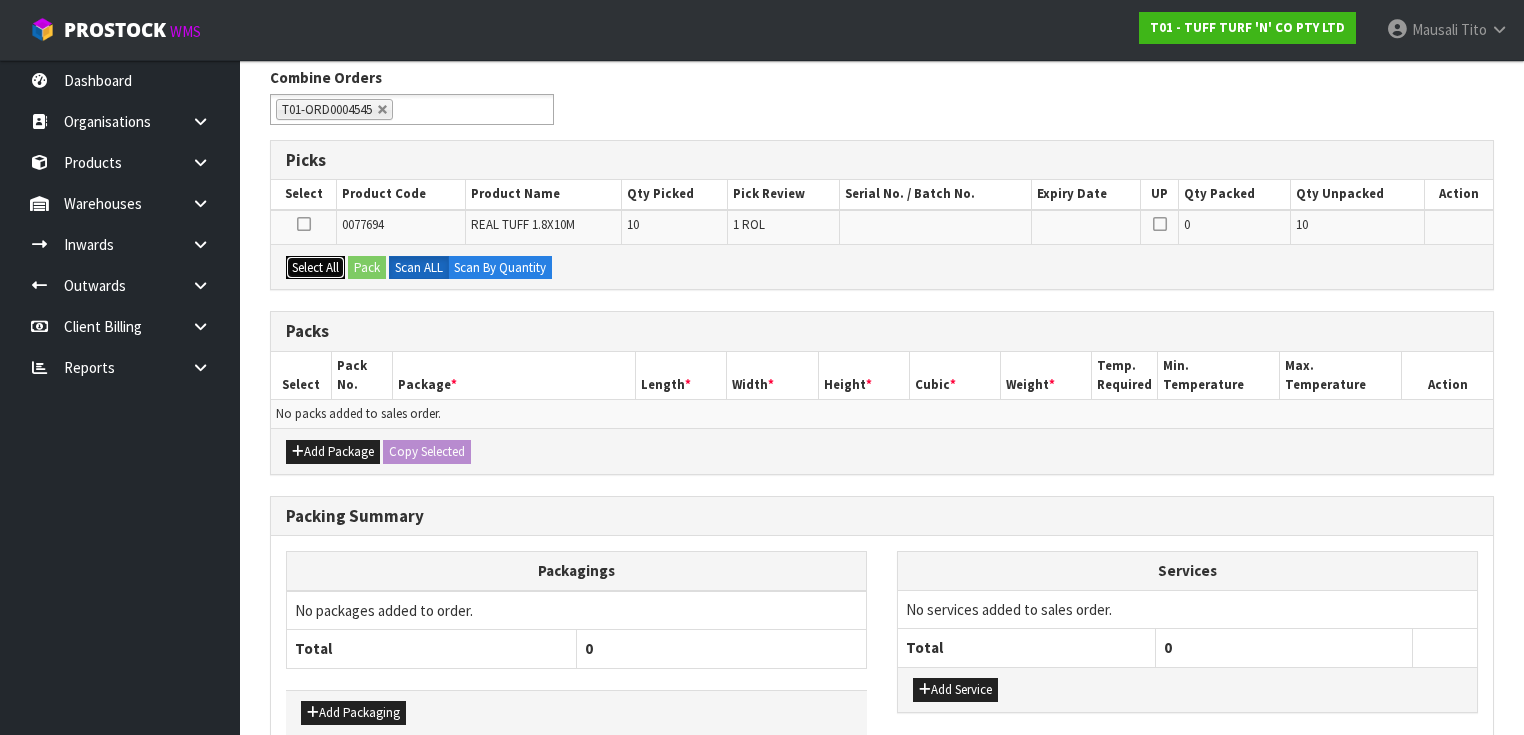 click on "Select All" at bounding box center [315, 268] 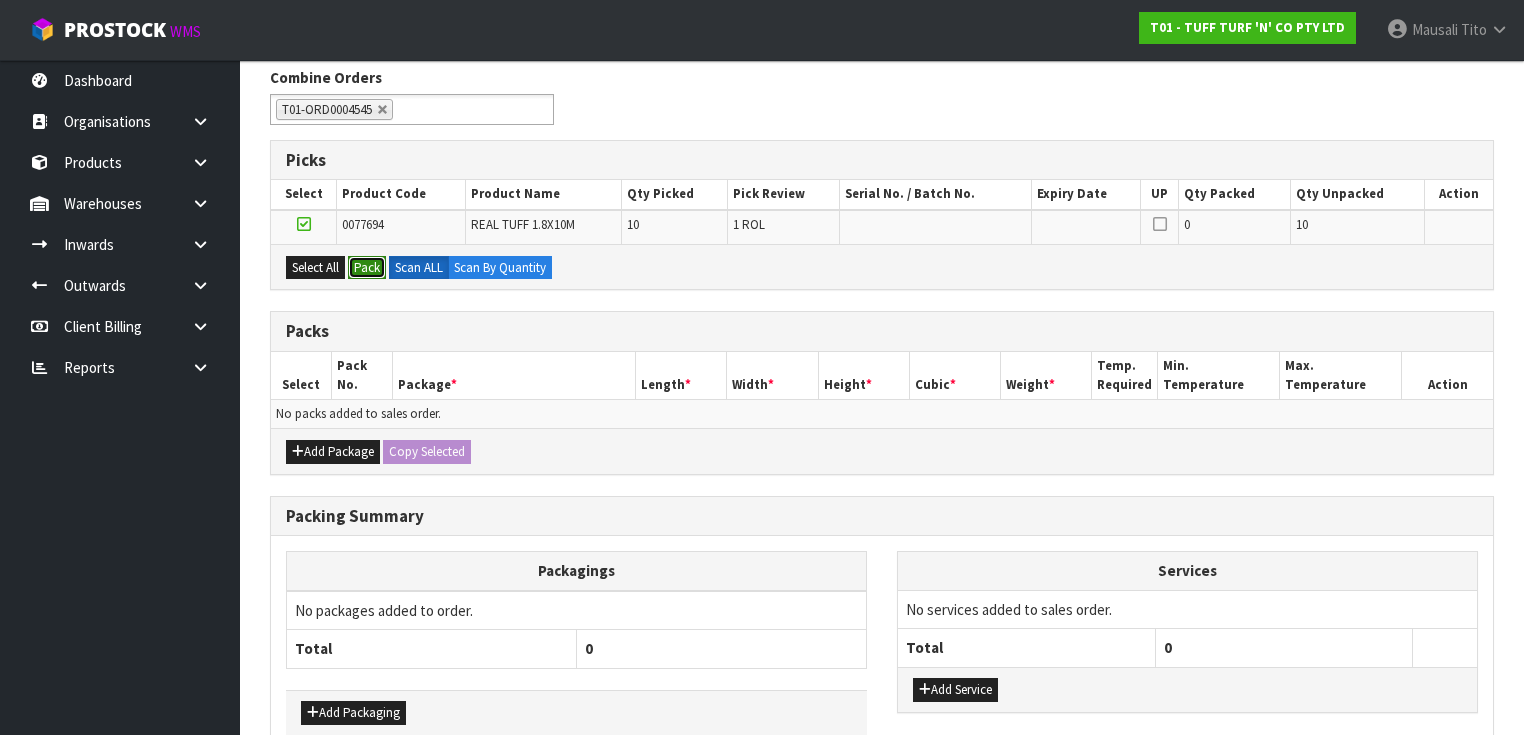 click on "Pack" at bounding box center (367, 268) 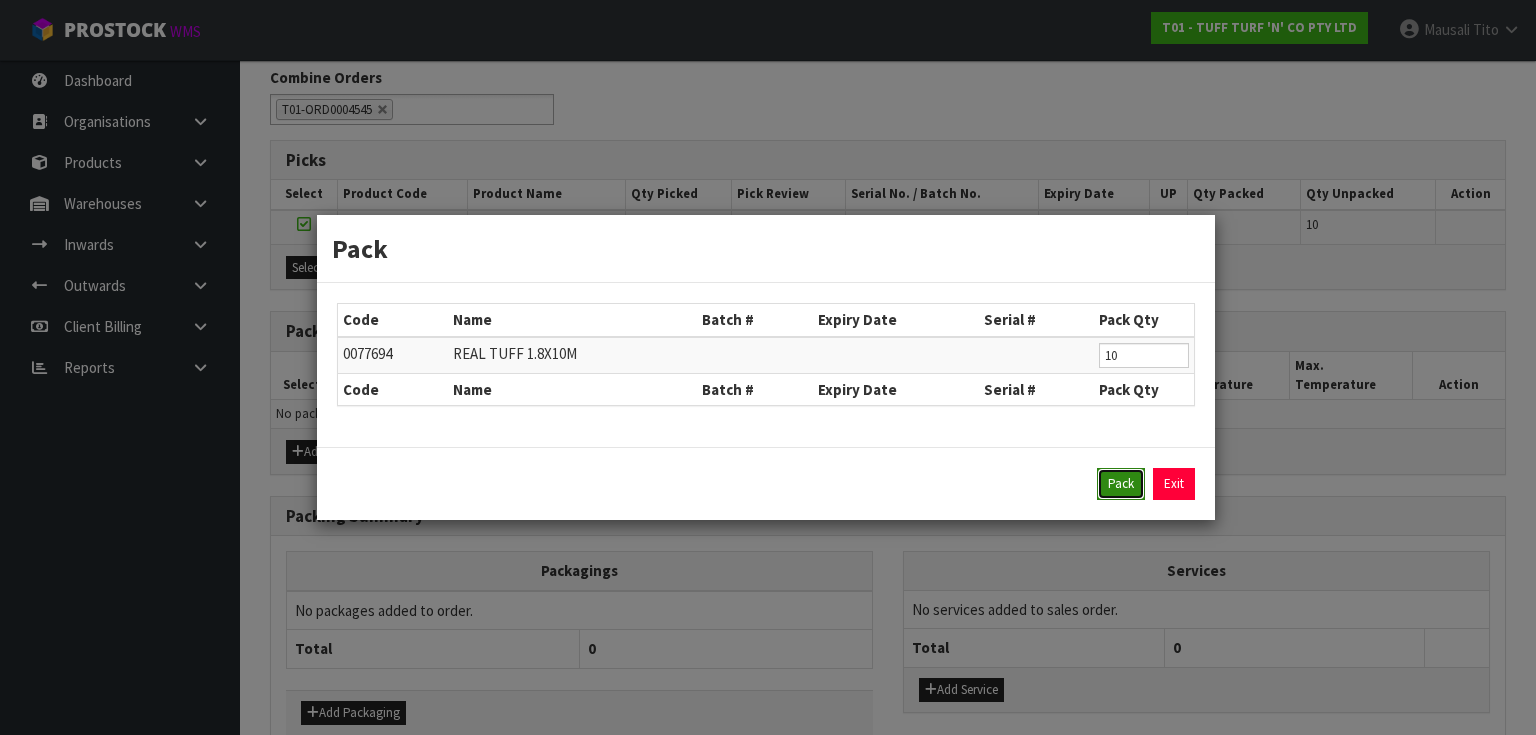 click on "Pack" at bounding box center [1121, 484] 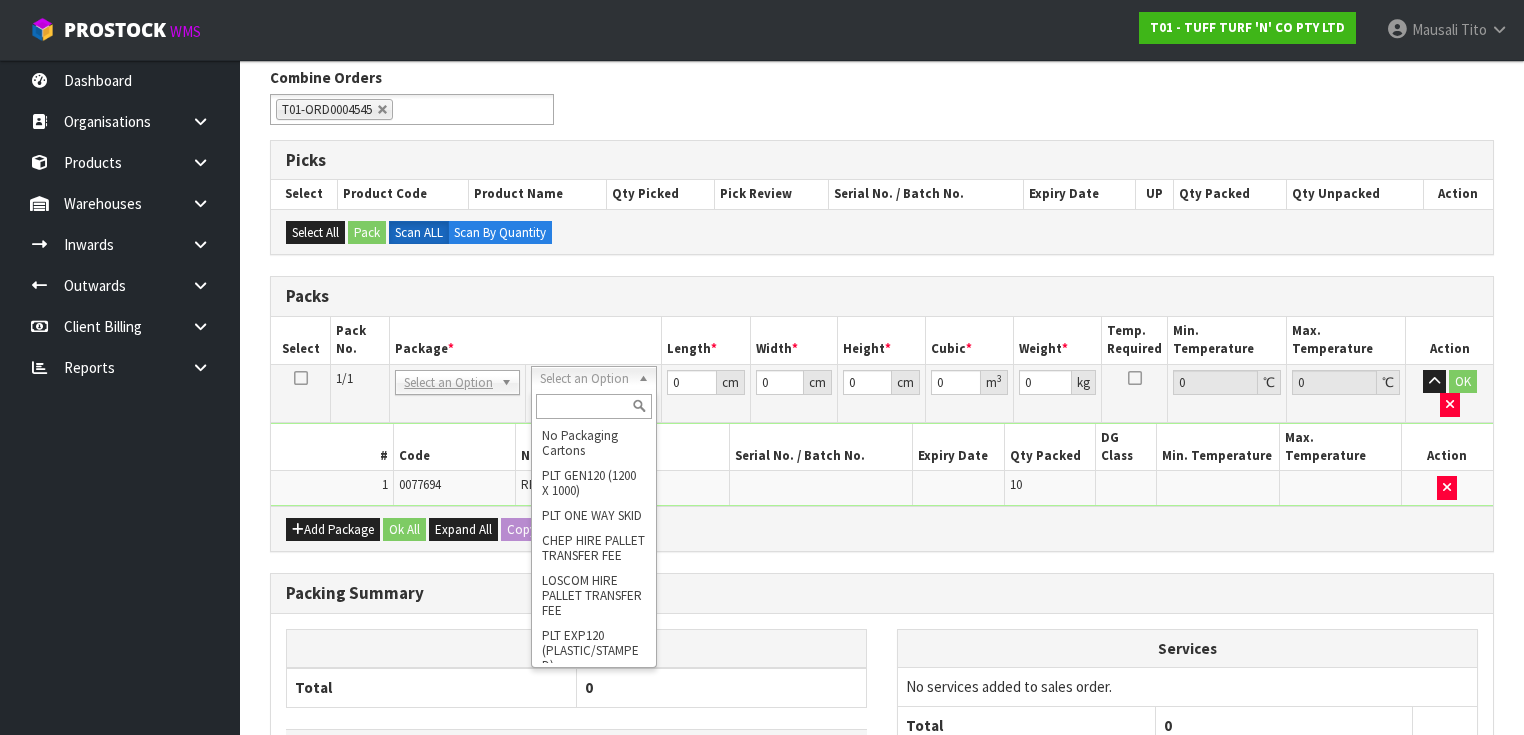 click at bounding box center [593, 406] 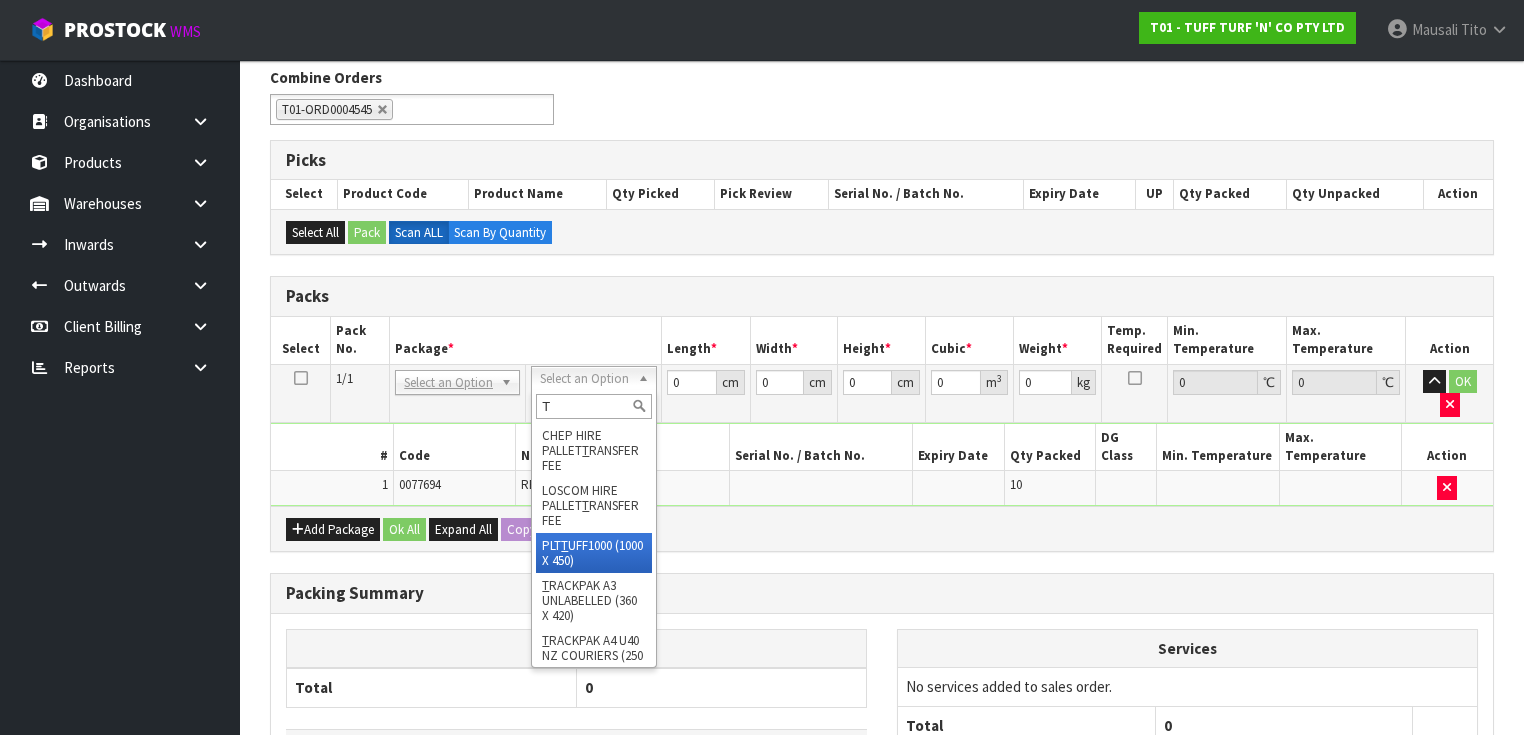 type on "T" 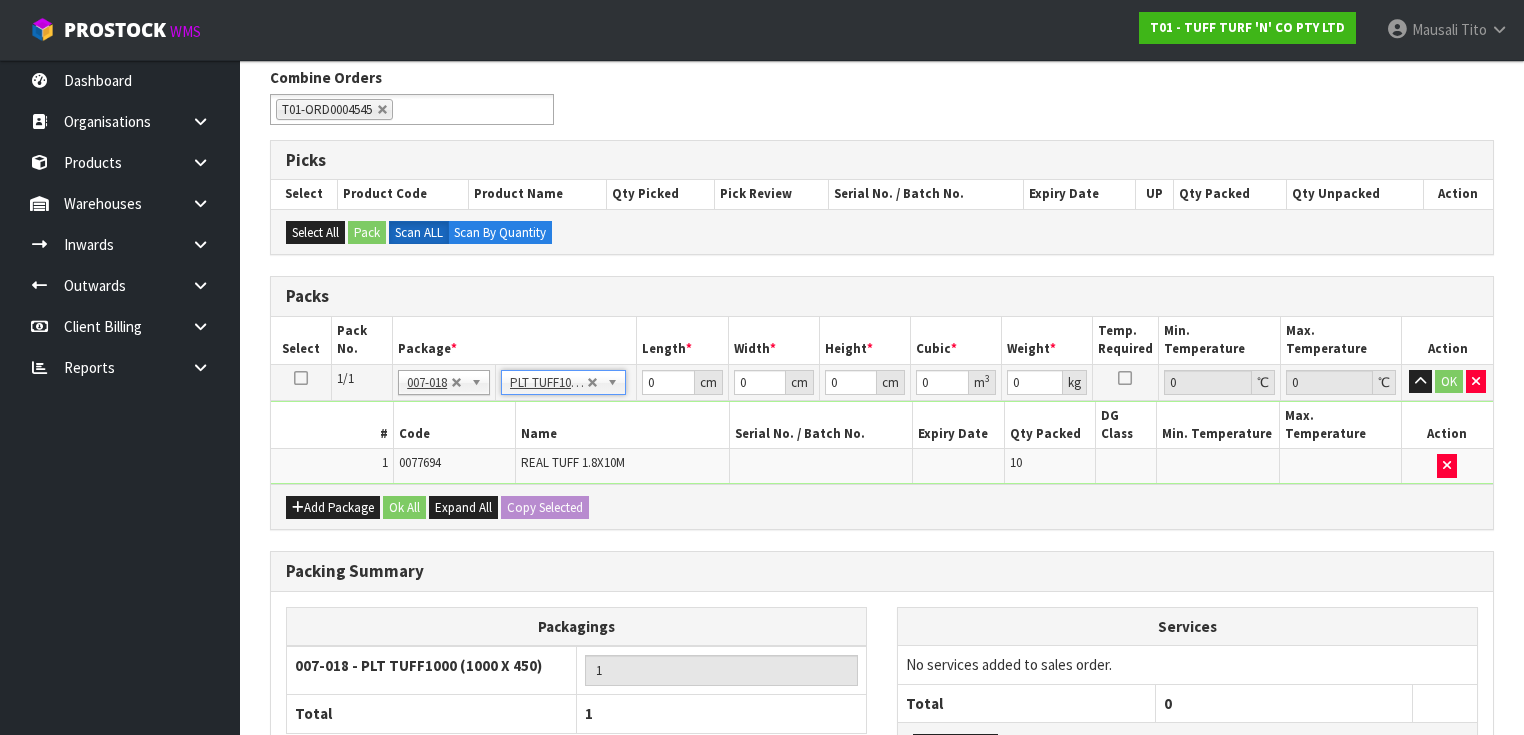 type on "100" 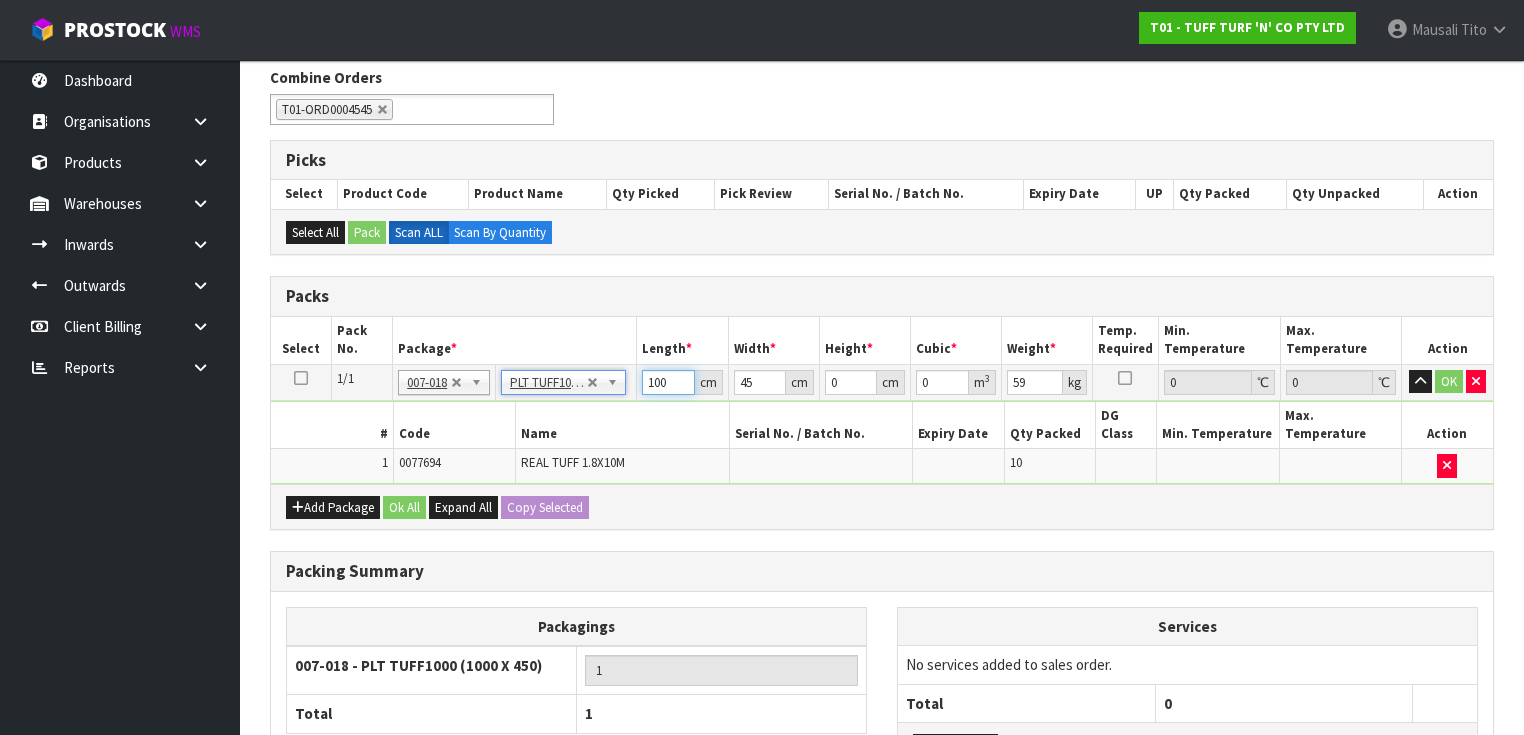drag, startPoint x: 670, startPoint y: 376, endPoint x: 615, endPoint y: 384, distance: 55.578773 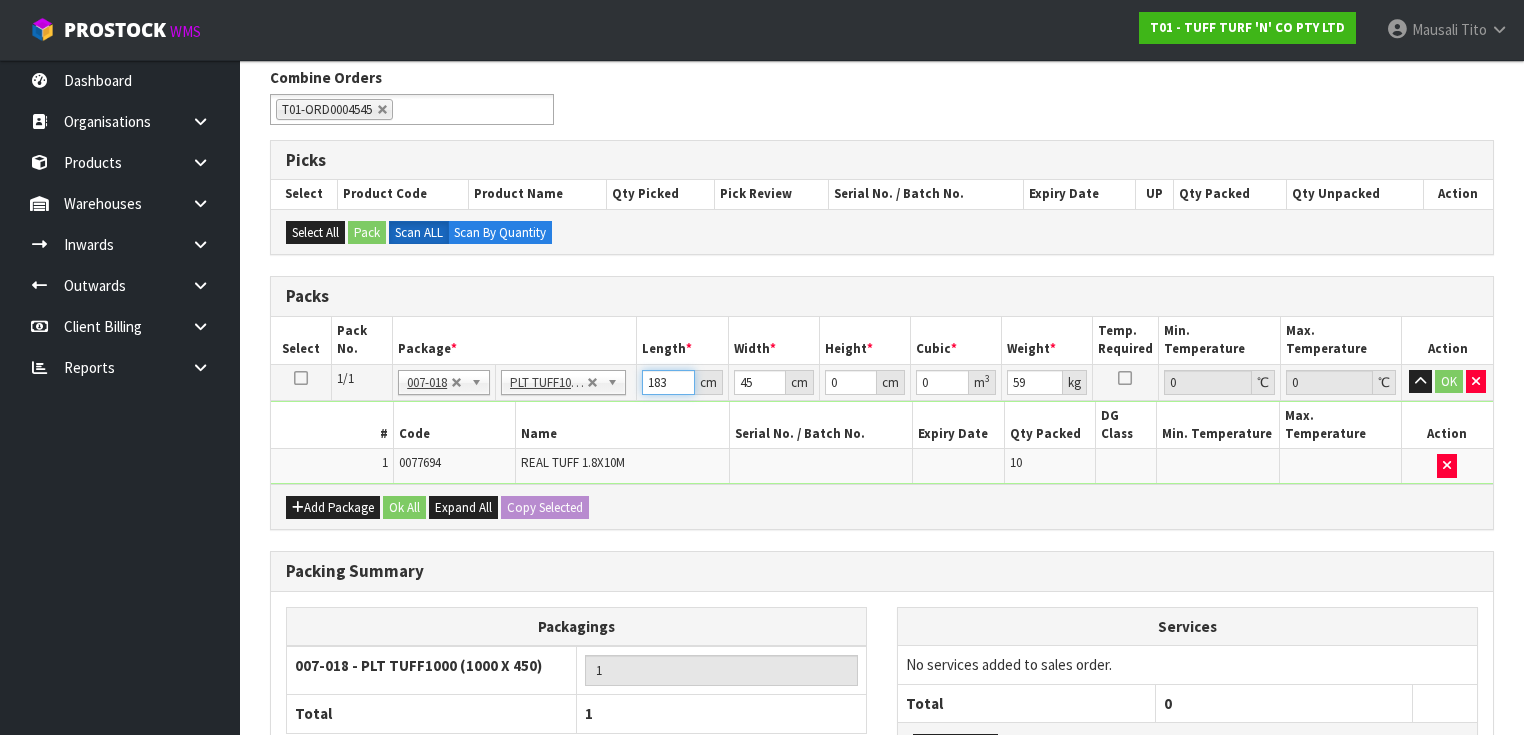 type on "183" 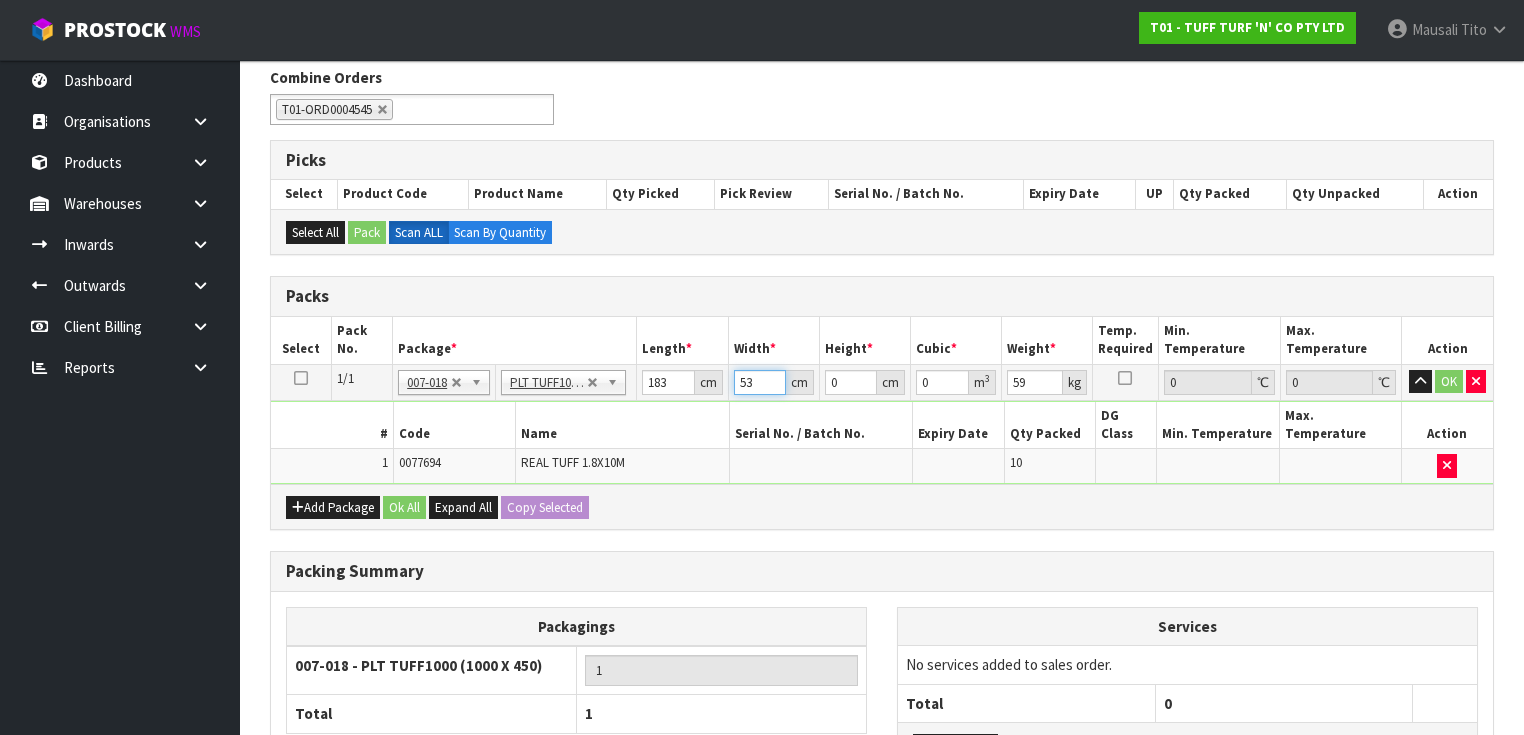 type on "53" 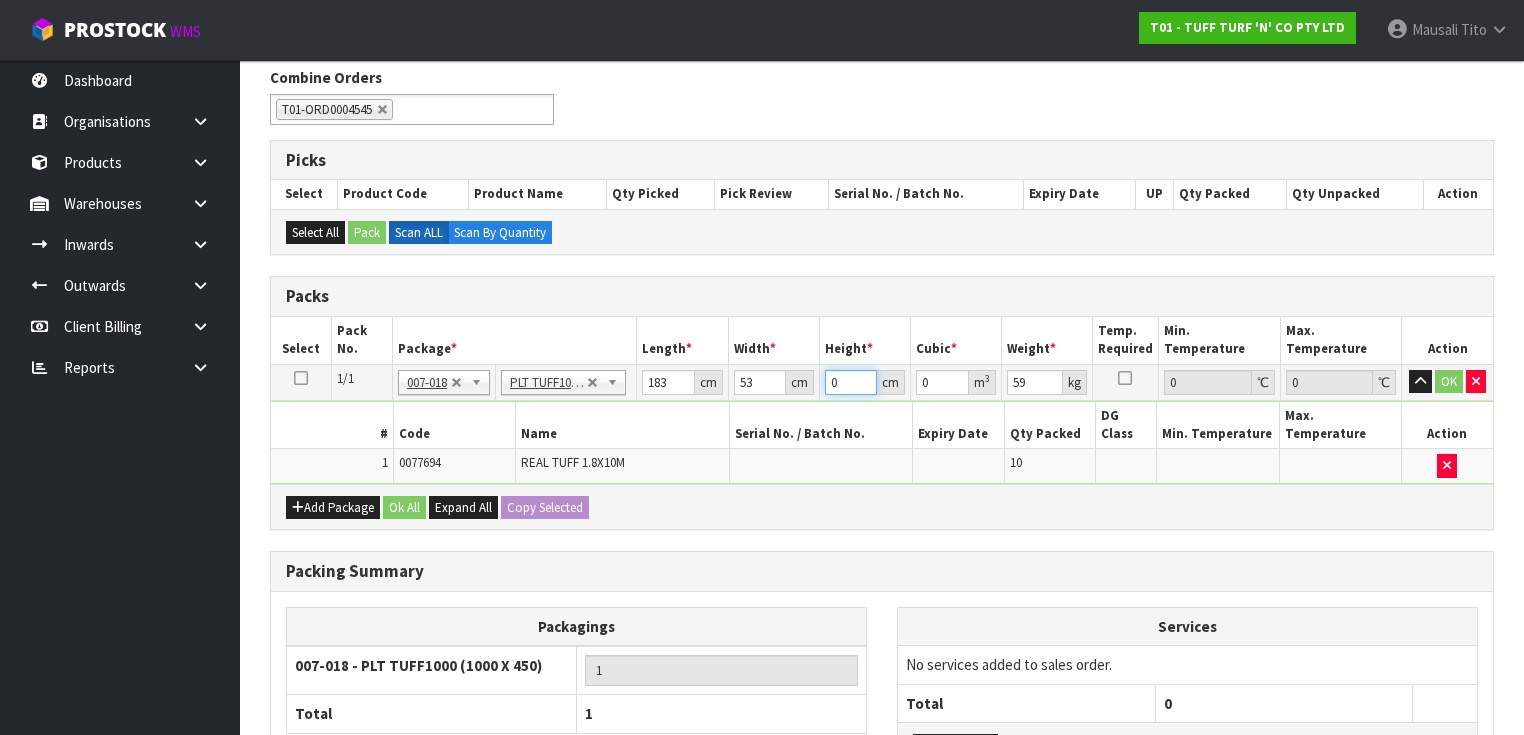 type on "4" 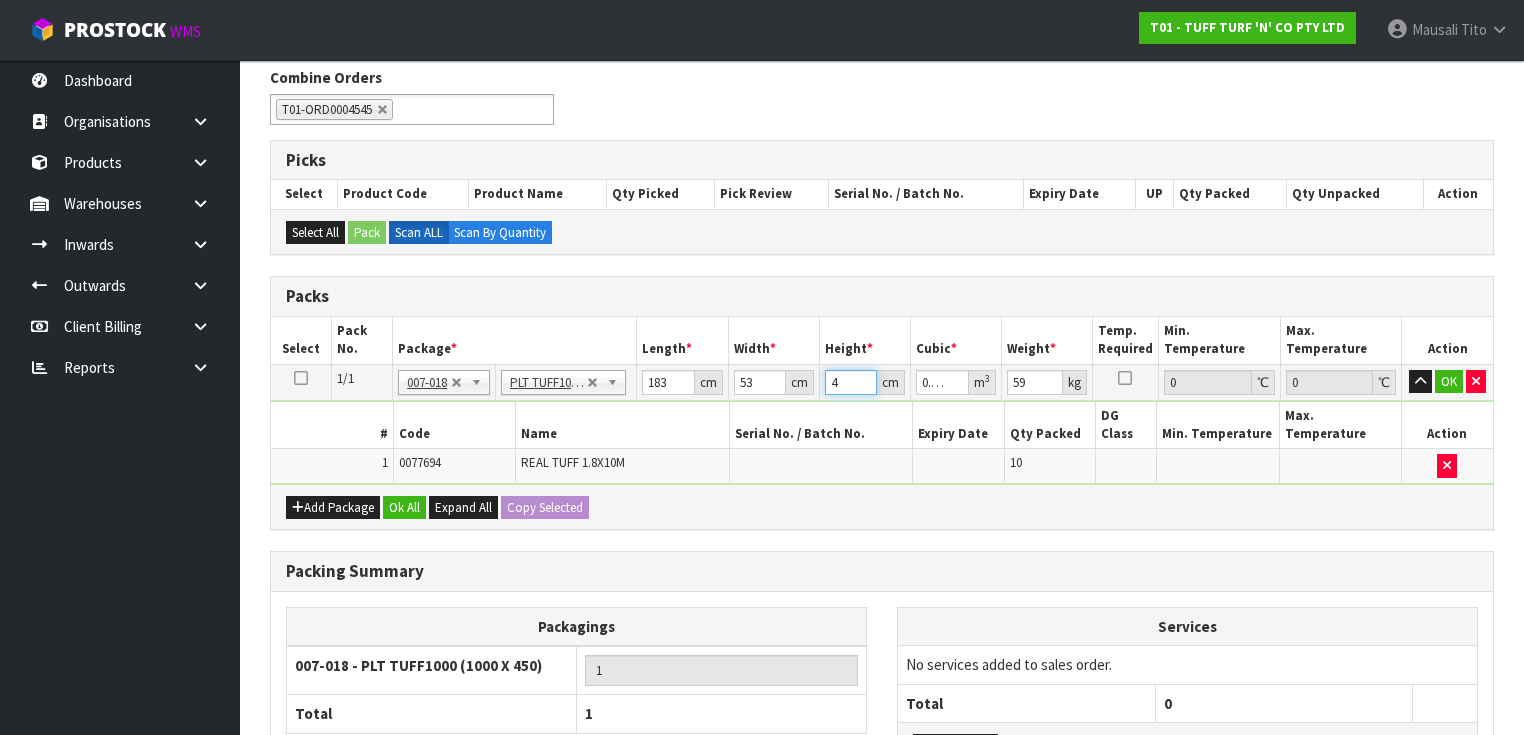 type on "40" 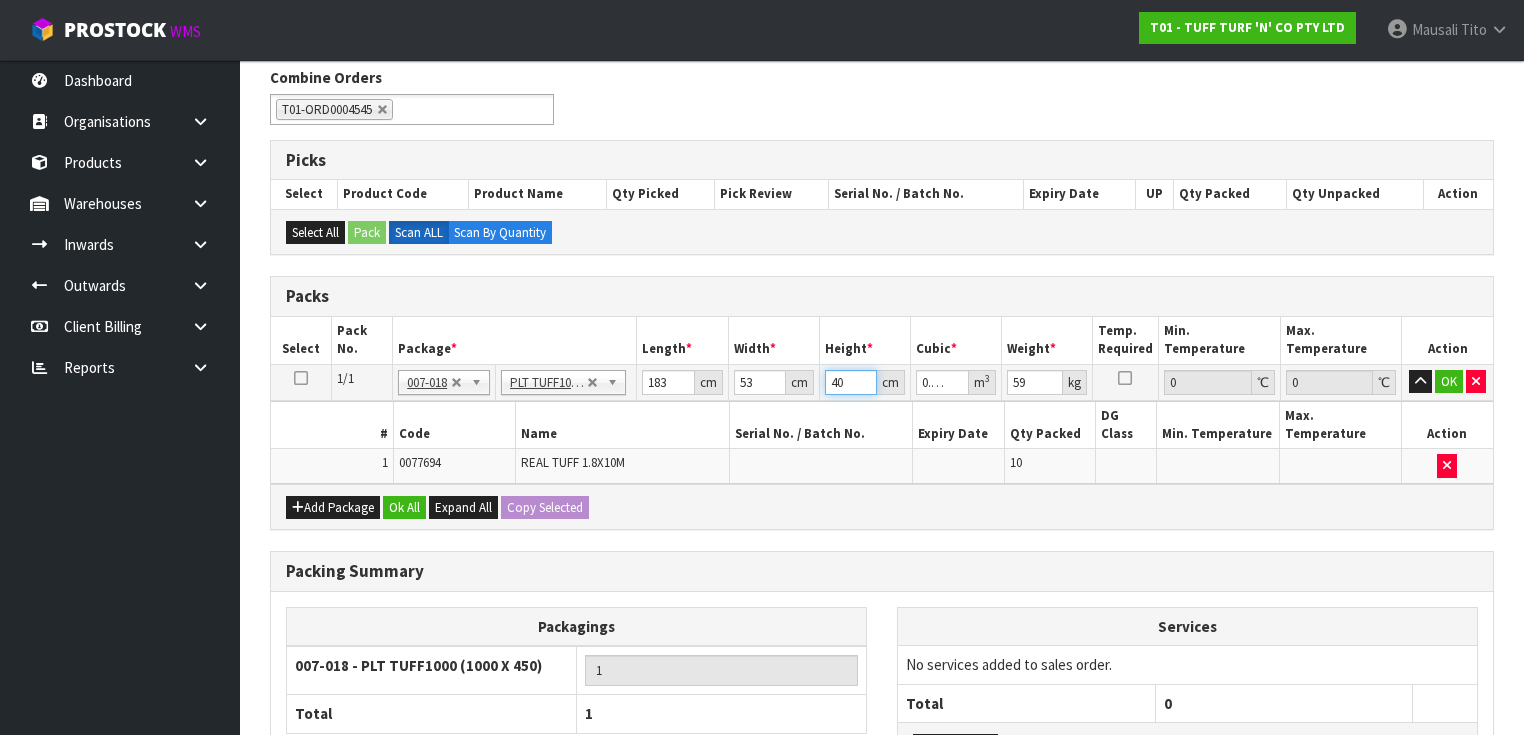 type on "40" 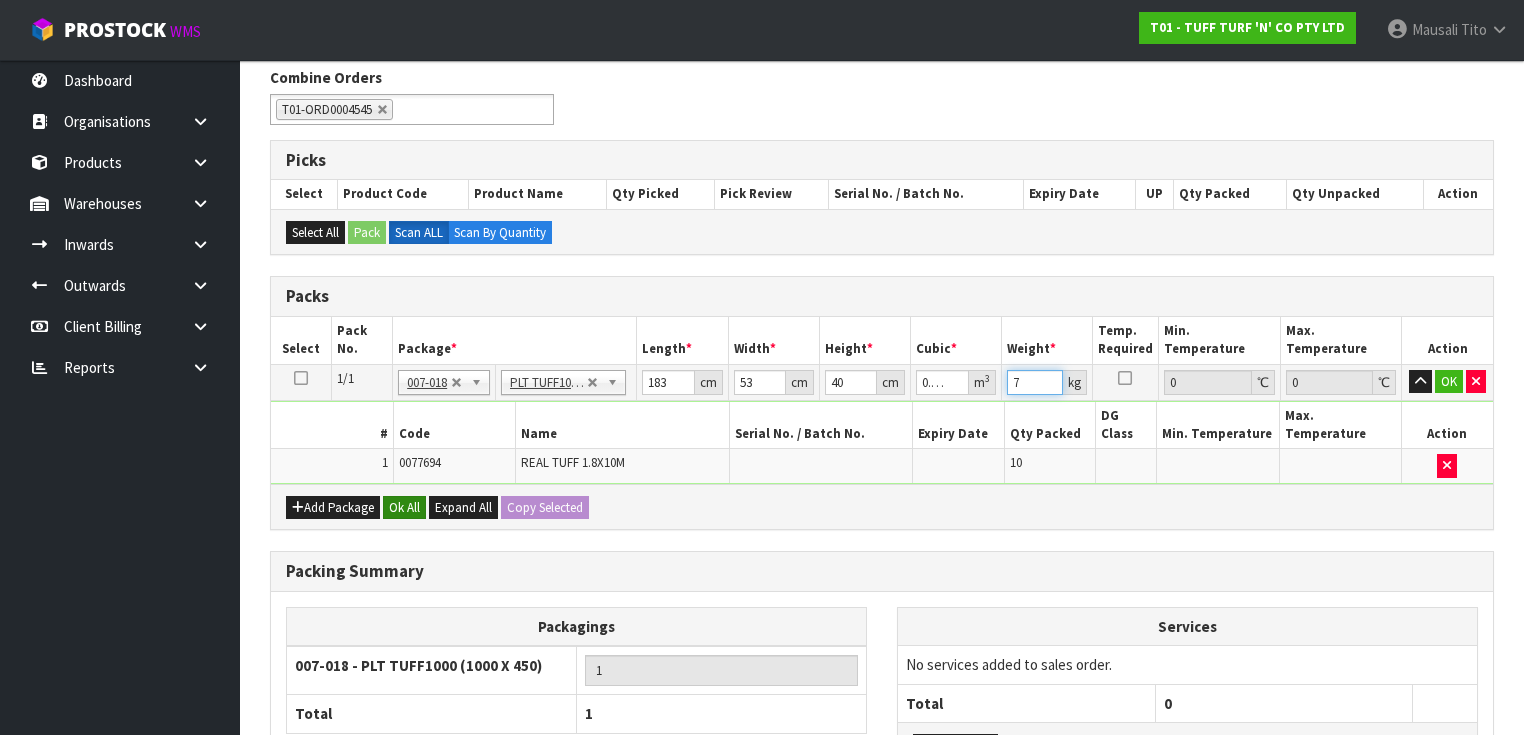 type on "7" 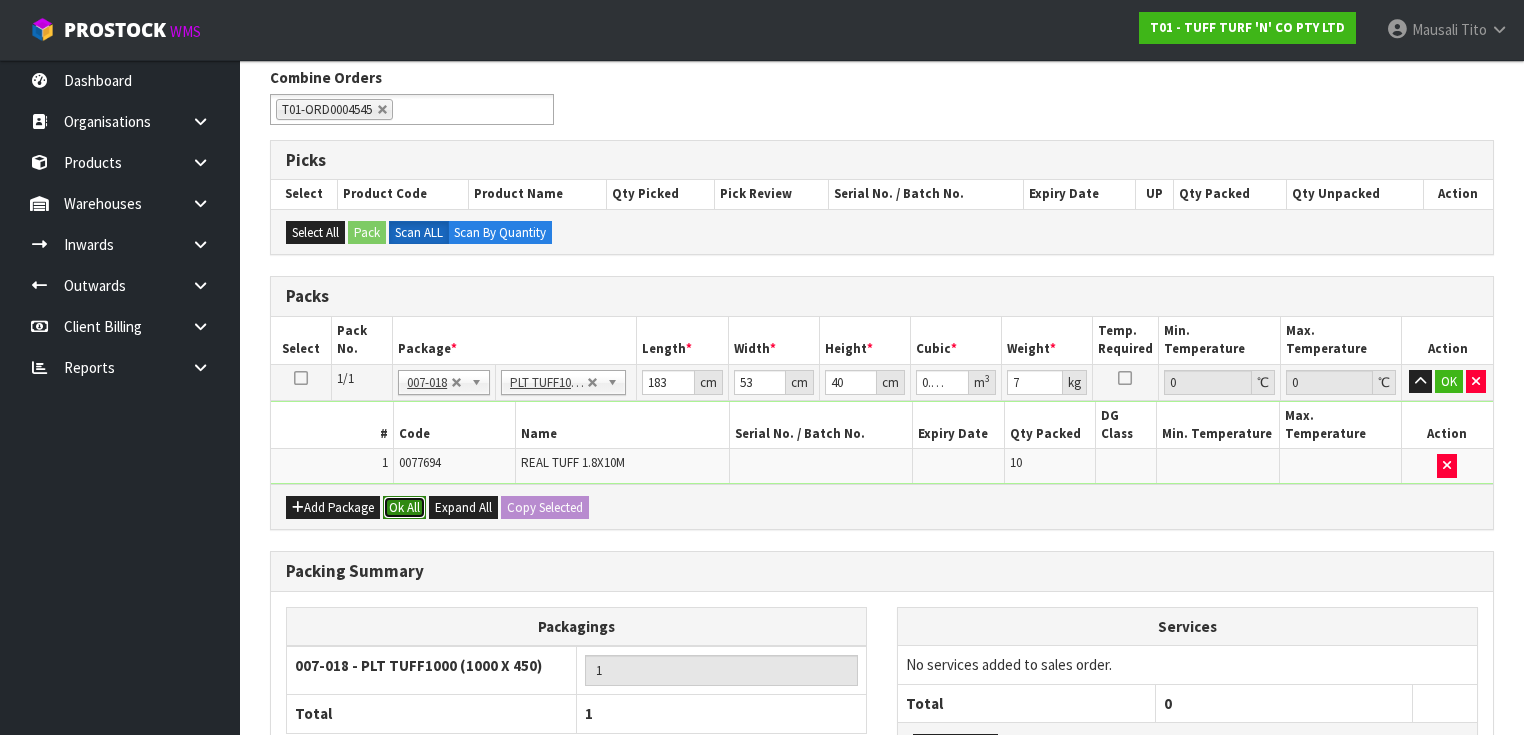click on "Ok All" at bounding box center (404, 508) 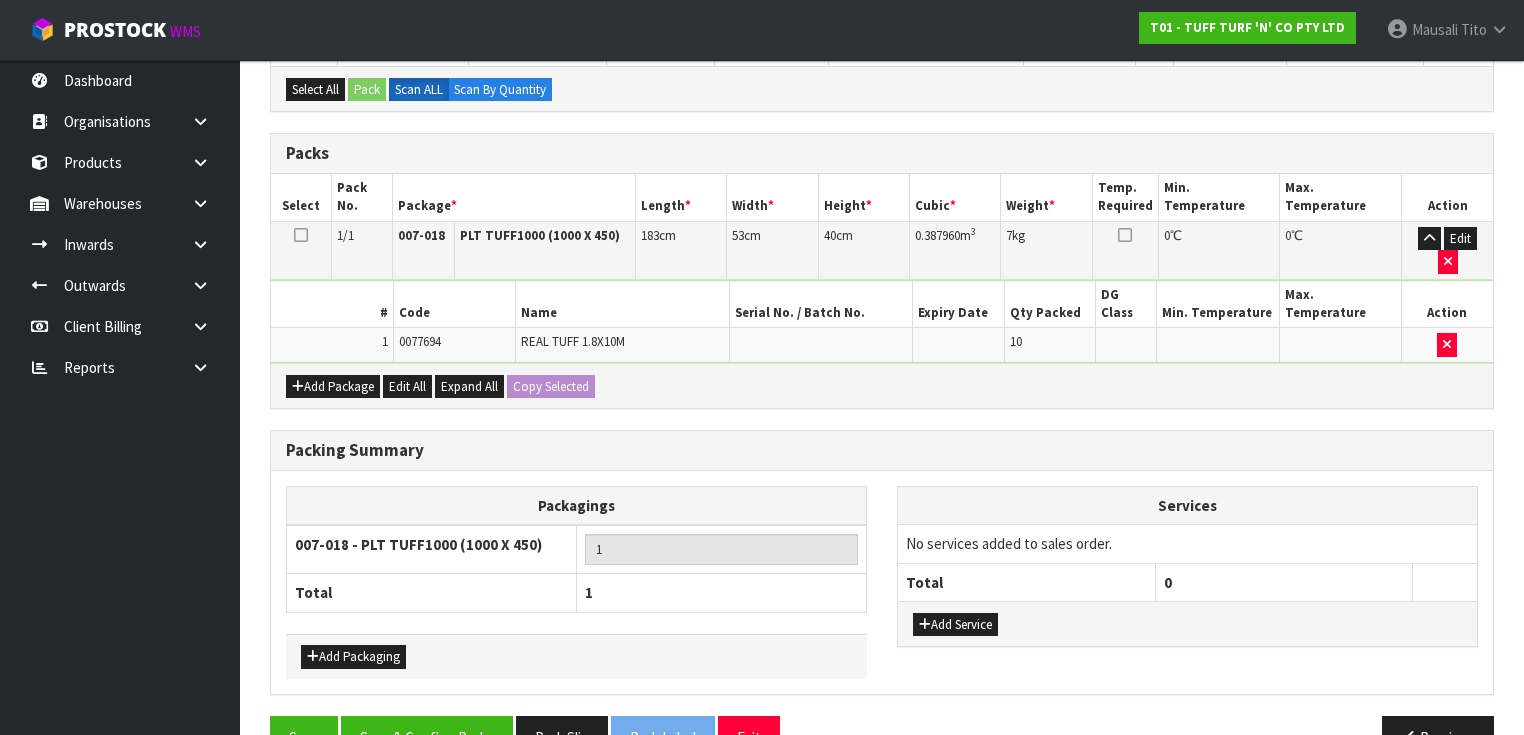 scroll, scrollTop: 465, scrollLeft: 0, axis: vertical 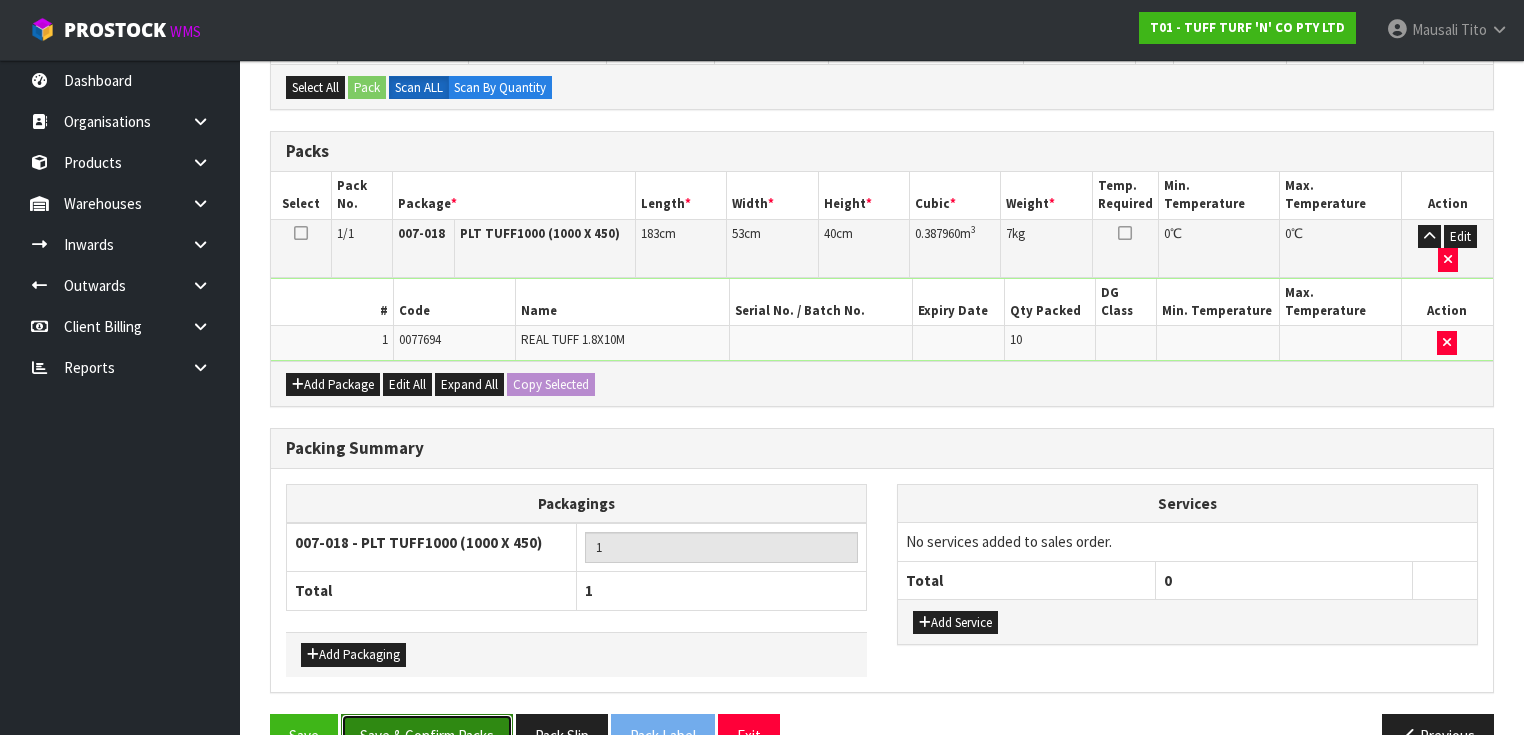 click on "Save & Confirm Packs" at bounding box center (427, 735) 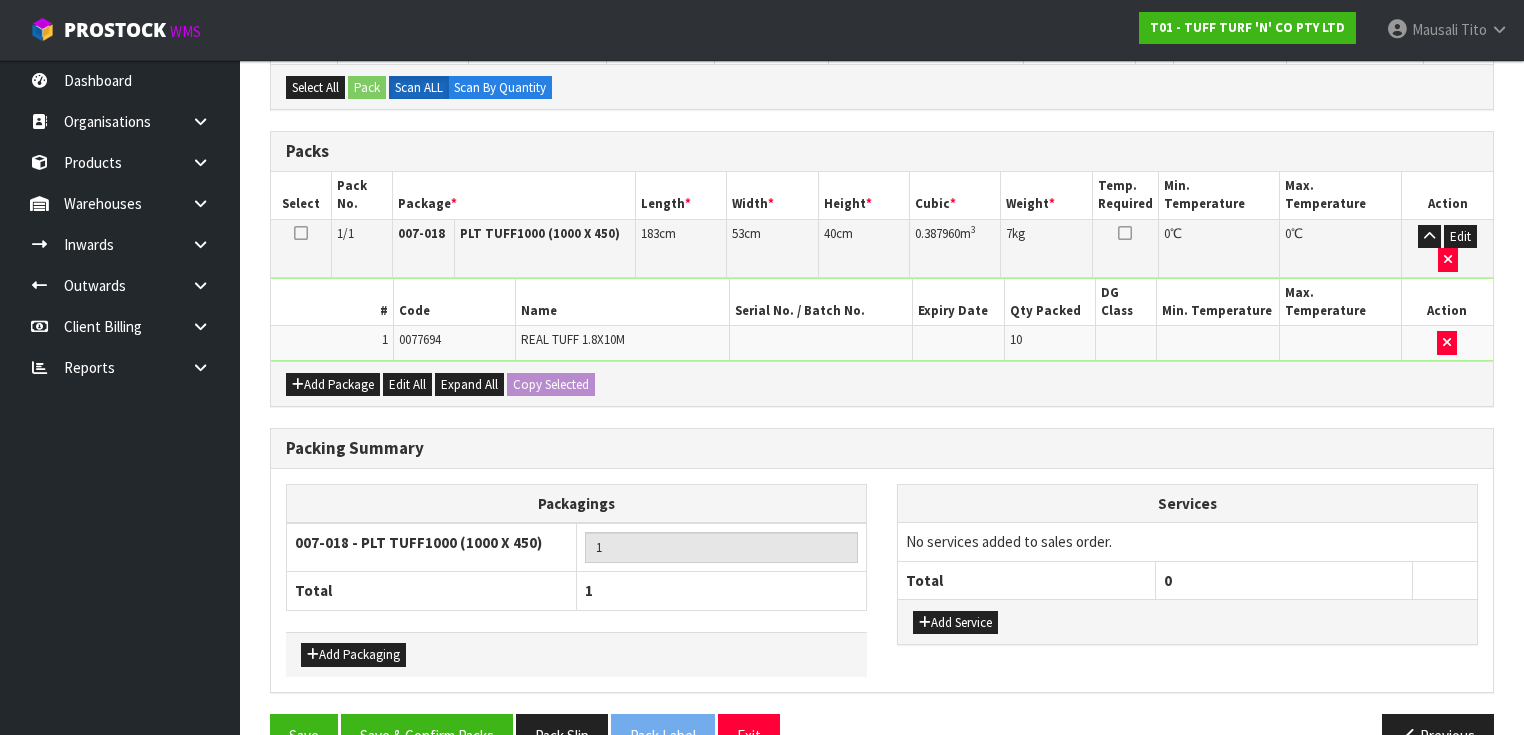 scroll, scrollTop: 0, scrollLeft: 0, axis: both 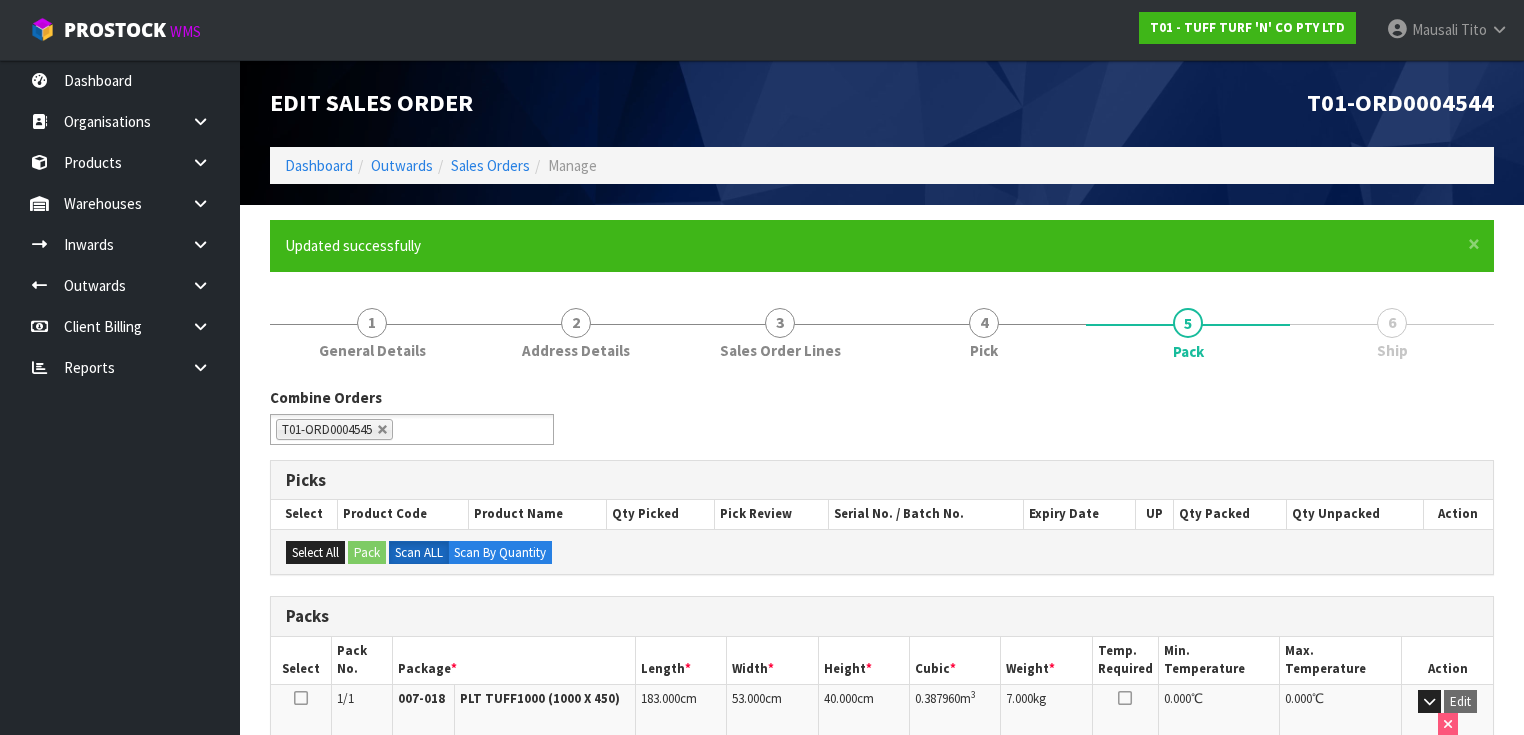 click on "Dashboard Outwards Sales Orders Manage" at bounding box center [882, 165] 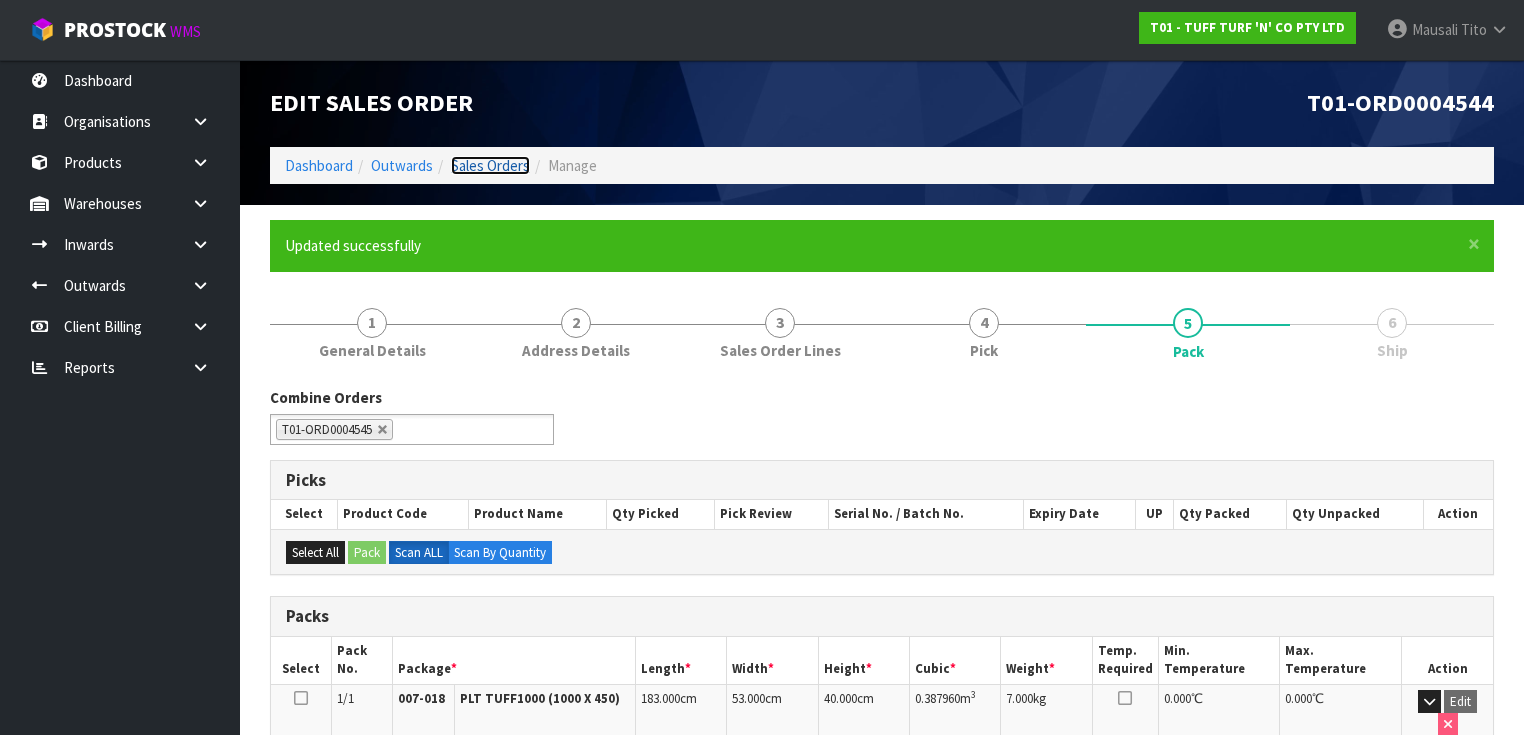 click on "Sales Orders" at bounding box center [490, 165] 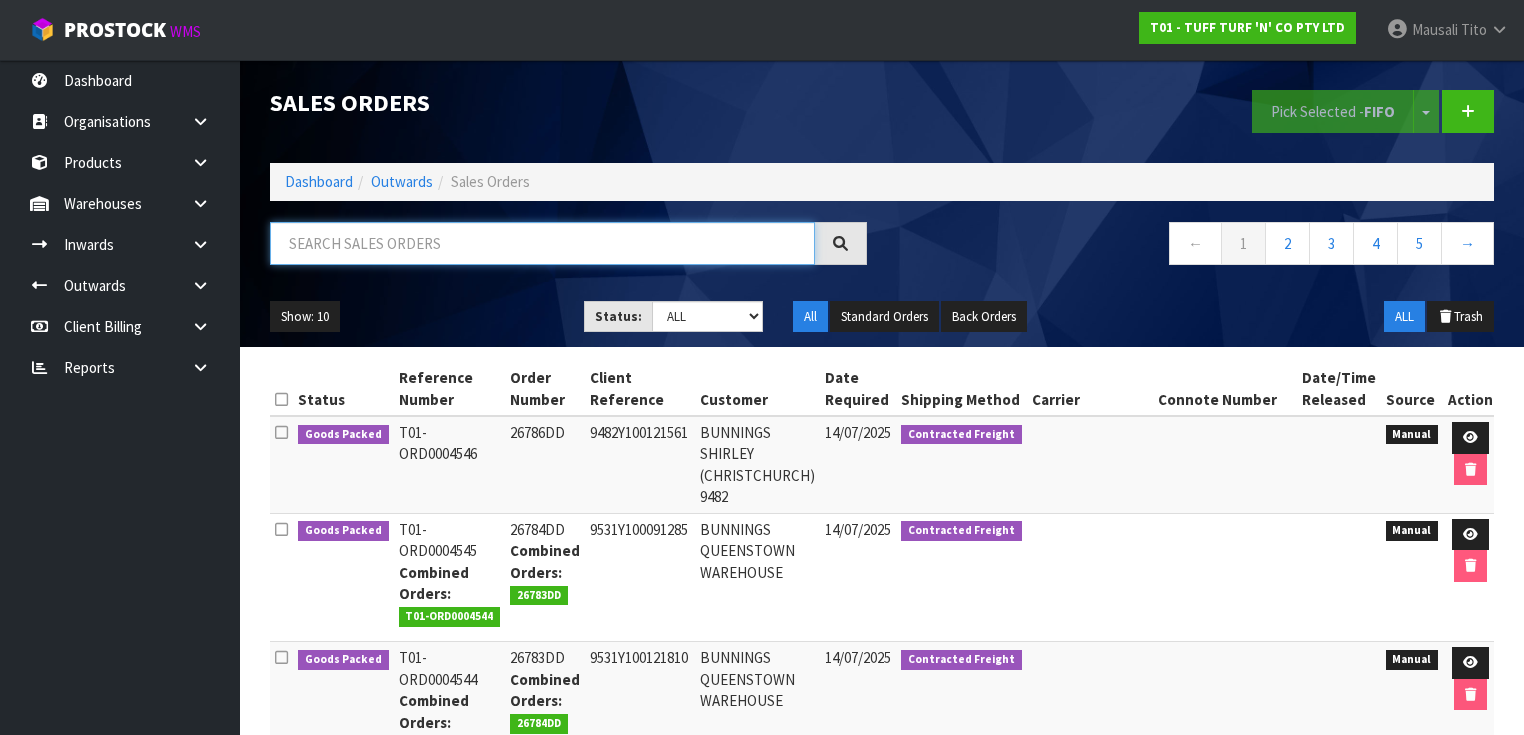 click at bounding box center (542, 243) 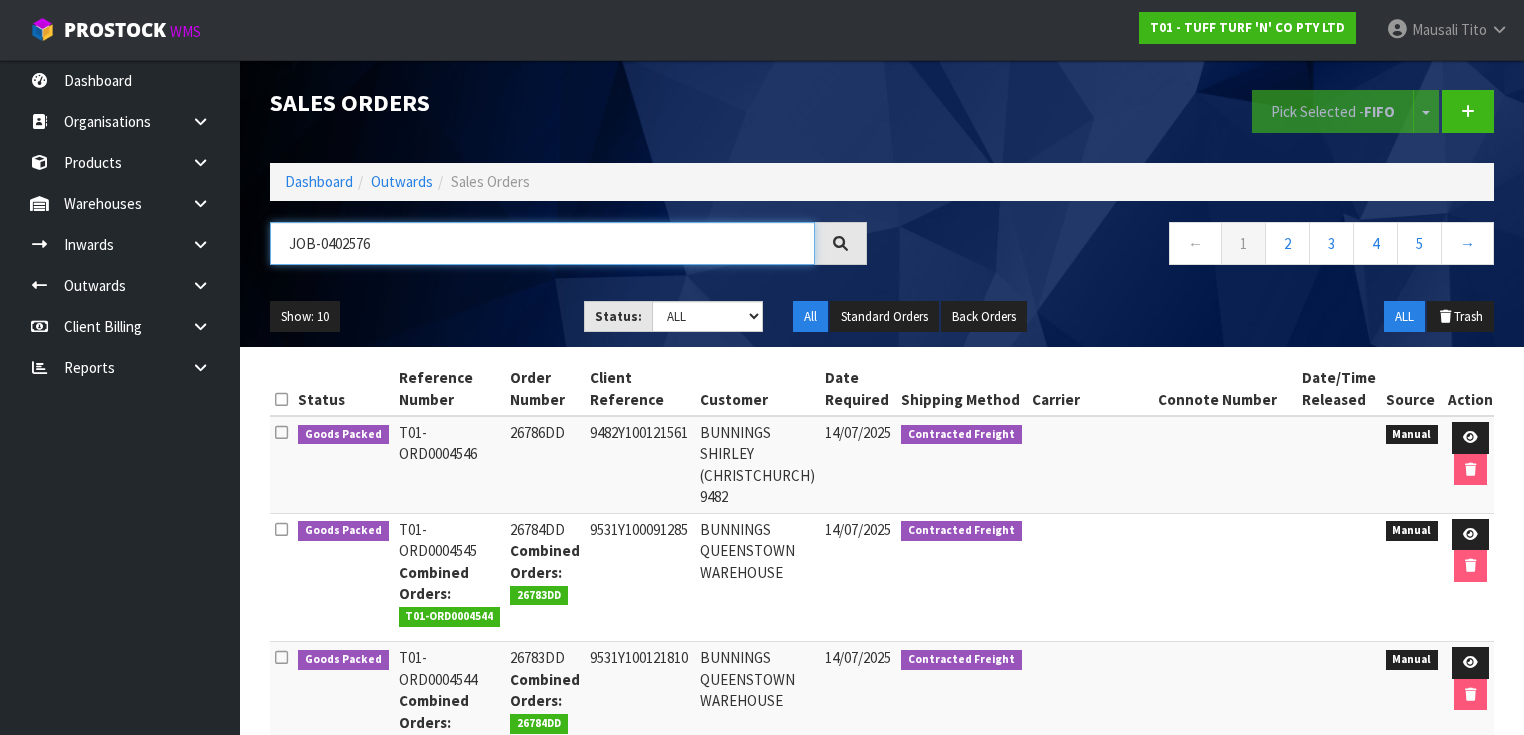 type on "JOB-0402576" 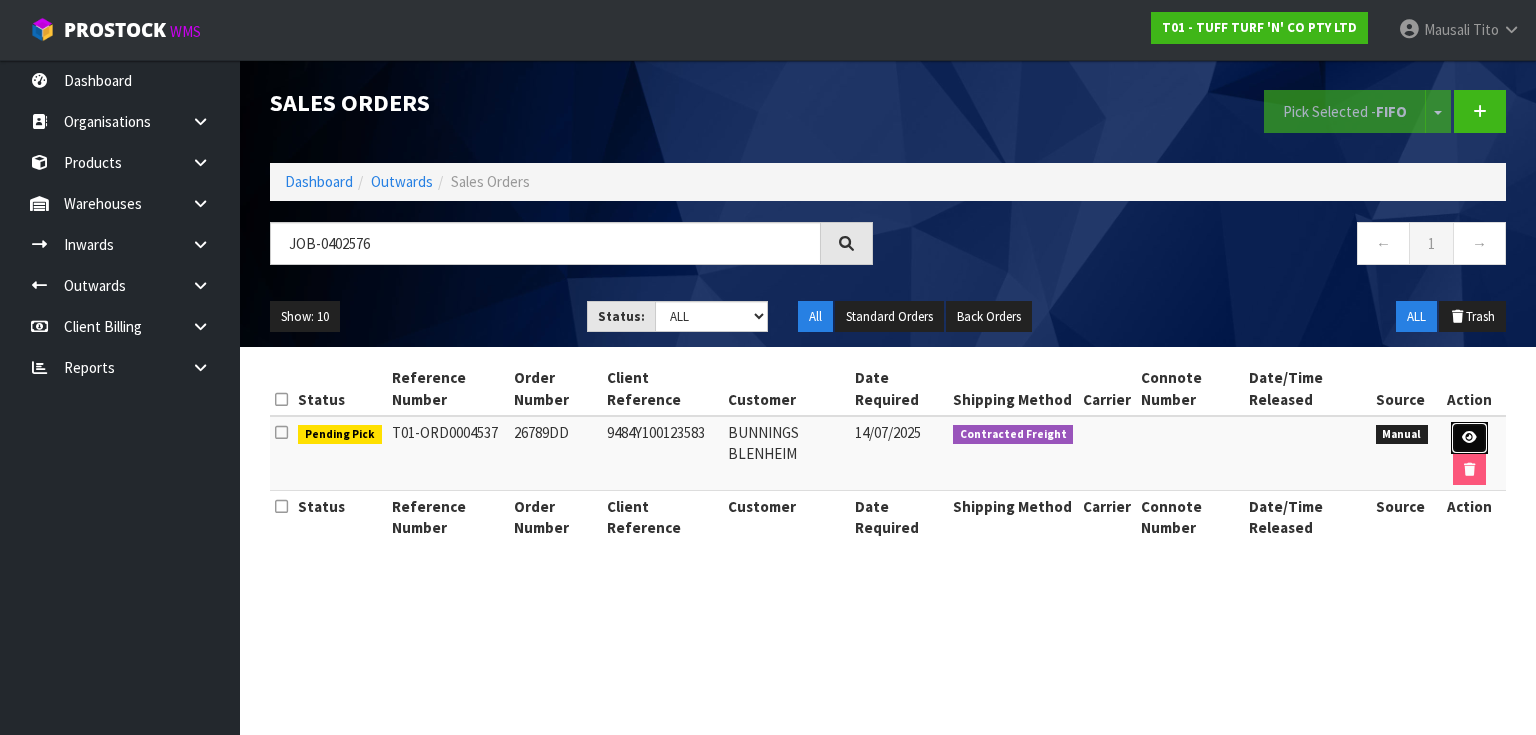 click at bounding box center (1469, 438) 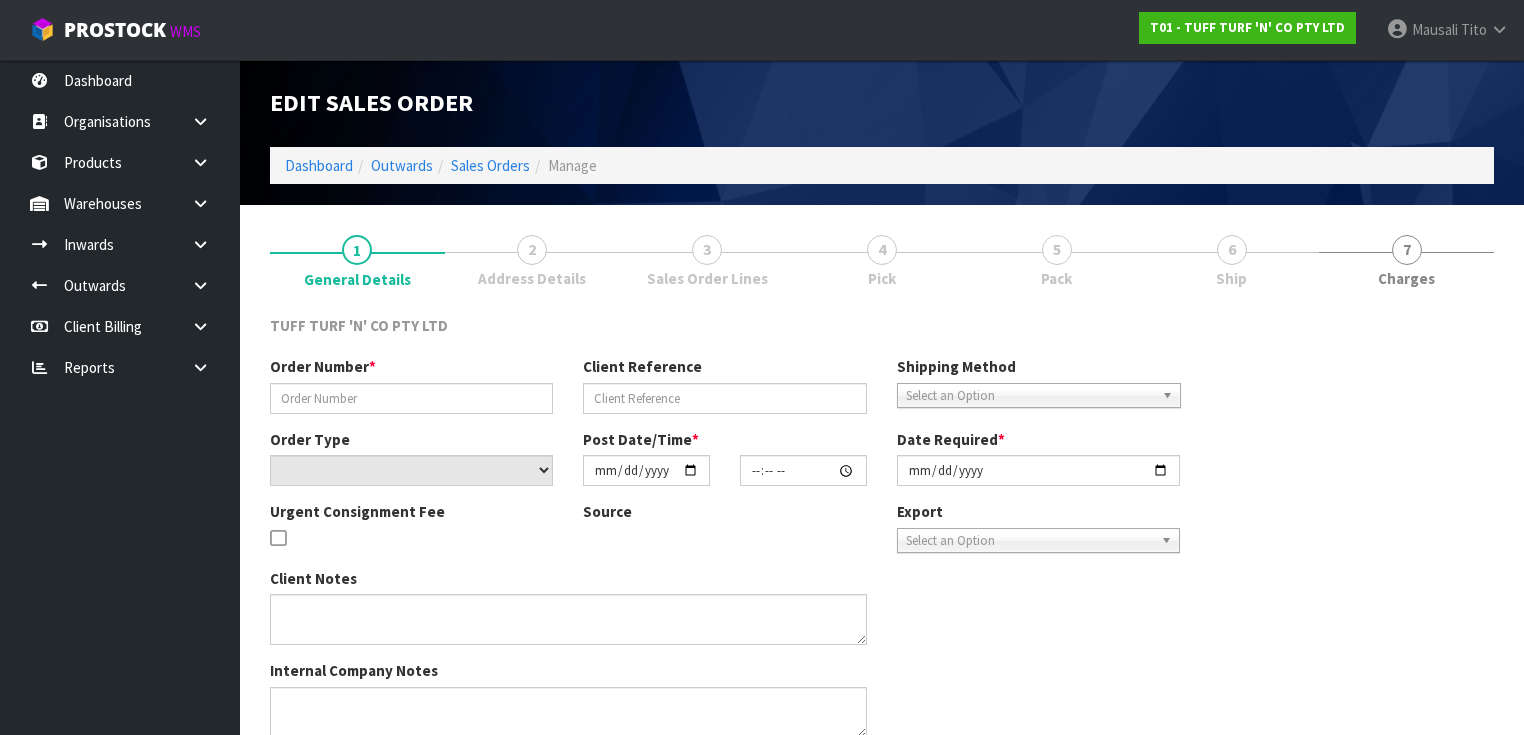 type on "26789DD" 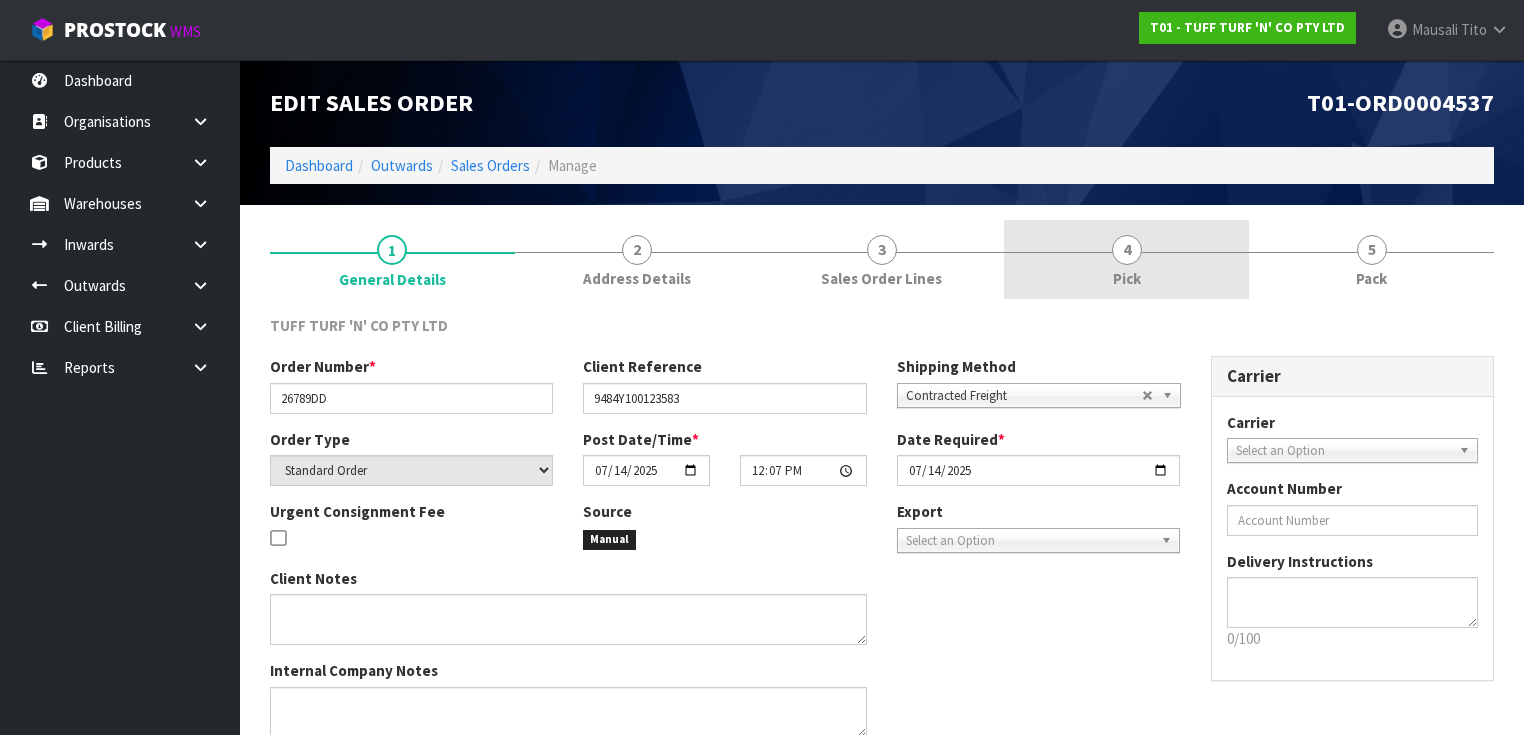 click on "4
Pick" at bounding box center [1126, 259] 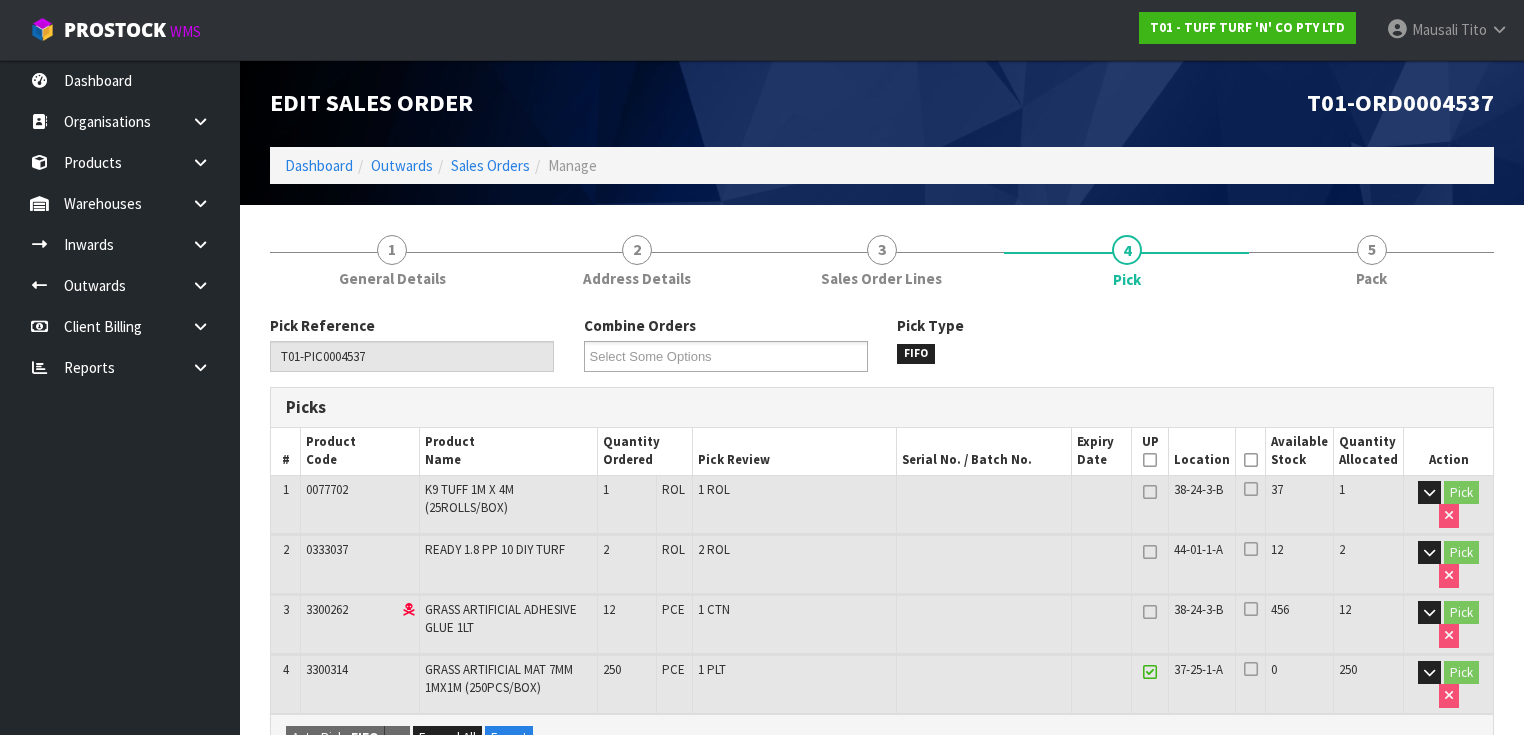 click at bounding box center [1251, 460] 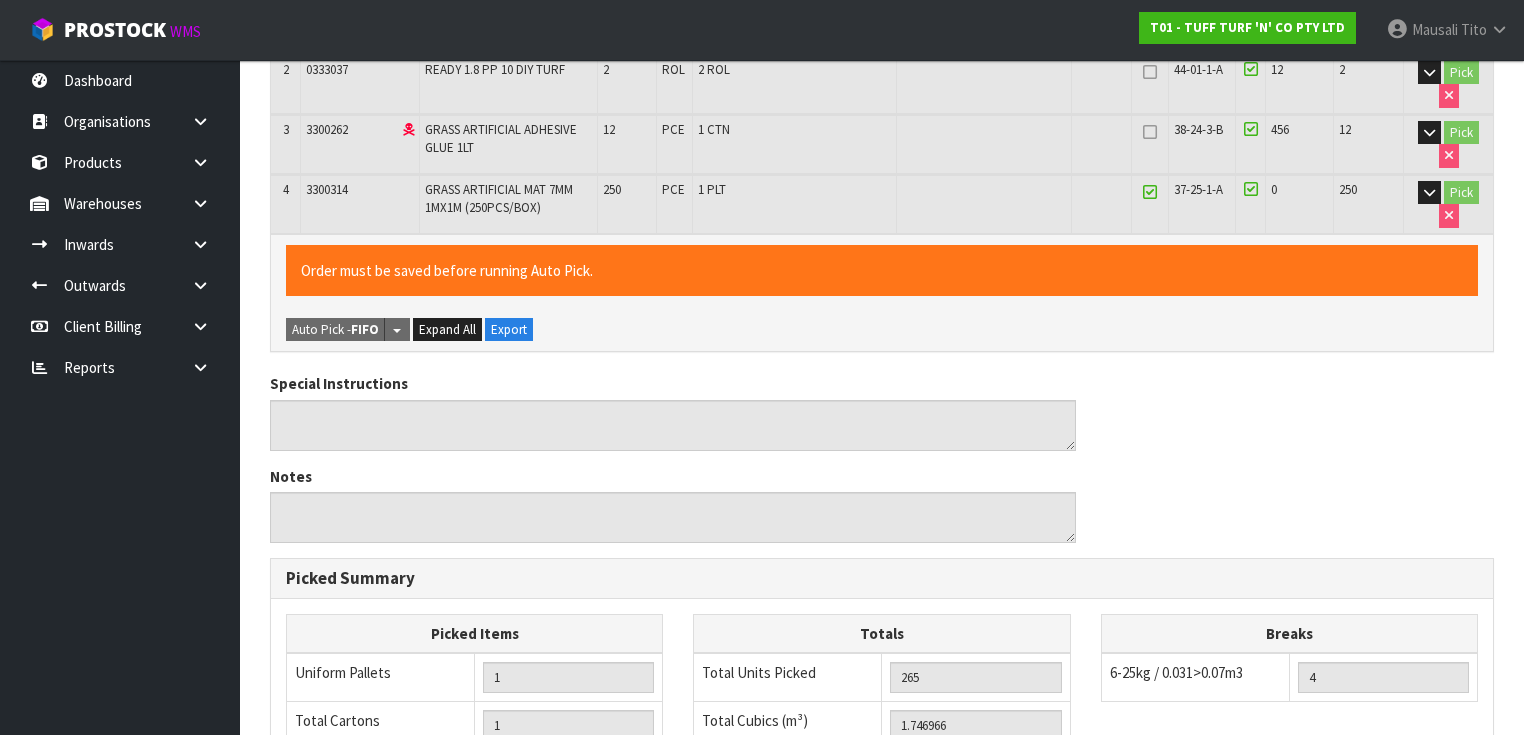scroll, scrollTop: 844, scrollLeft: 0, axis: vertical 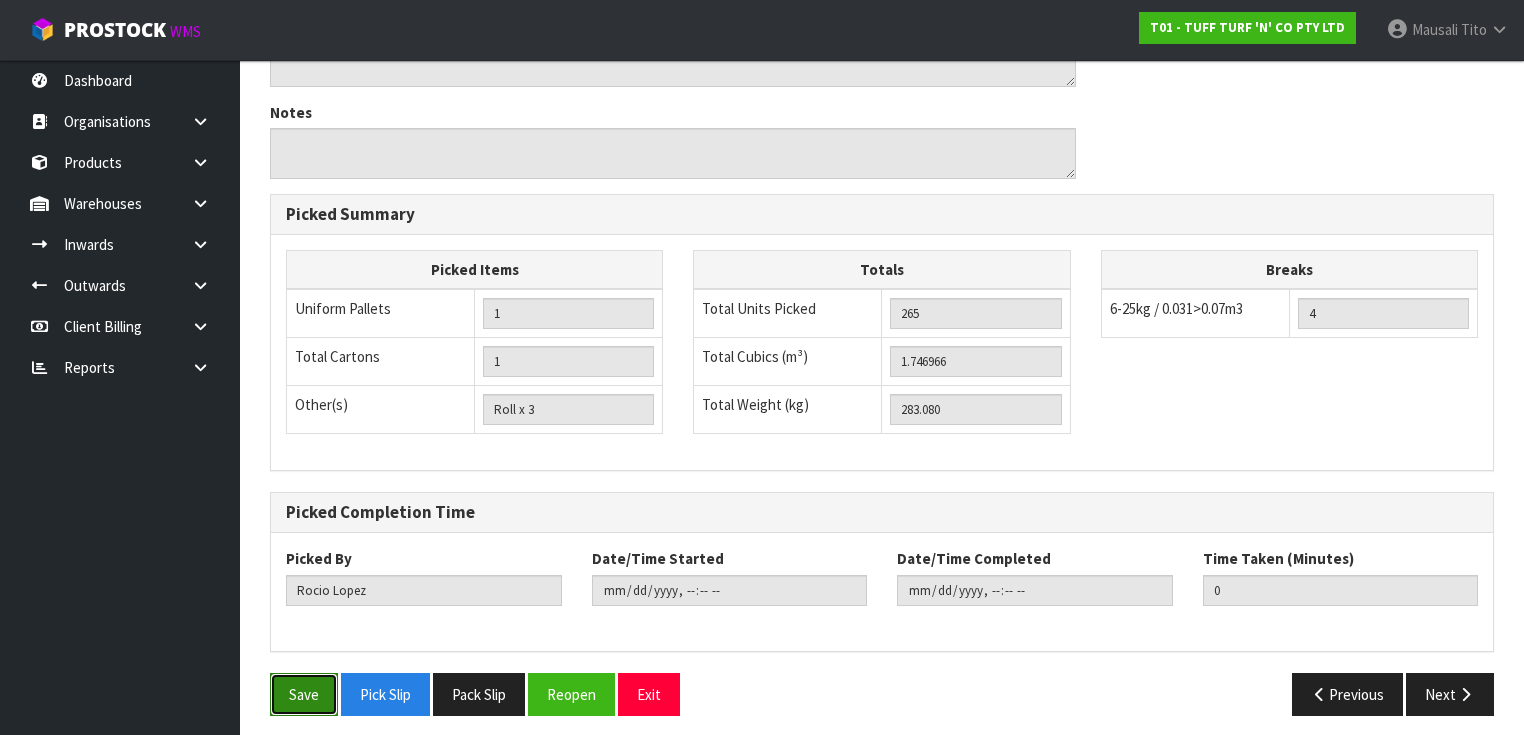 click on "Save" at bounding box center [304, 694] 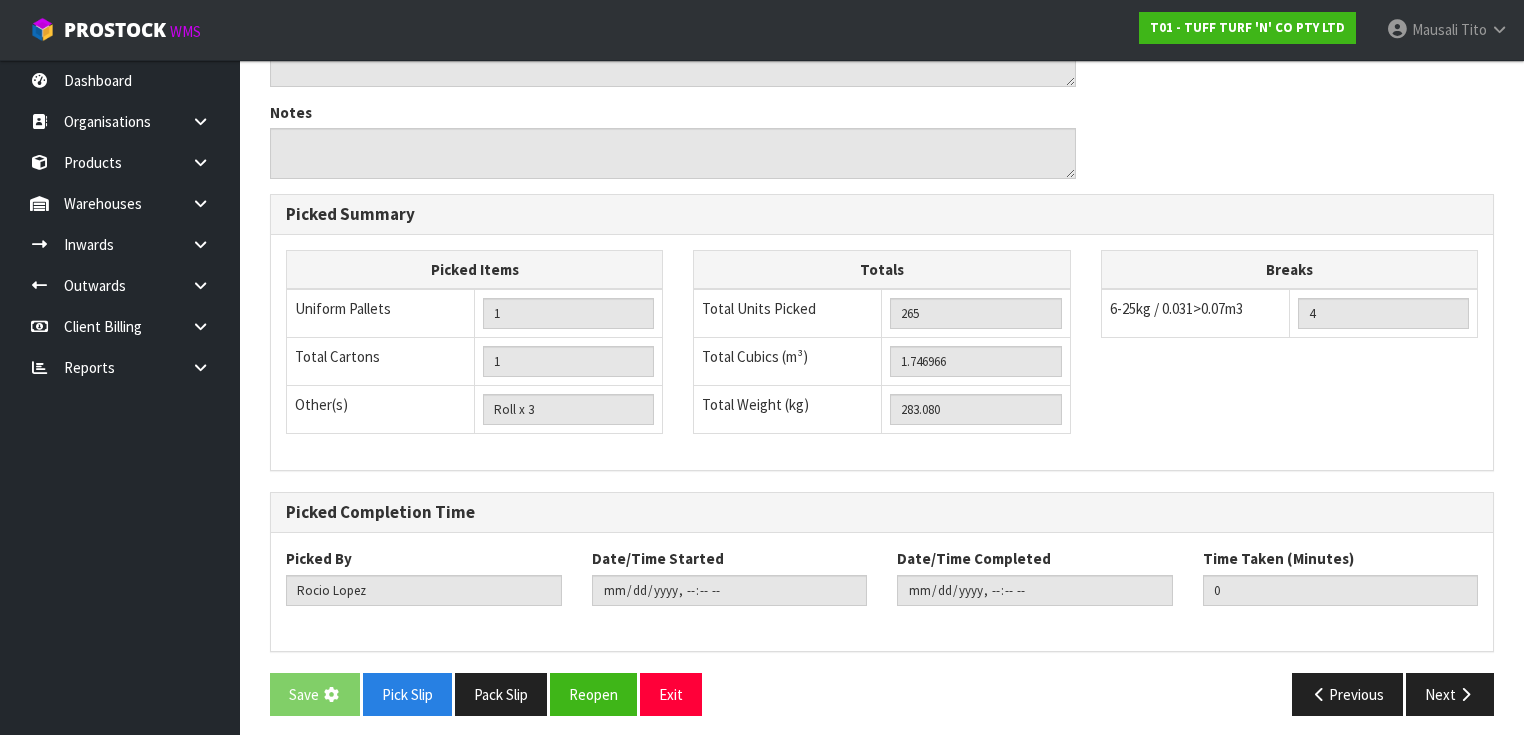 scroll, scrollTop: 0, scrollLeft: 0, axis: both 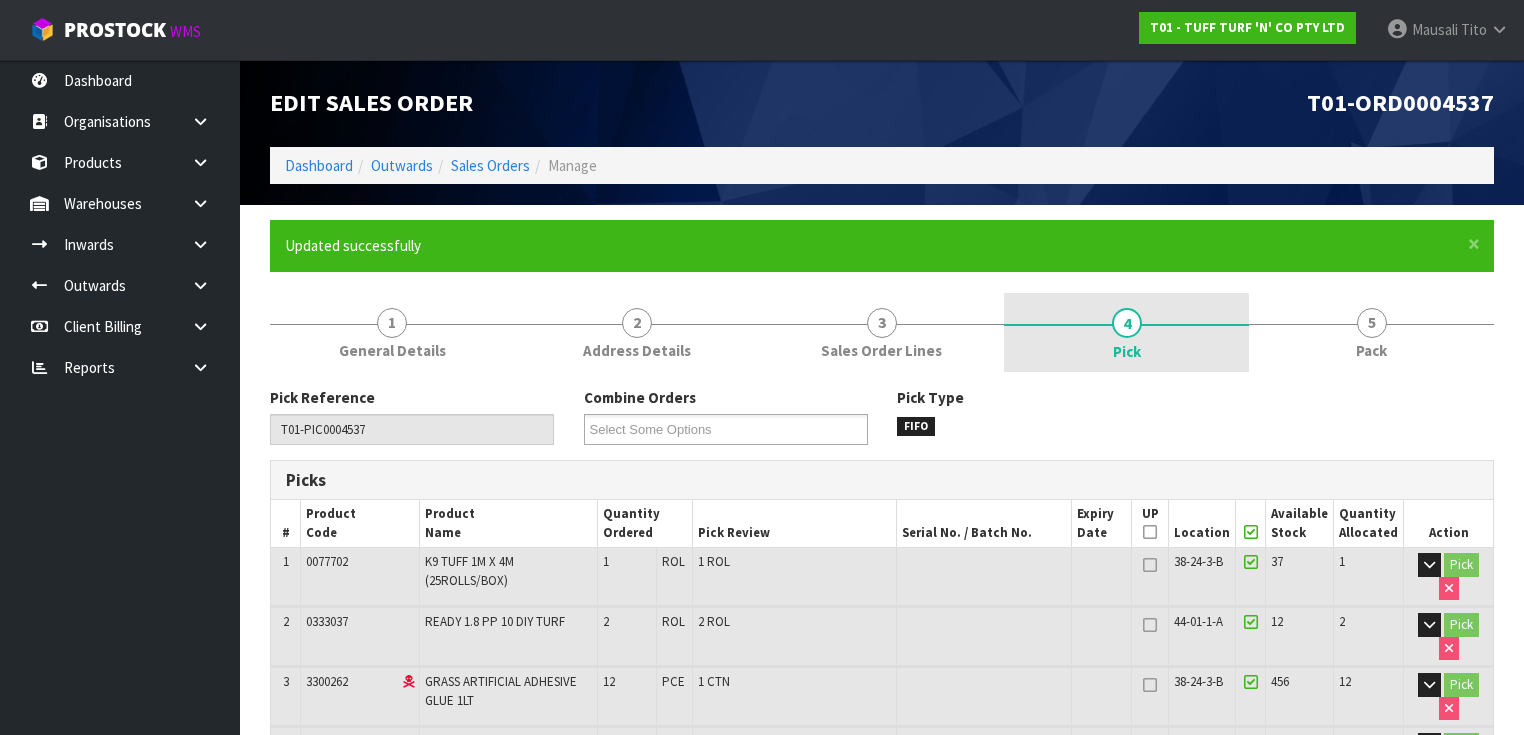 type on "Mausali Tito" 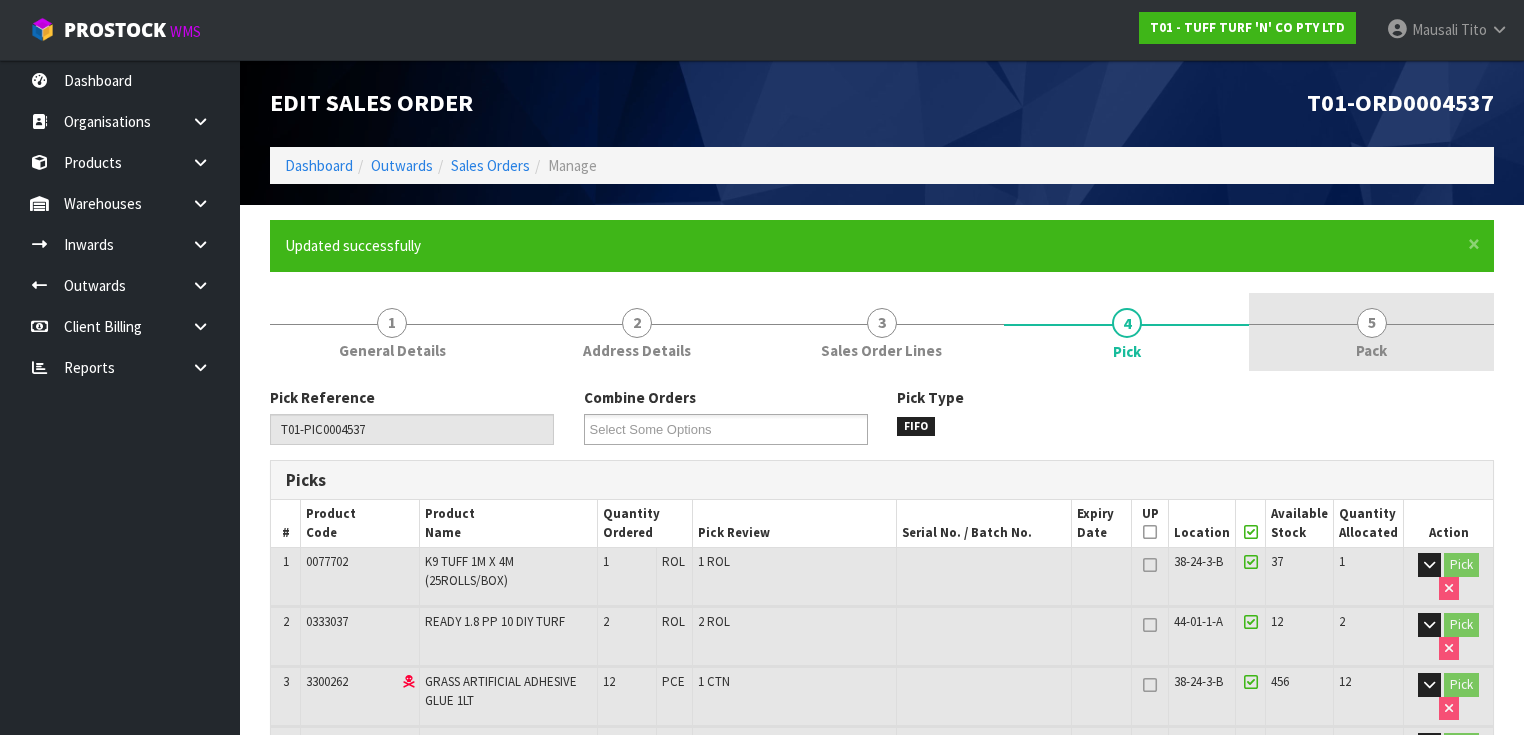 click on "5
Pack" at bounding box center [1371, 332] 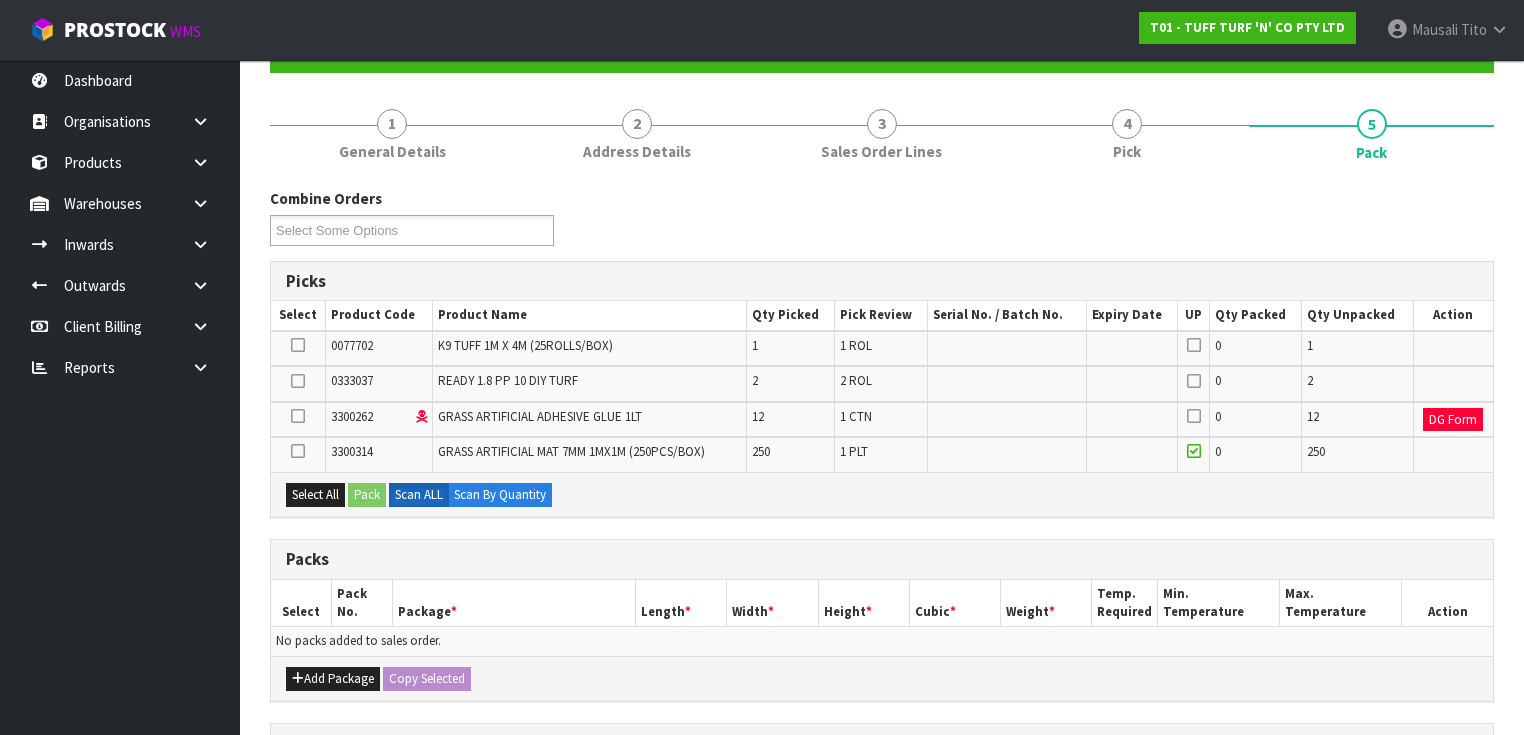 scroll, scrollTop: 320, scrollLeft: 0, axis: vertical 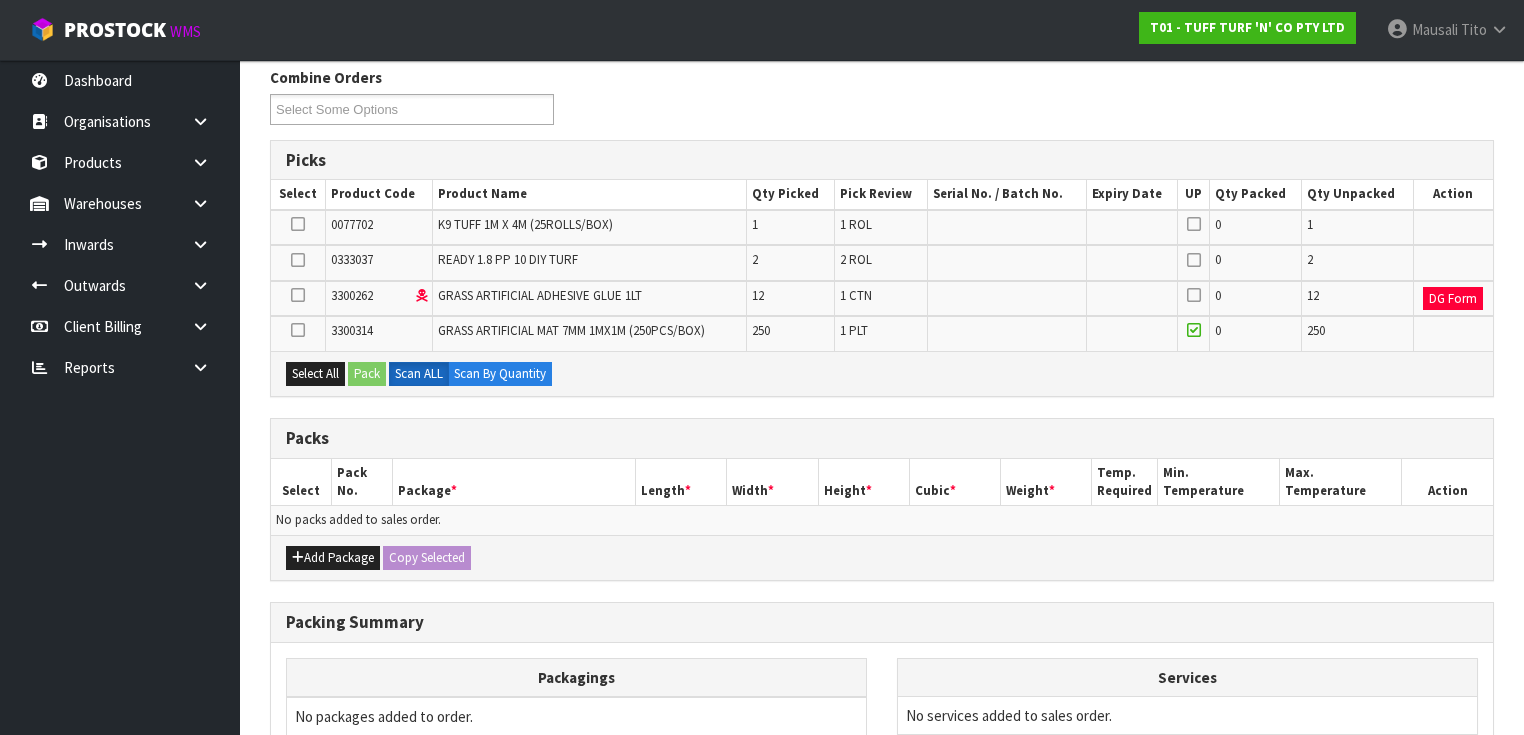click at bounding box center [298, 330] 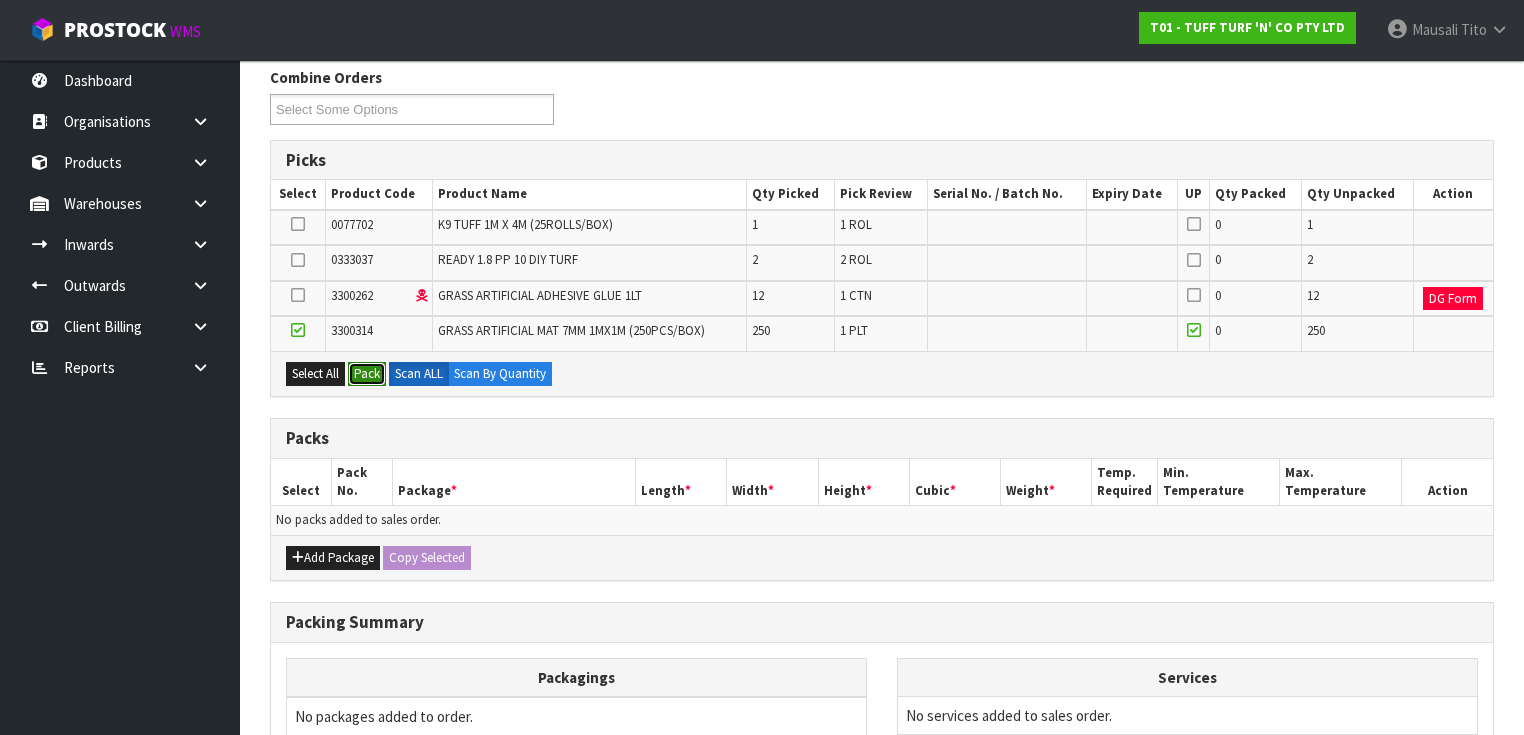 click on "Pack" at bounding box center [367, 374] 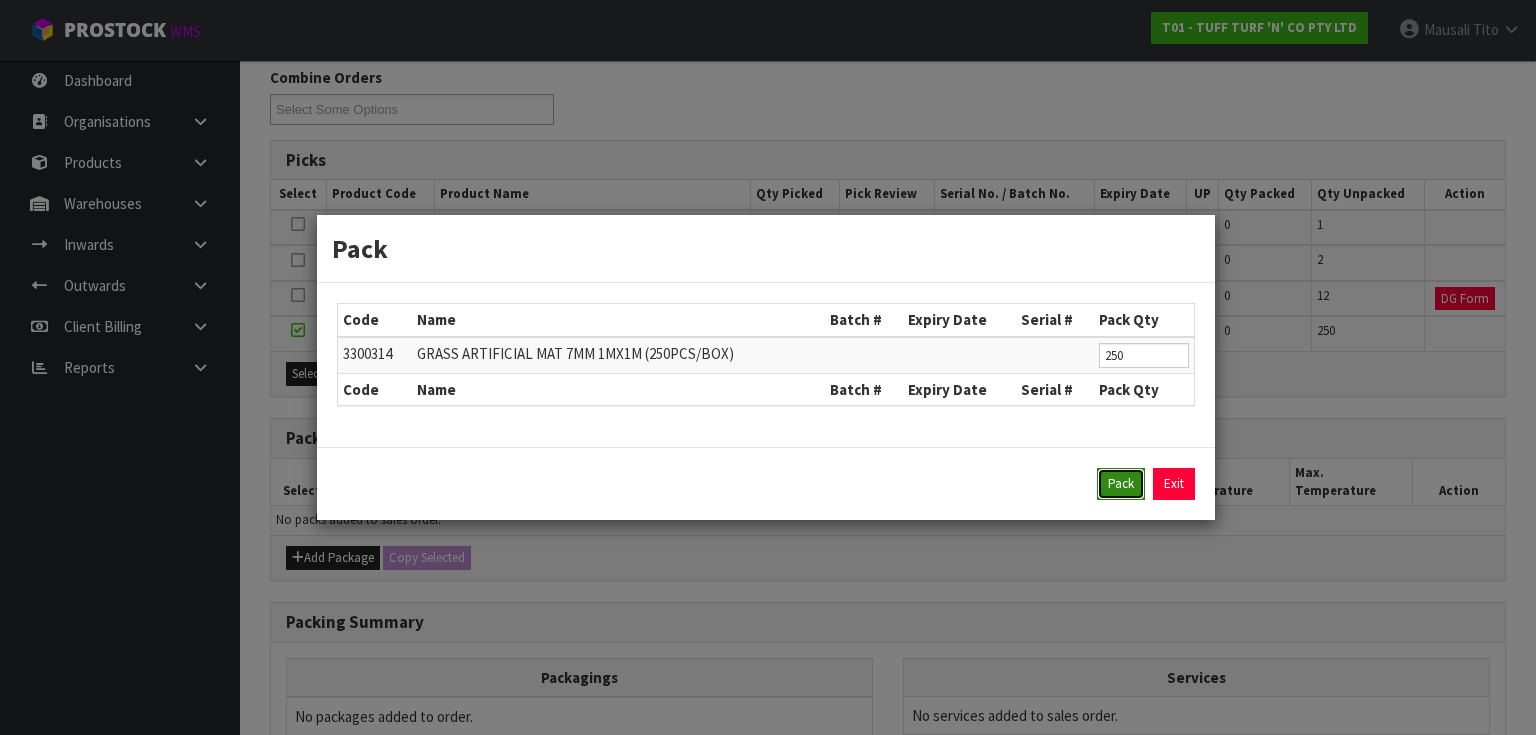 click on "Pack" at bounding box center [1121, 484] 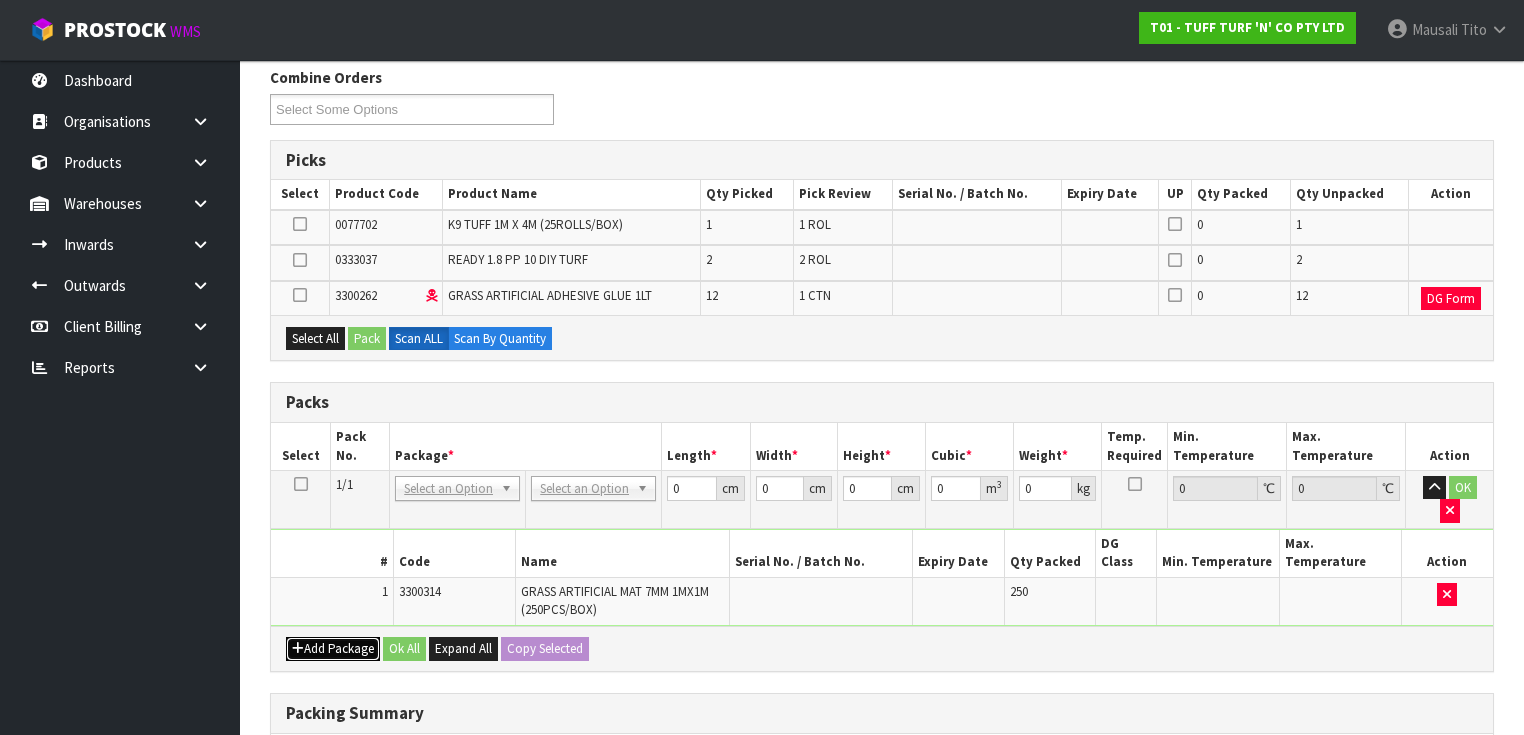 click on "Add Package" at bounding box center [333, 649] 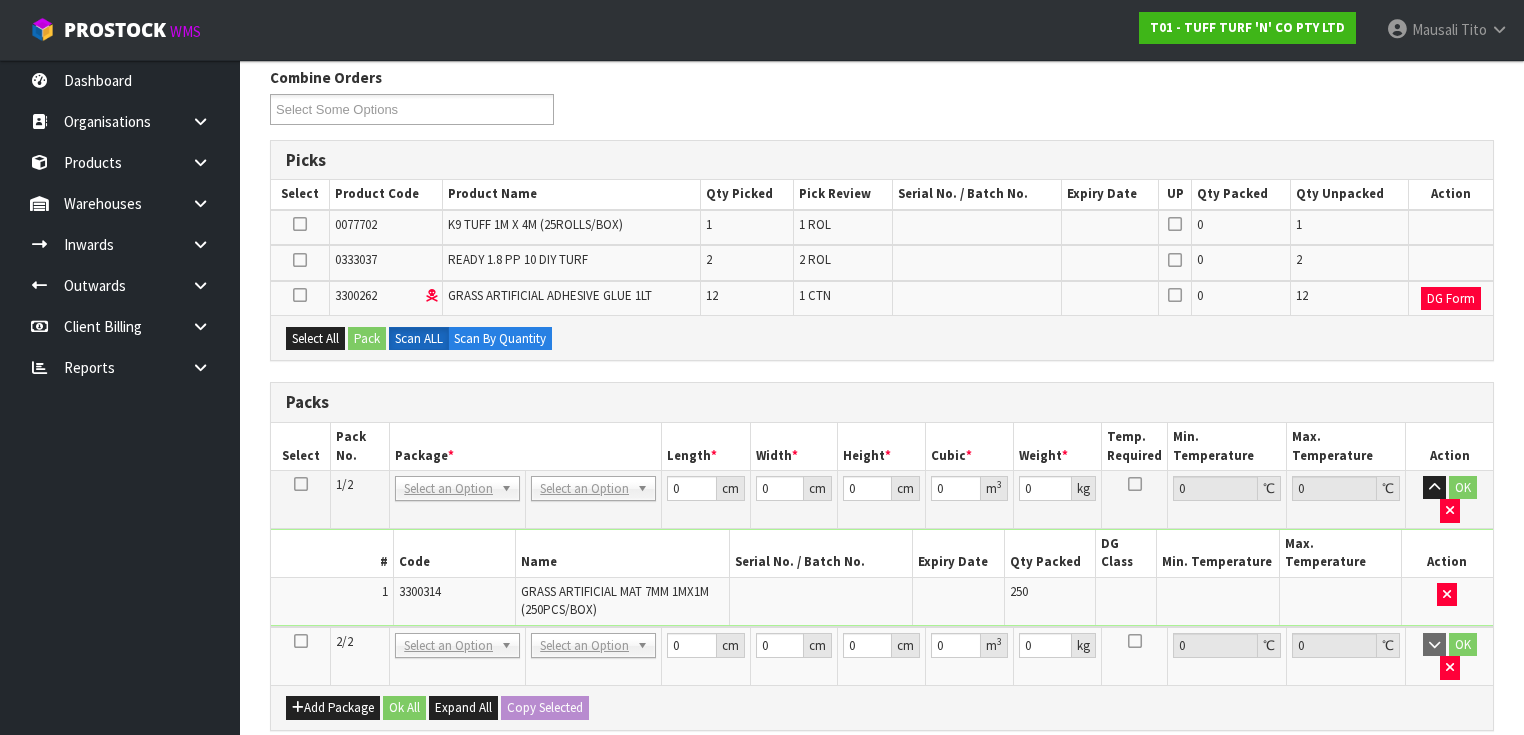 click at bounding box center [301, 641] 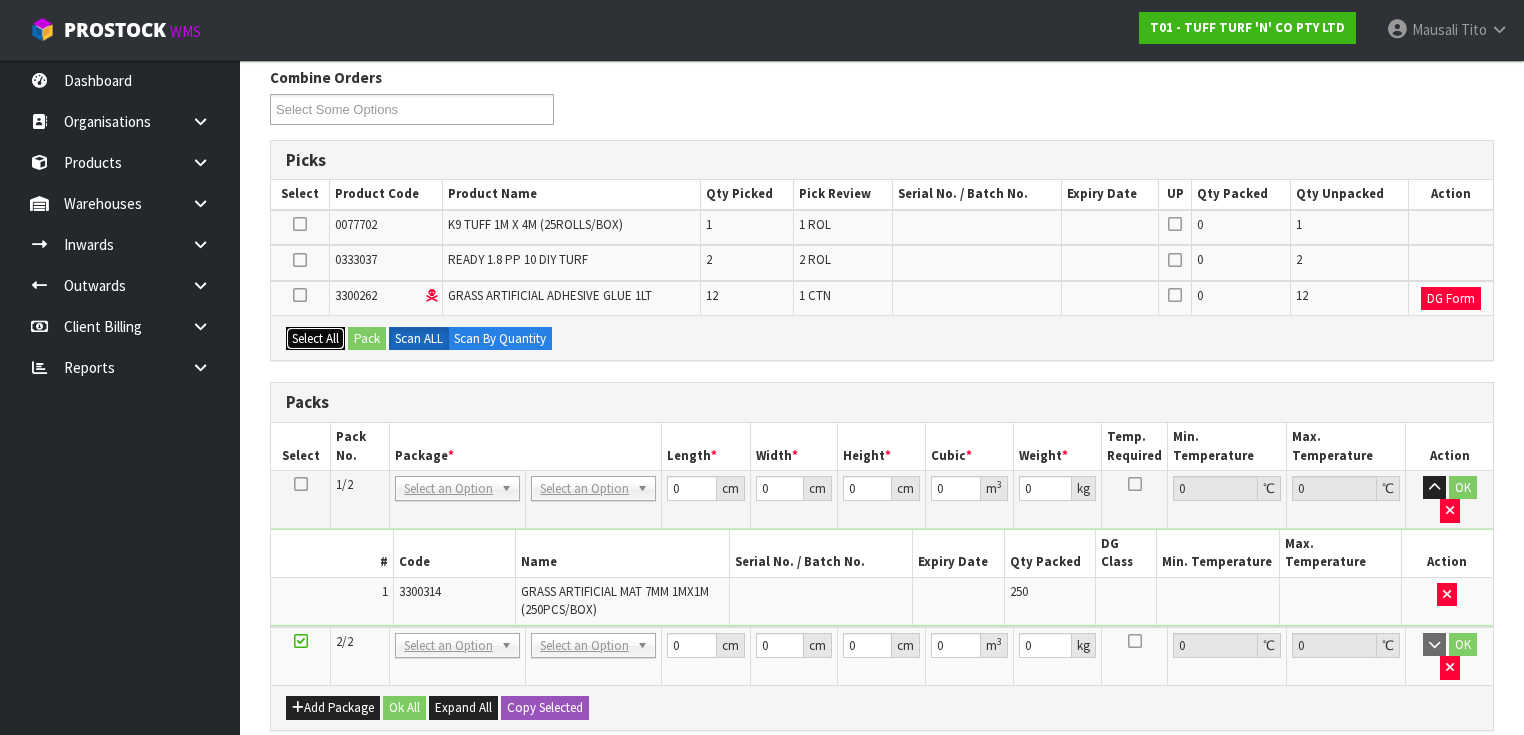 click on "Select All" at bounding box center (315, 339) 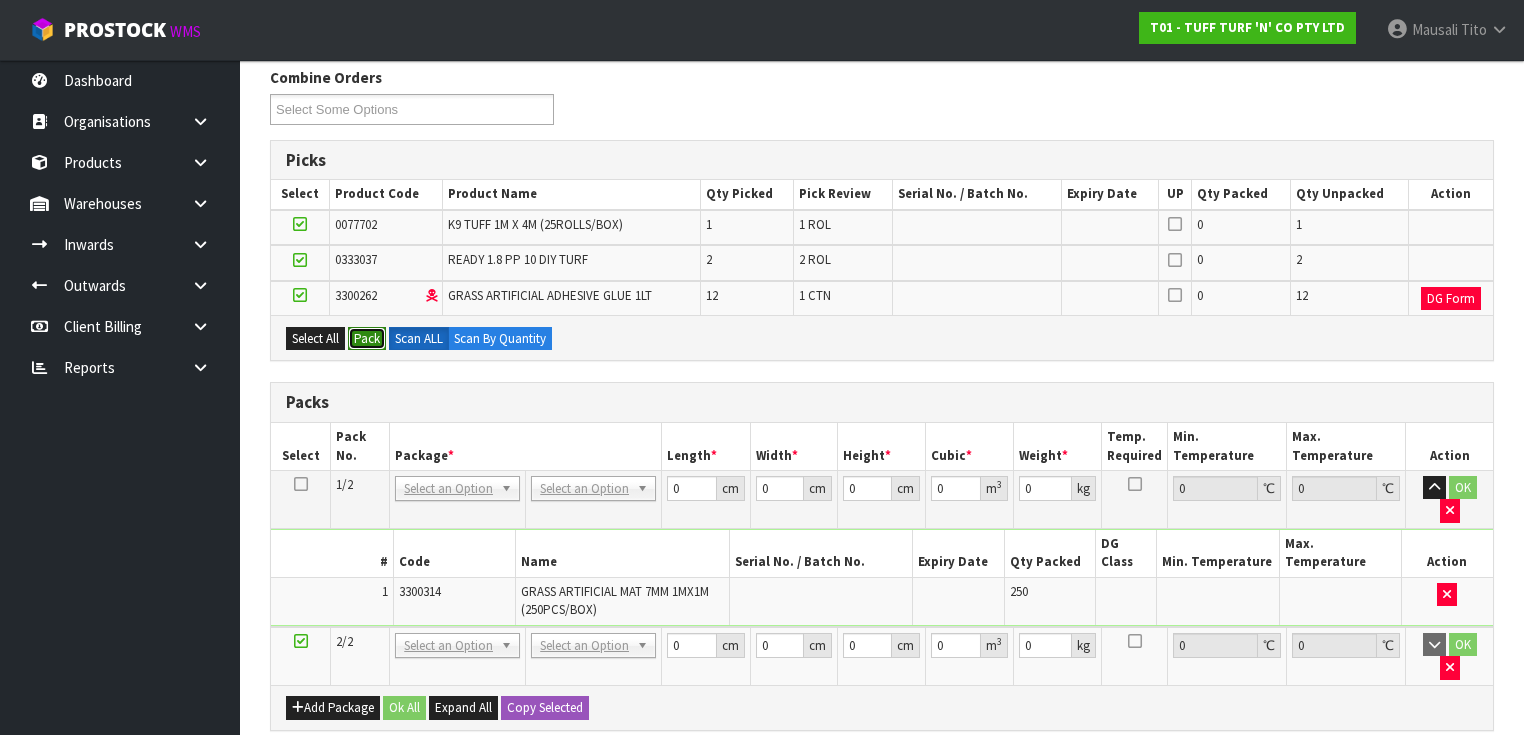 click on "Pack" at bounding box center (367, 339) 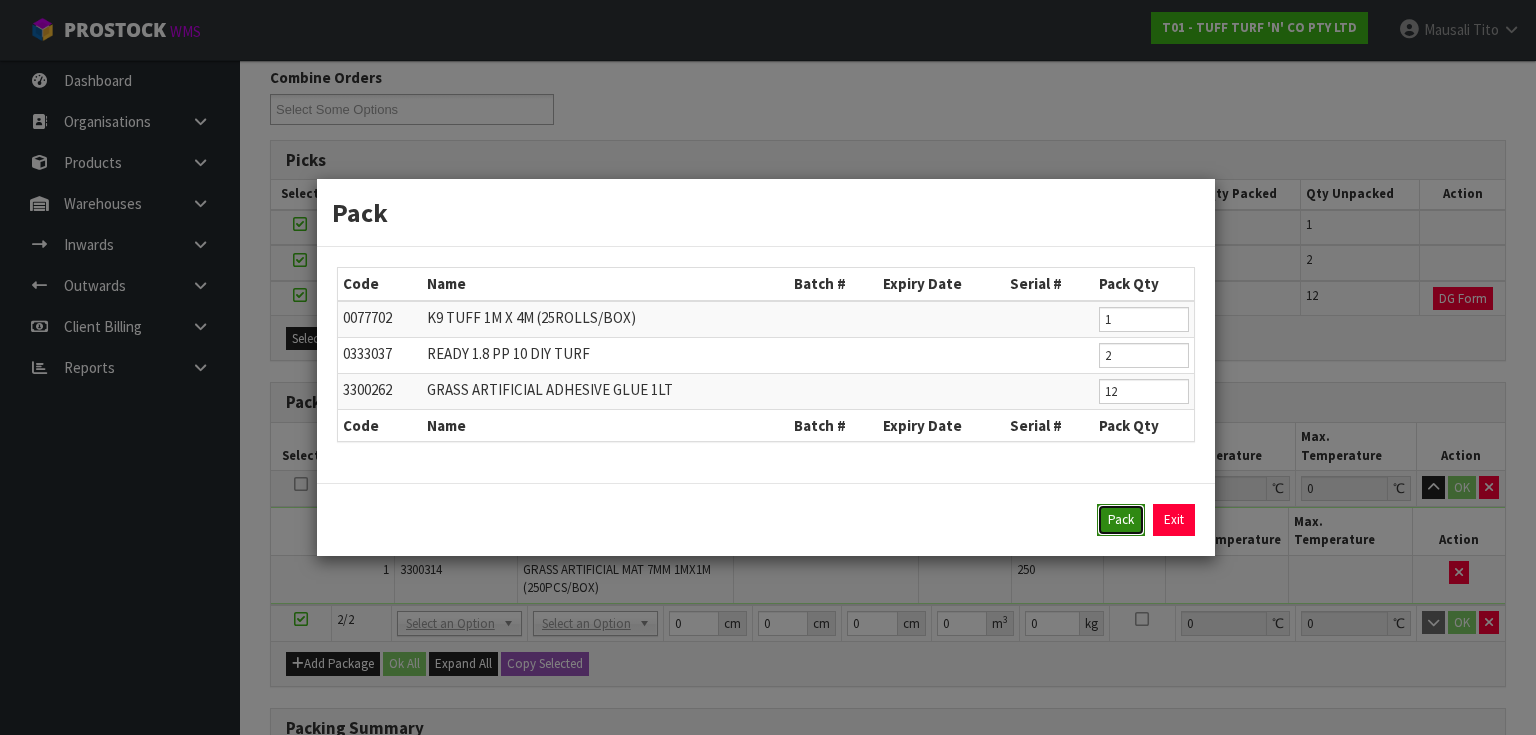 click on "Pack" at bounding box center (1121, 520) 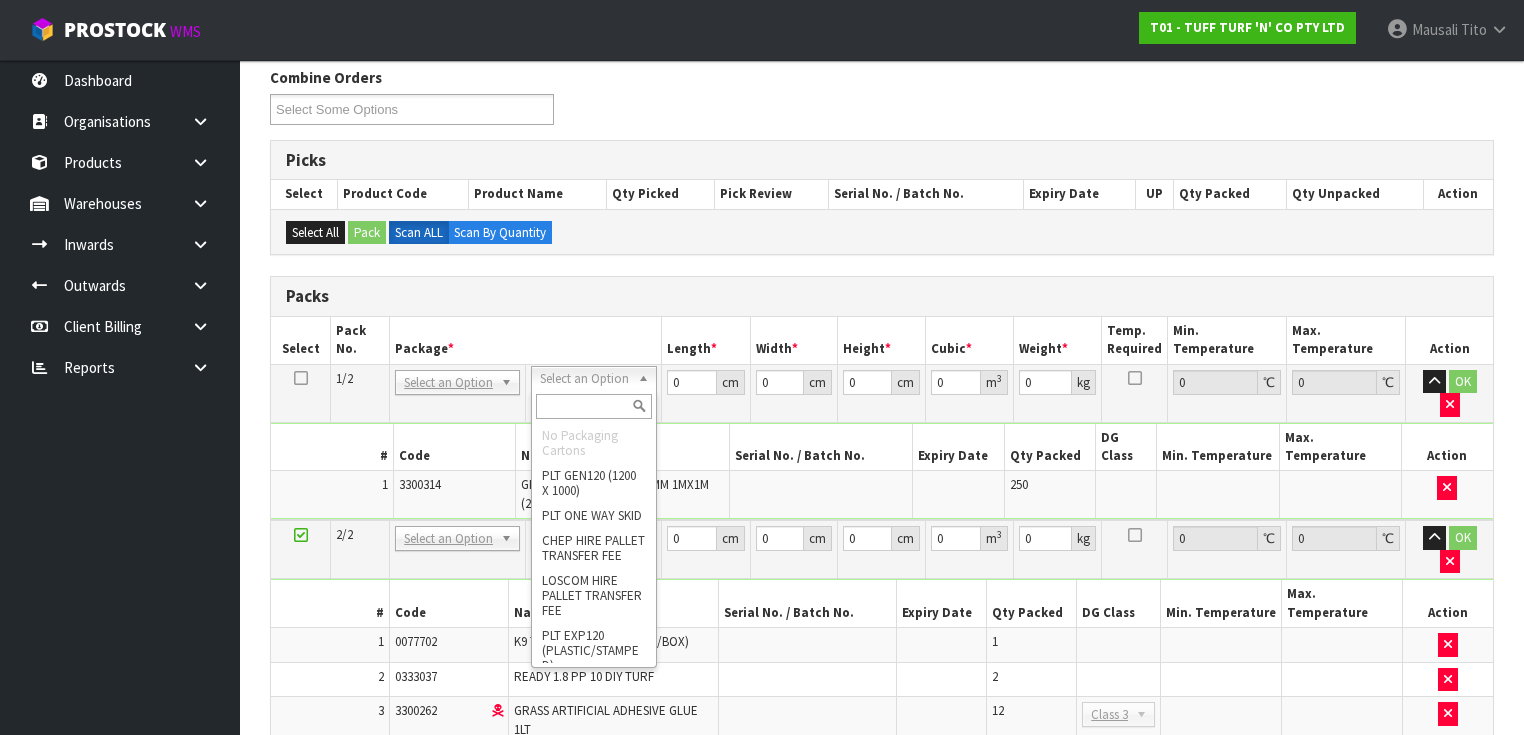 click at bounding box center (593, 406) 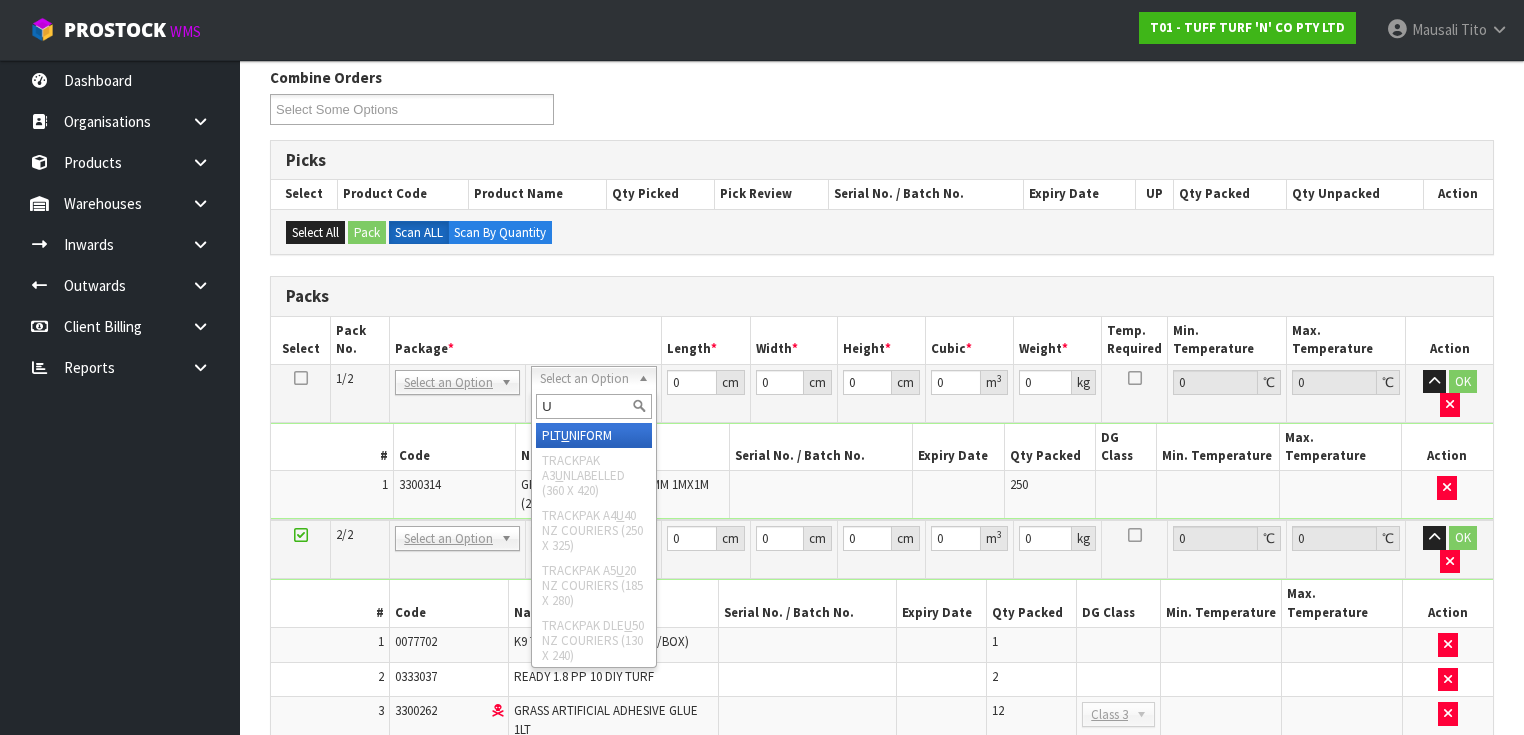 type on "U" 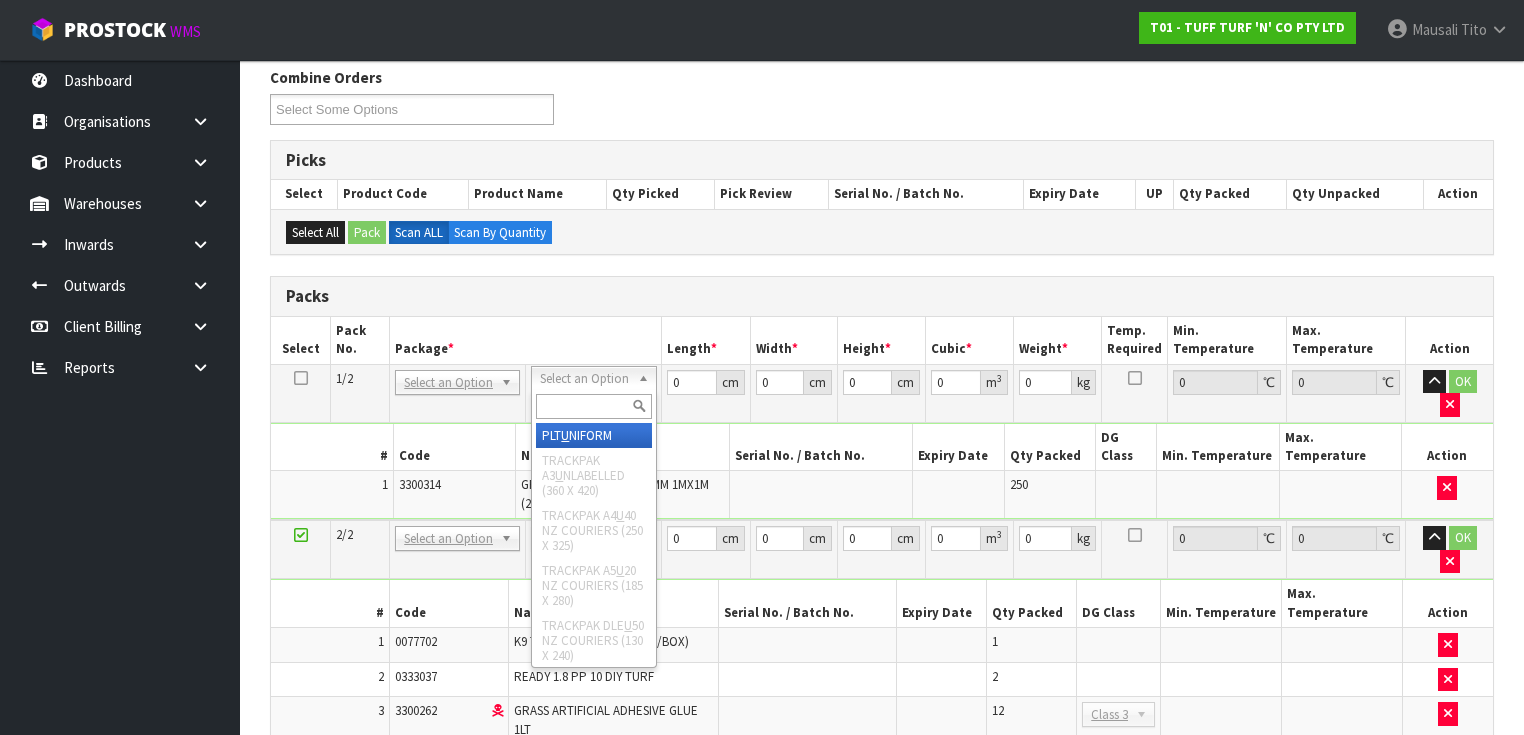 type on "222" 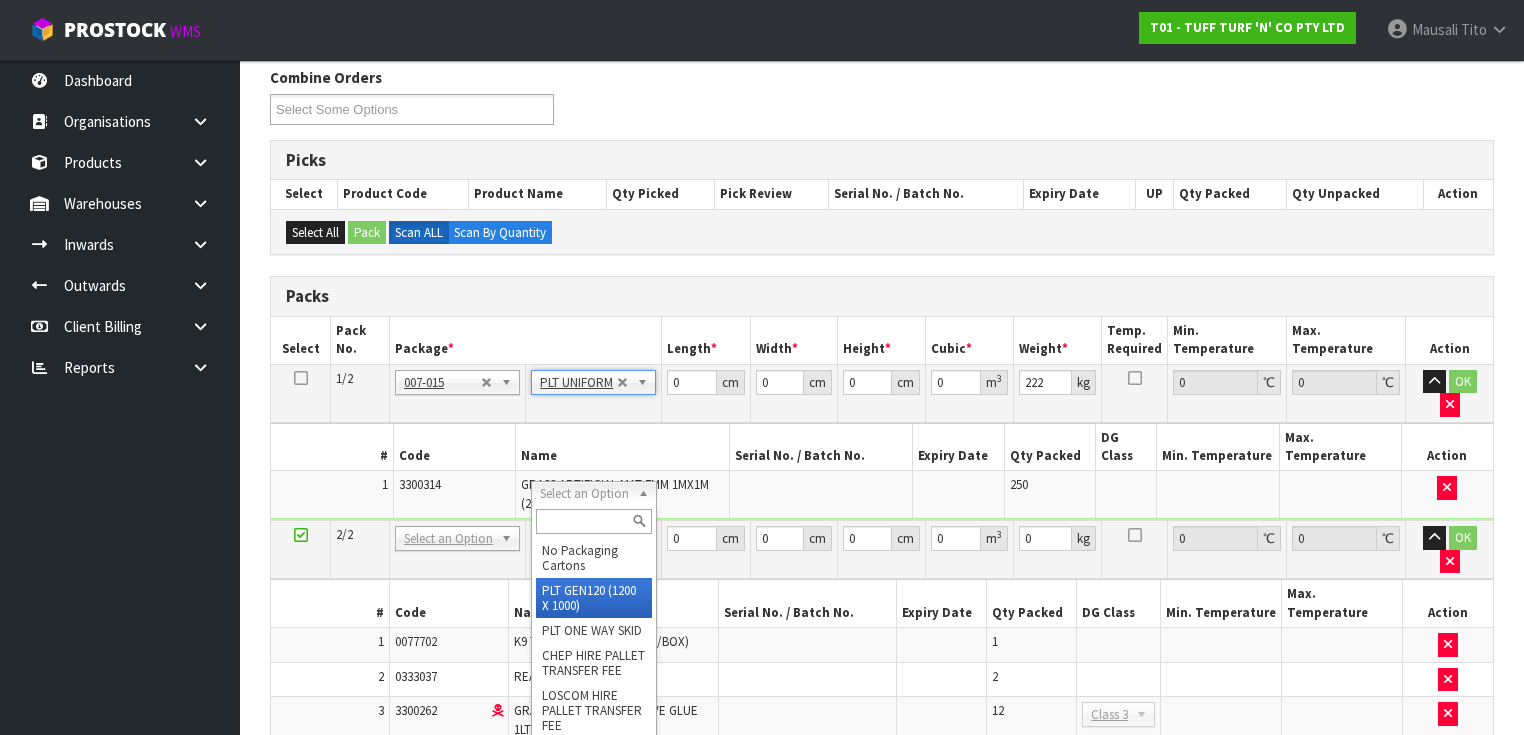 scroll, scrollTop: 160, scrollLeft: 0, axis: vertical 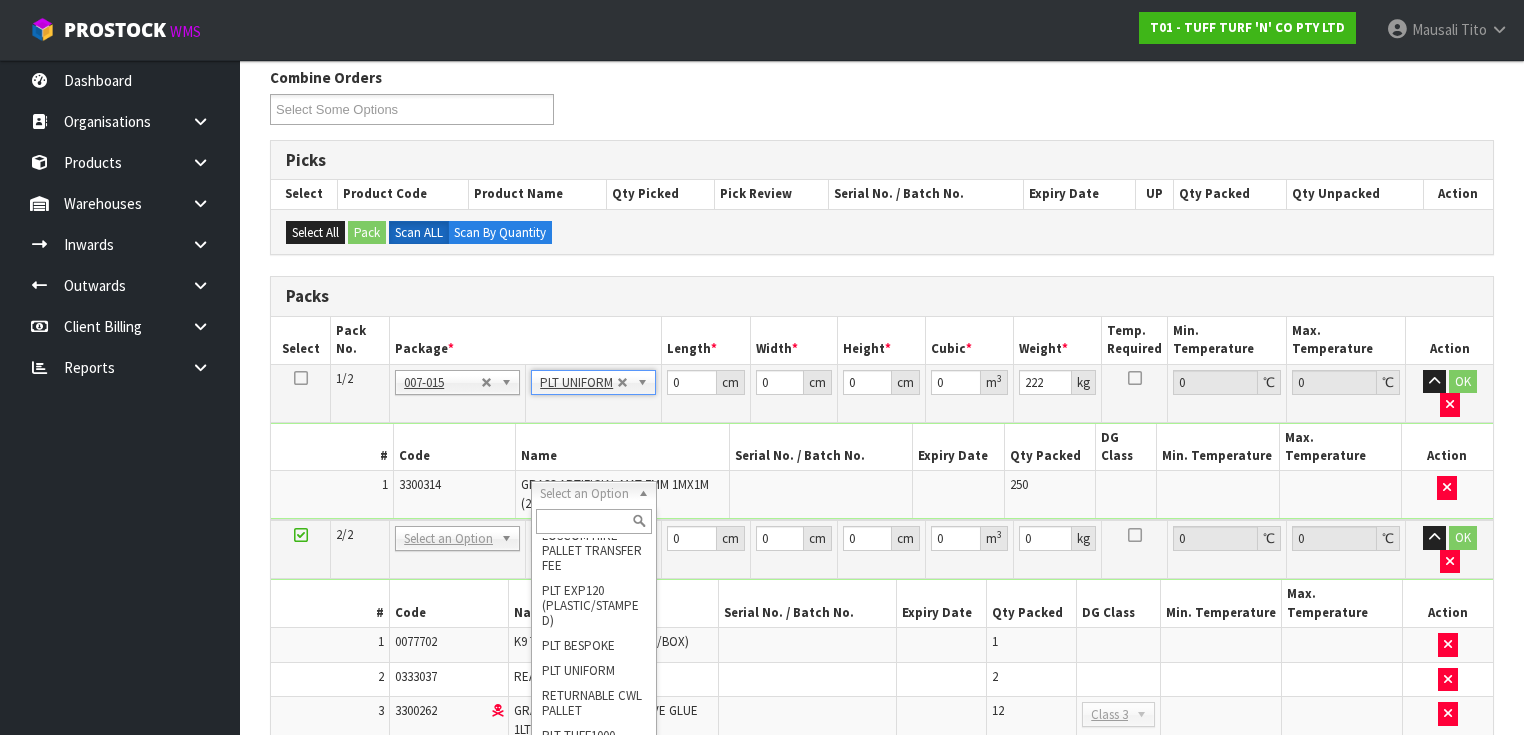 click at bounding box center (593, 521) 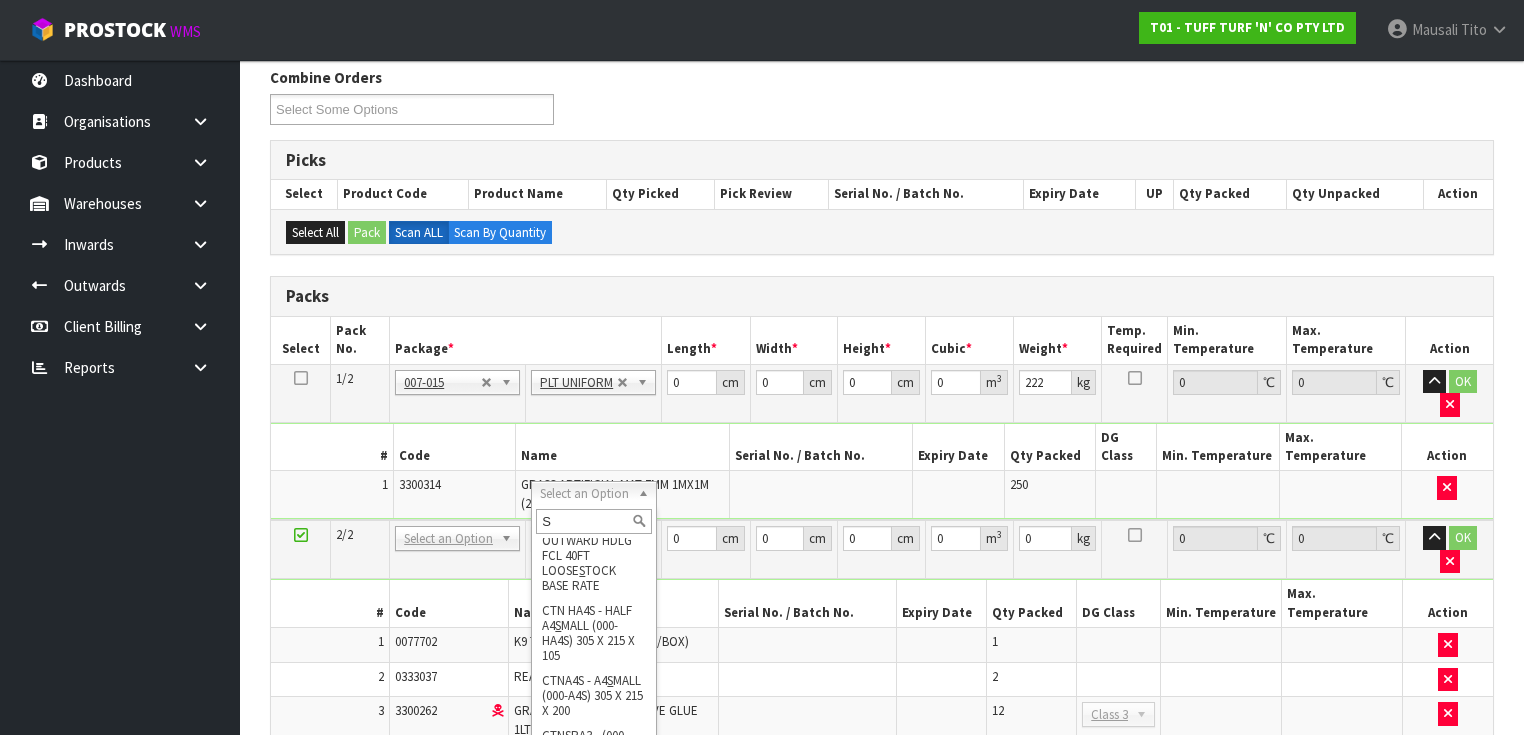scroll, scrollTop: 0, scrollLeft: 0, axis: both 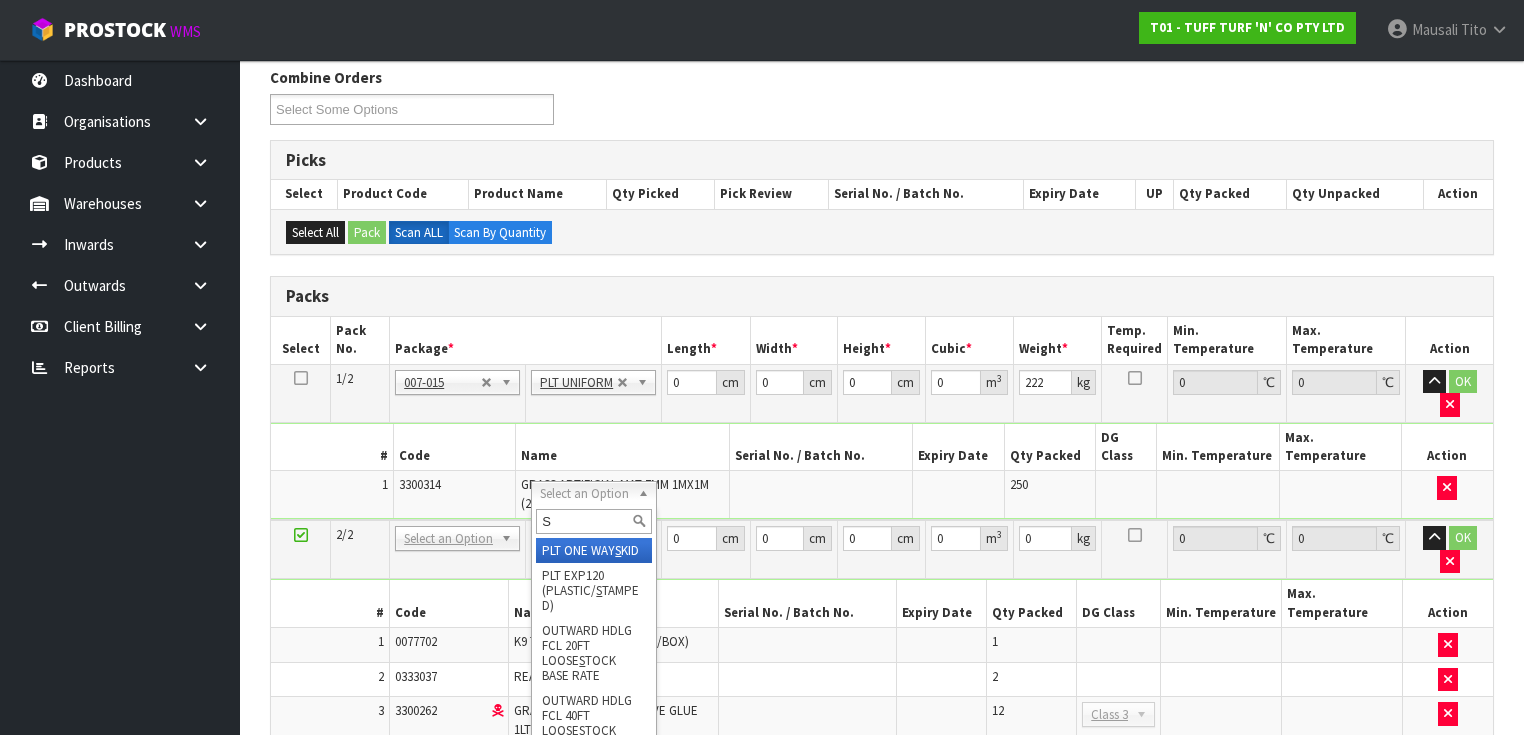 type on "S" 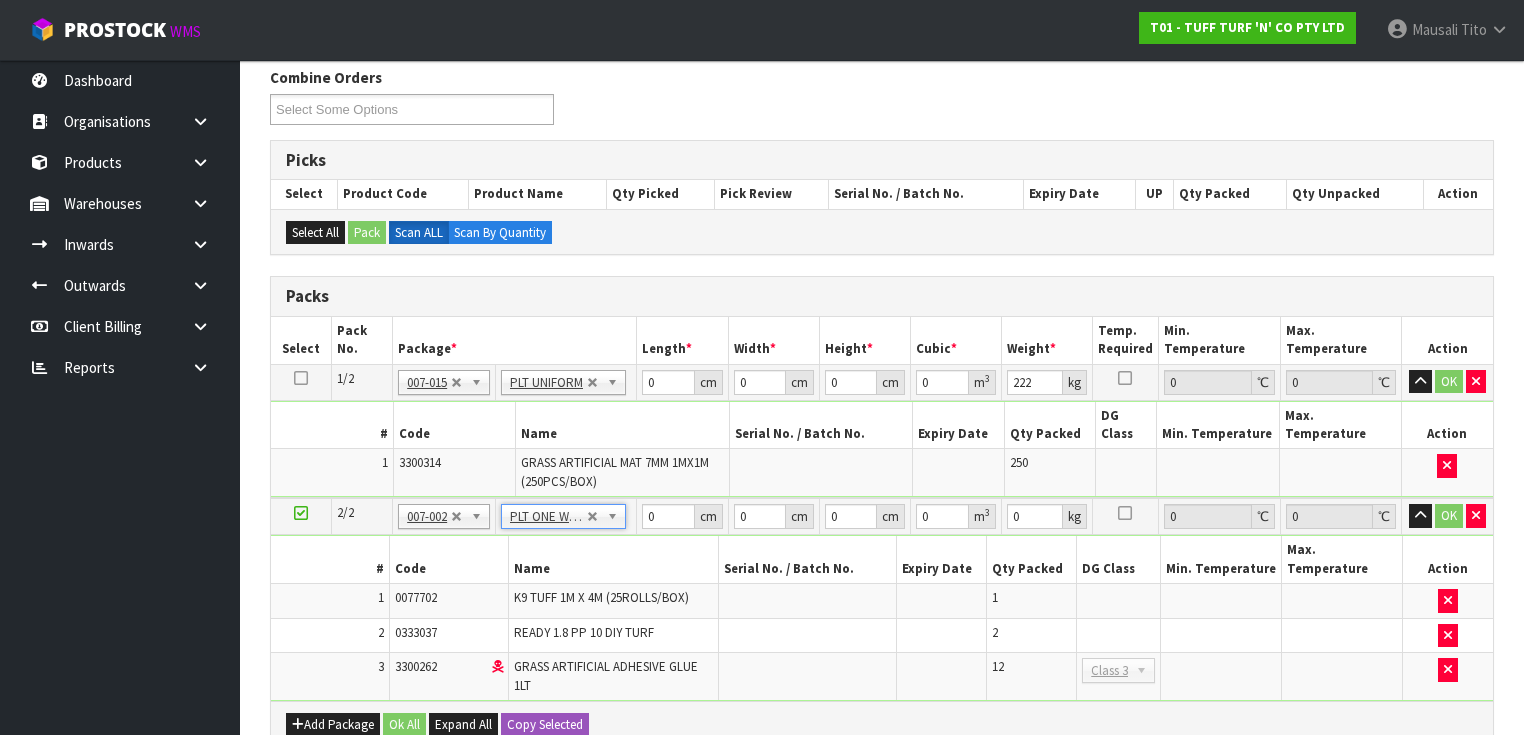 type on "61.08" 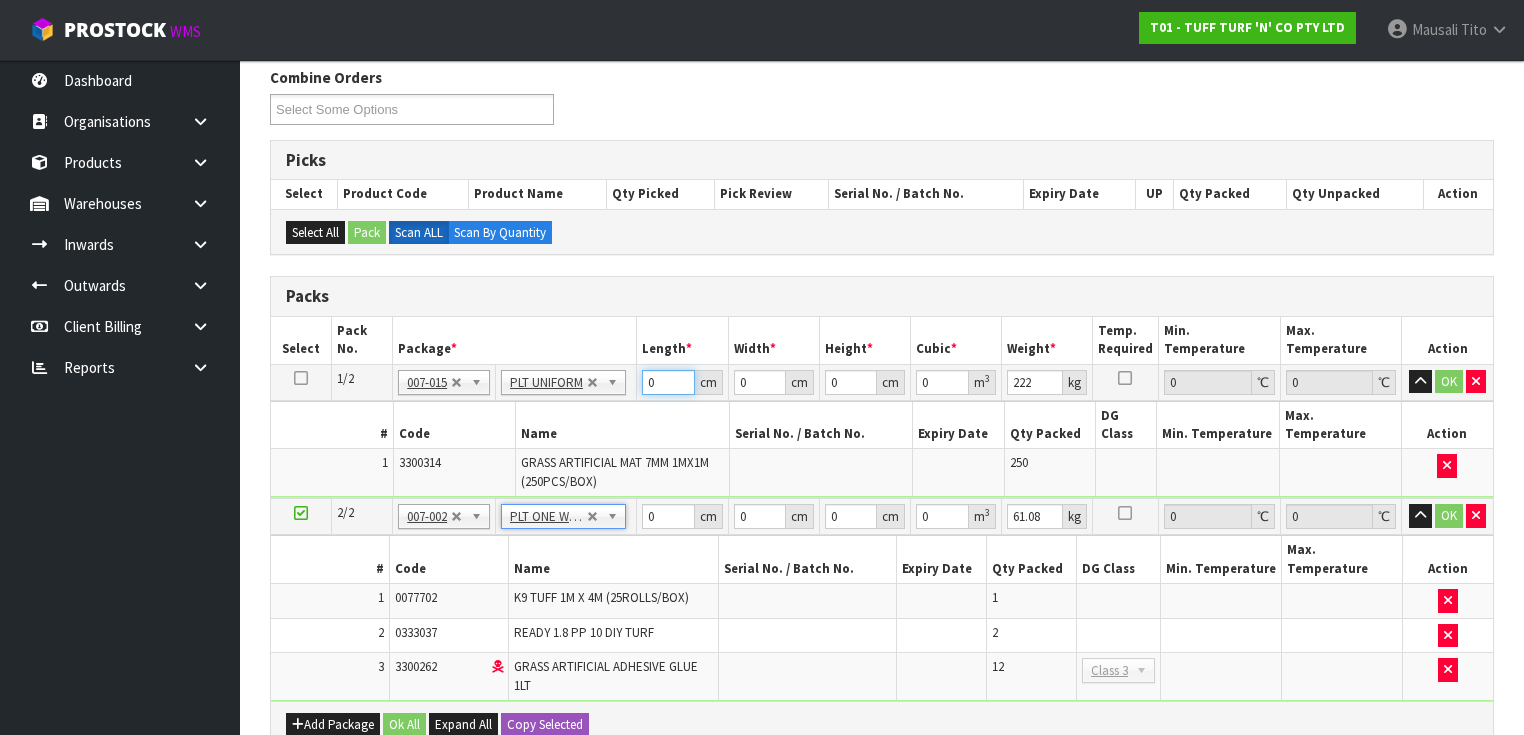 drag, startPoint x: 667, startPoint y: 372, endPoint x: 592, endPoint y: 400, distance: 80.05623 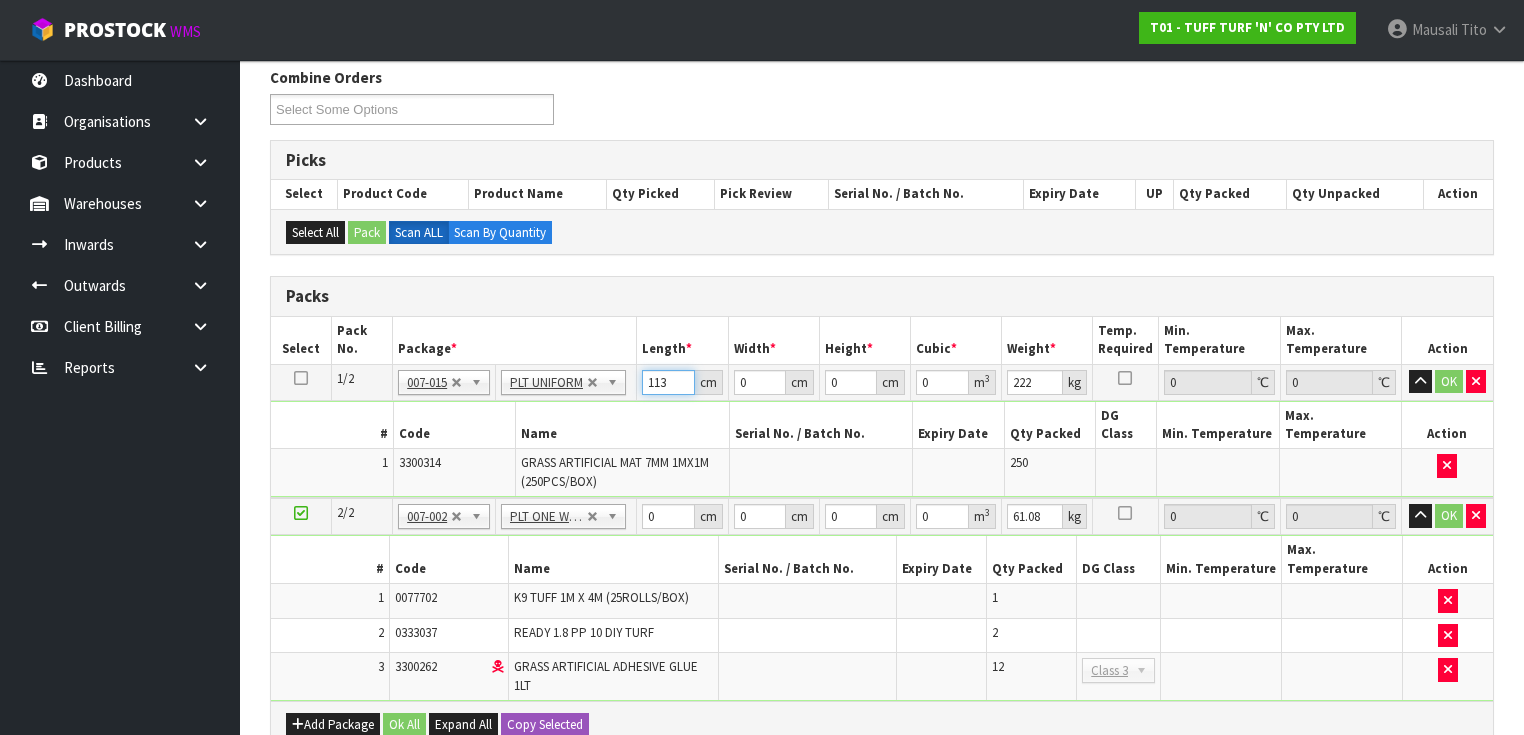 type on "113" 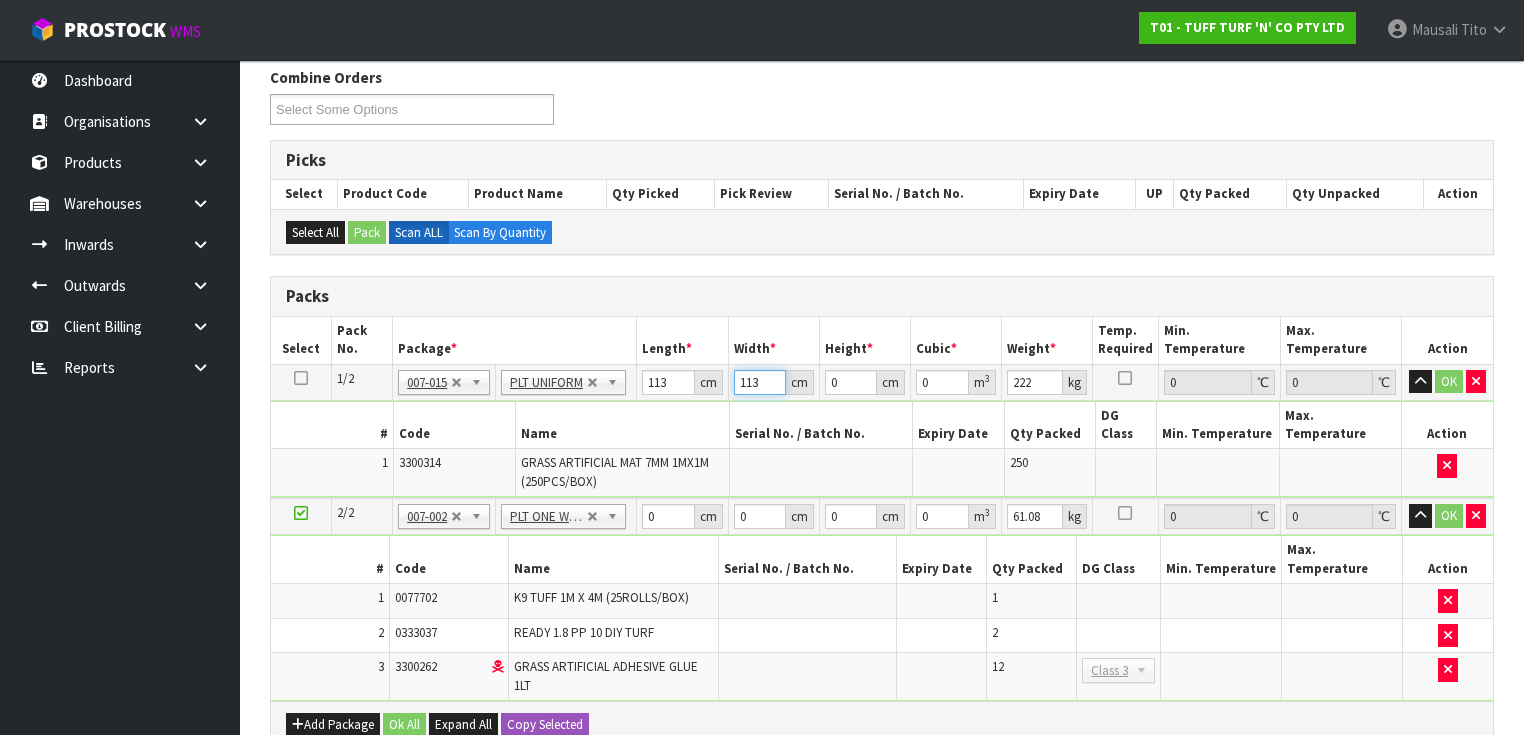 type on "113" 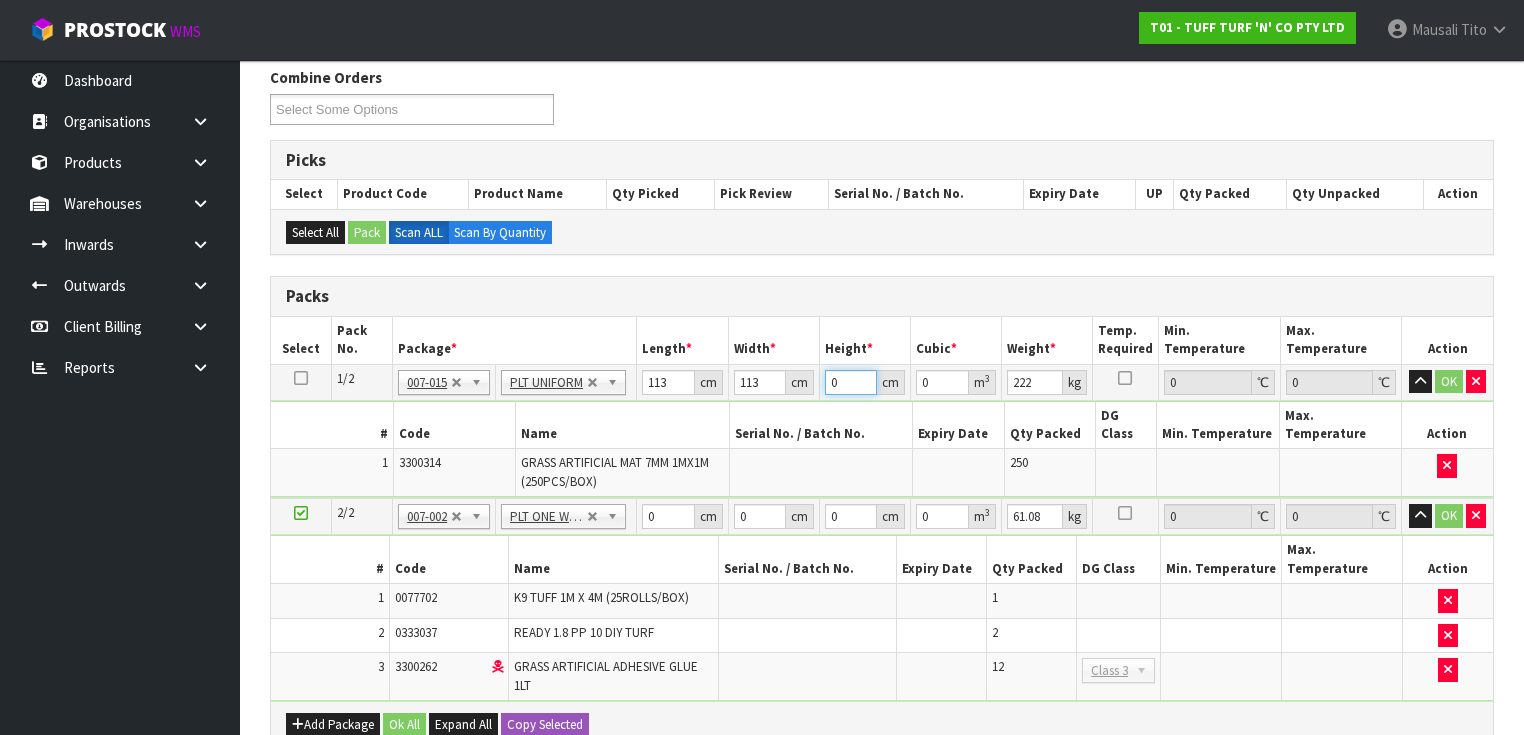 type on "1" 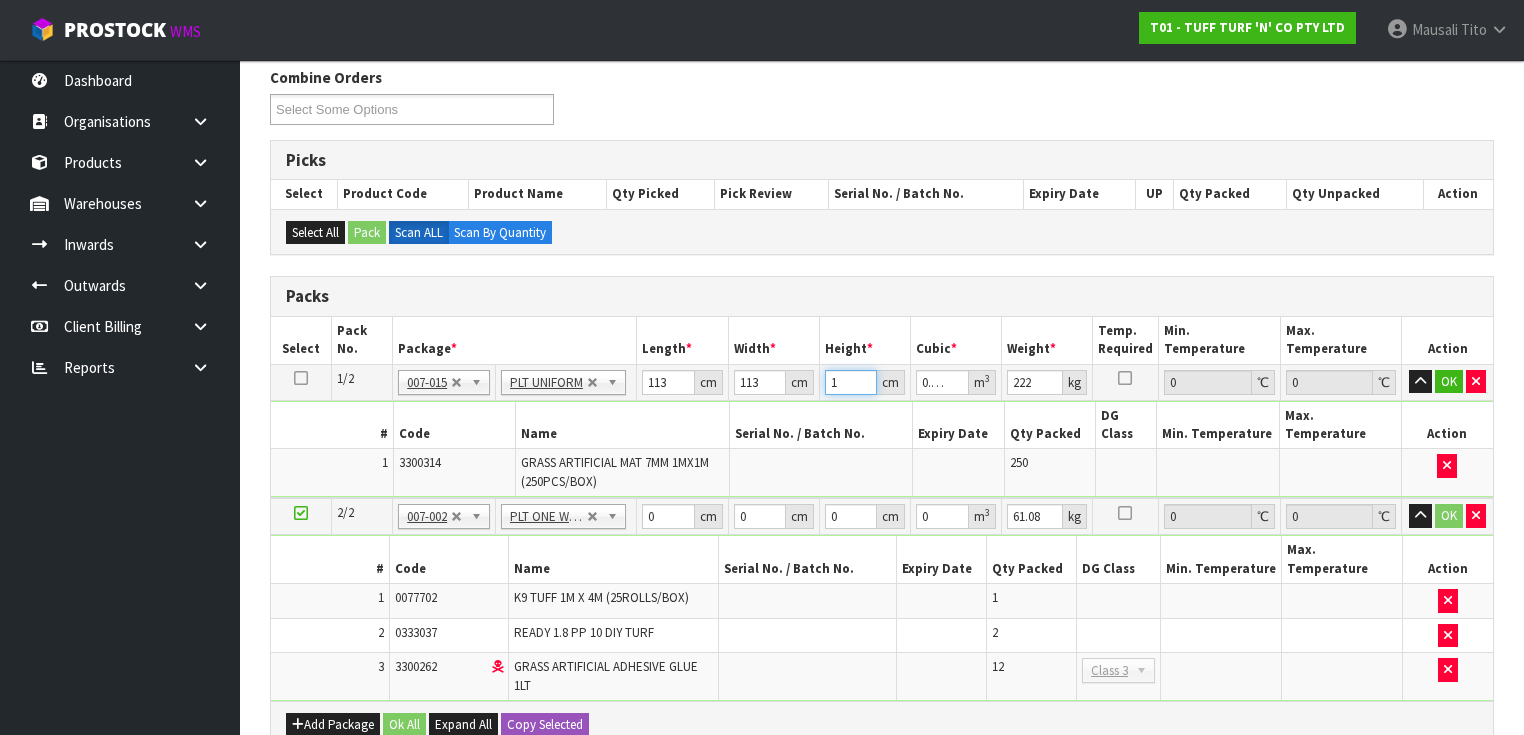 type on "11" 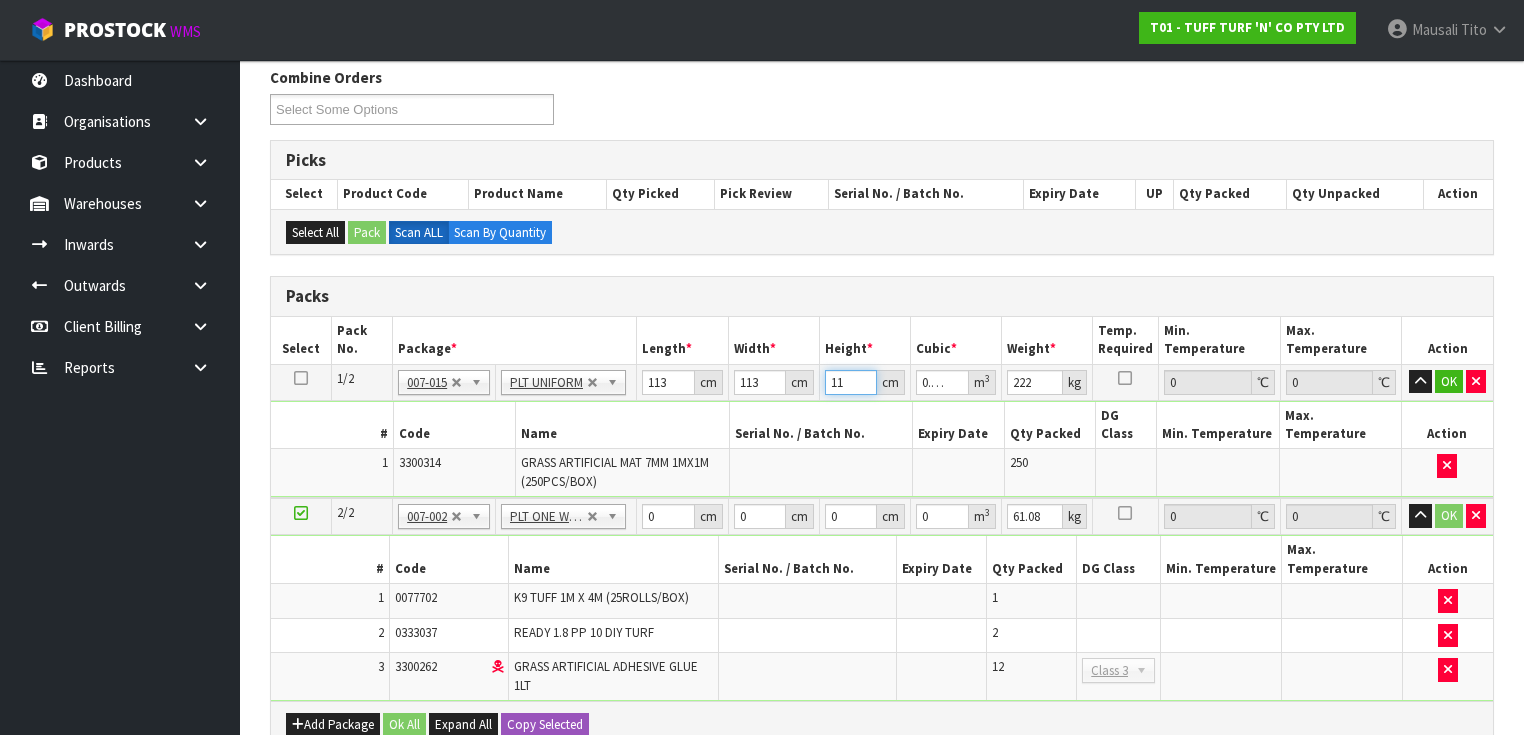type on "118" 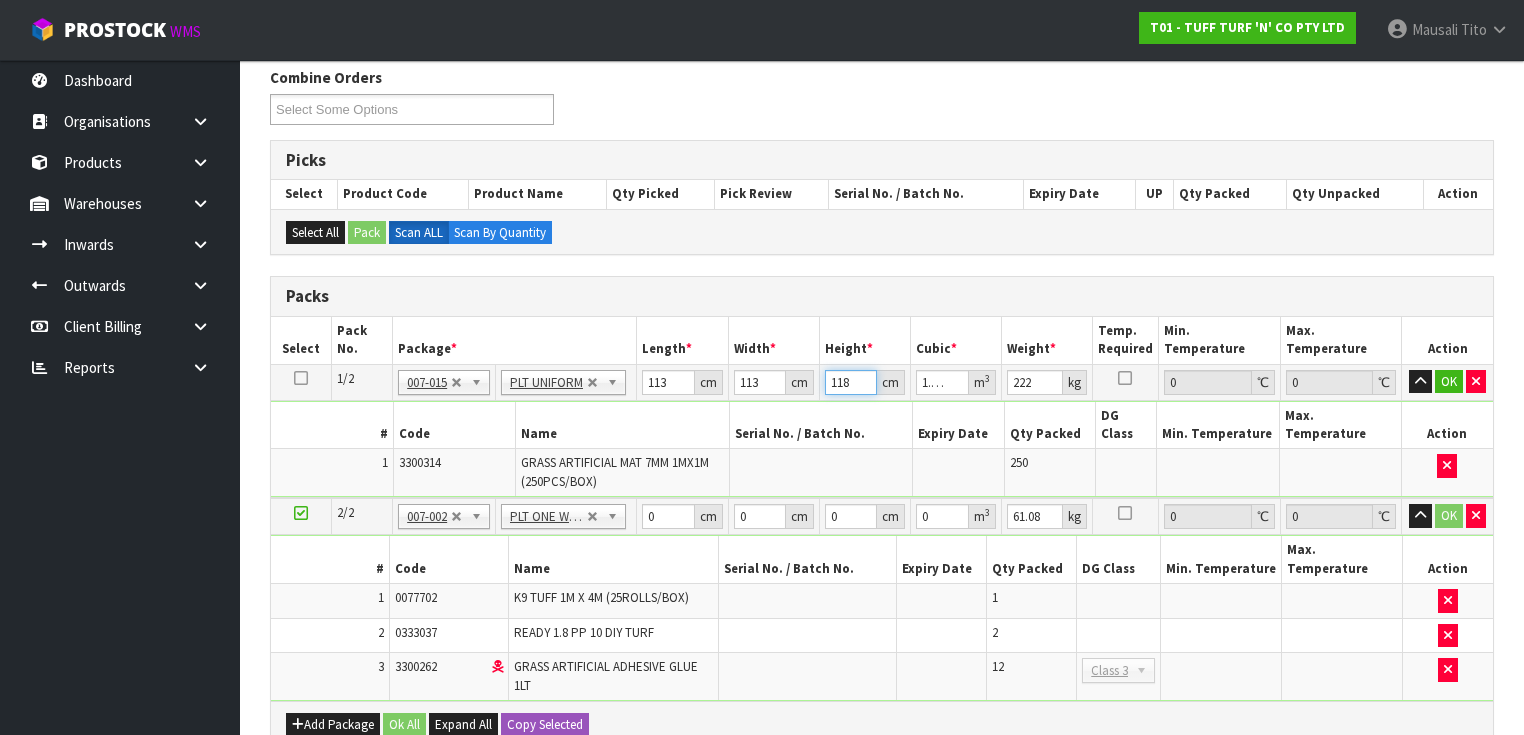 type on "118" 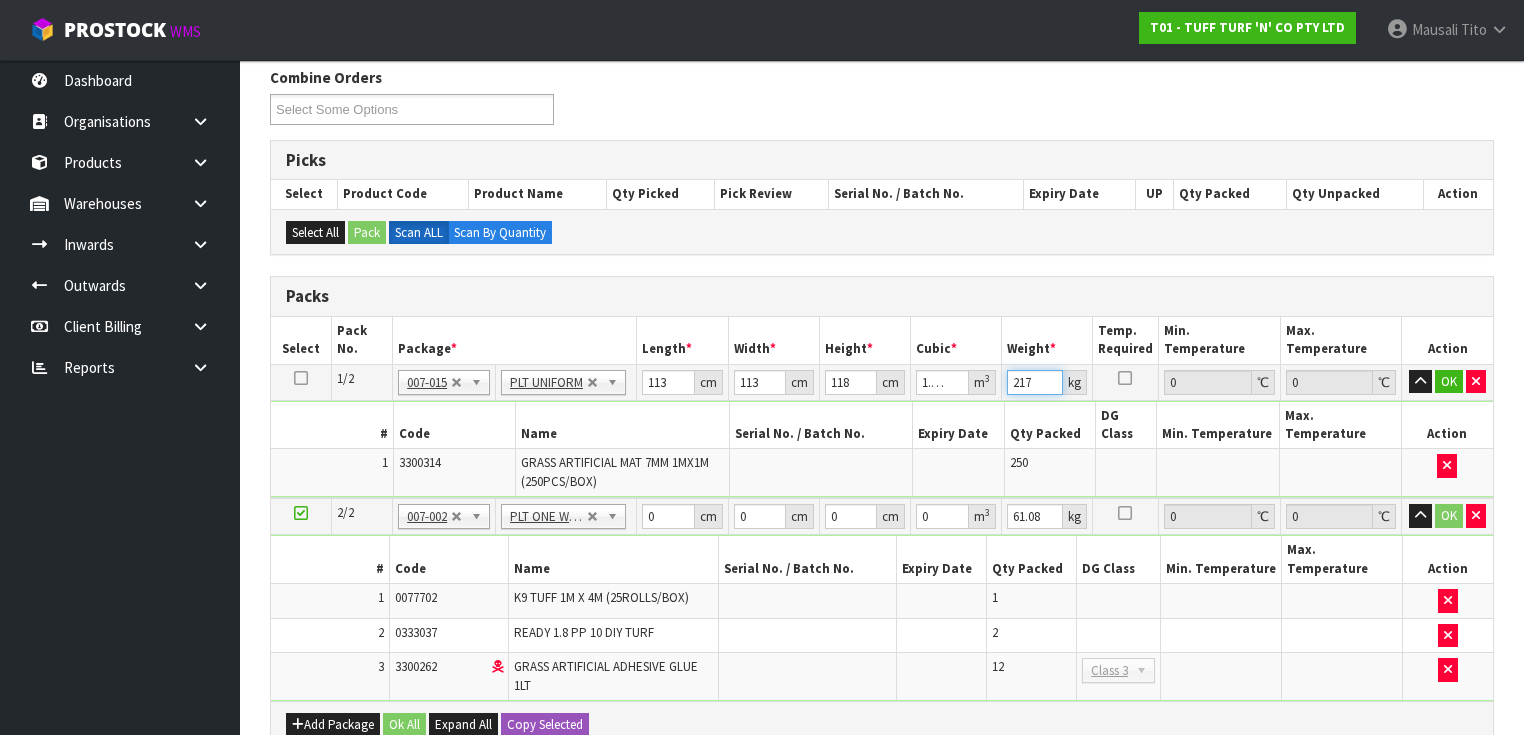 type on "217" 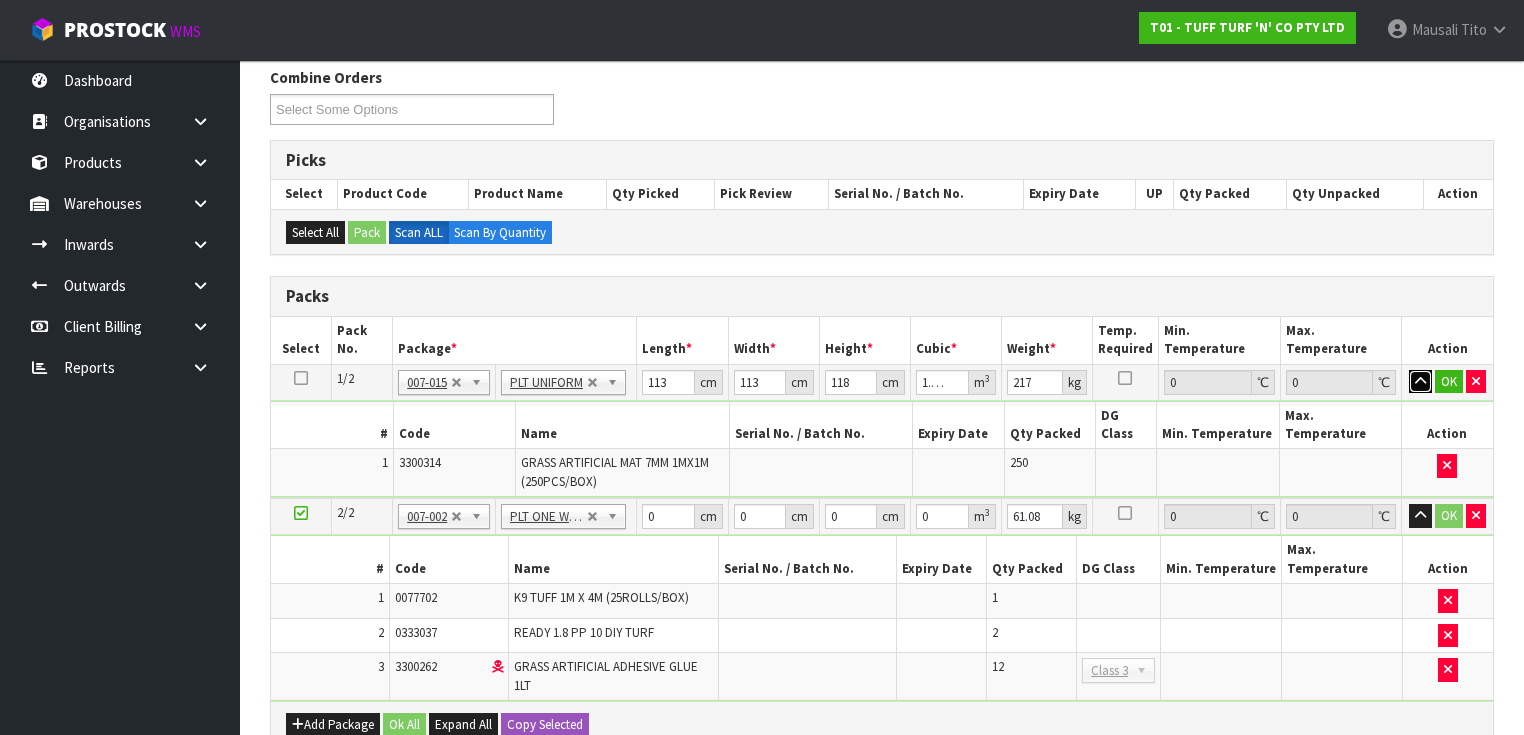 type 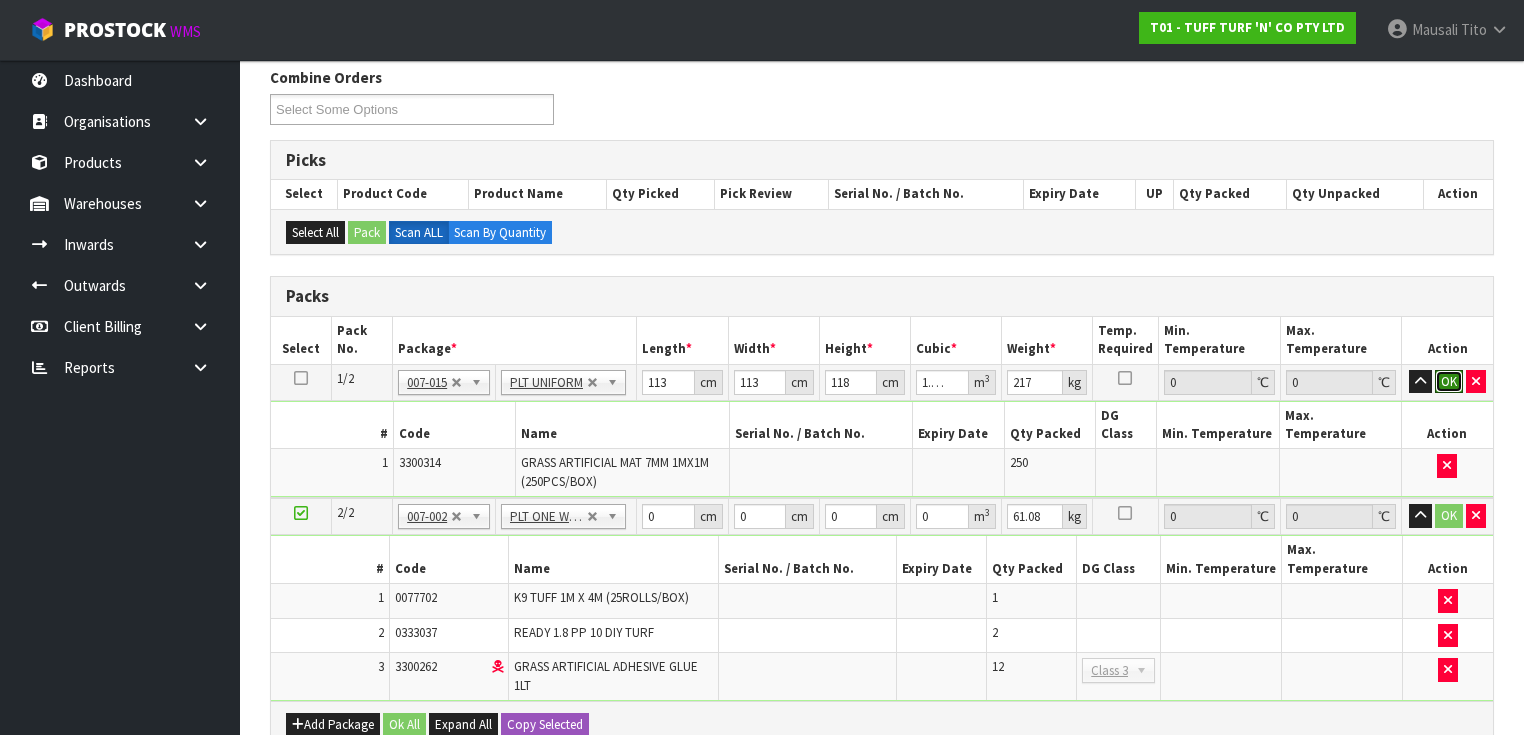 type 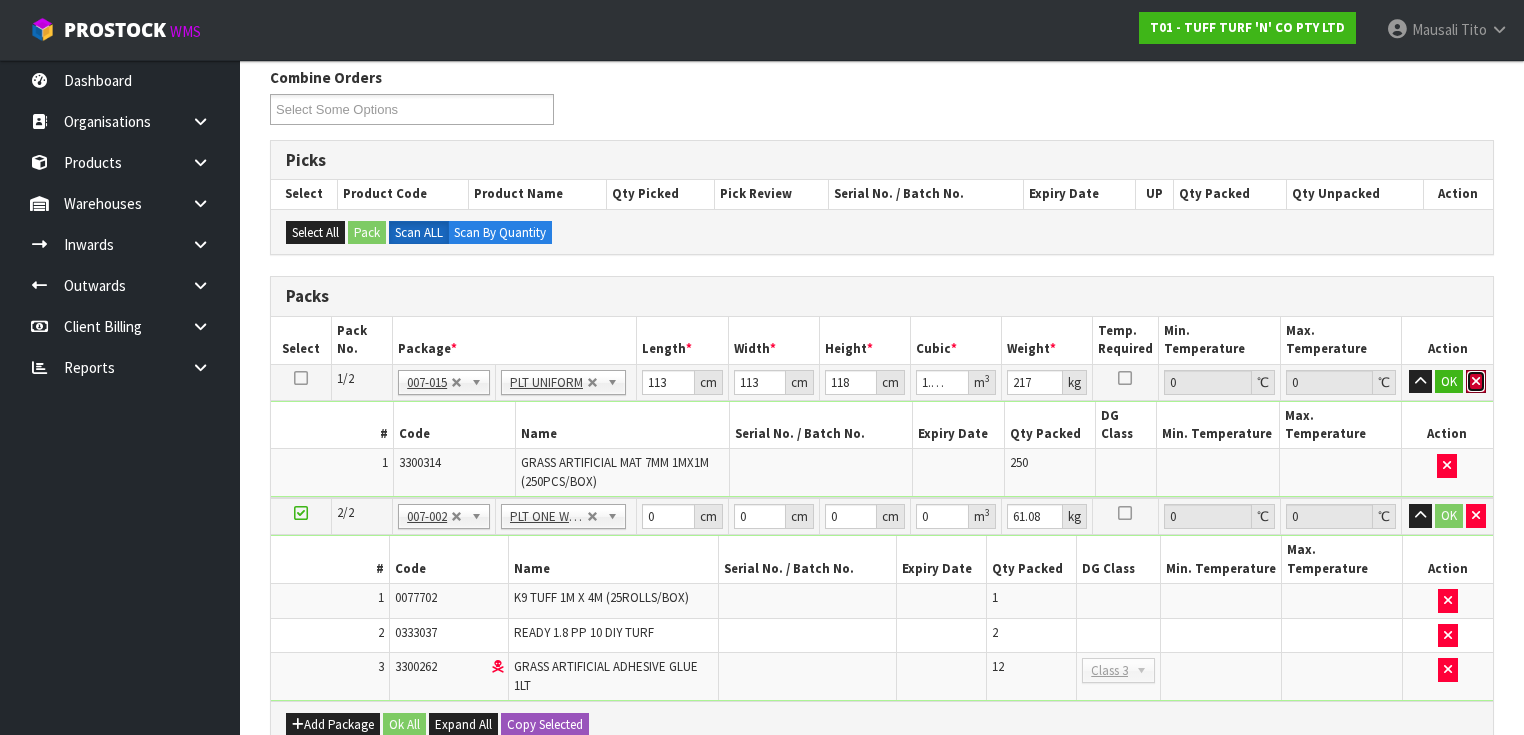 type 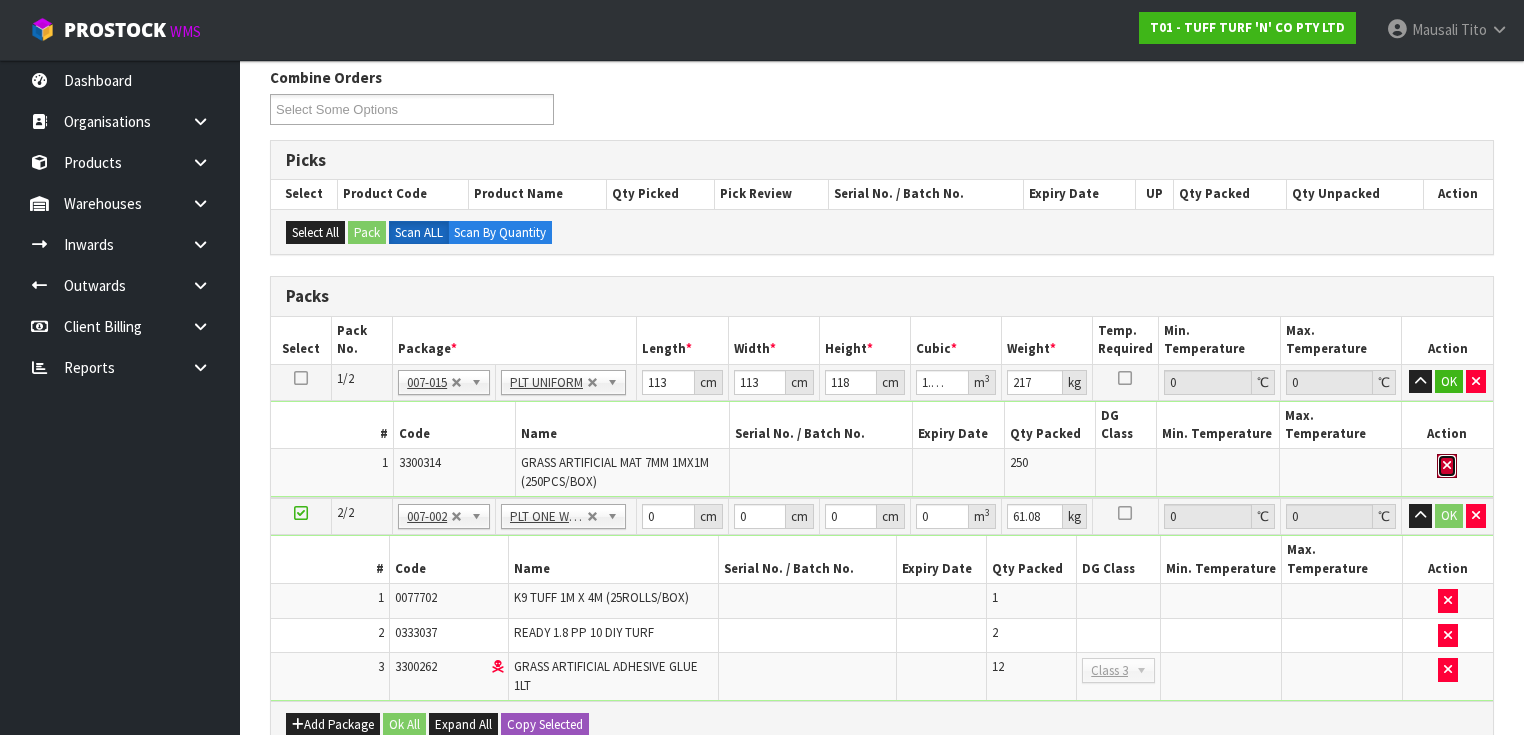 type 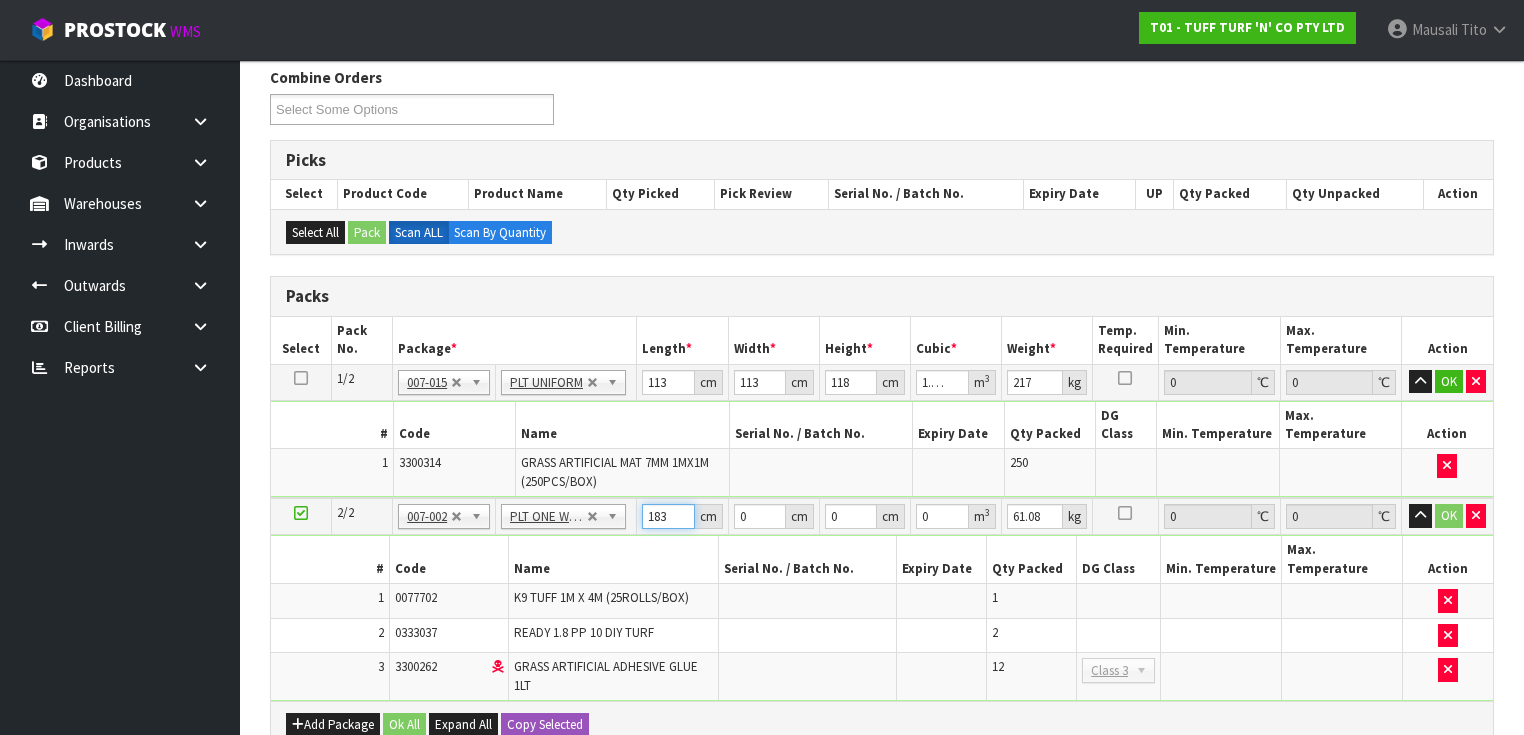 type on "183" 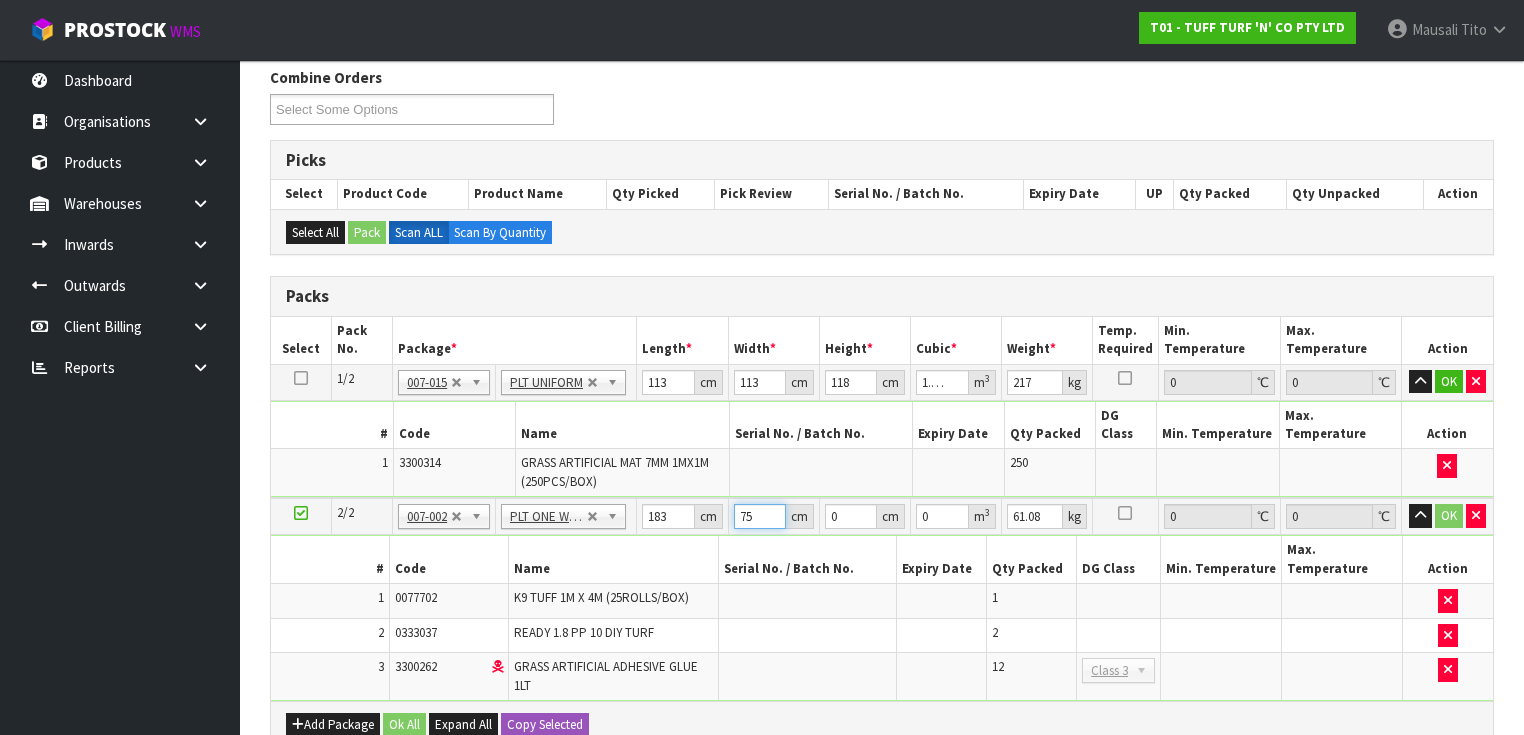 type on "75" 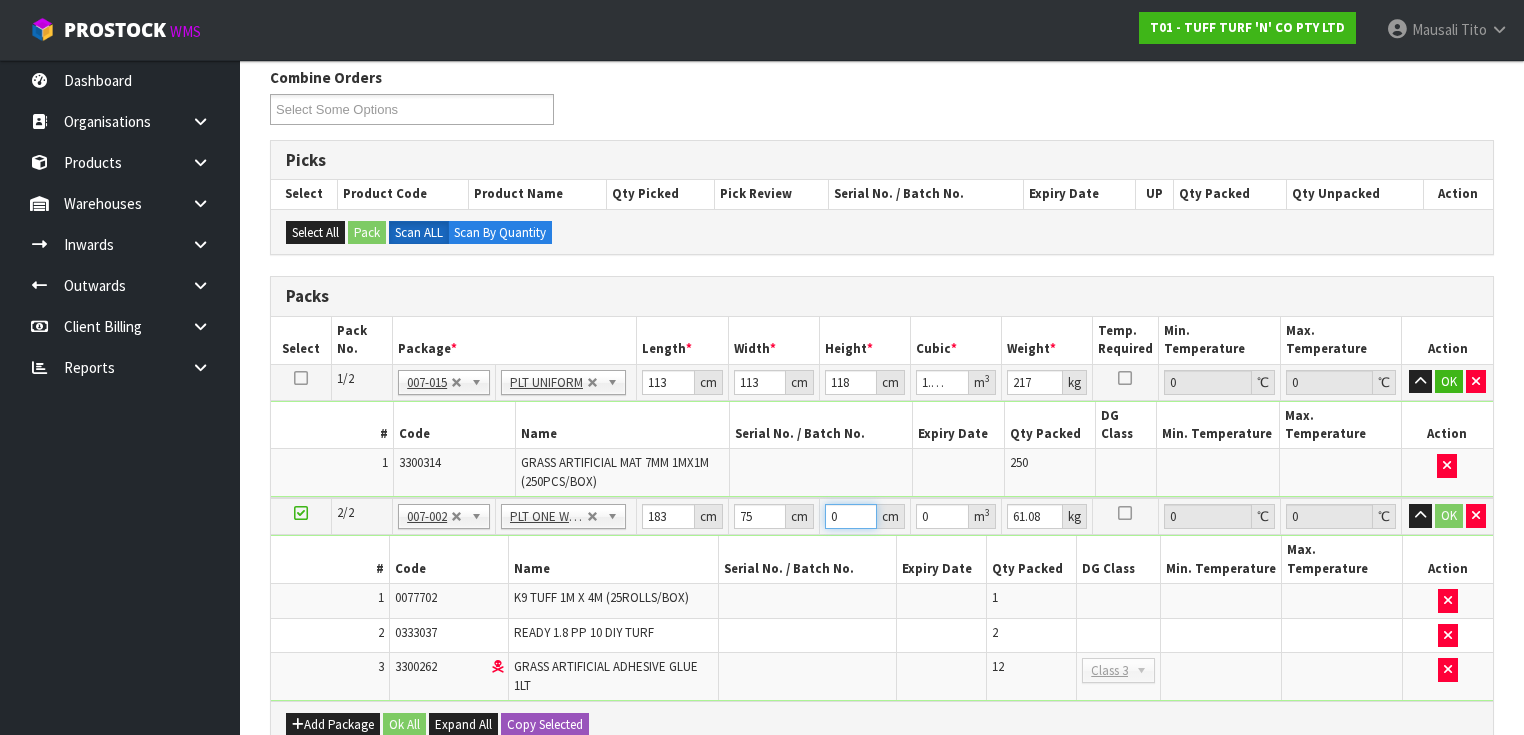 type on "5" 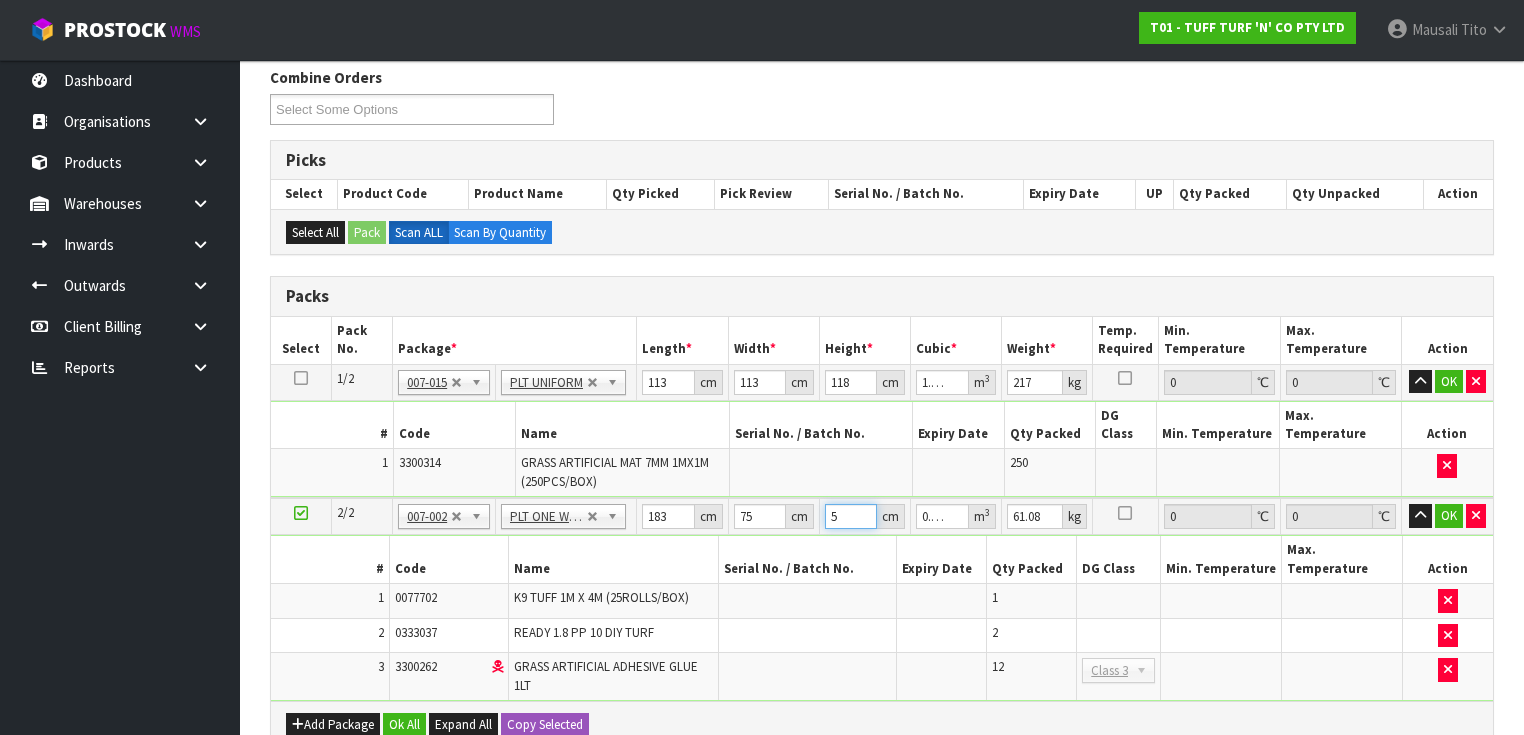 type on "51" 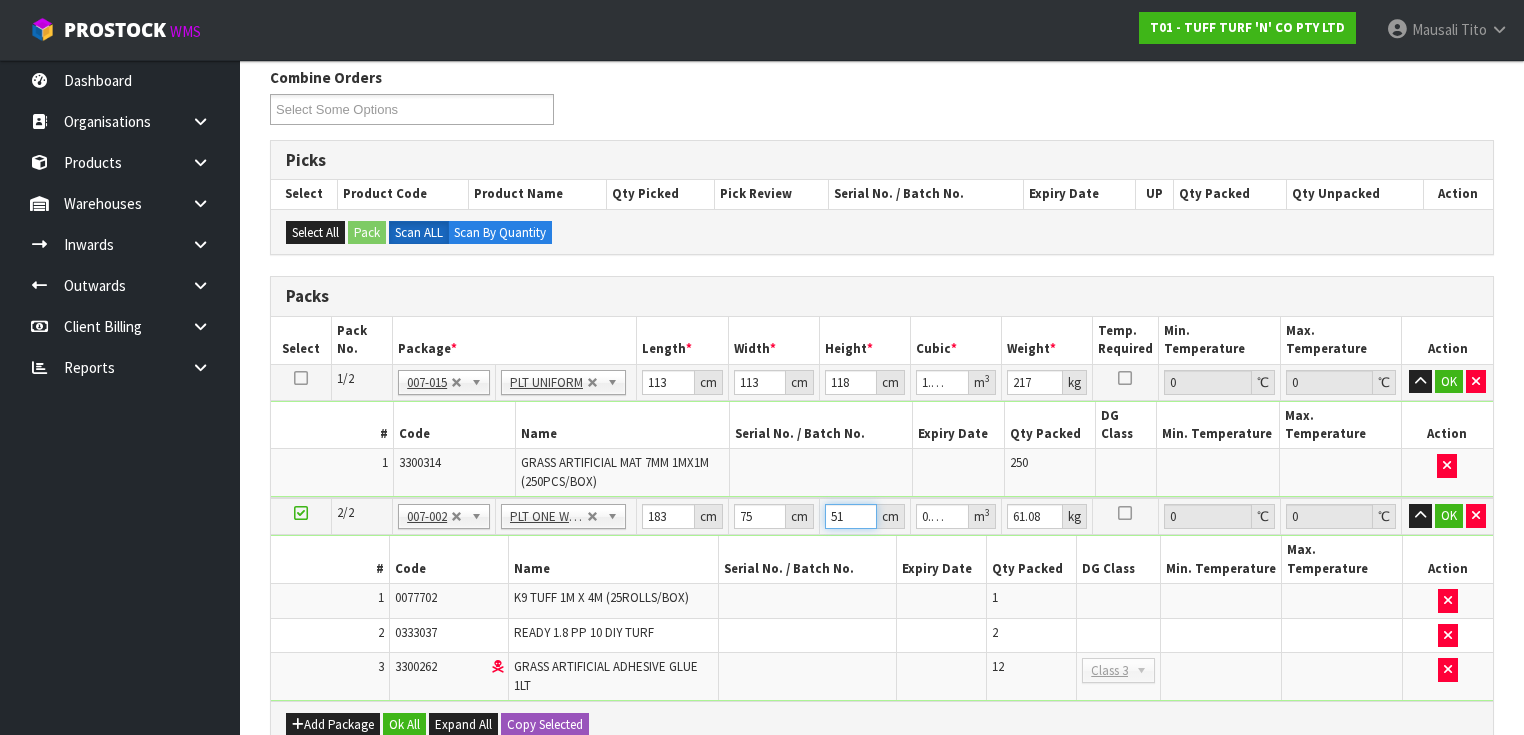 type on "51" 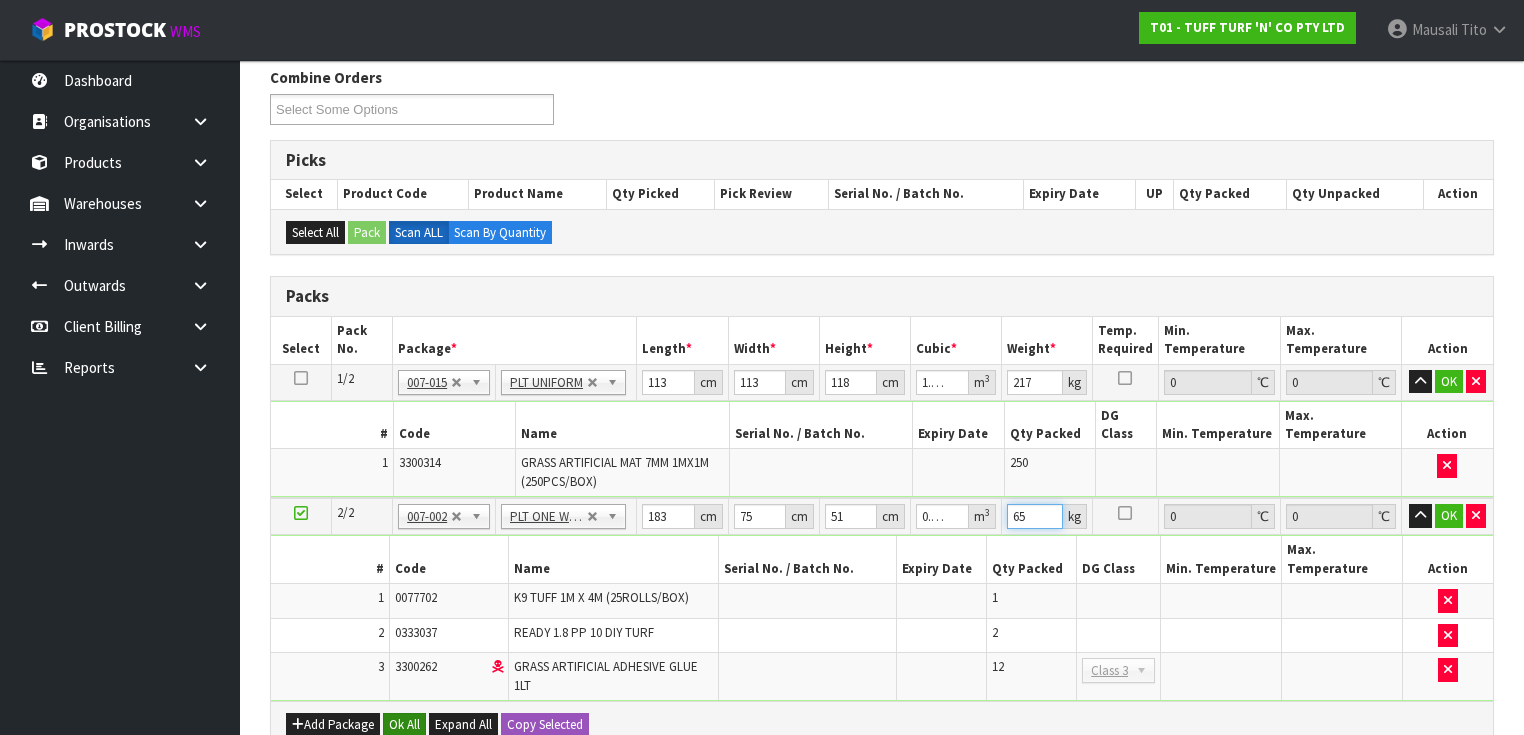 type on "65" 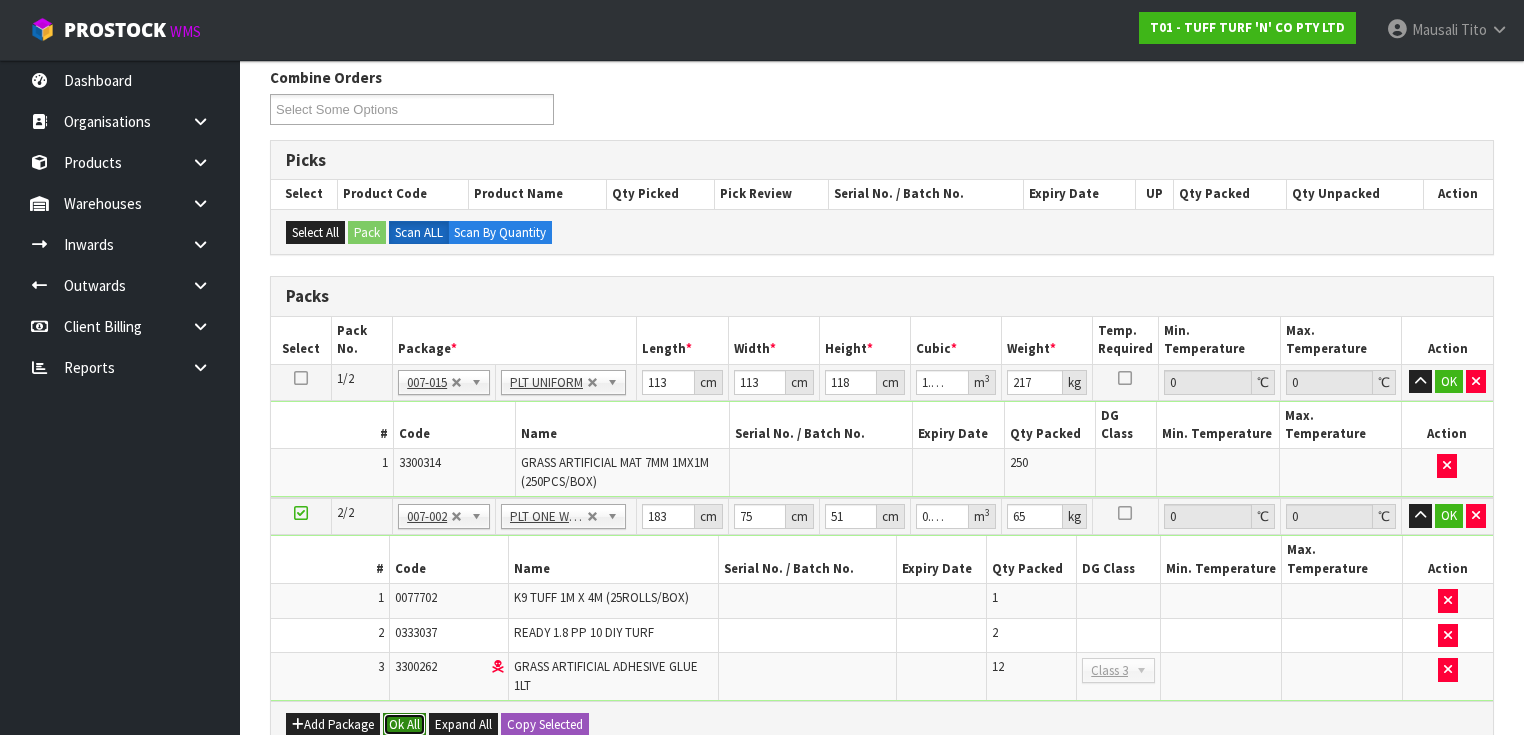 click on "Ok All" at bounding box center [404, 725] 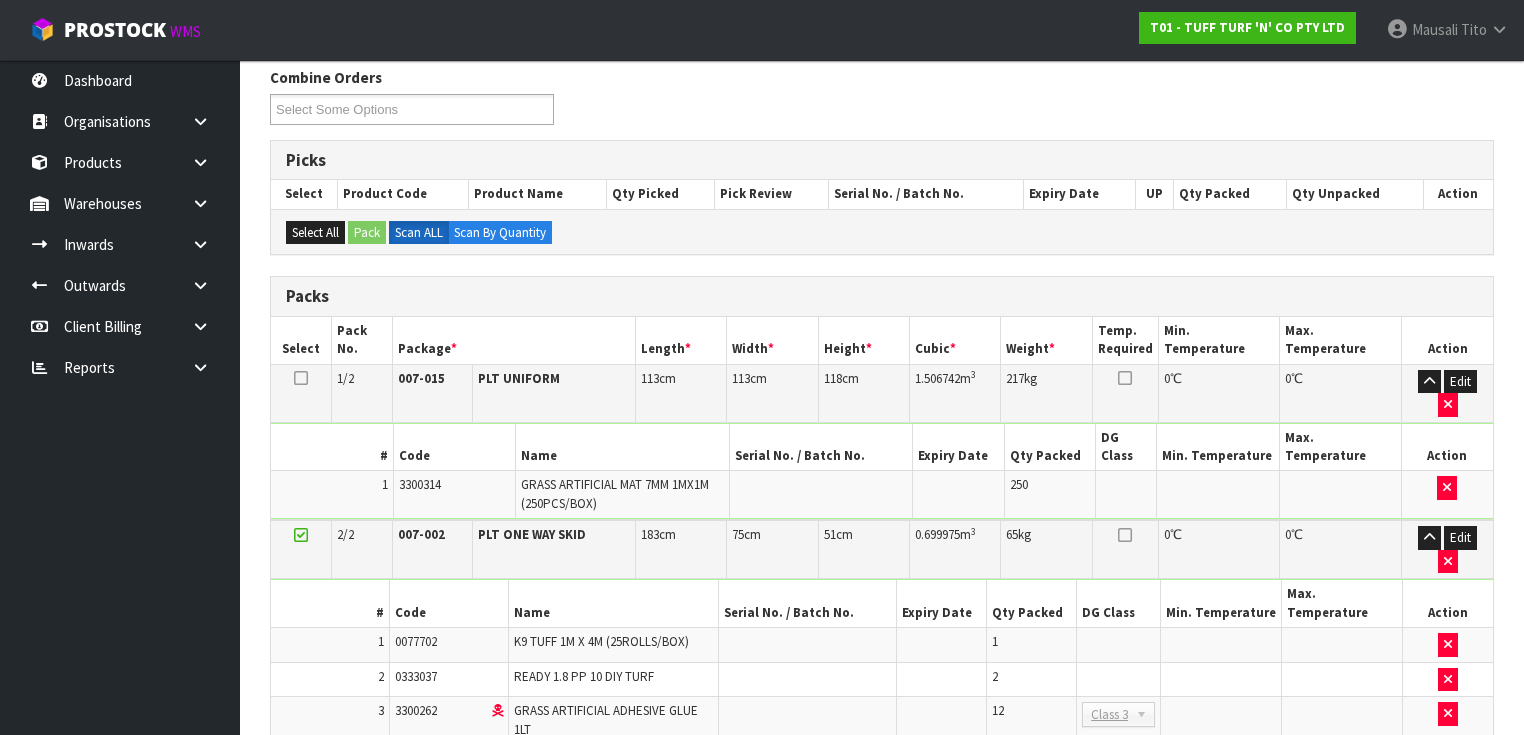 scroll, scrollTop: 708, scrollLeft: 0, axis: vertical 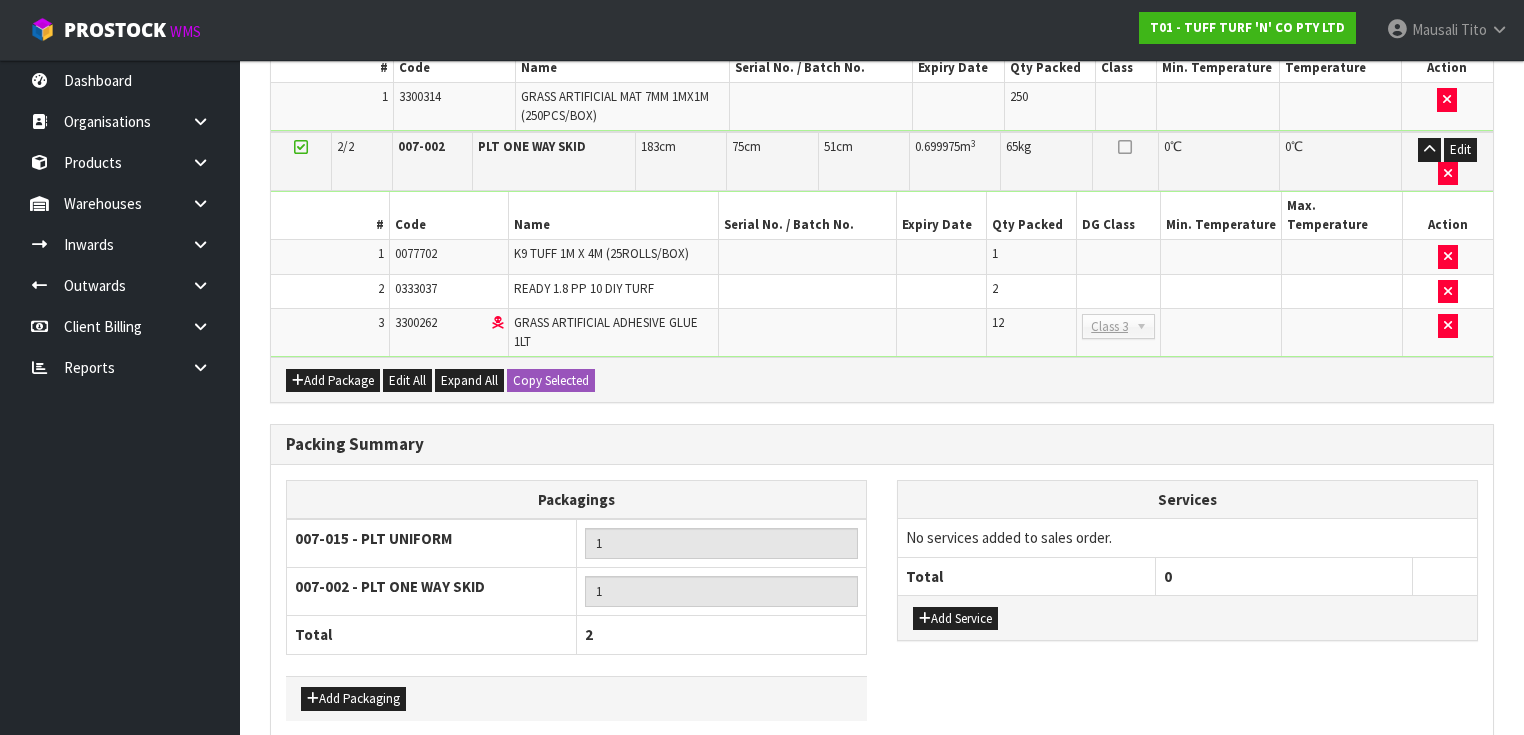 click on "Save & Confirm Packs" at bounding box center (427, 779) 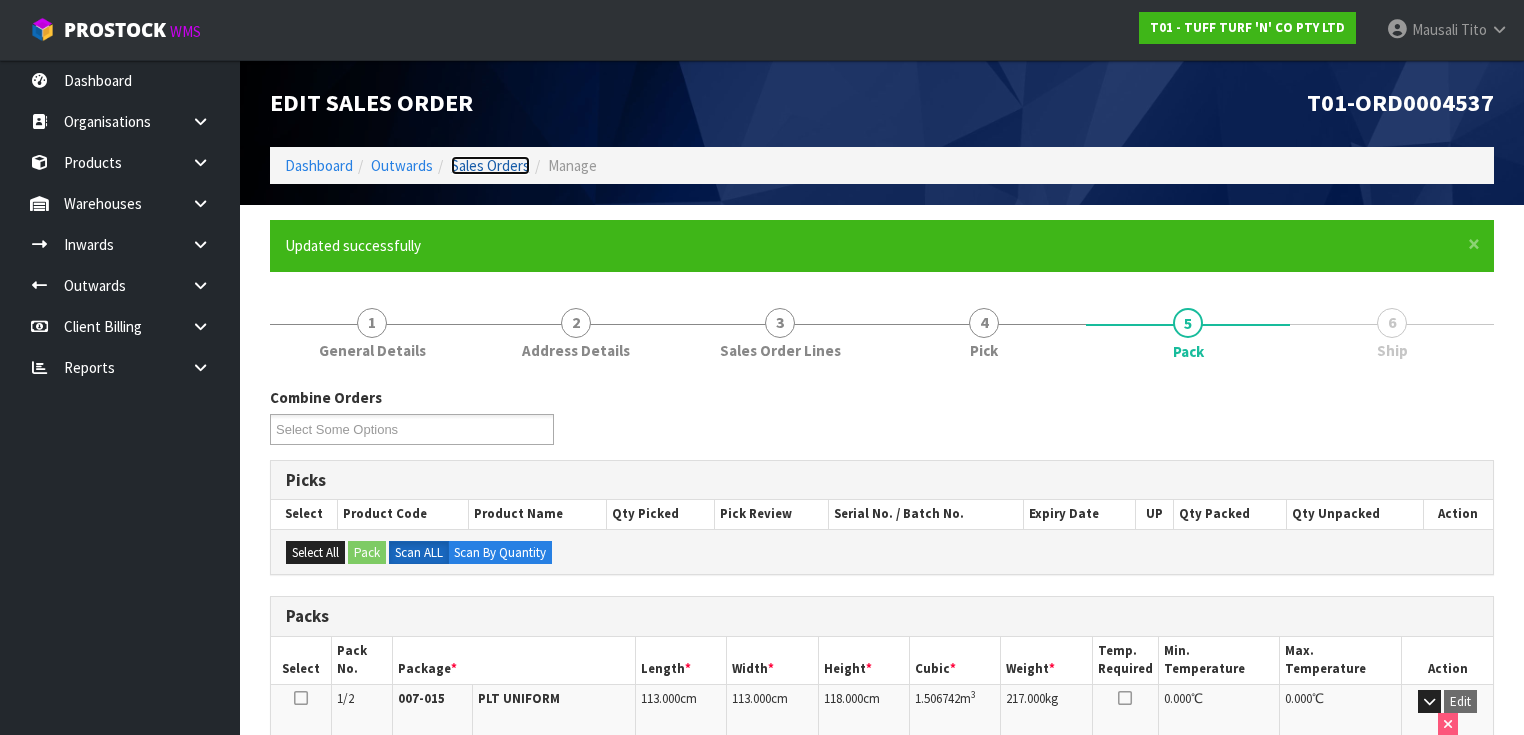 click on "Sales Orders" at bounding box center [490, 165] 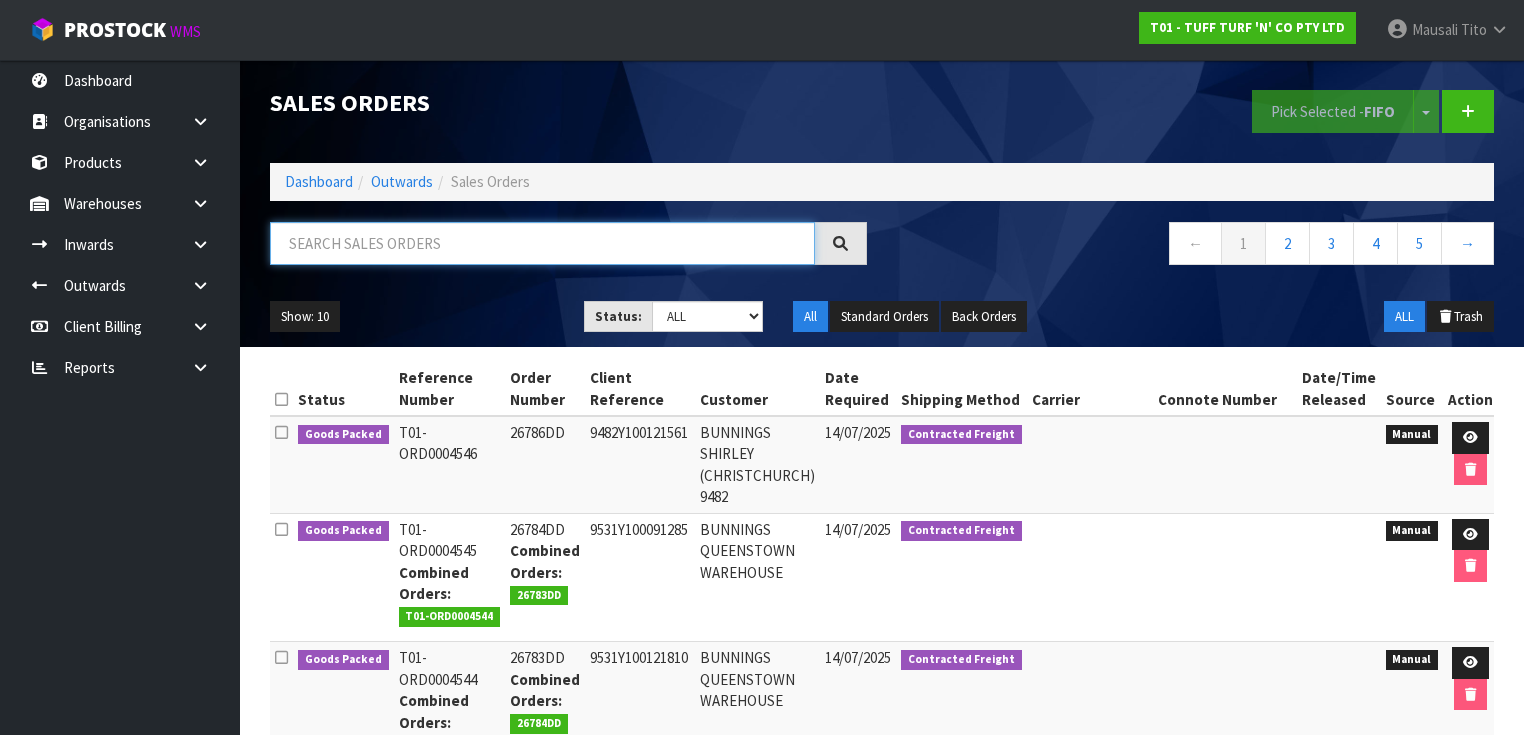 click at bounding box center (542, 243) 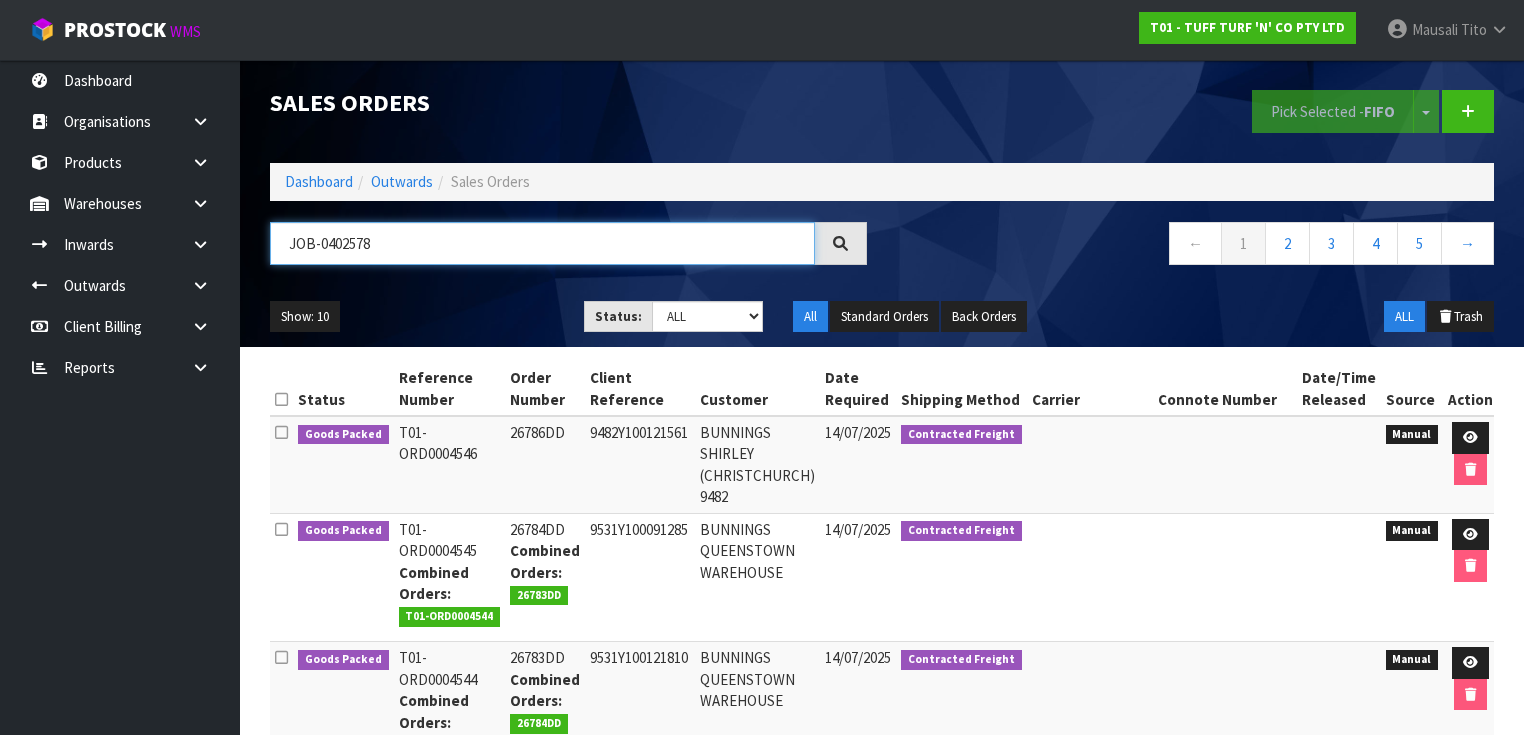 type on "JOB-0402578" 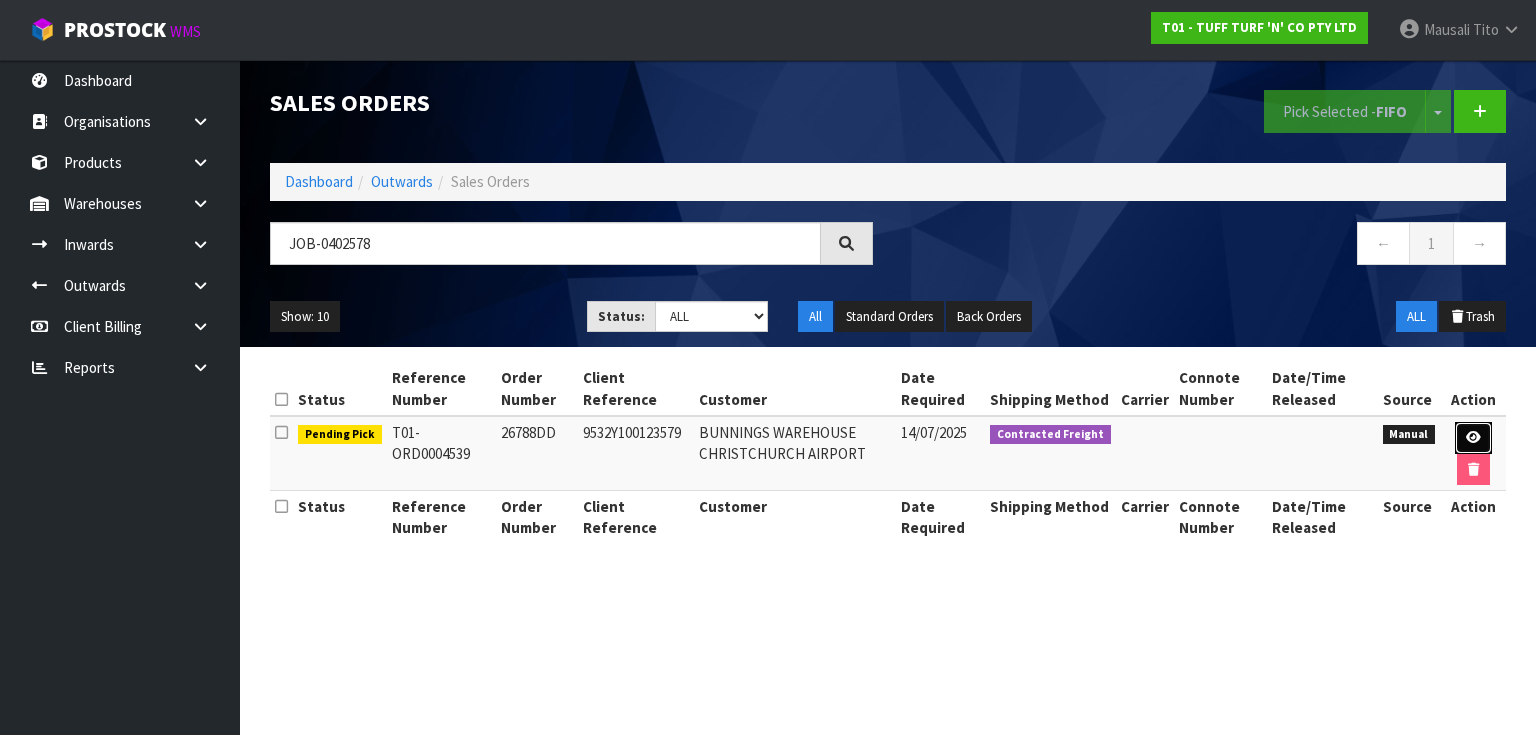 click at bounding box center (1473, 437) 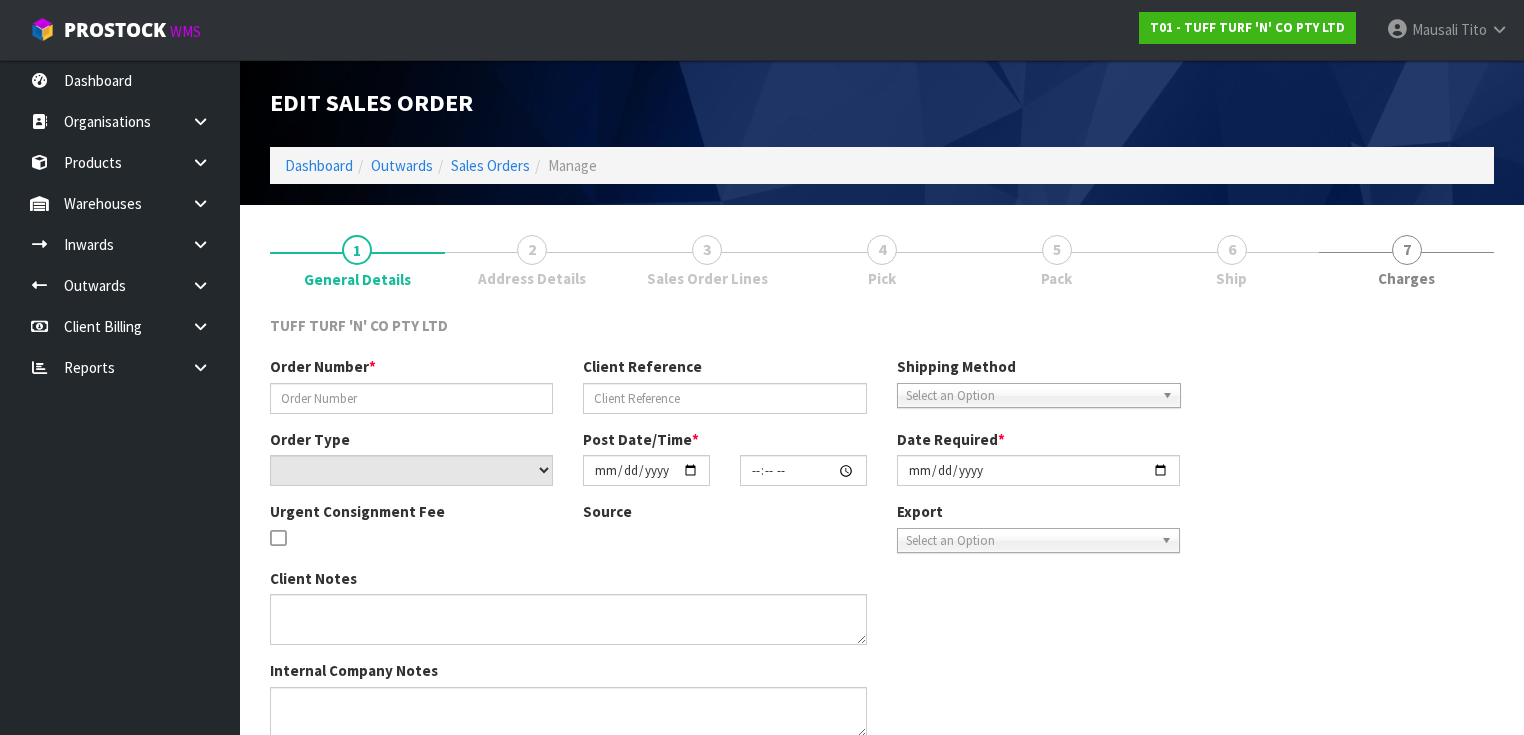 type on "26788DD" 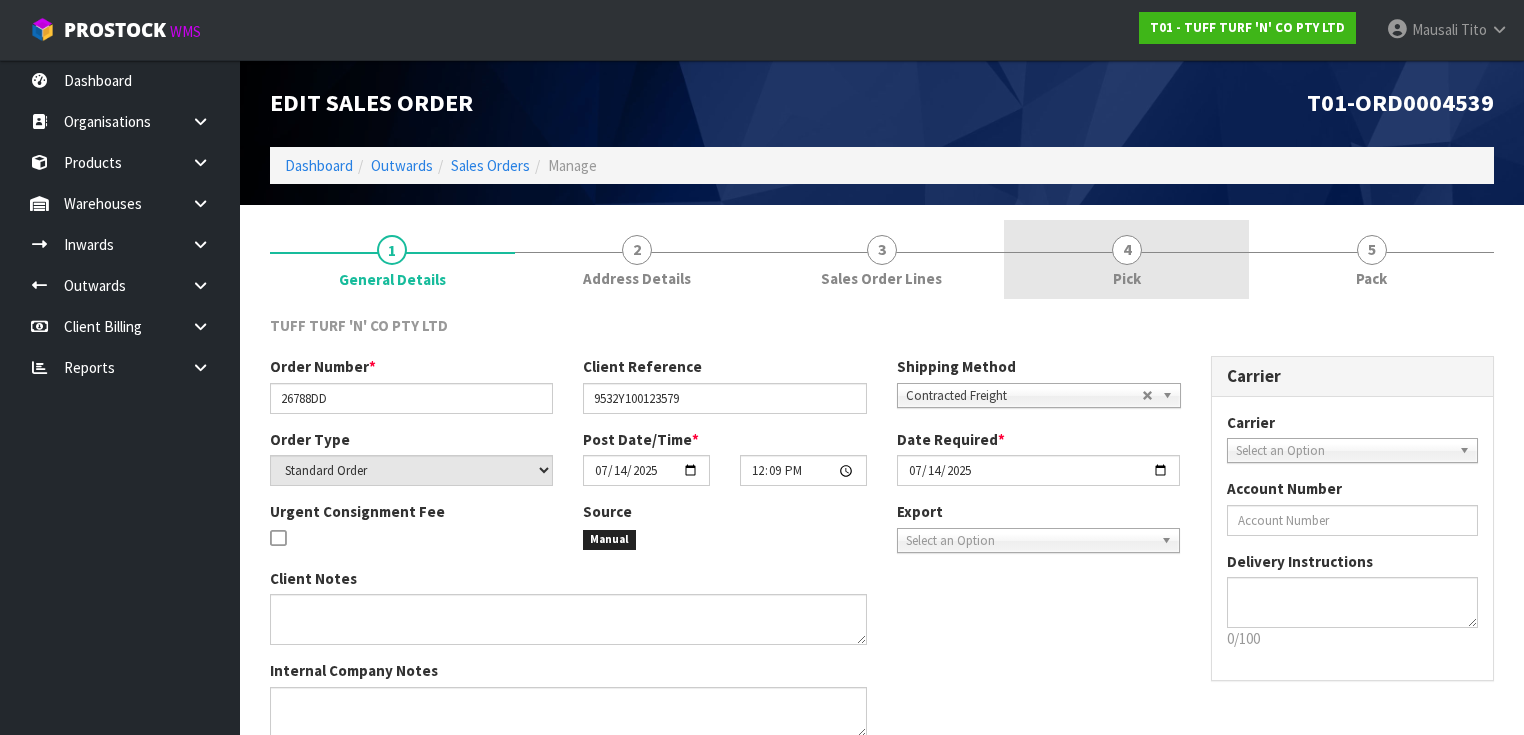 click on "4
Pick" at bounding box center (1126, 259) 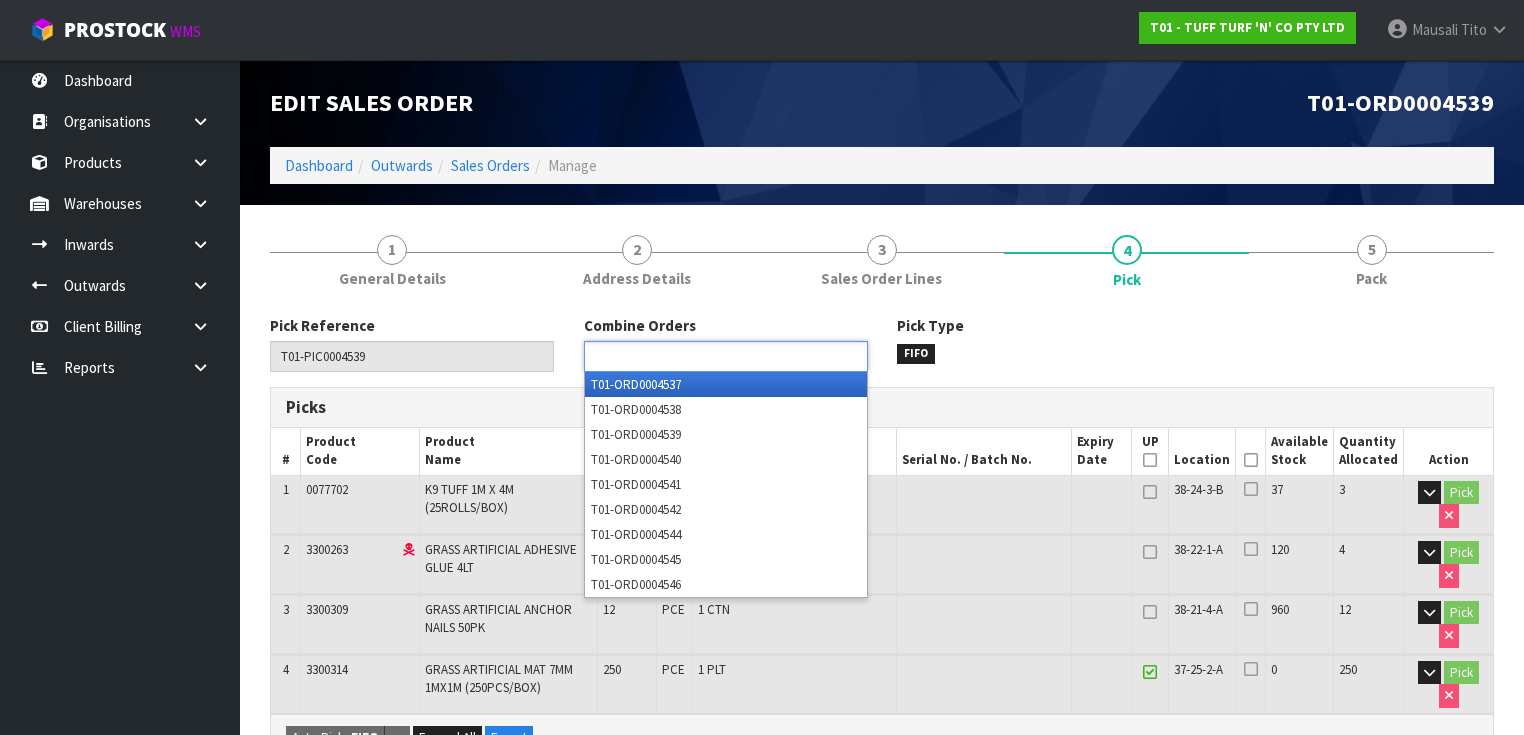 click at bounding box center (726, 356) 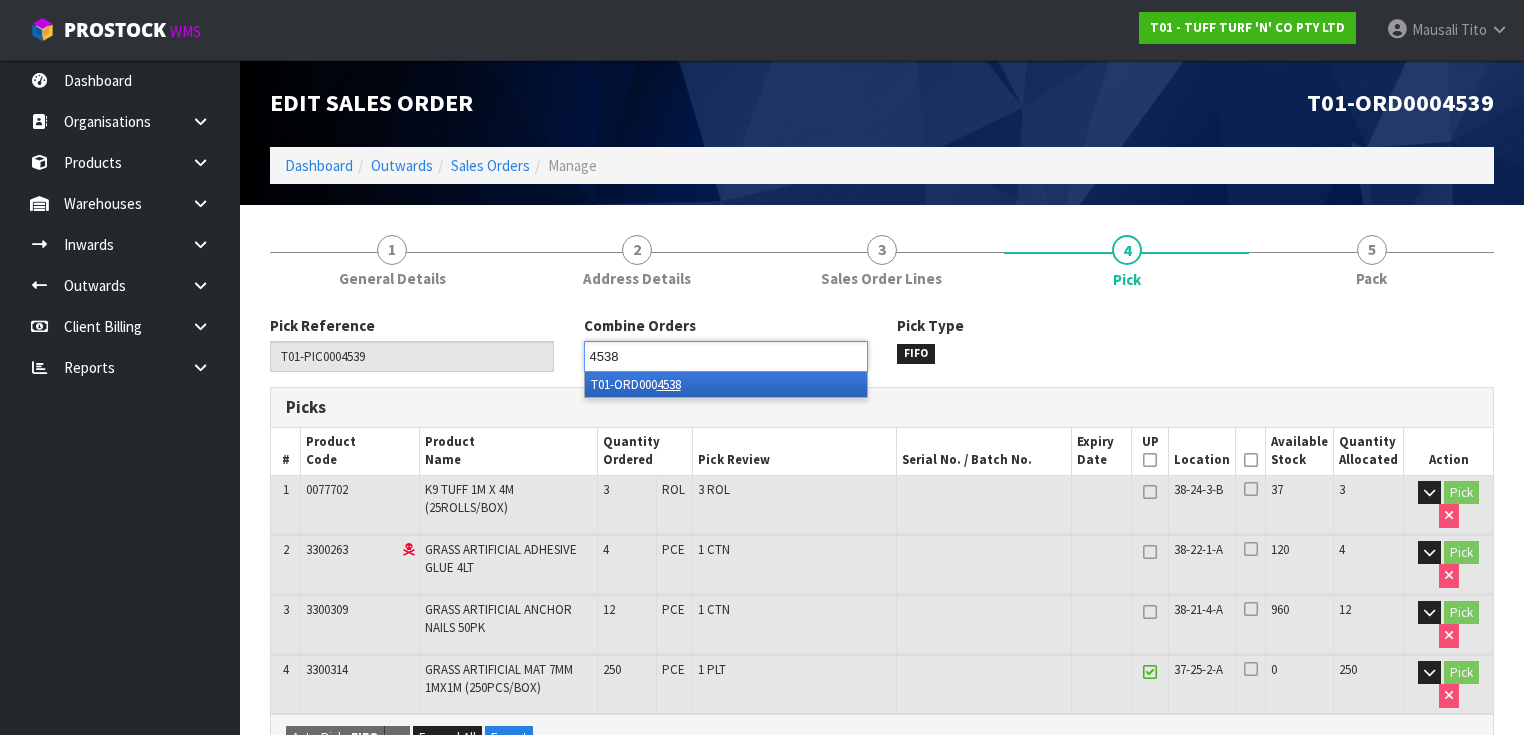 type on "4538" 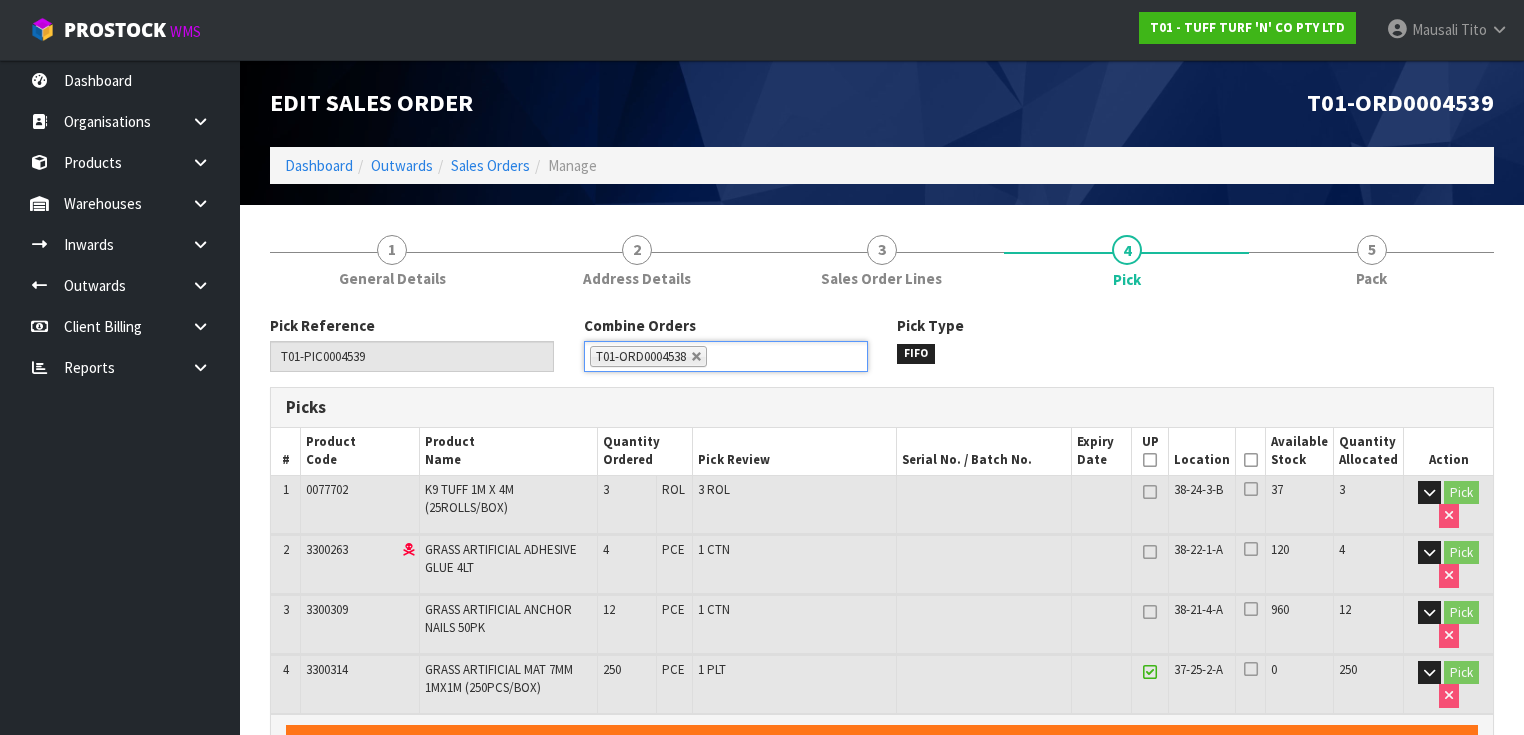 click at bounding box center (1251, 460) 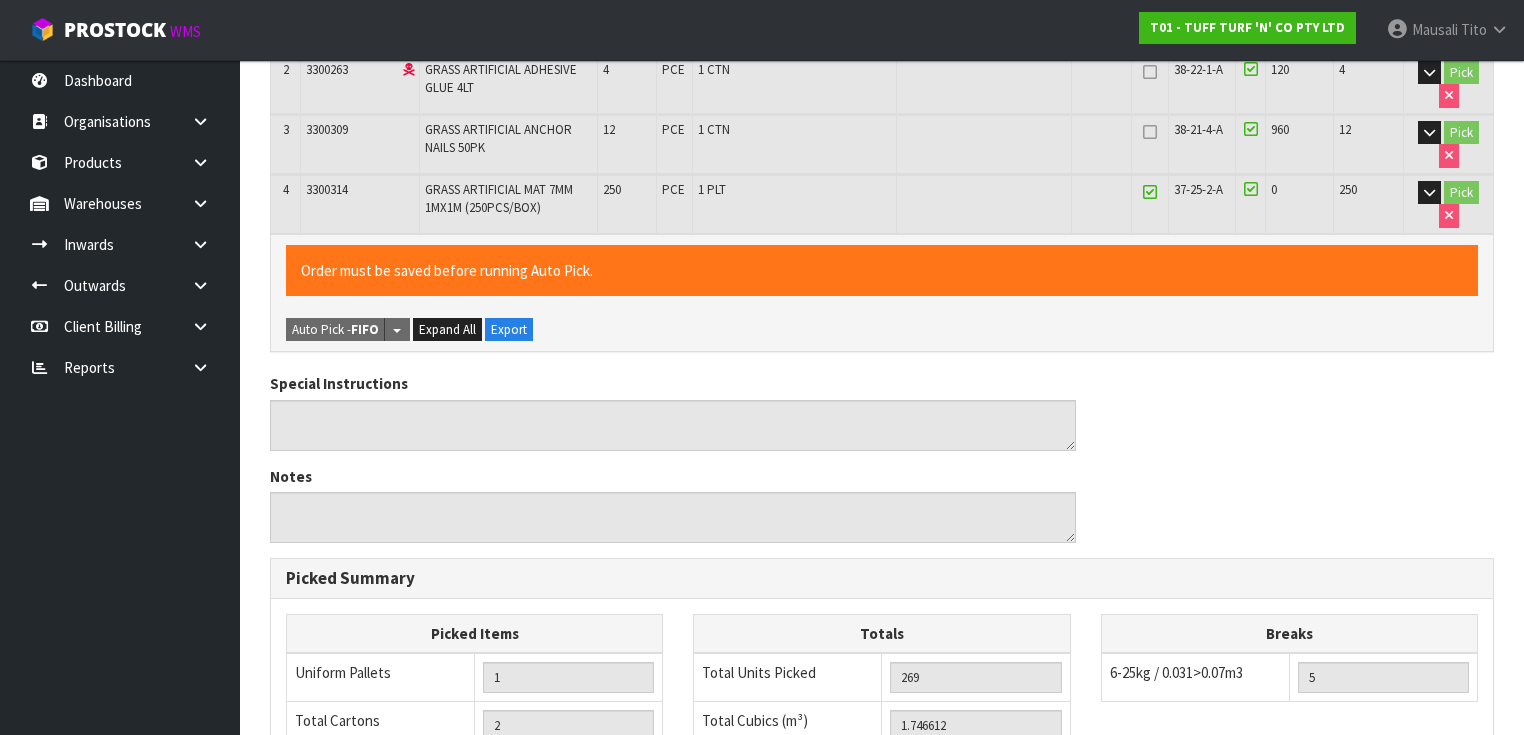 scroll, scrollTop: 844, scrollLeft: 0, axis: vertical 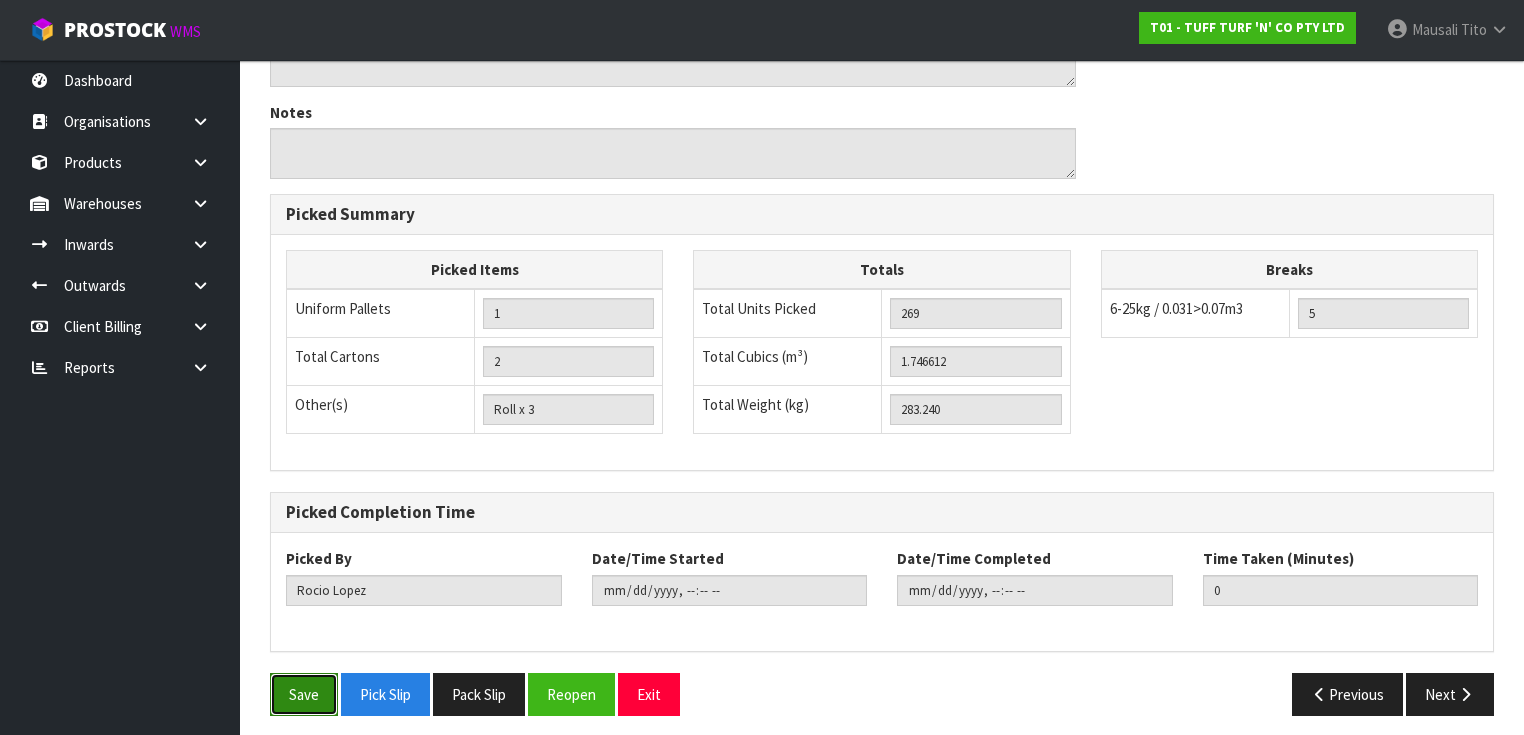 click on "Save" at bounding box center [304, 694] 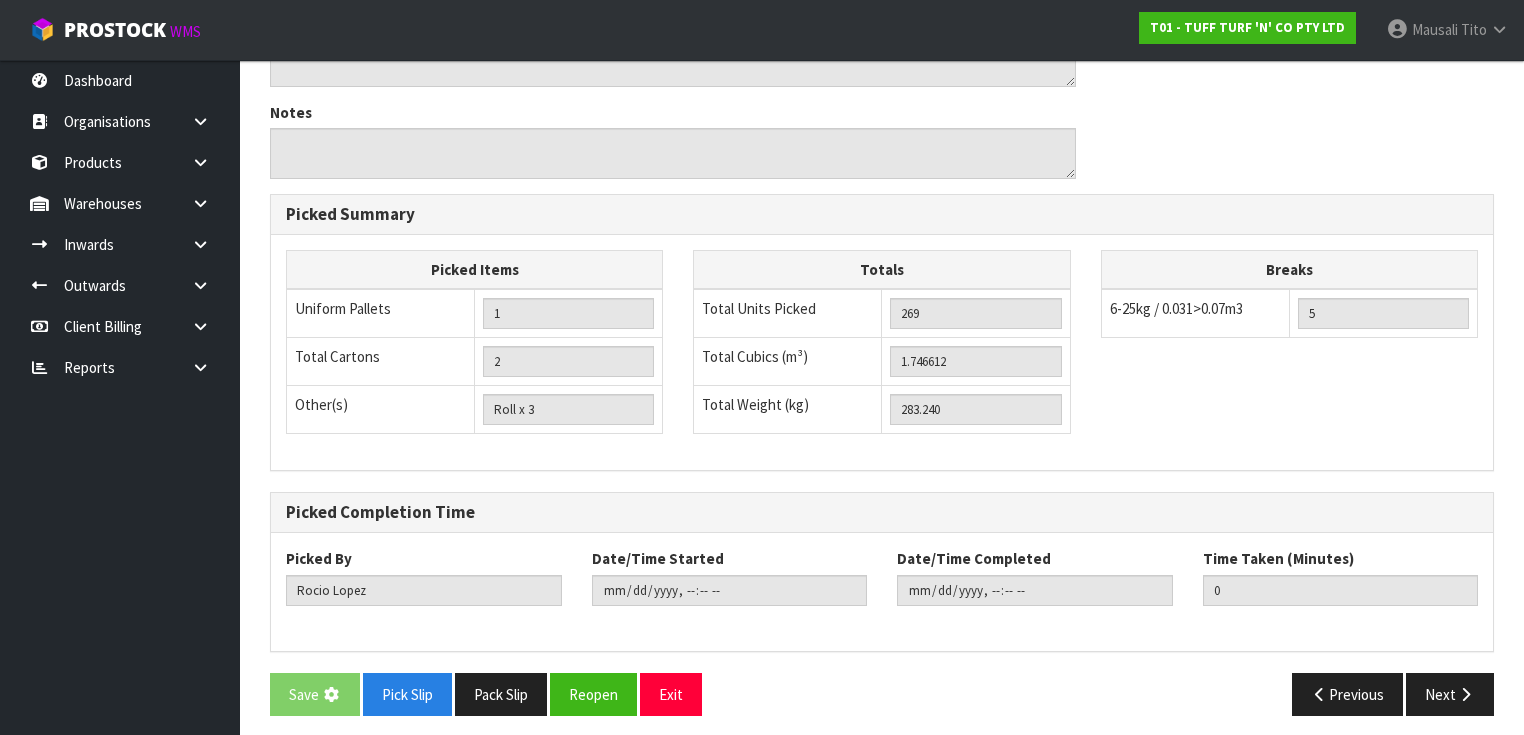 scroll, scrollTop: 0, scrollLeft: 0, axis: both 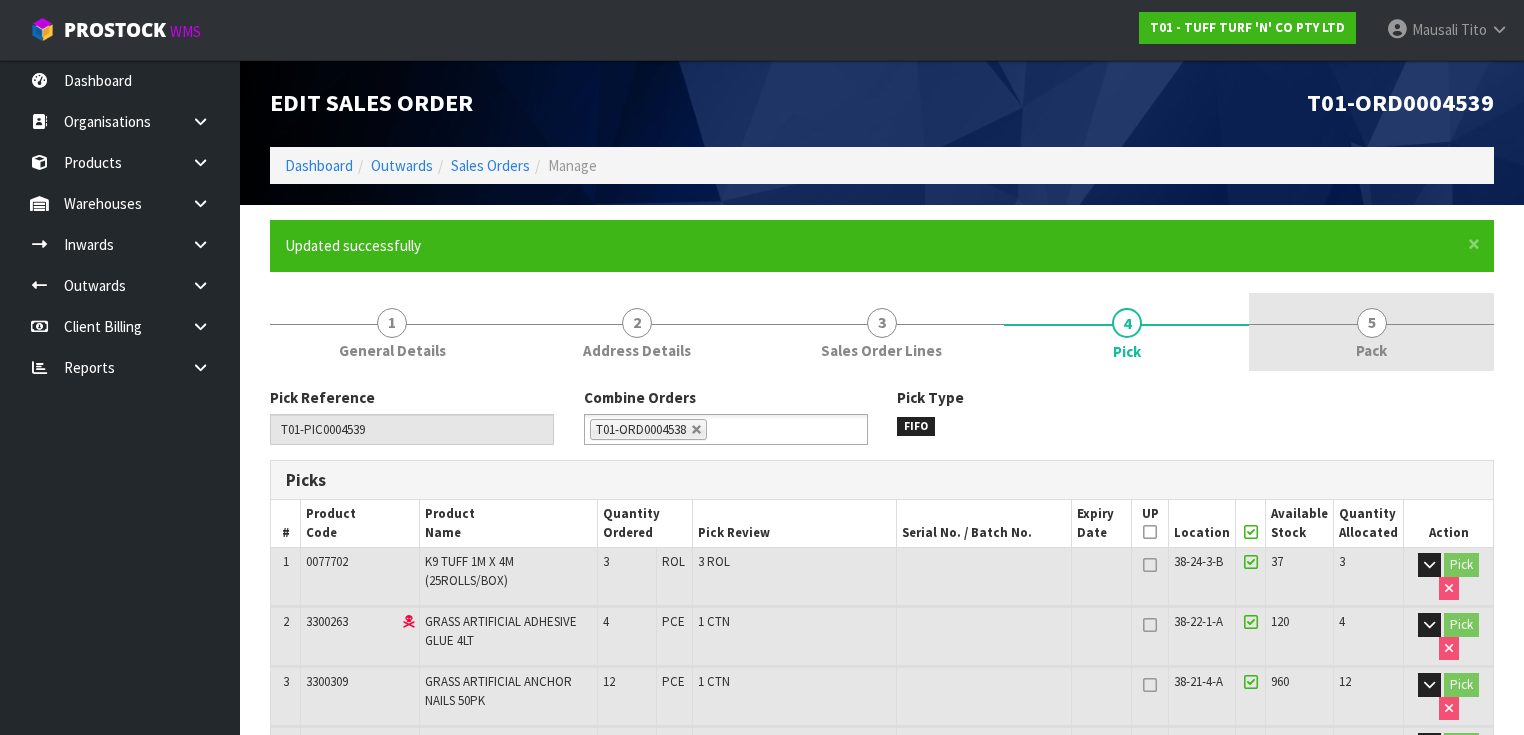 type on "Mausali Tito" 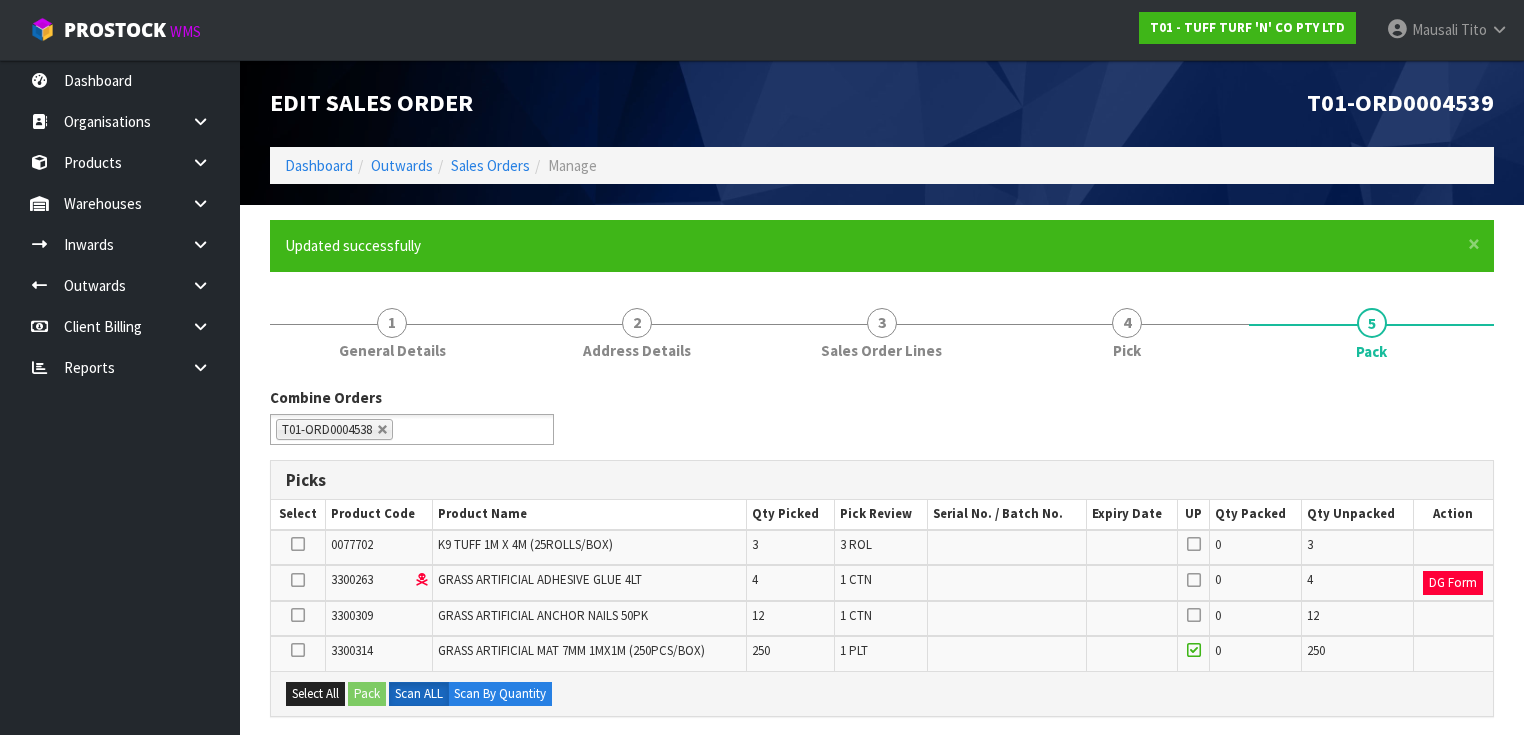 scroll, scrollTop: 320, scrollLeft: 0, axis: vertical 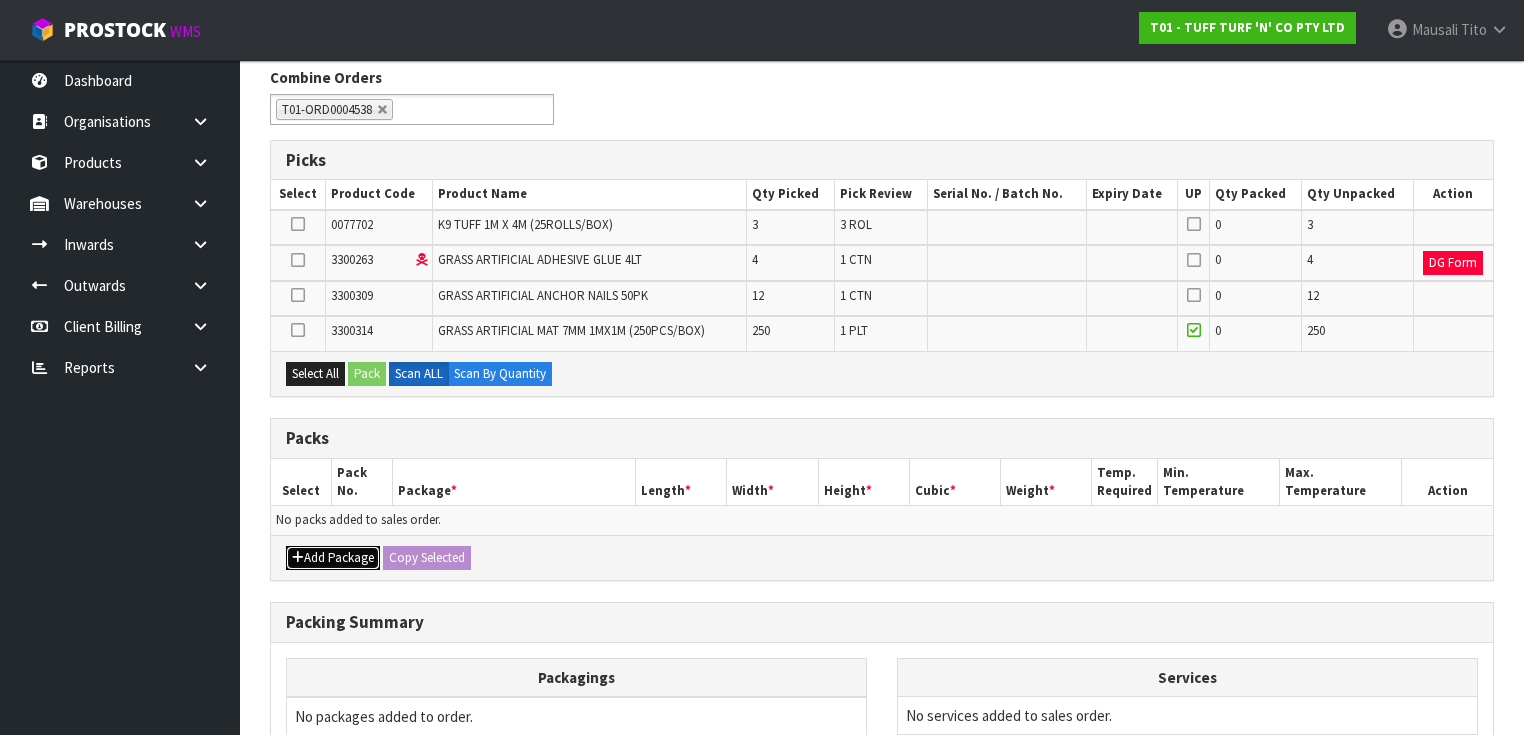 click on "Add Package" at bounding box center [333, 558] 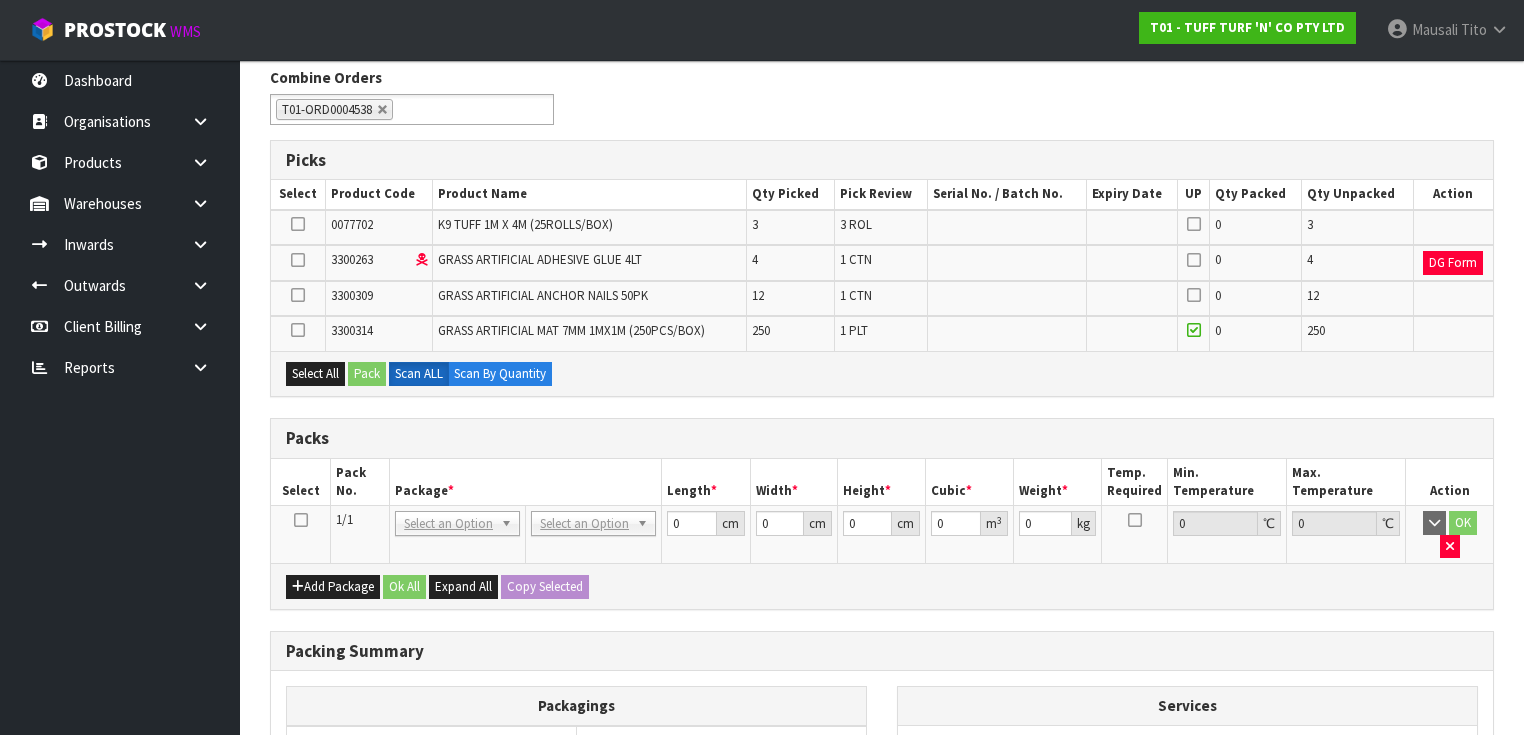click at bounding box center (301, 520) 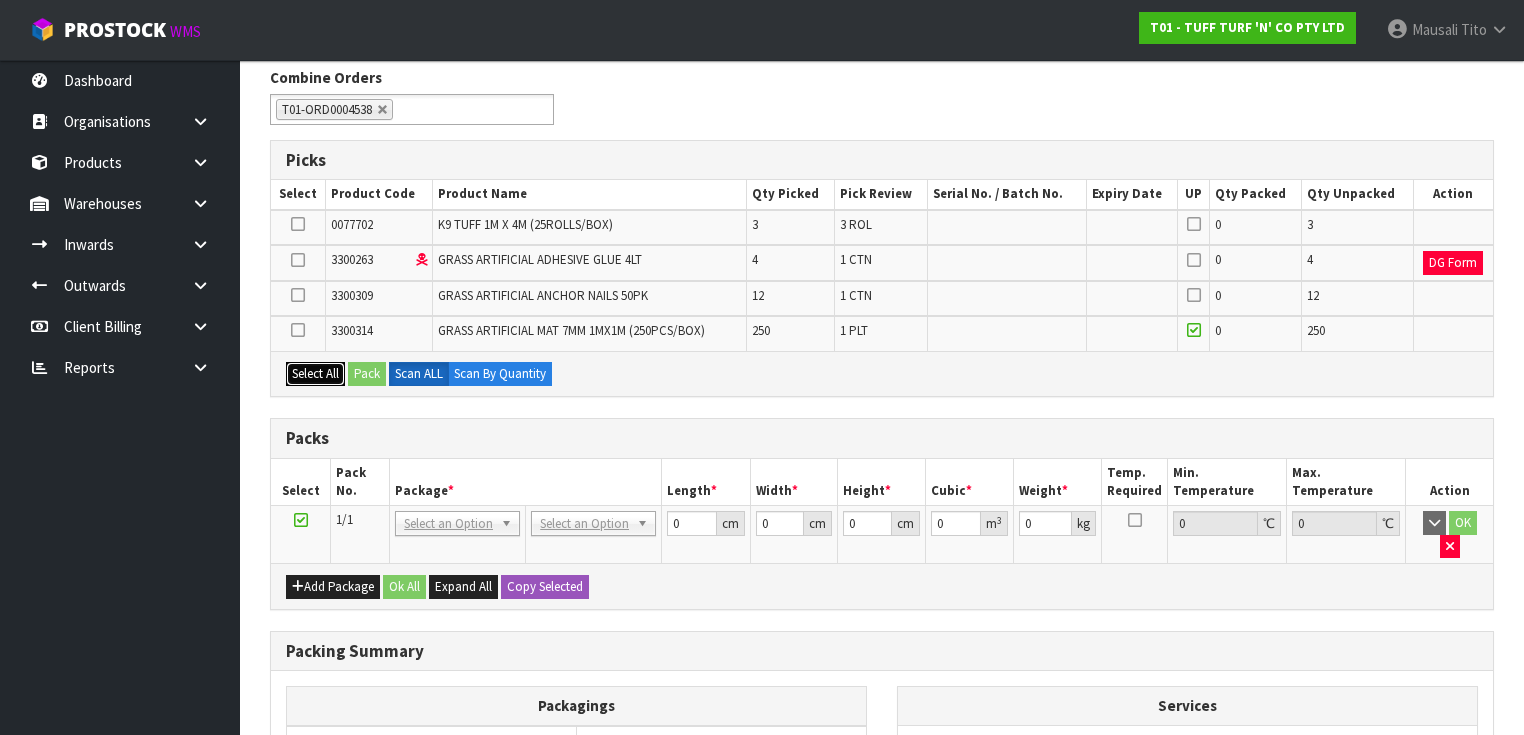 click on "Select All" at bounding box center [315, 374] 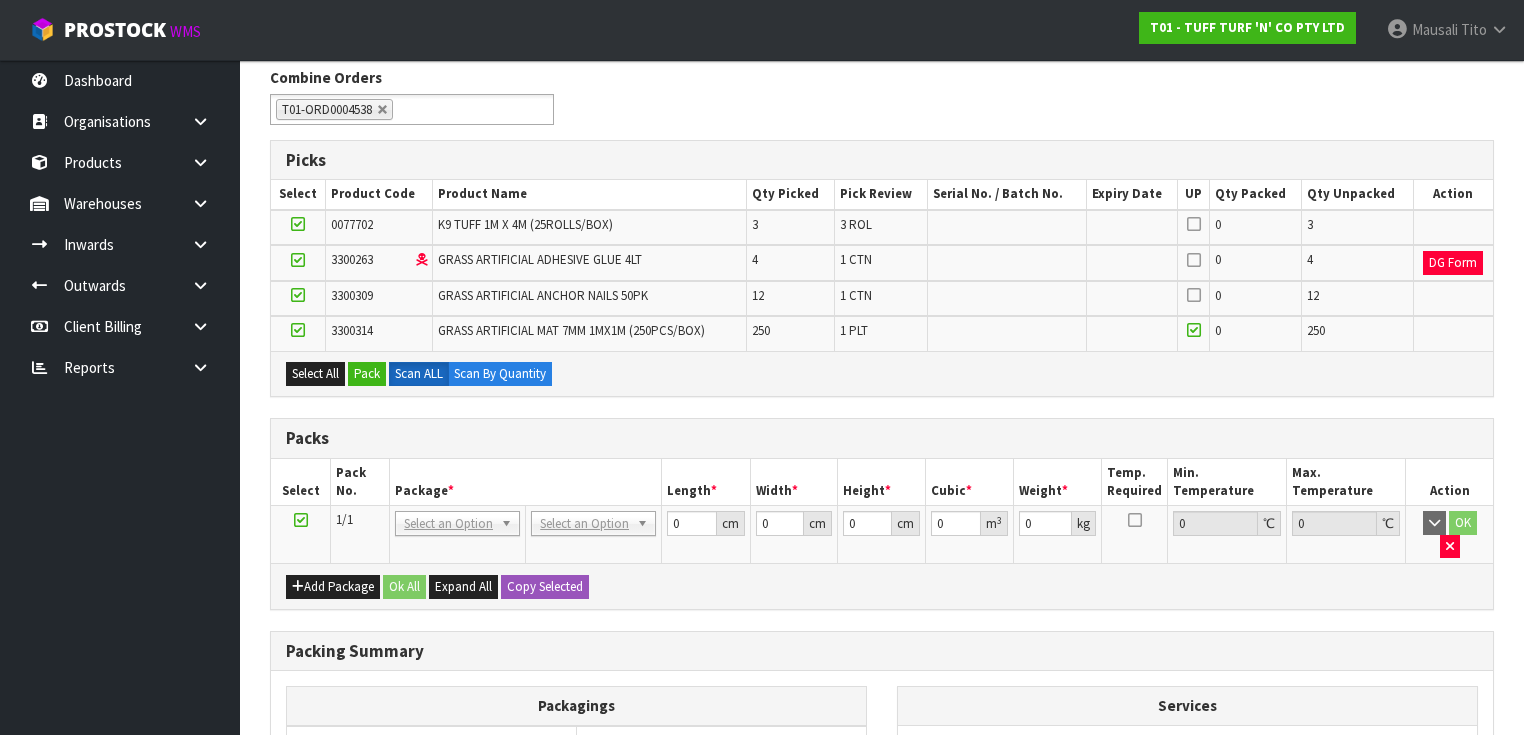 click at bounding box center (298, 330) 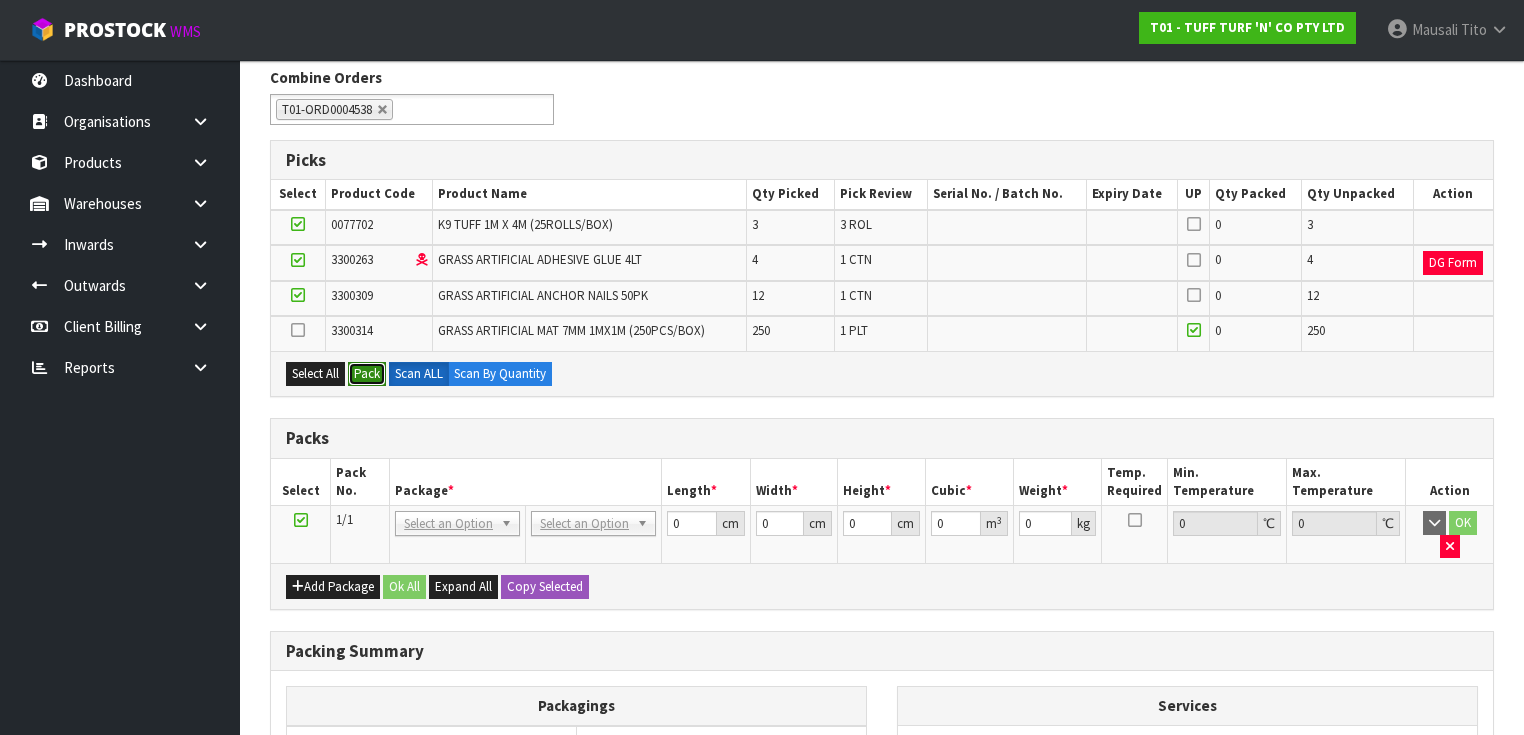 click on "Pack" at bounding box center (367, 374) 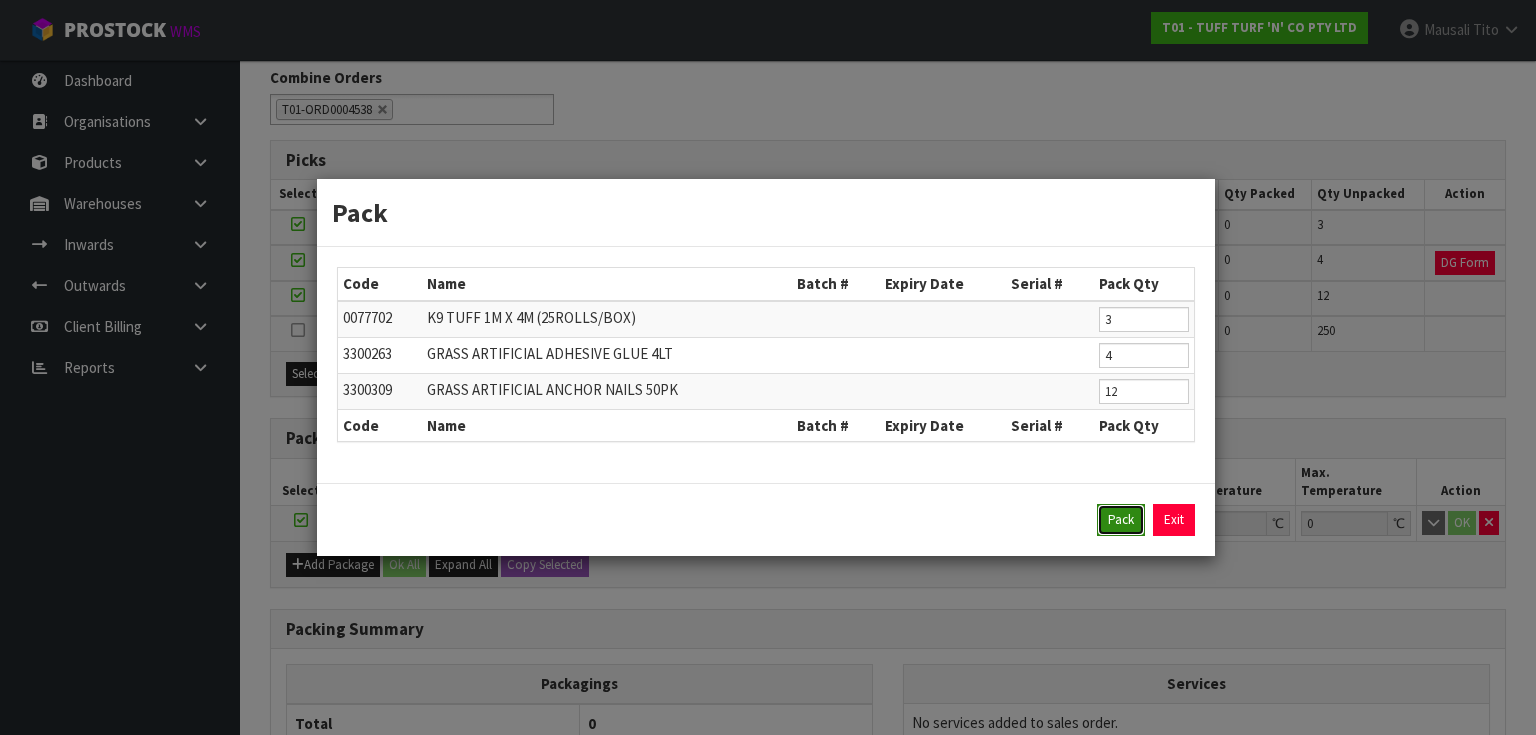 click on "Pack" at bounding box center (1121, 520) 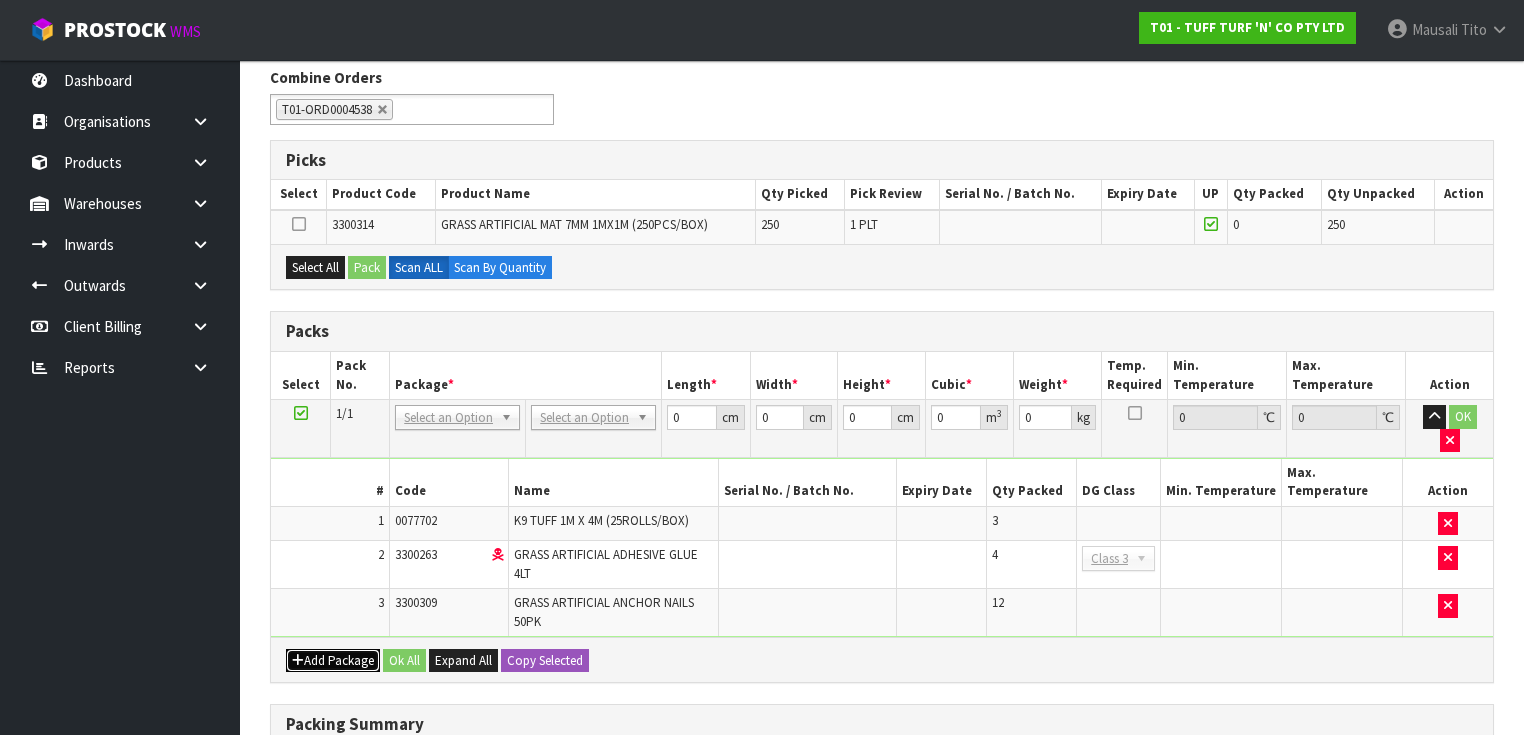 click on "Add Package" at bounding box center (333, 661) 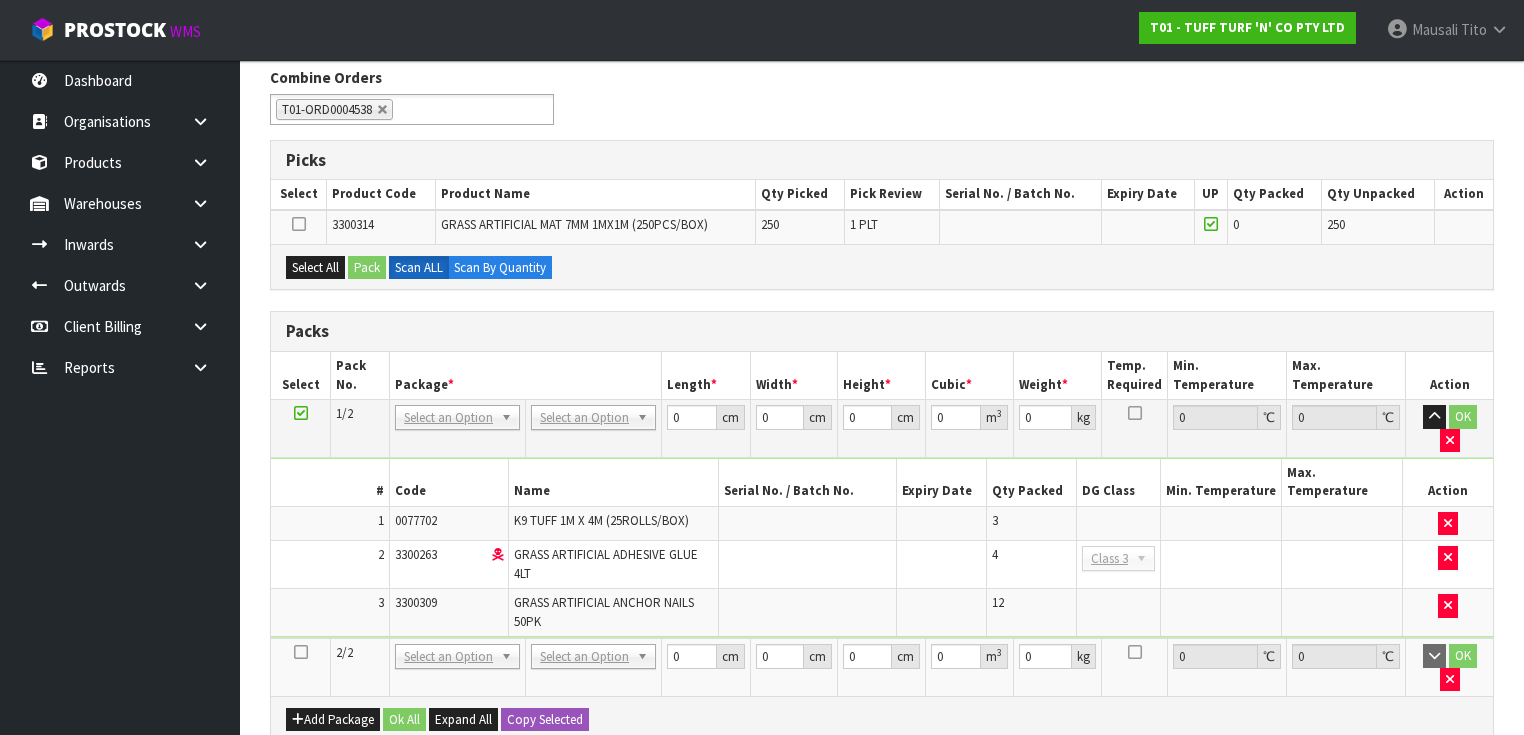 click at bounding box center [301, 652] 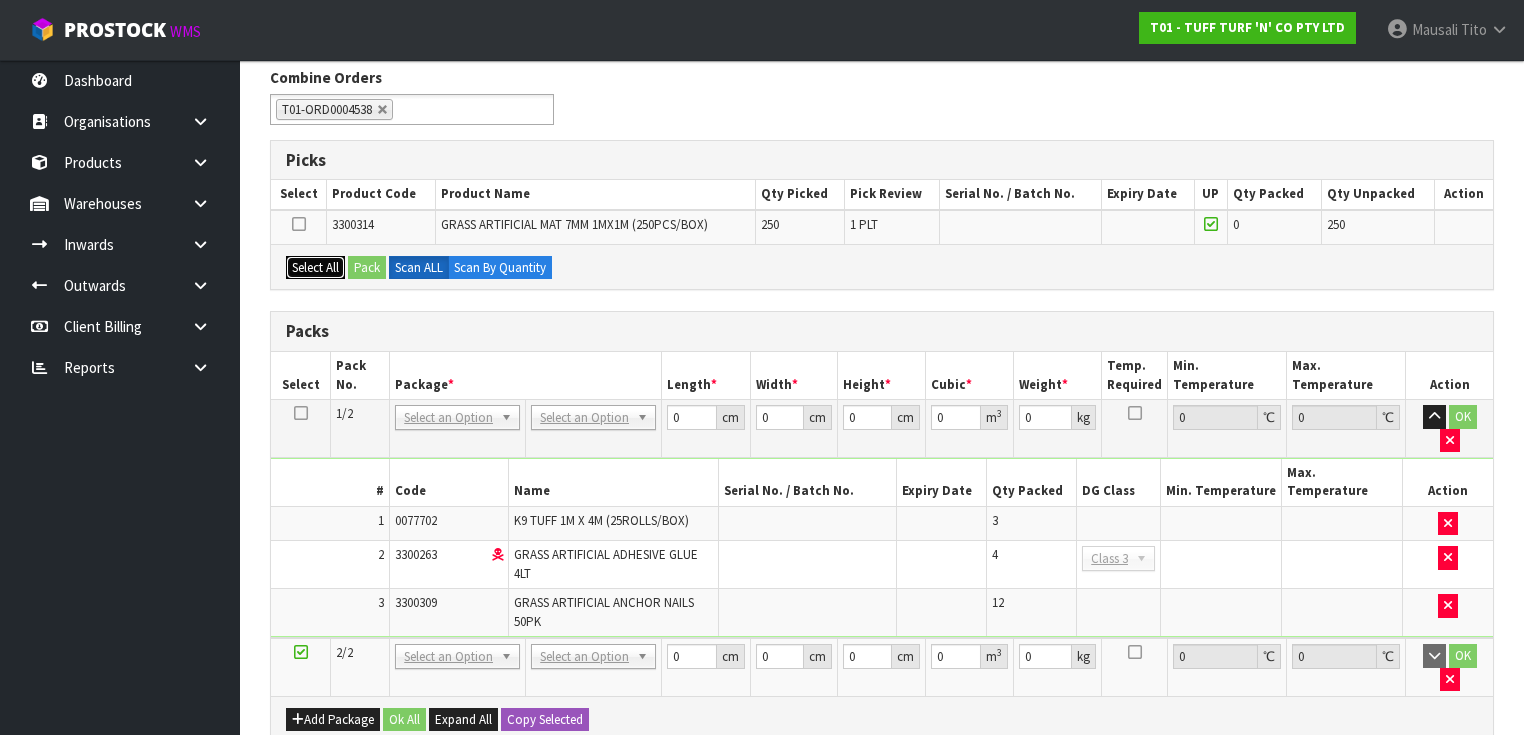 click on "Select All" at bounding box center (315, 268) 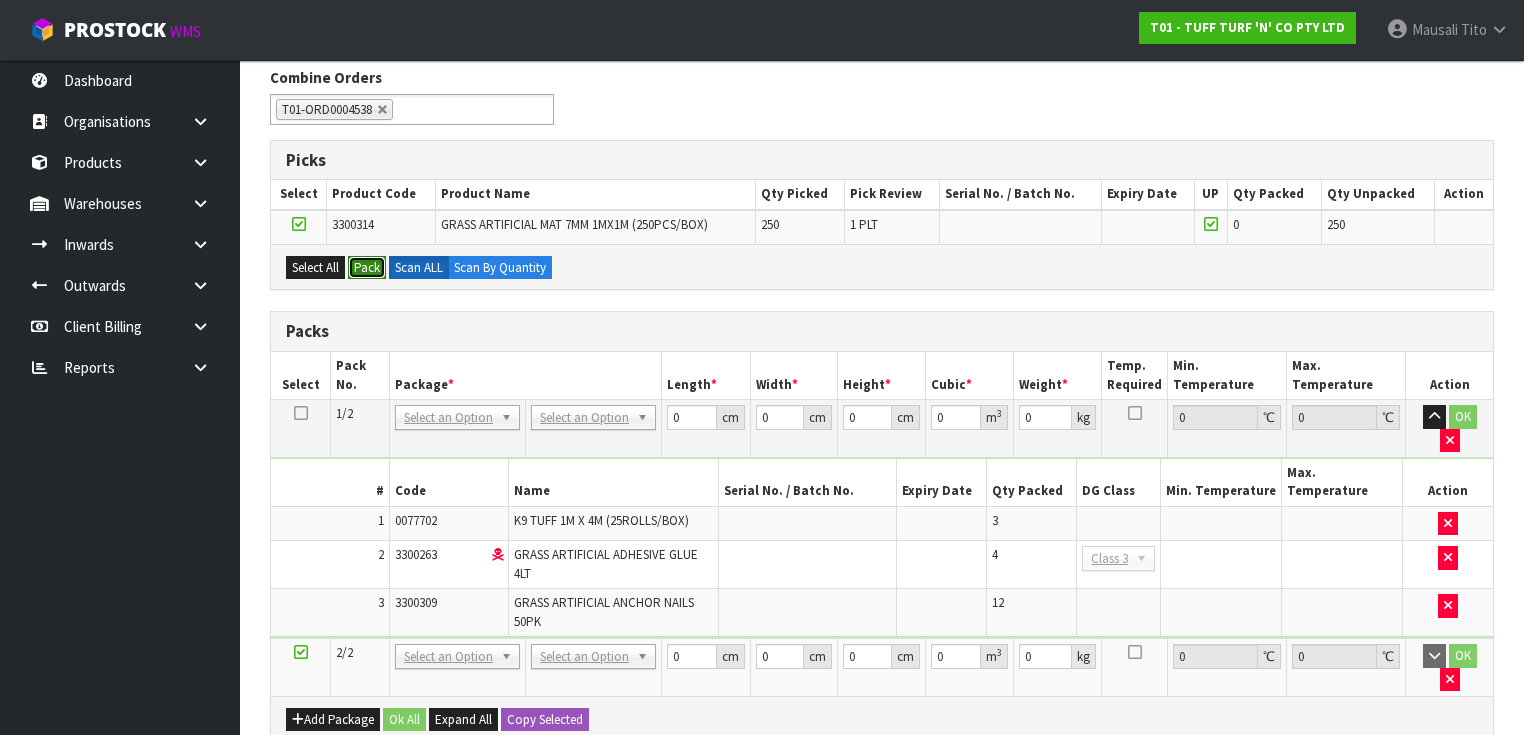 click on "Pack" at bounding box center (367, 268) 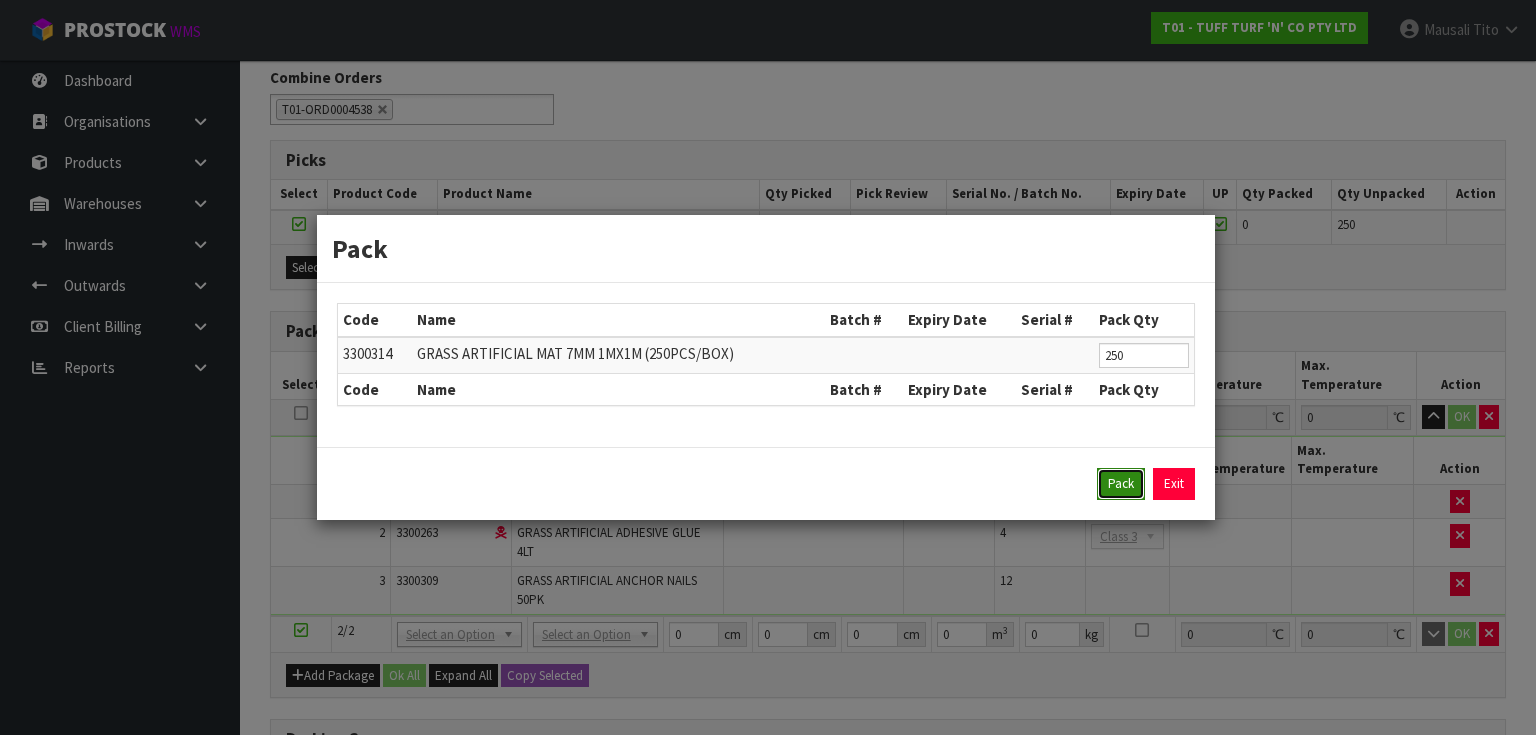 click on "Pack" at bounding box center [1121, 484] 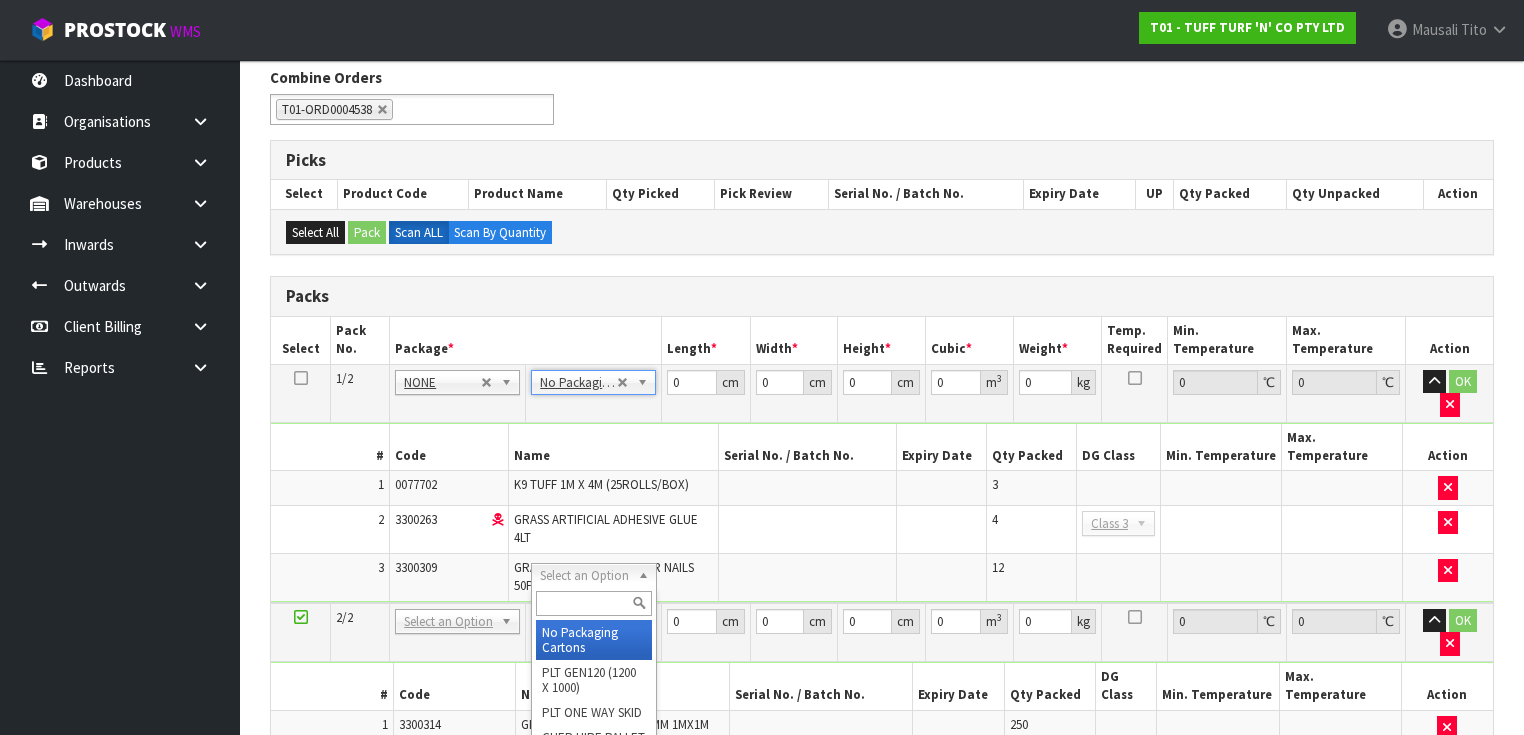 drag, startPoint x: 594, startPoint y: 636, endPoint x: 633, endPoint y: 536, distance: 107.33592 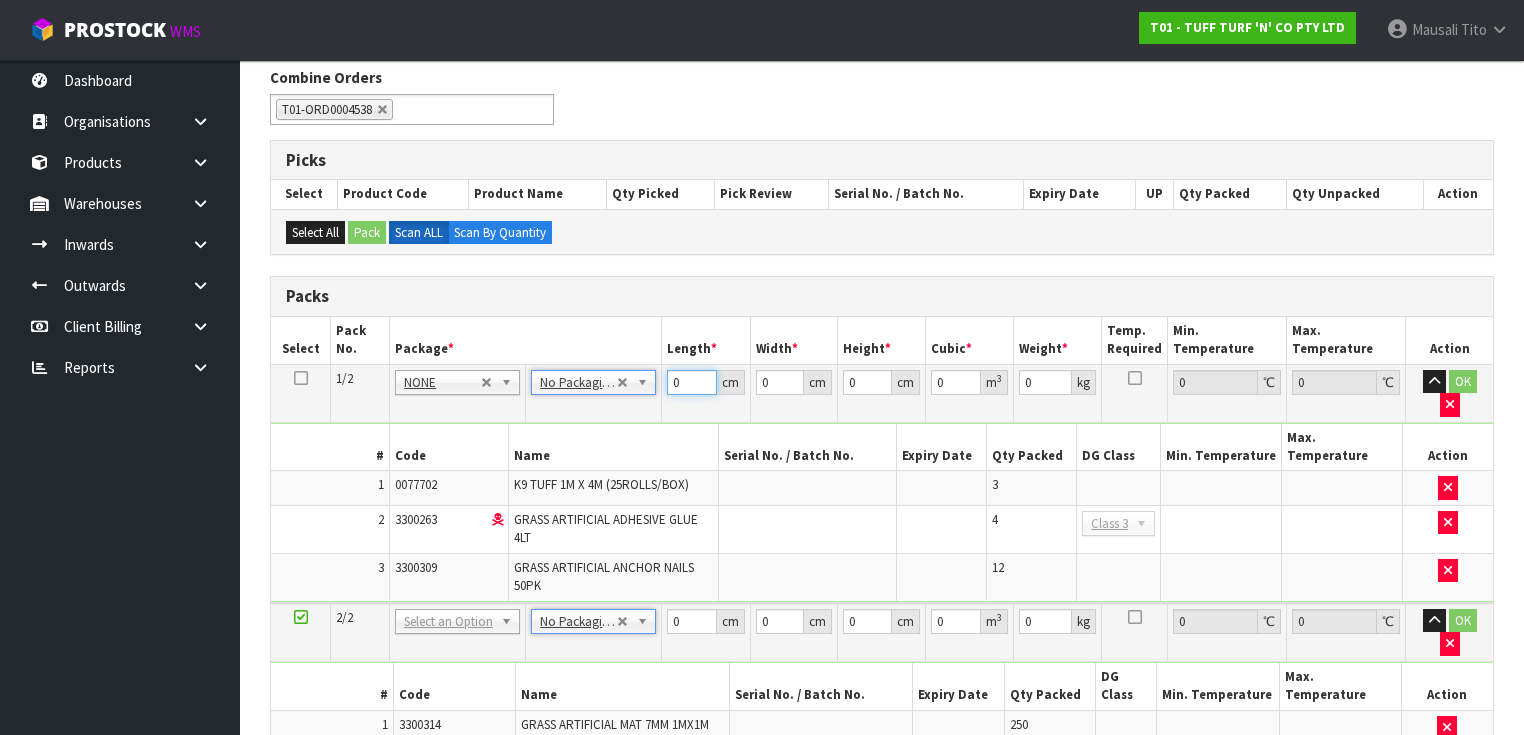 drag, startPoint x: 691, startPoint y: 388, endPoint x: 666, endPoint y: 416, distance: 37.536648 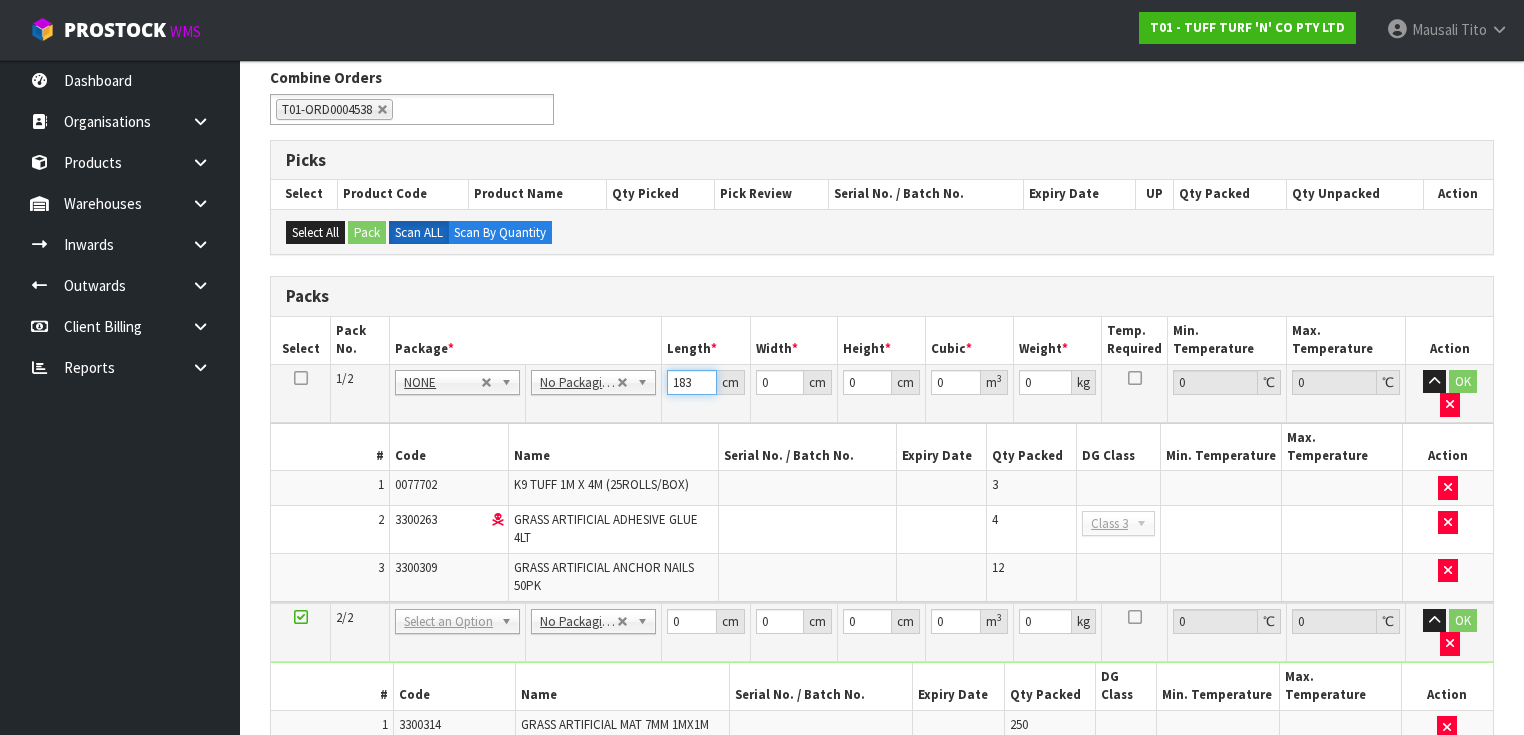 type on "183" 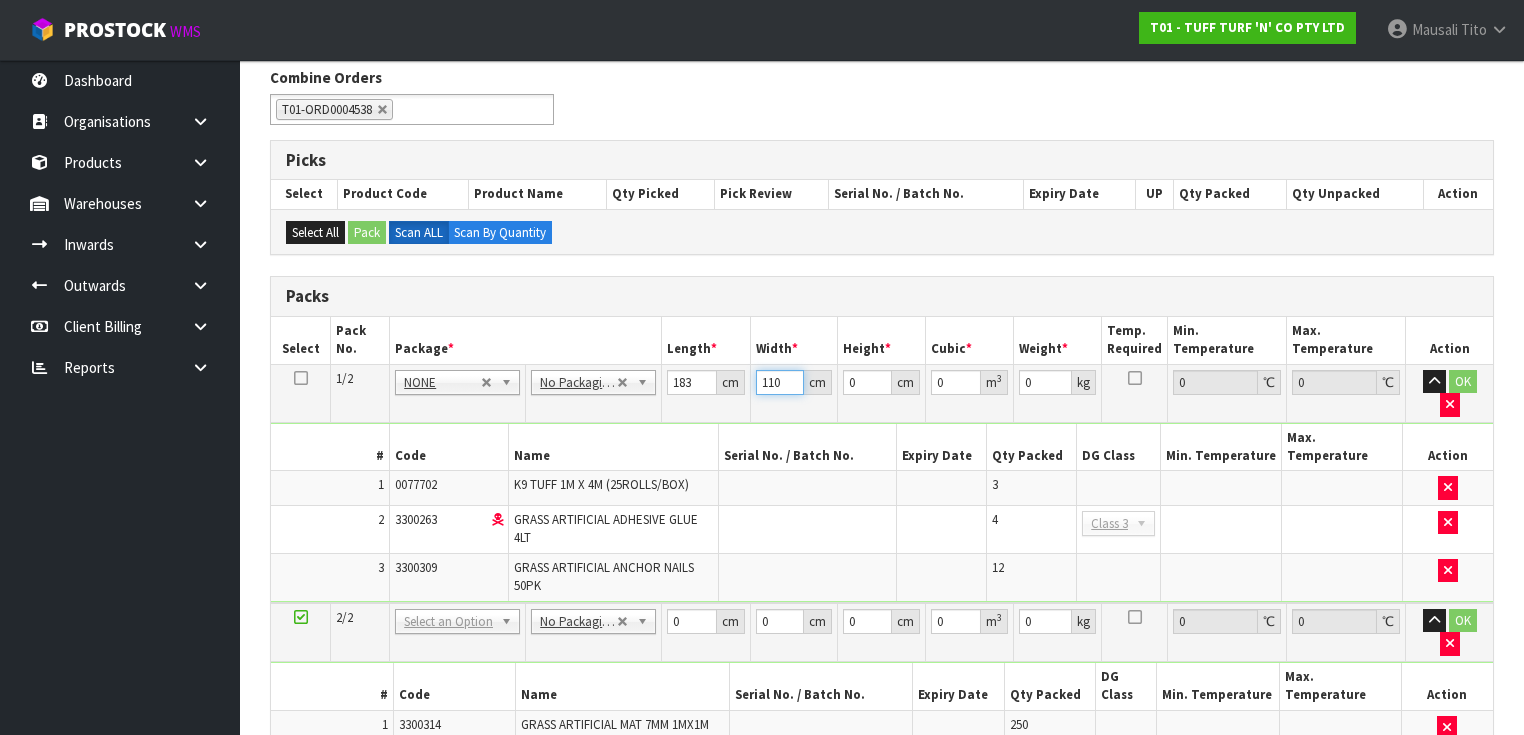 type on "110" 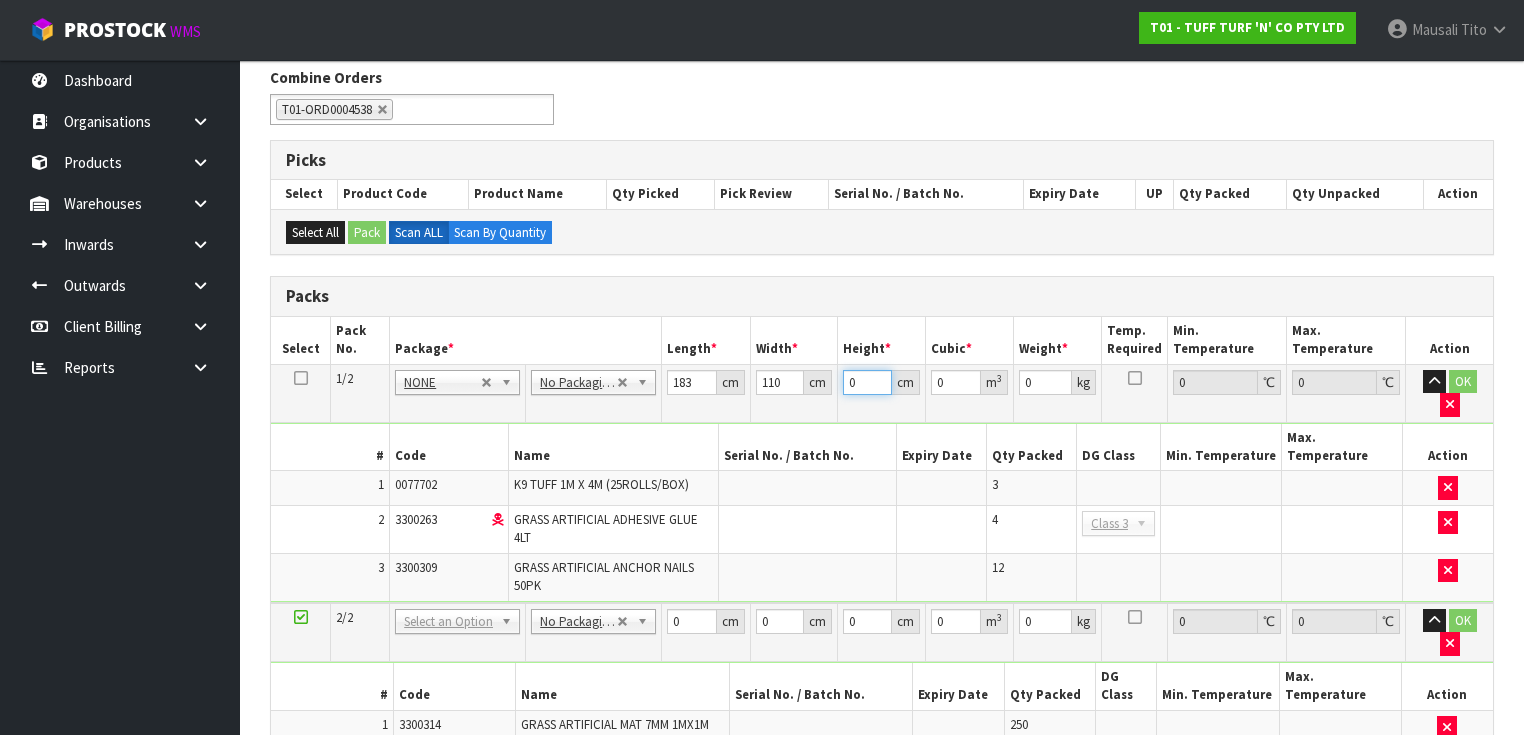 type on "5" 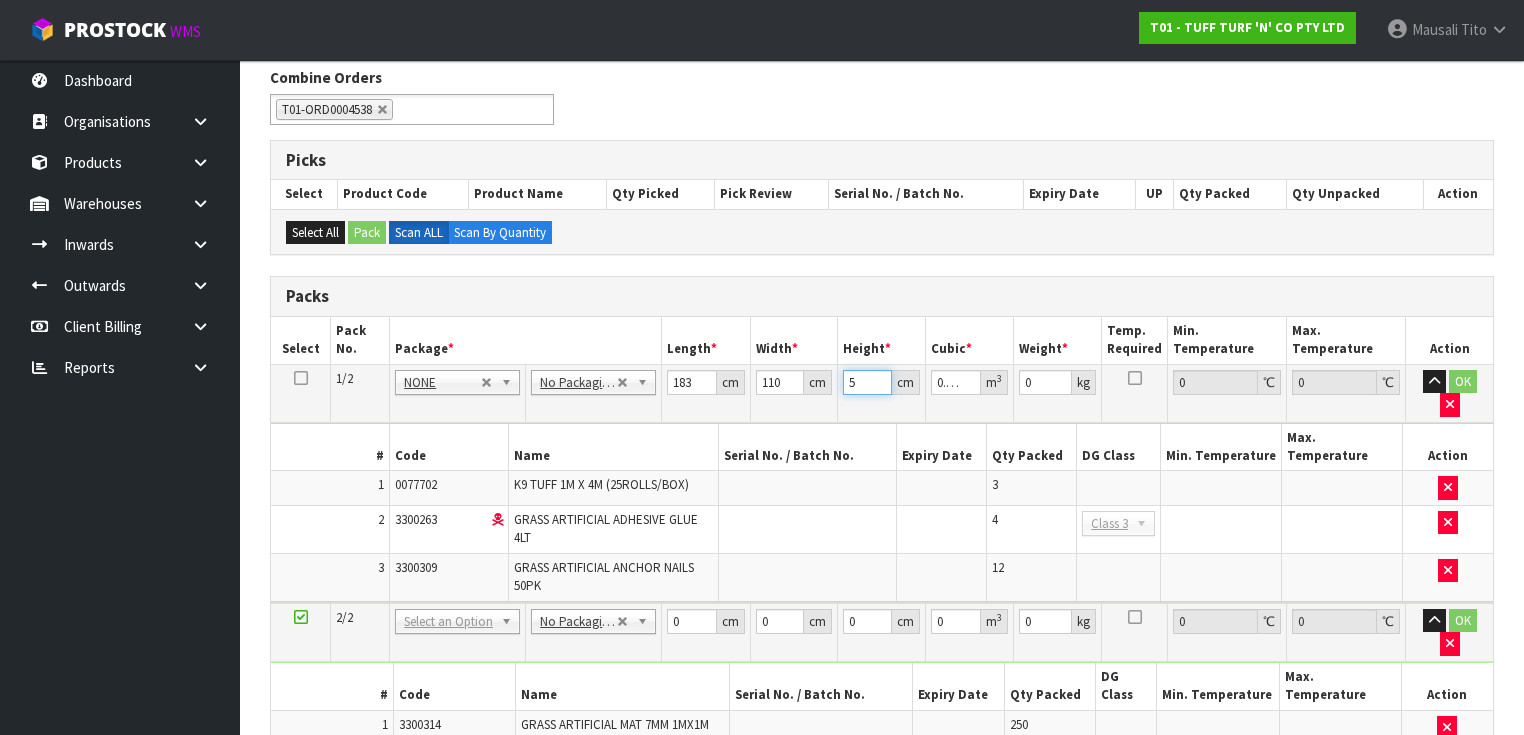 type on "51" 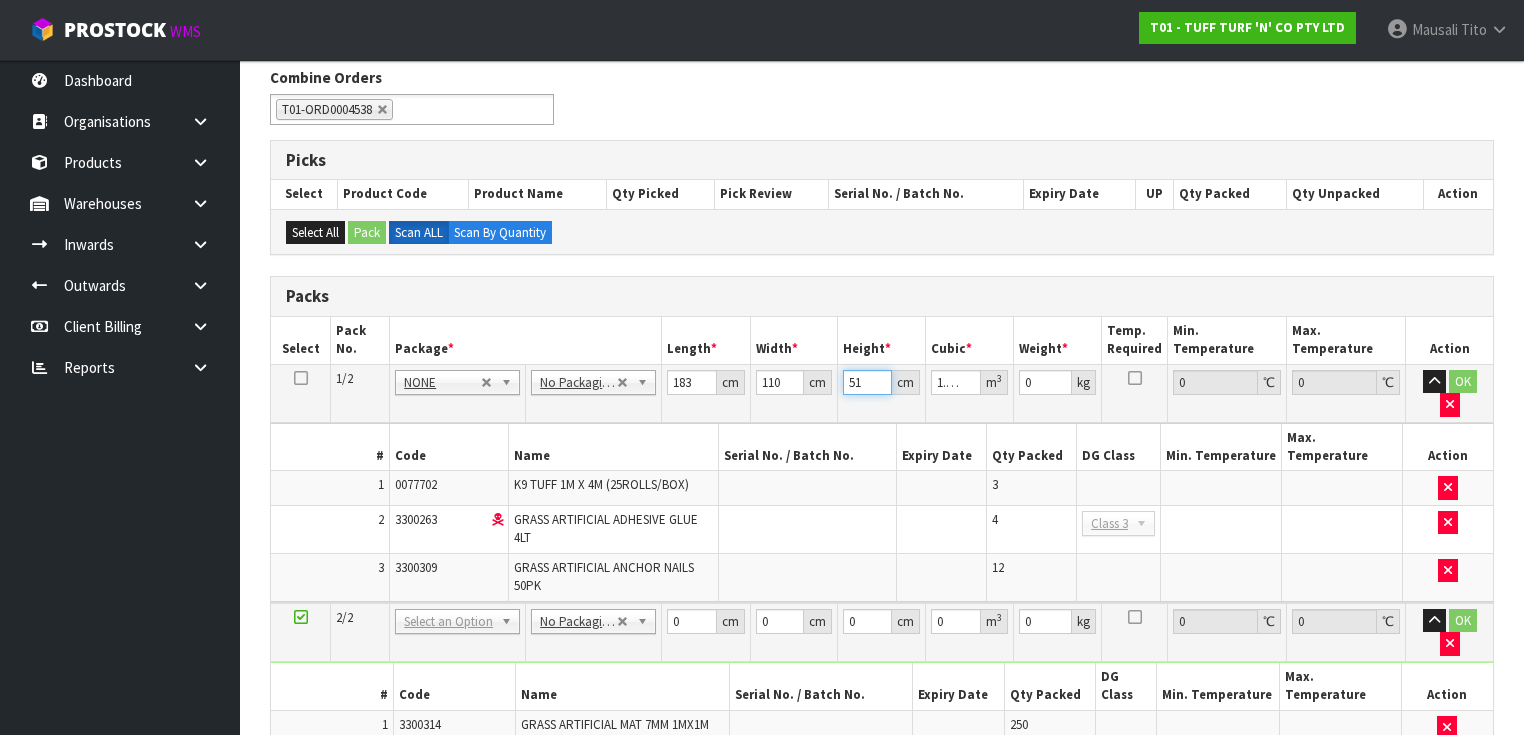 type on "51" 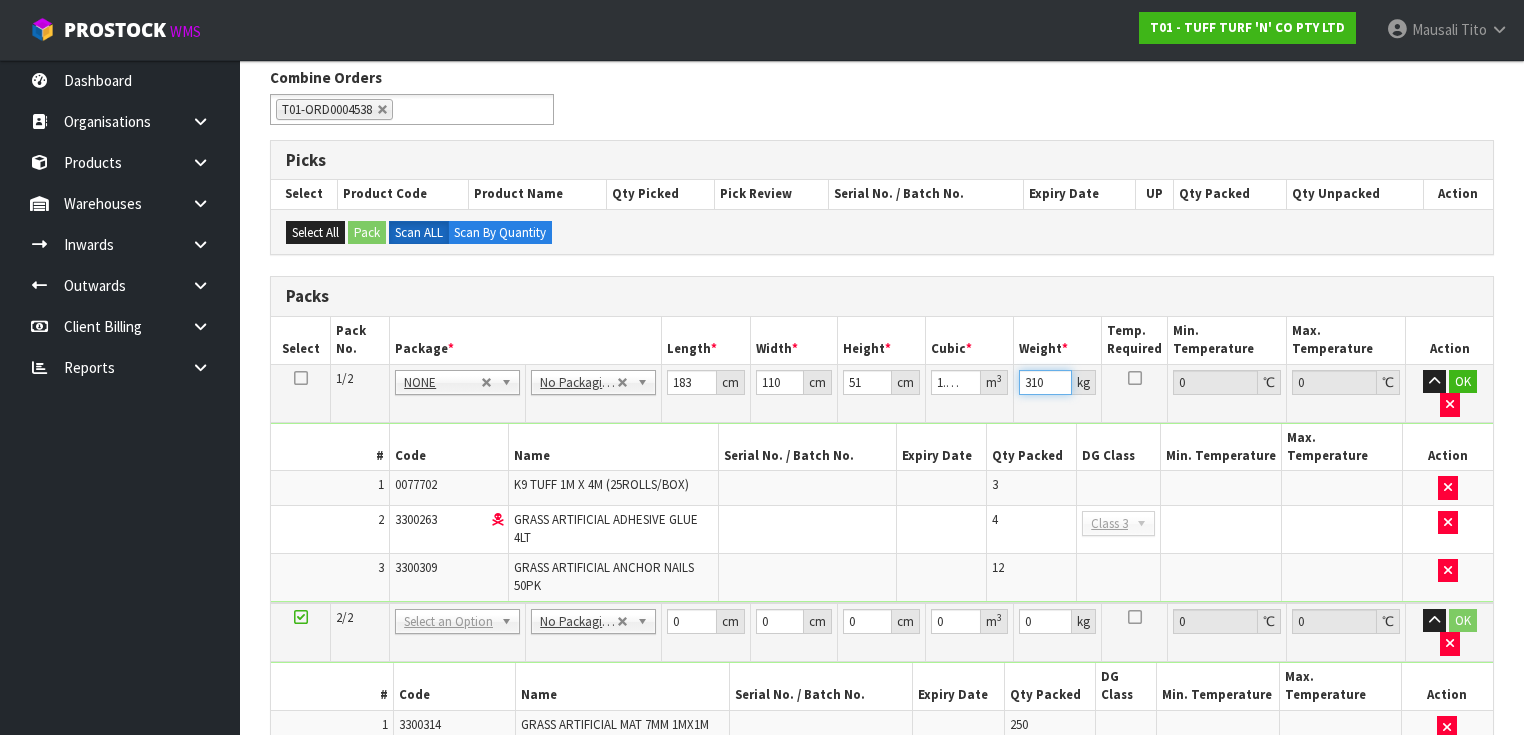 type on "310" 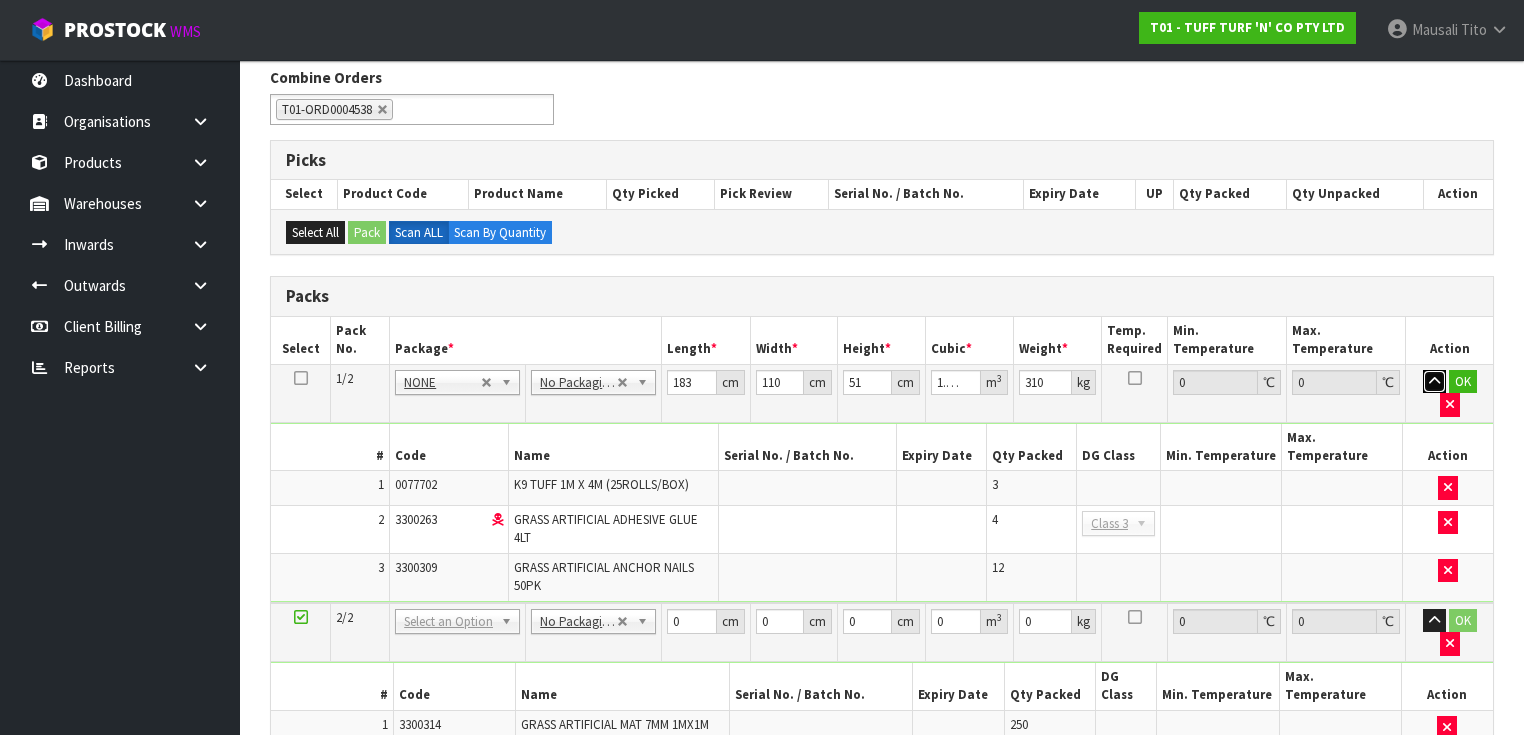 type 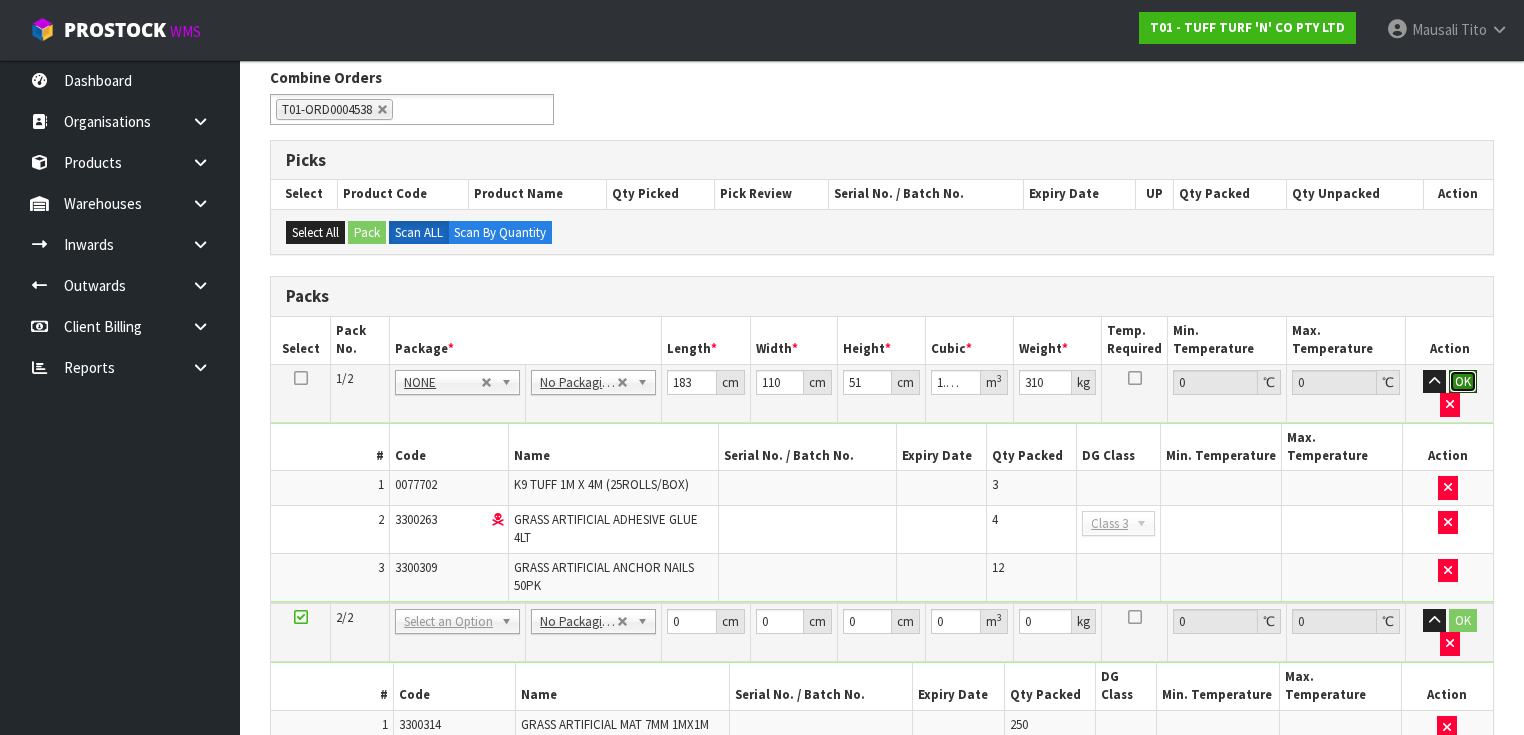 type 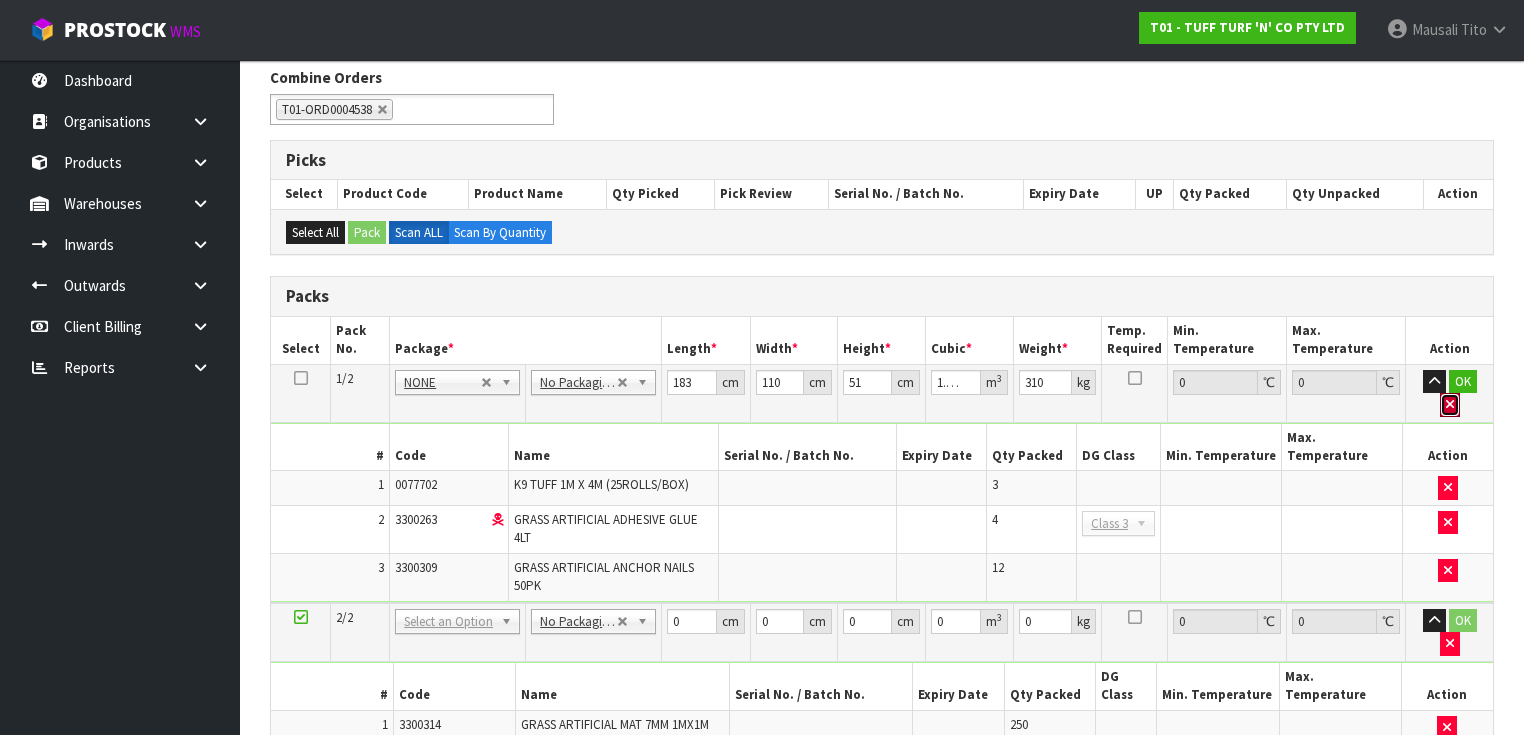 type 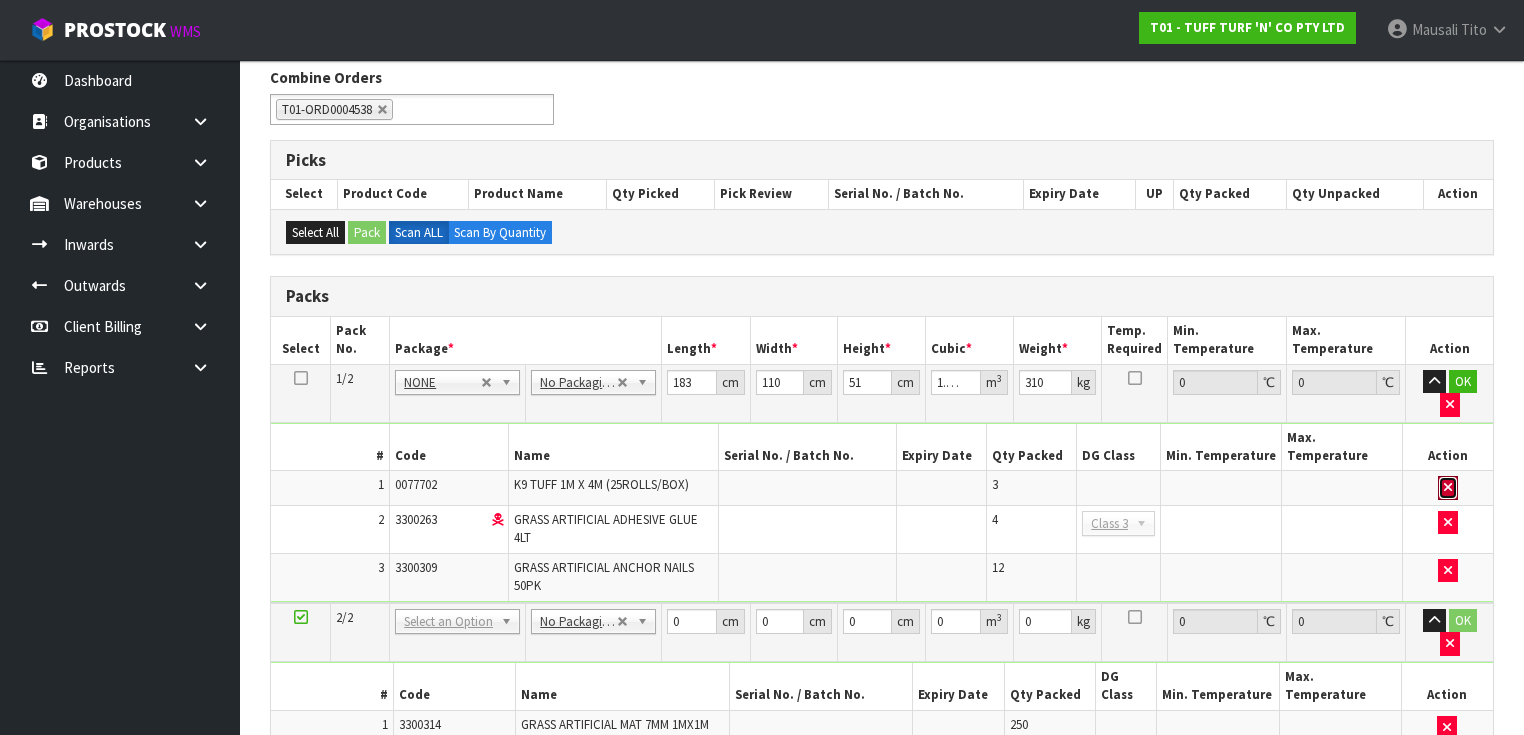 type 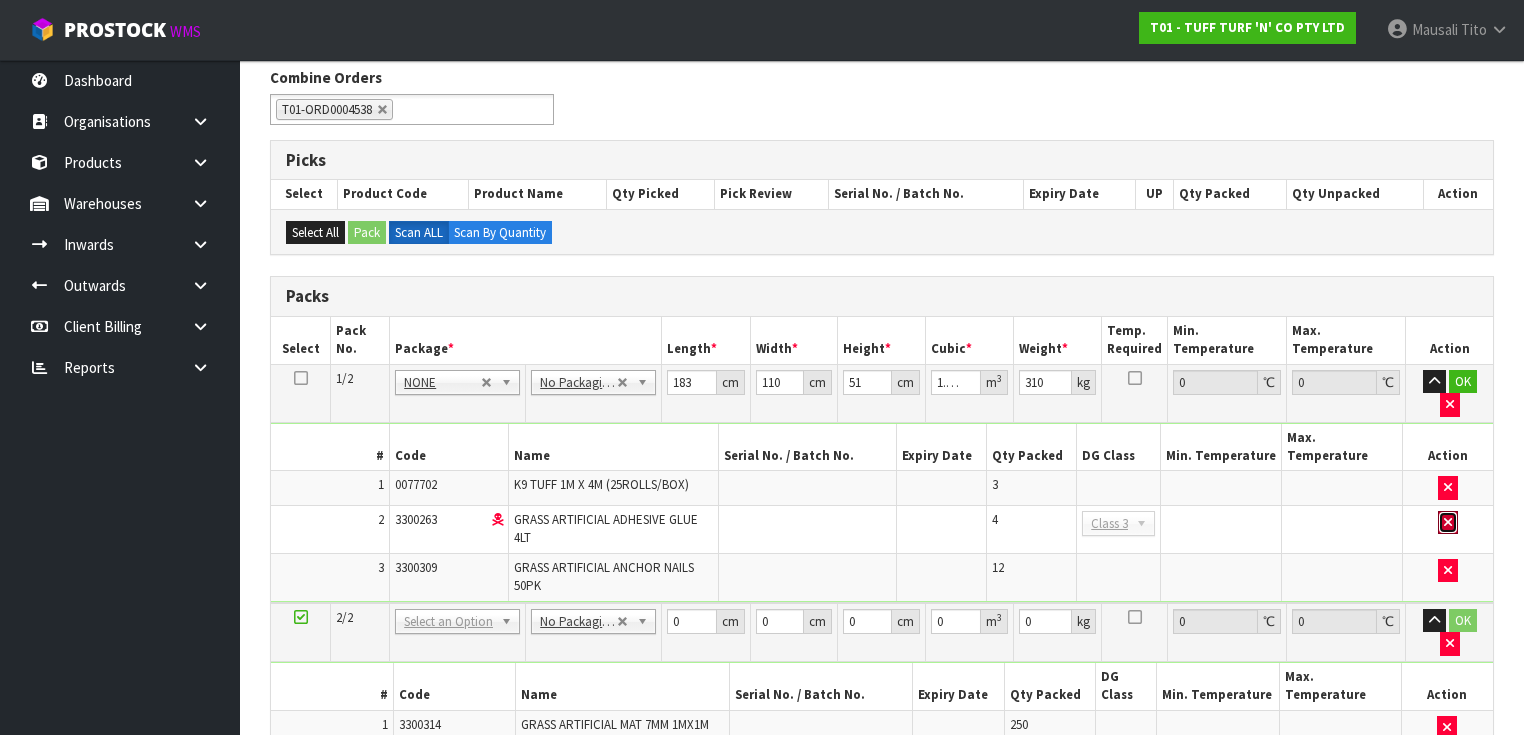 type 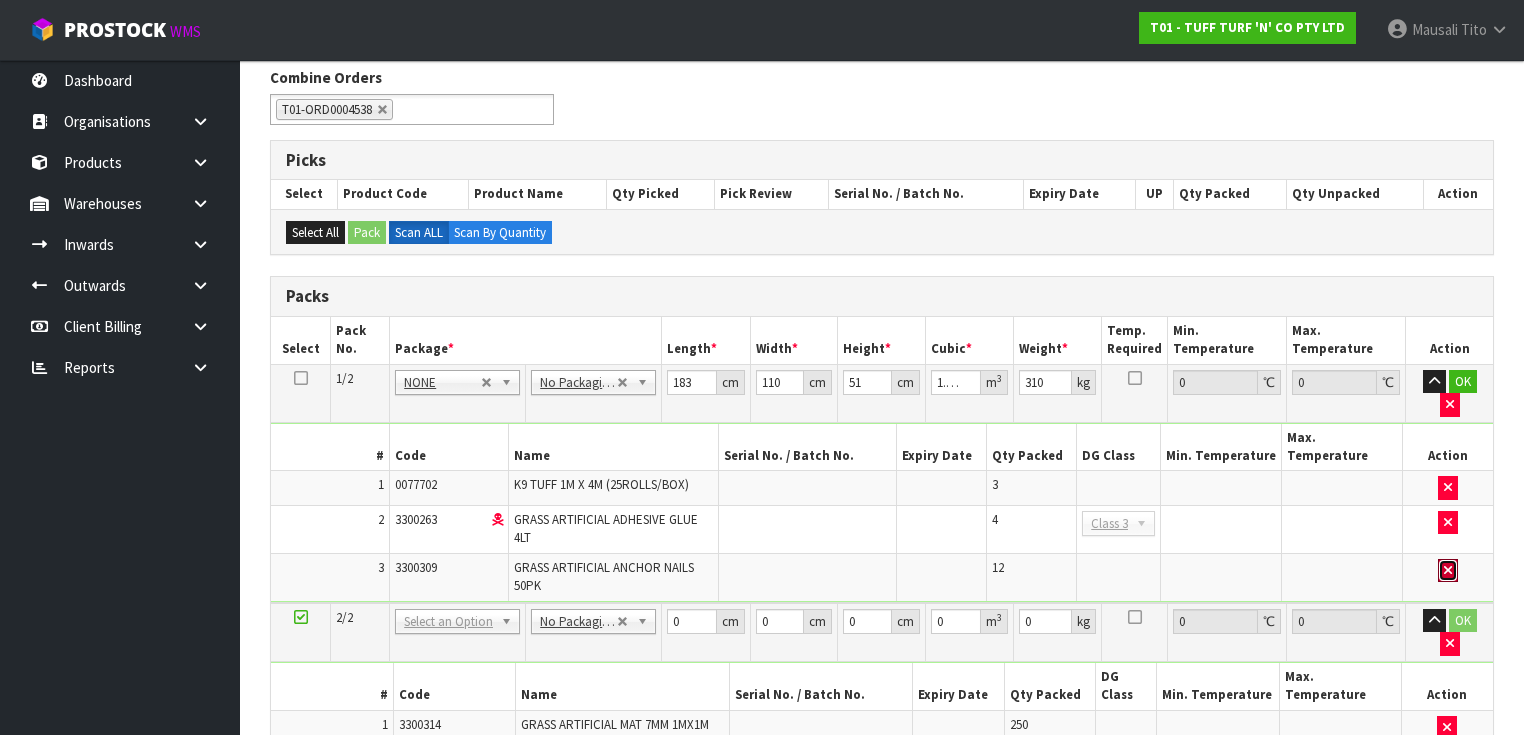 type 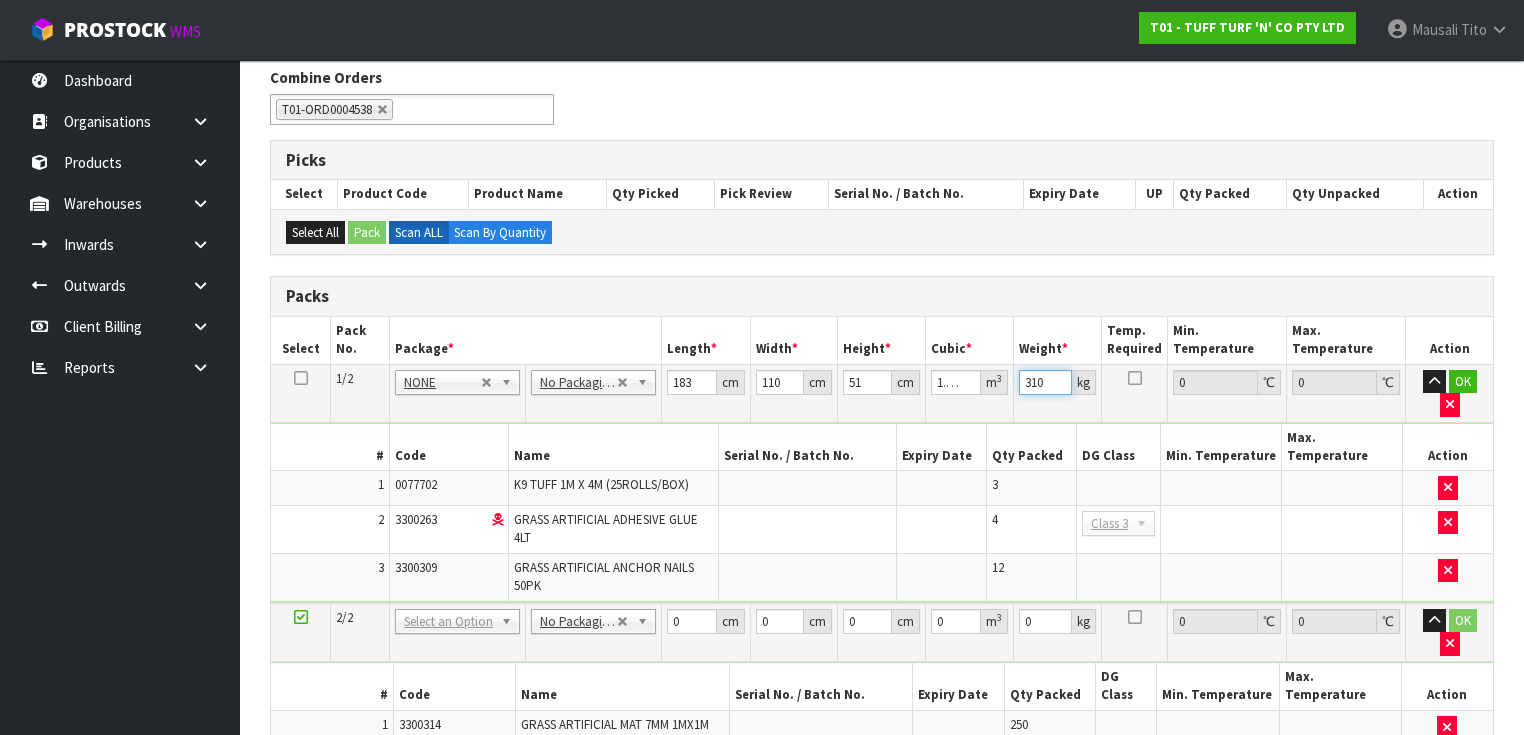 drag, startPoint x: 1045, startPoint y: 384, endPoint x: 1024, endPoint y: 387, distance: 21.213203 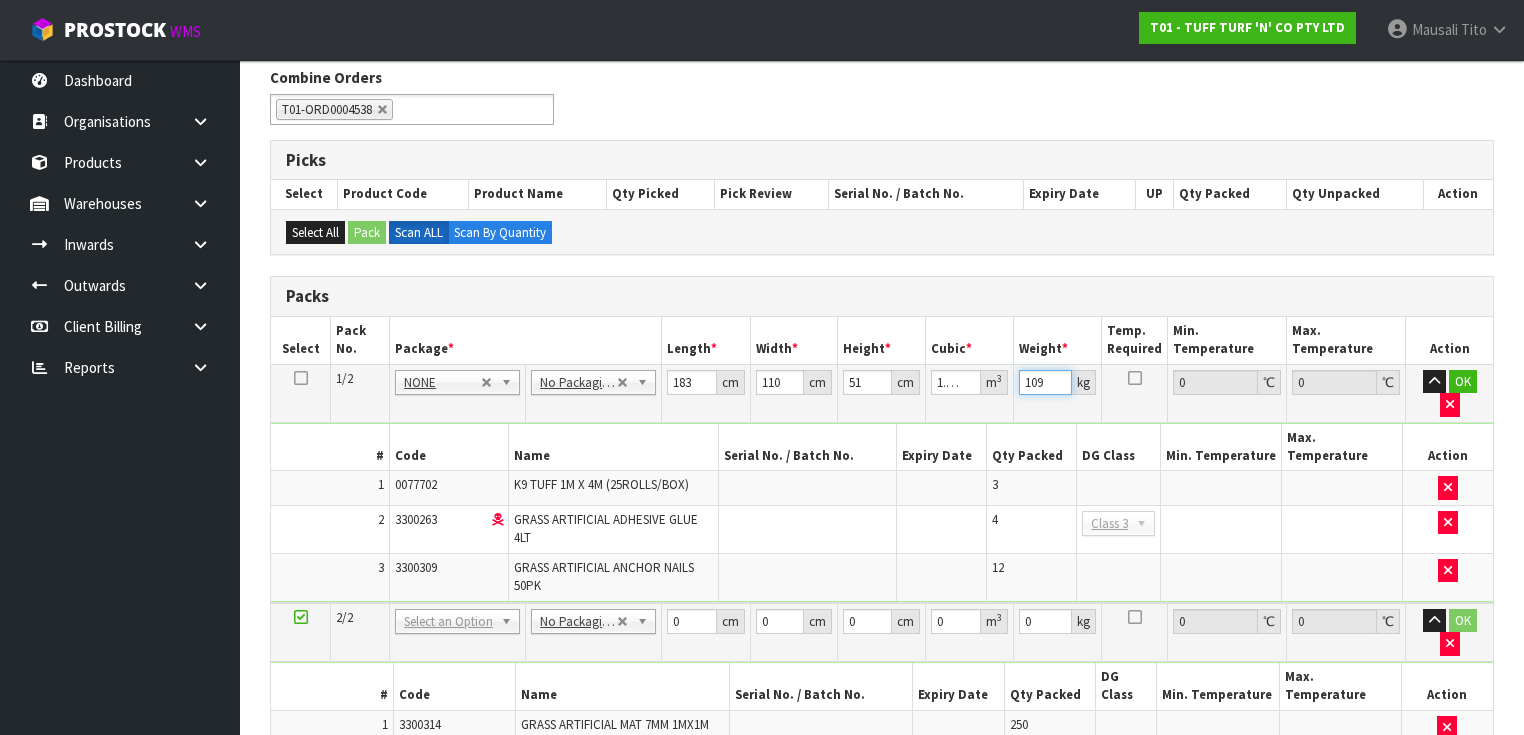 type on "109" 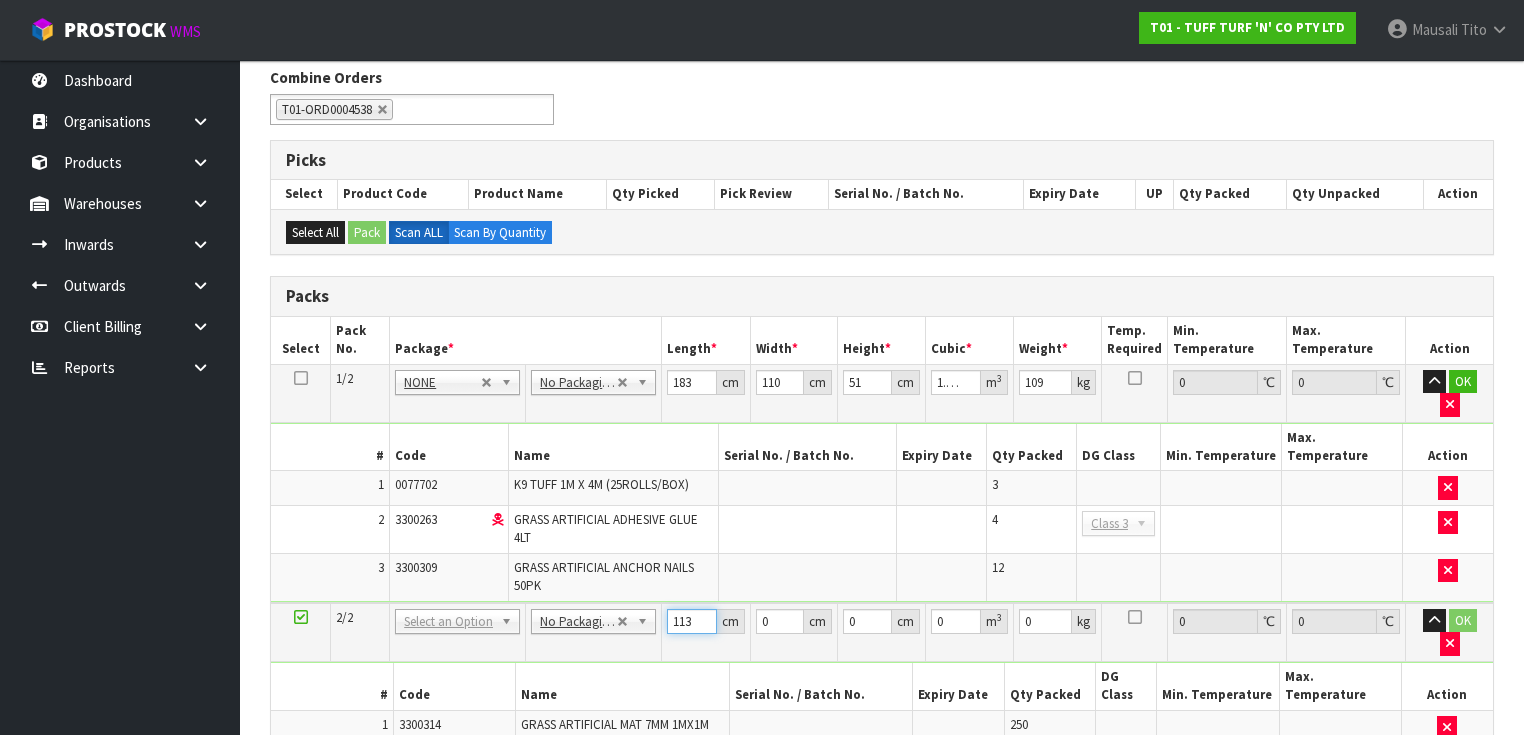 type on "113" 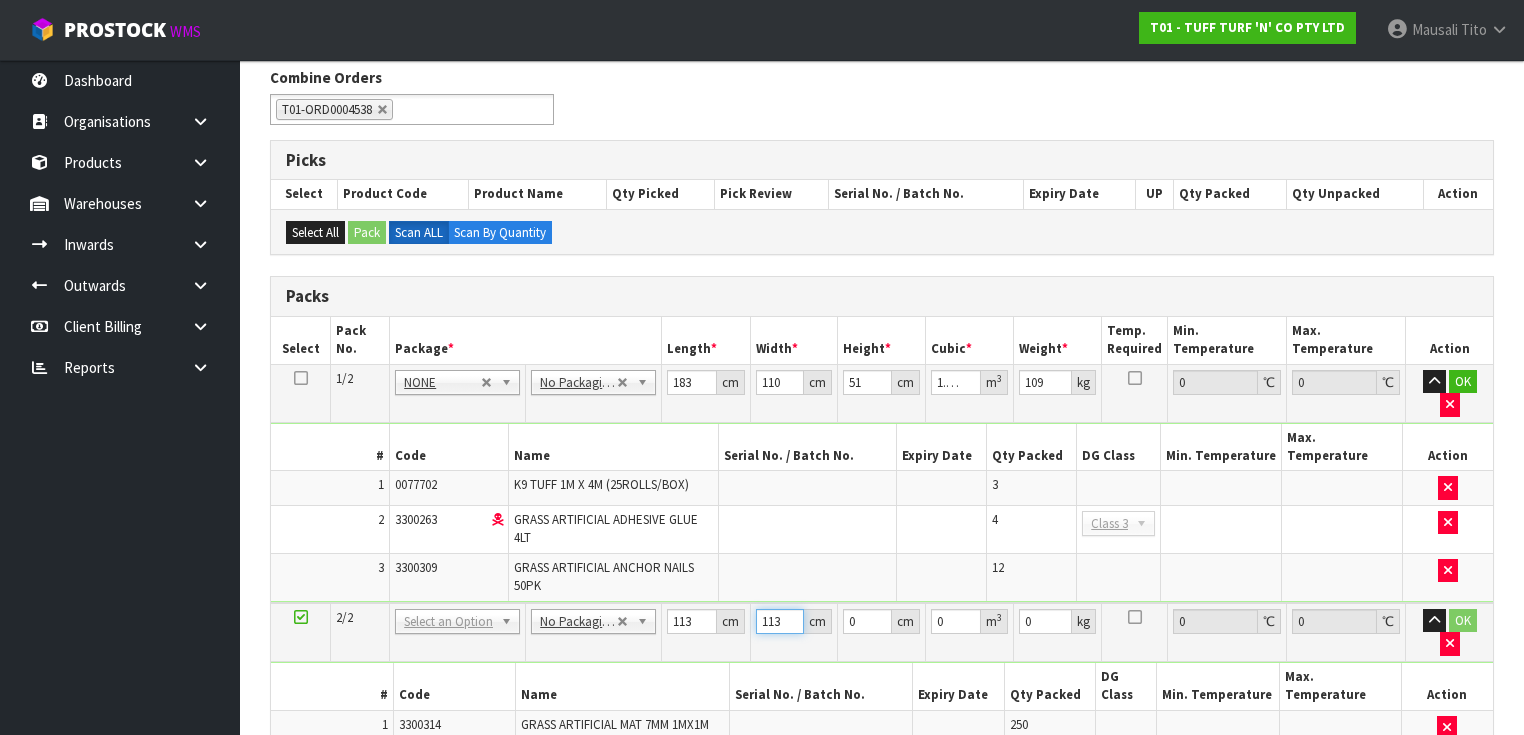 type on "113" 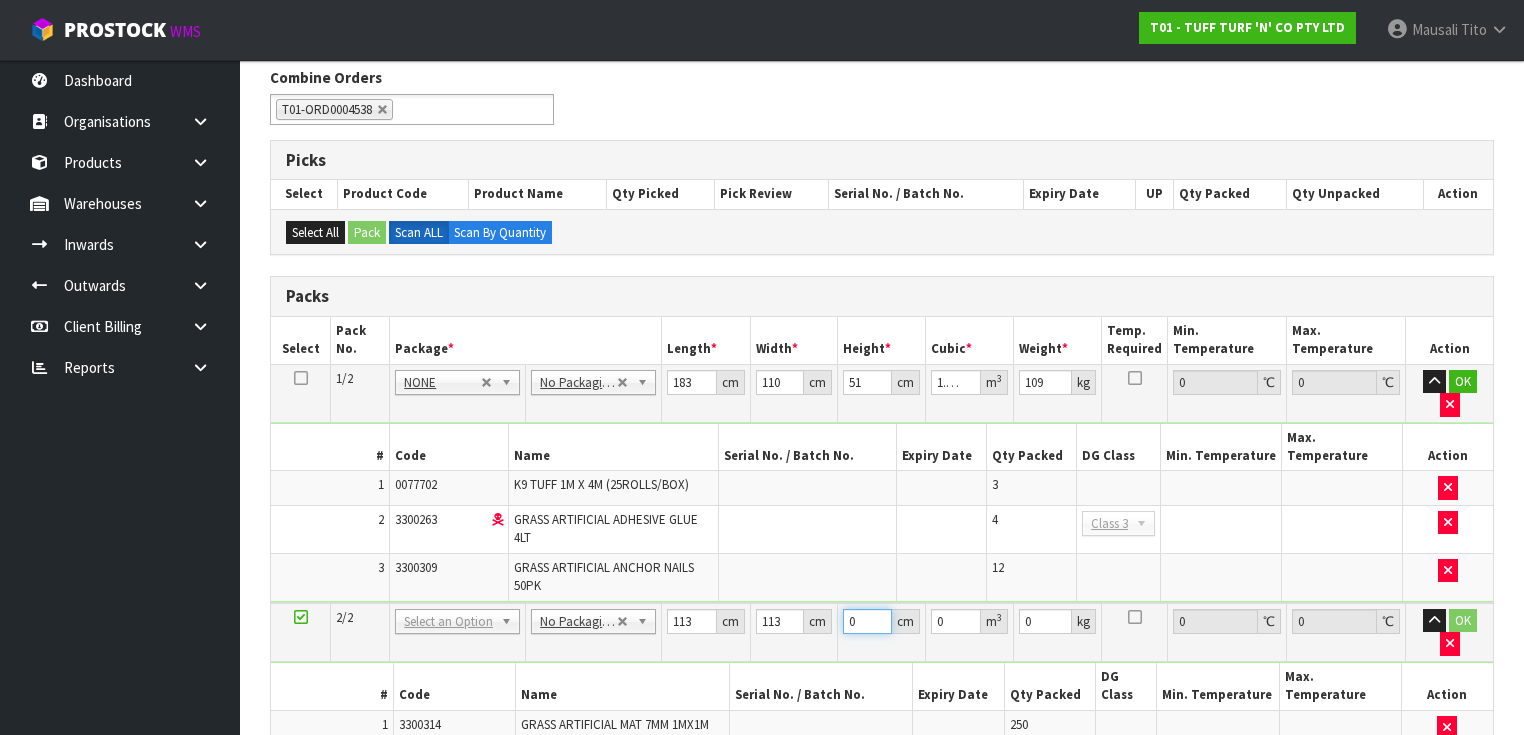 type on "2" 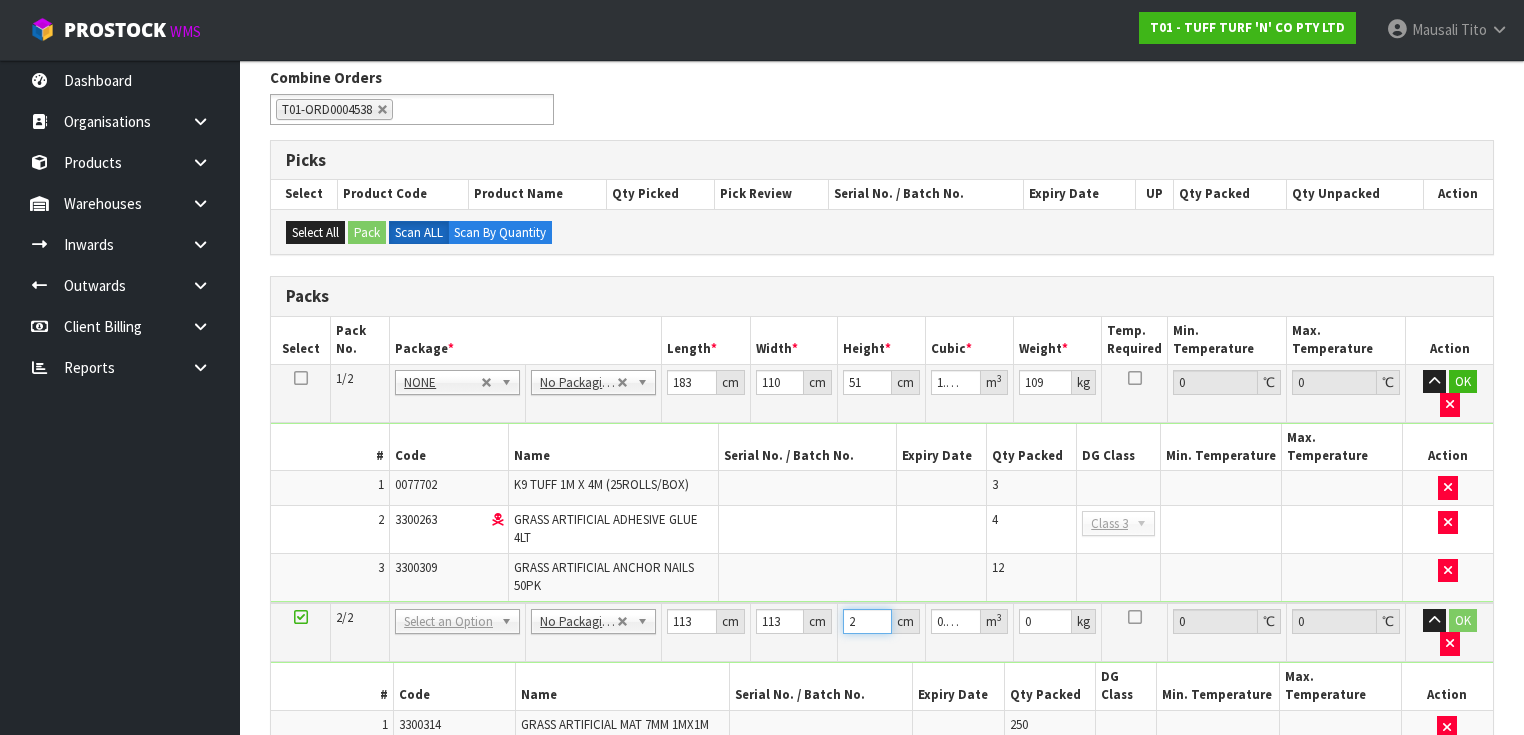 type on "21" 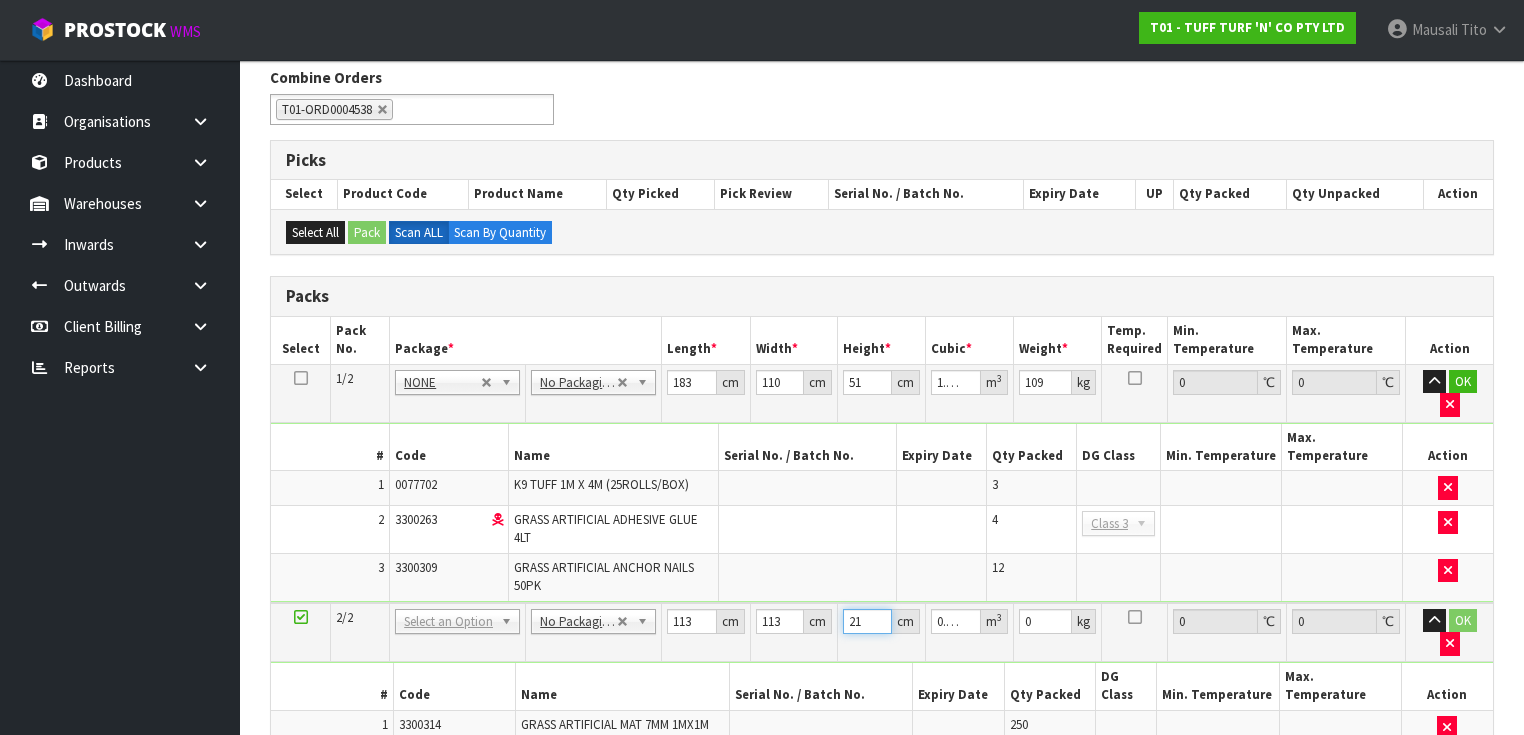 type on "216" 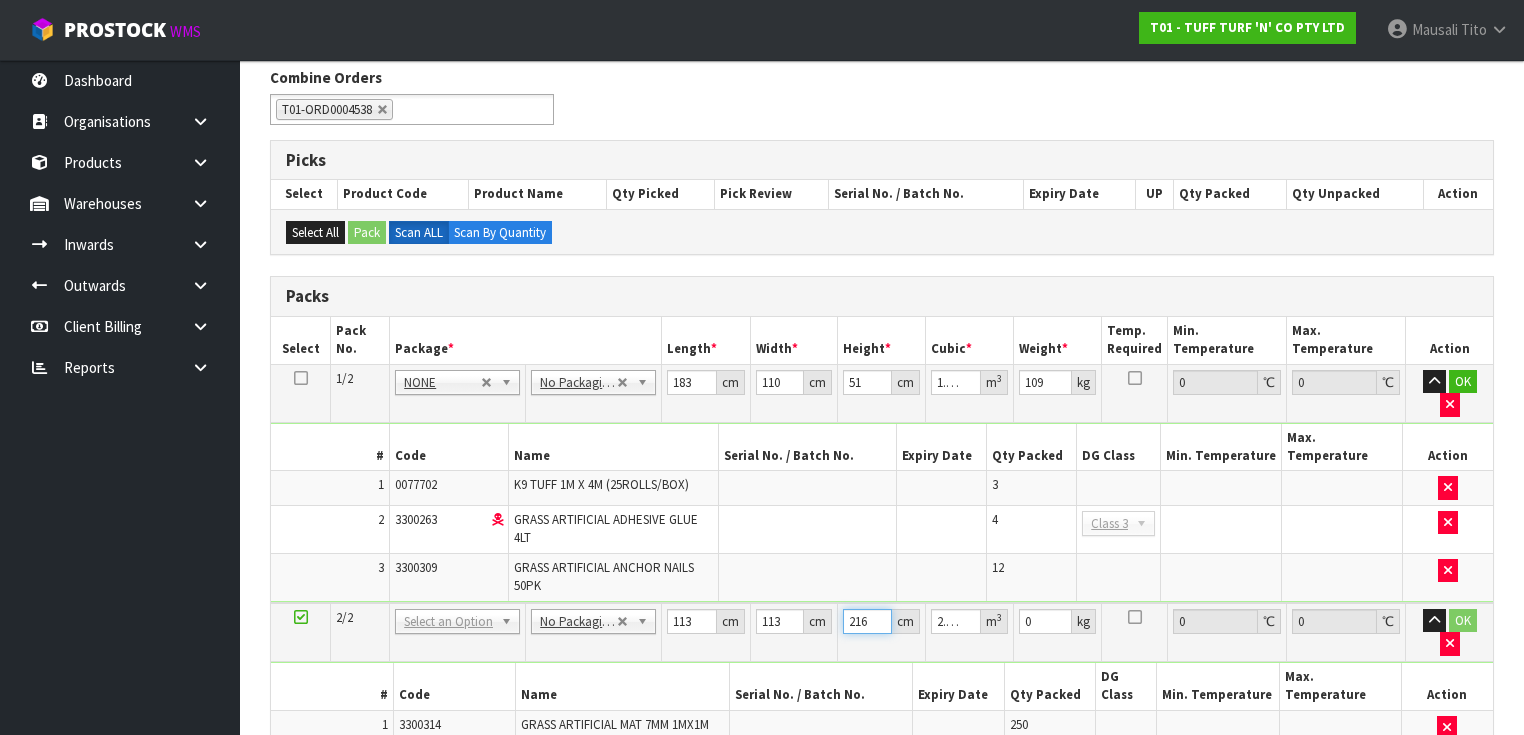 drag, startPoint x: 867, startPoint y: 576, endPoint x: 843, endPoint y: 577, distance: 24.020824 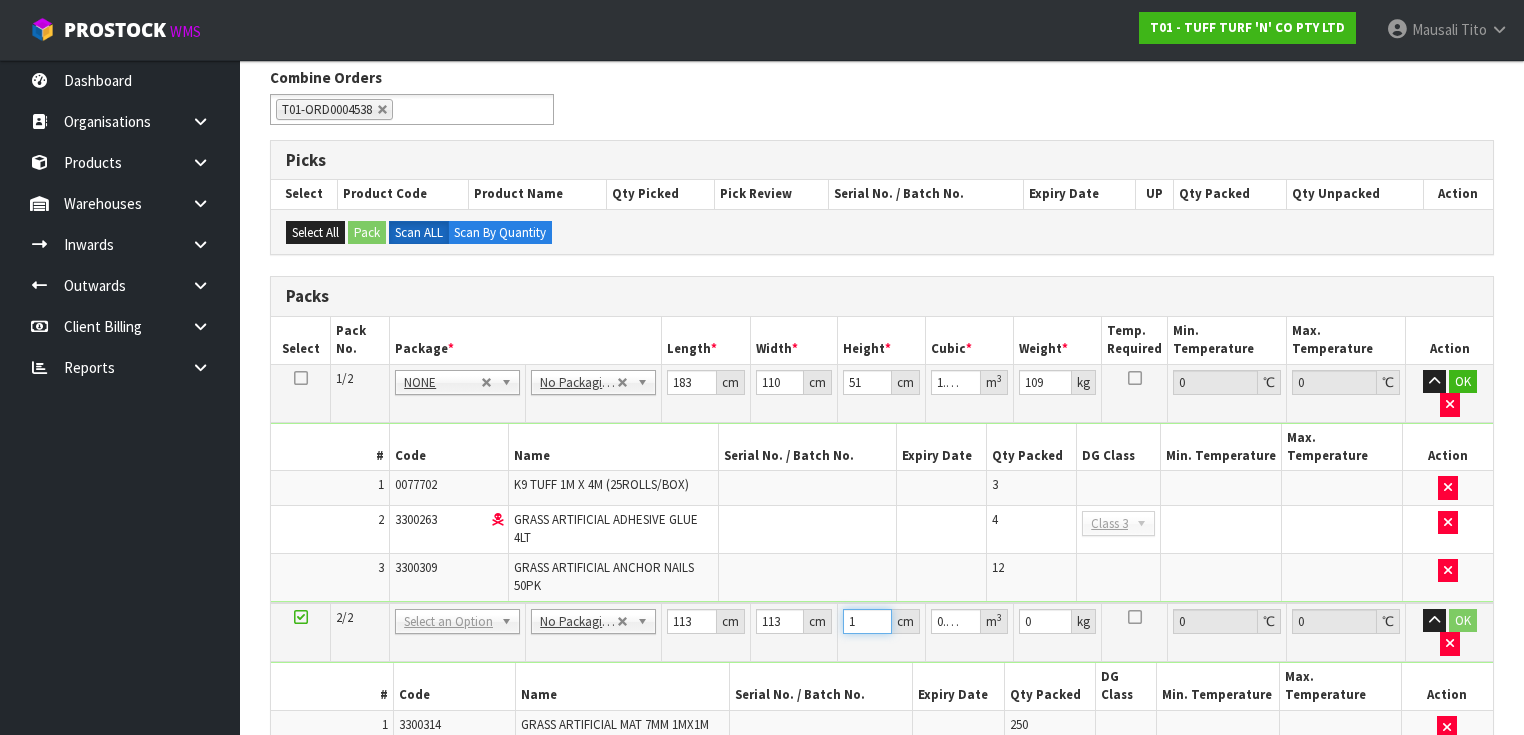 type on "11" 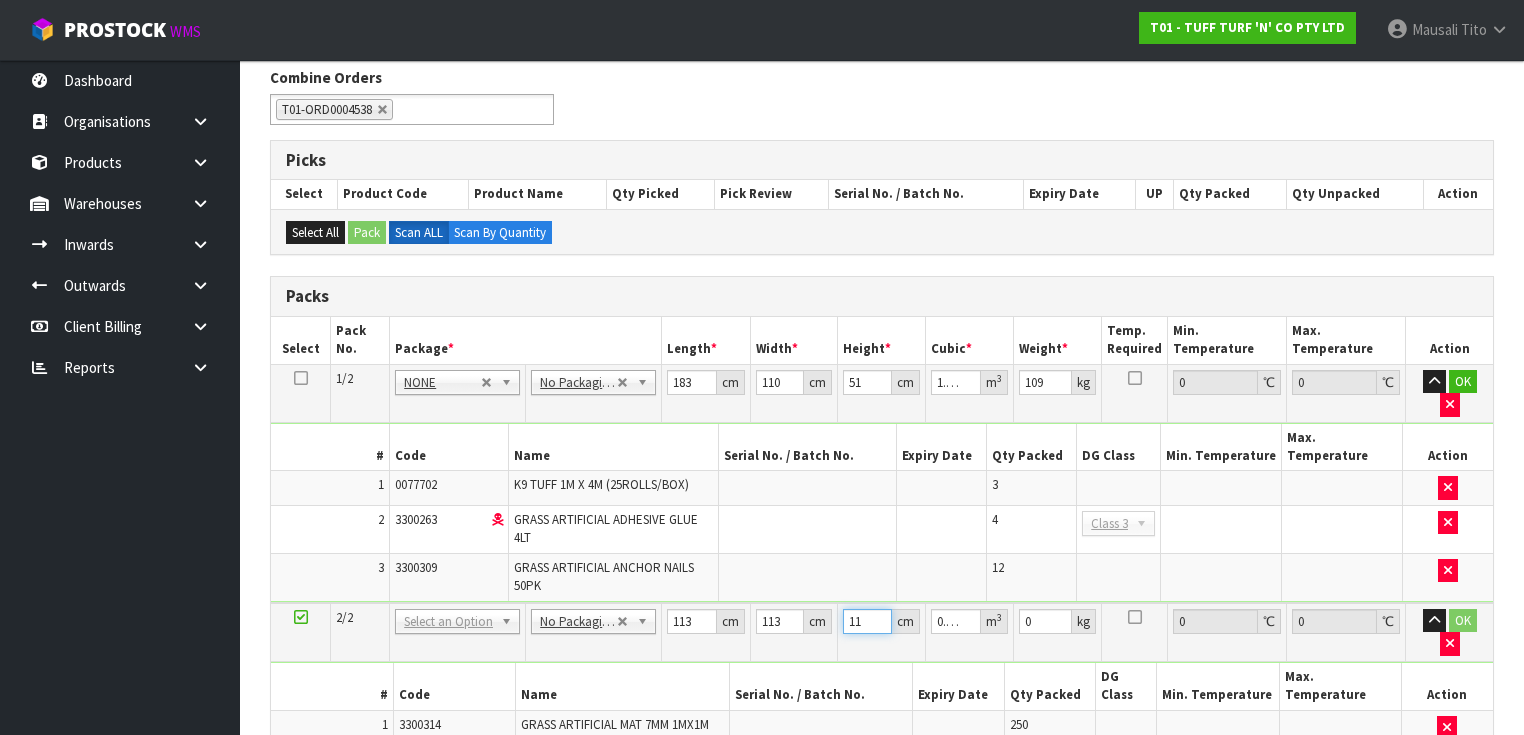 type on "118" 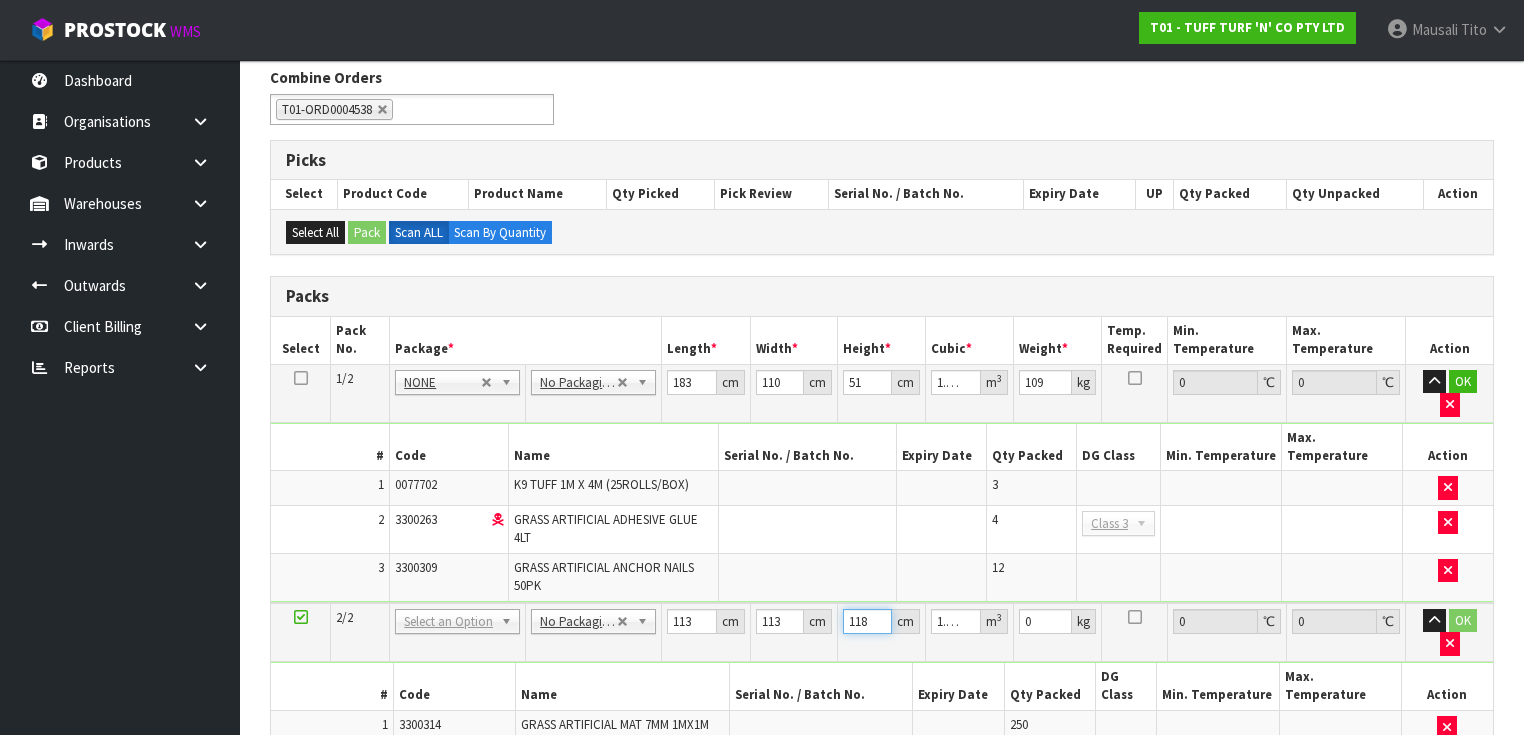 type on "118" 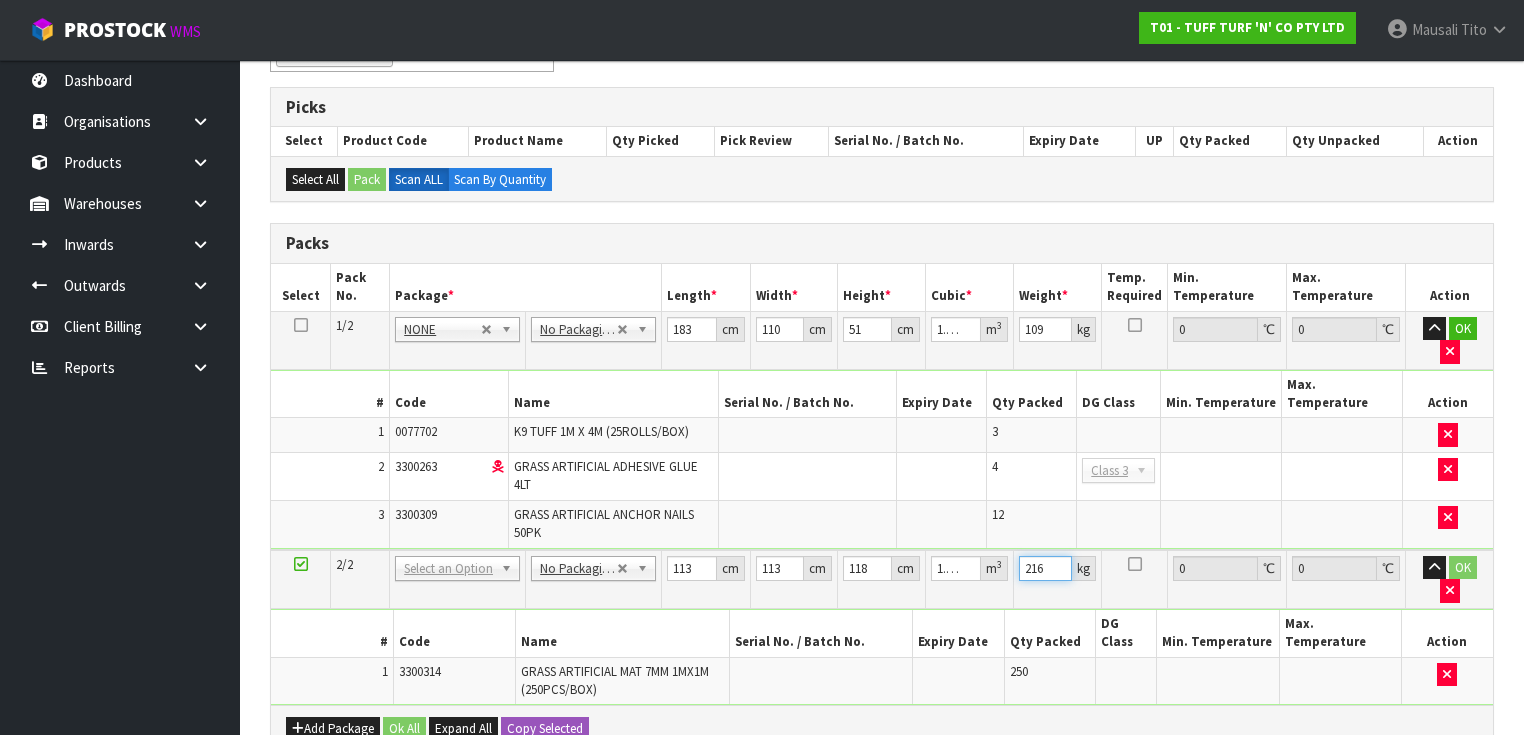 scroll, scrollTop: 357, scrollLeft: 0, axis: vertical 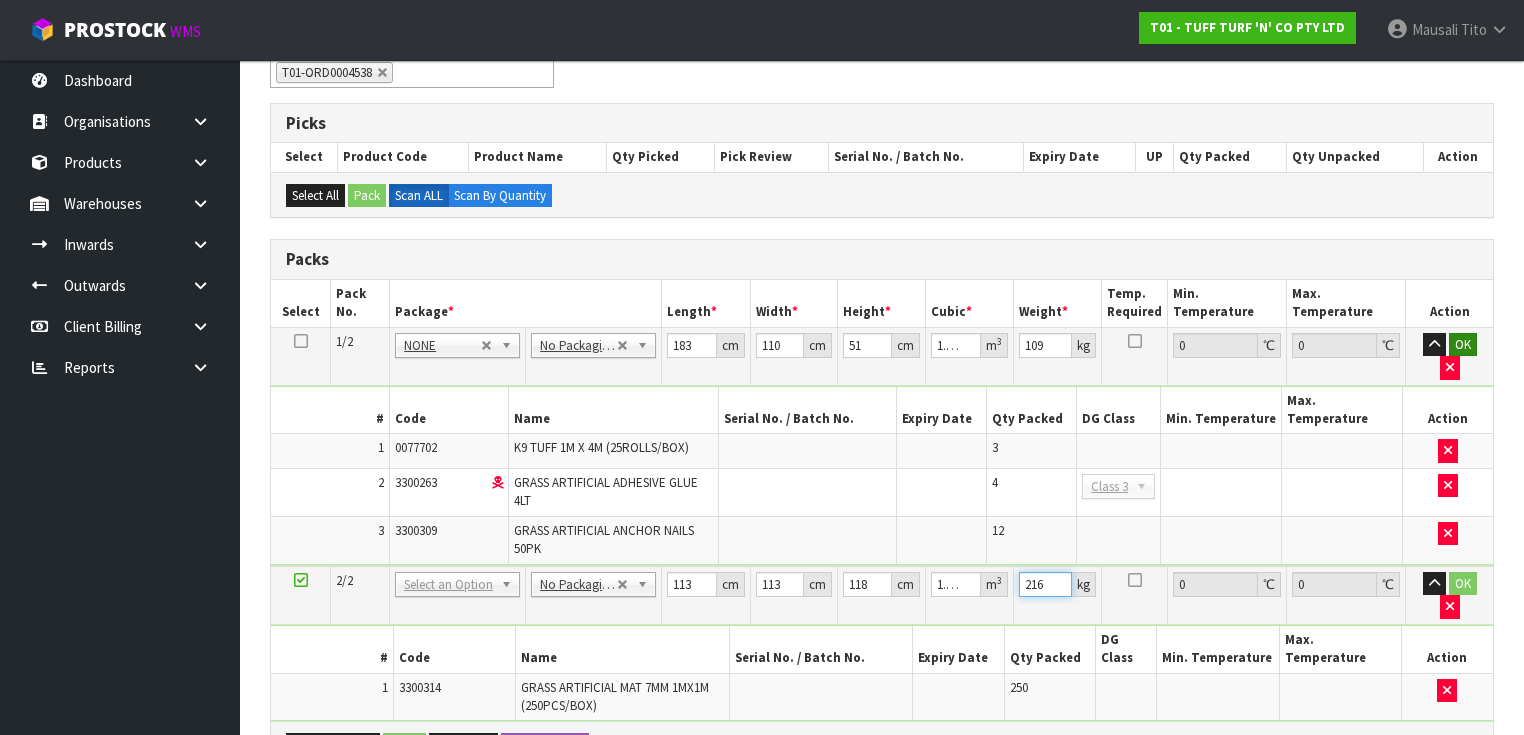 type on "216" 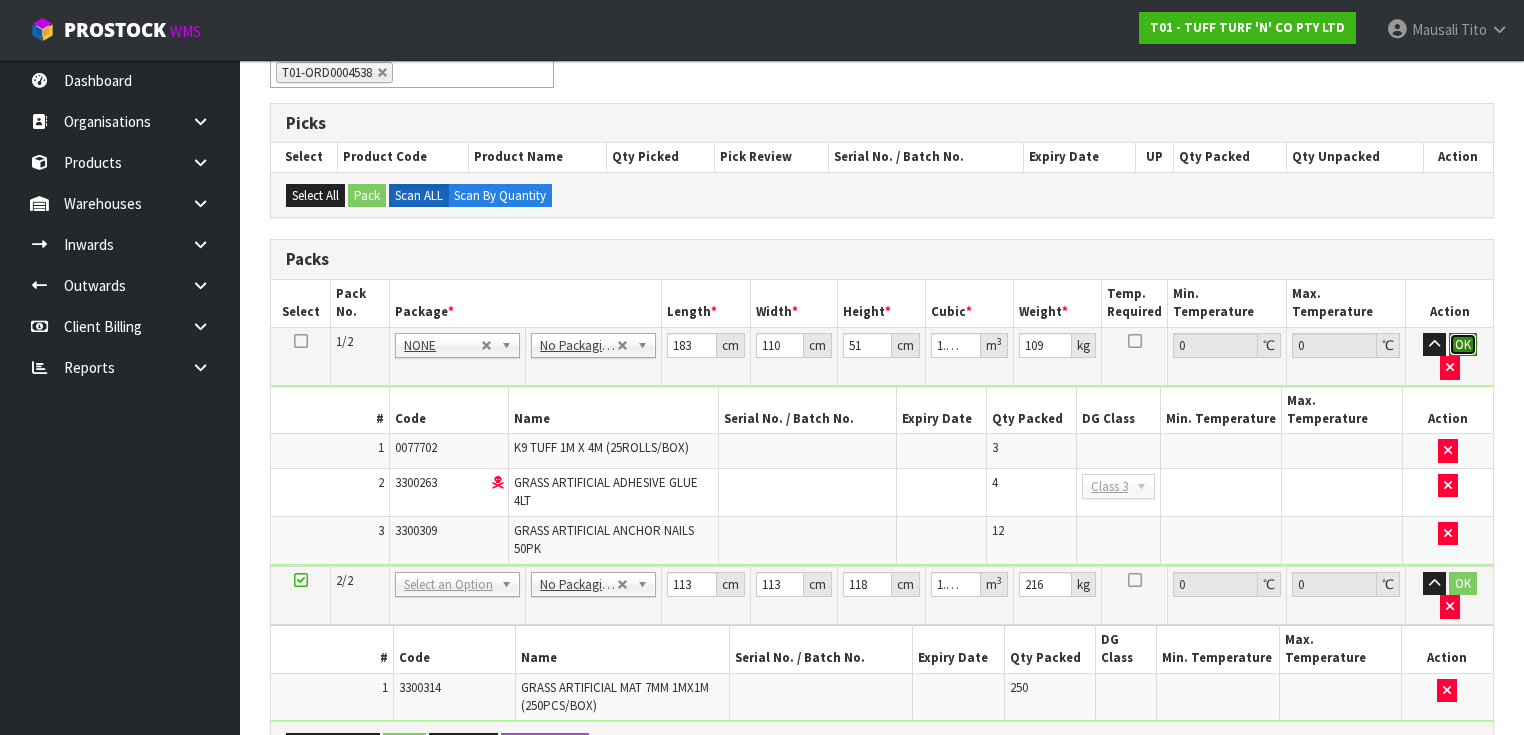 click on "OK" at bounding box center [1463, 345] 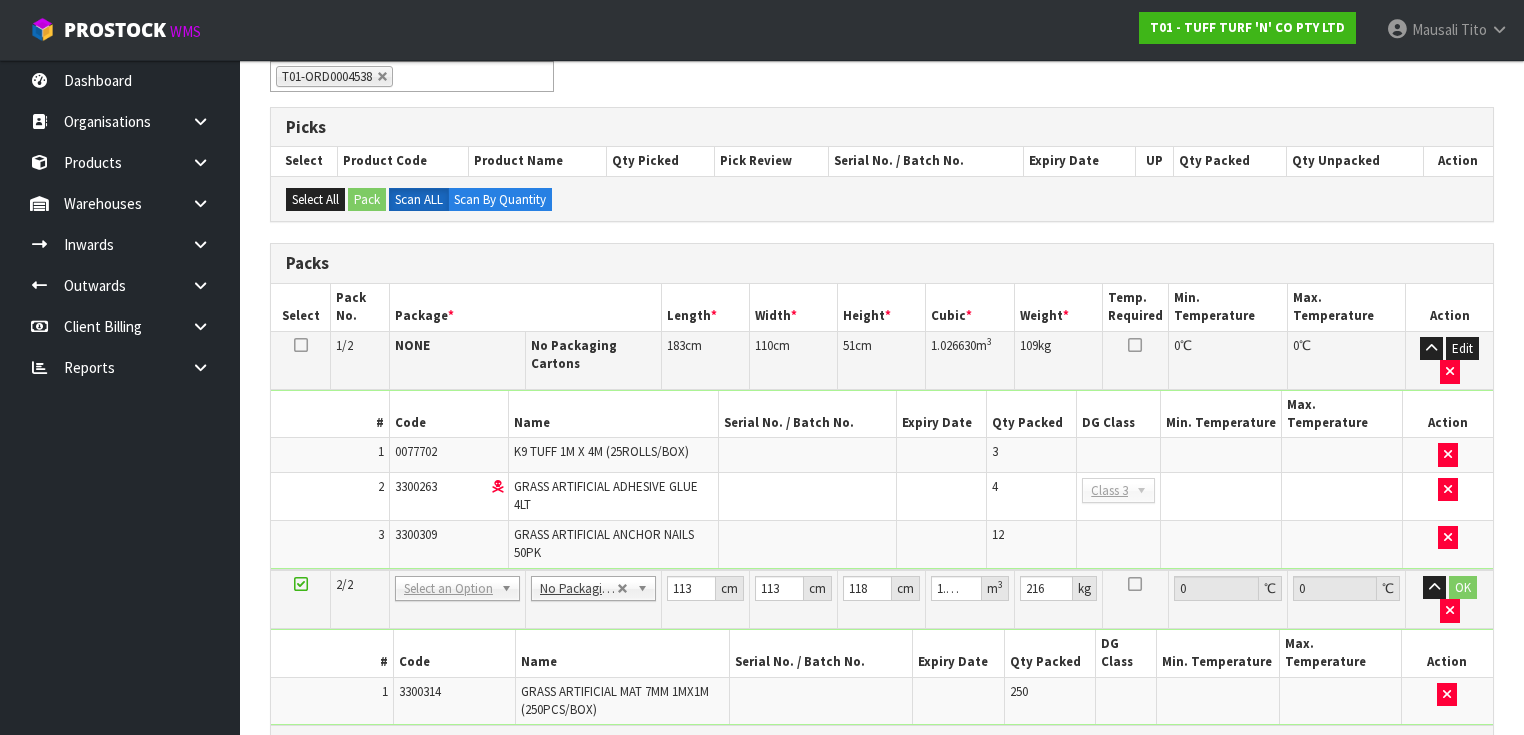 scroll, scrollTop: 597, scrollLeft: 0, axis: vertical 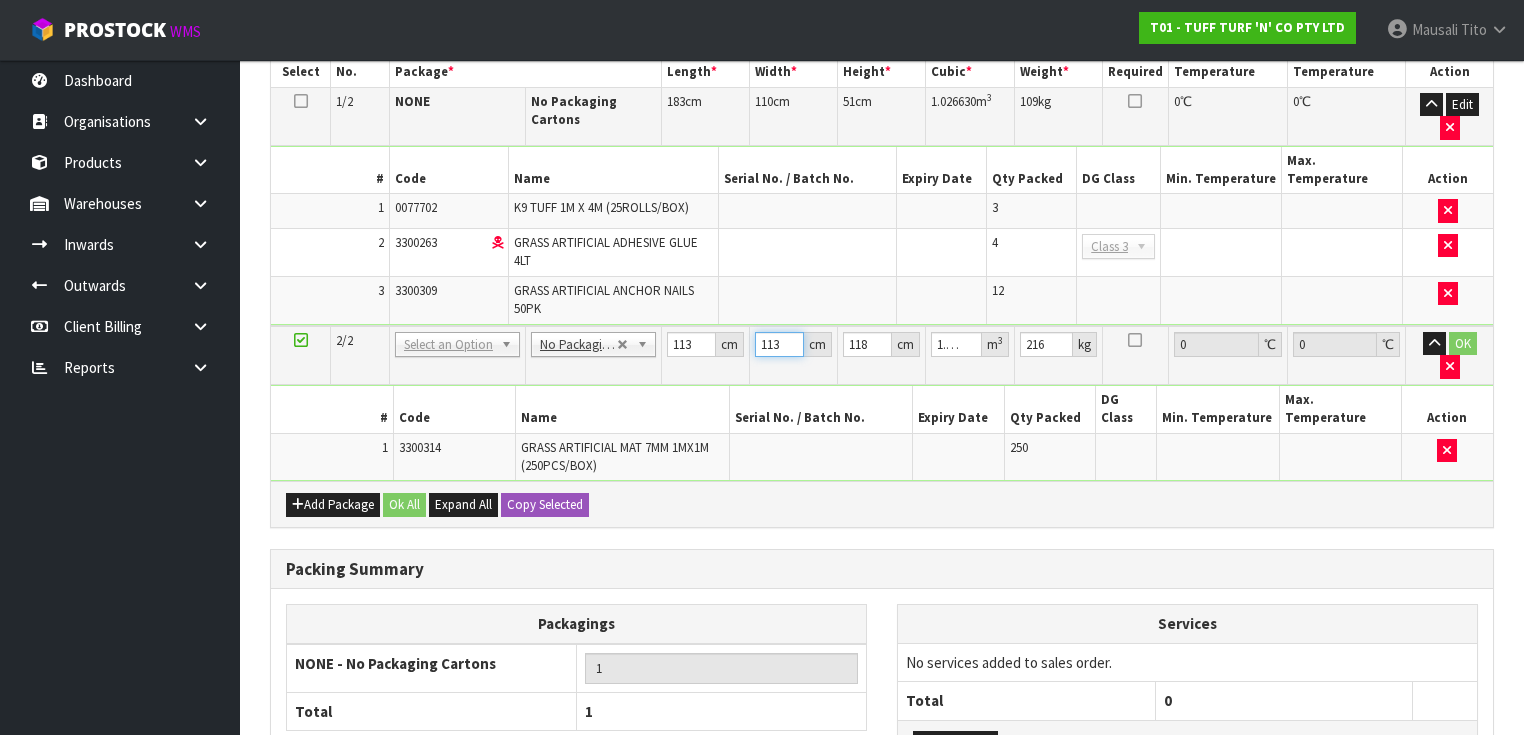 drag, startPoint x: 783, startPoint y: 318, endPoint x: 752, endPoint y: 323, distance: 31.400637 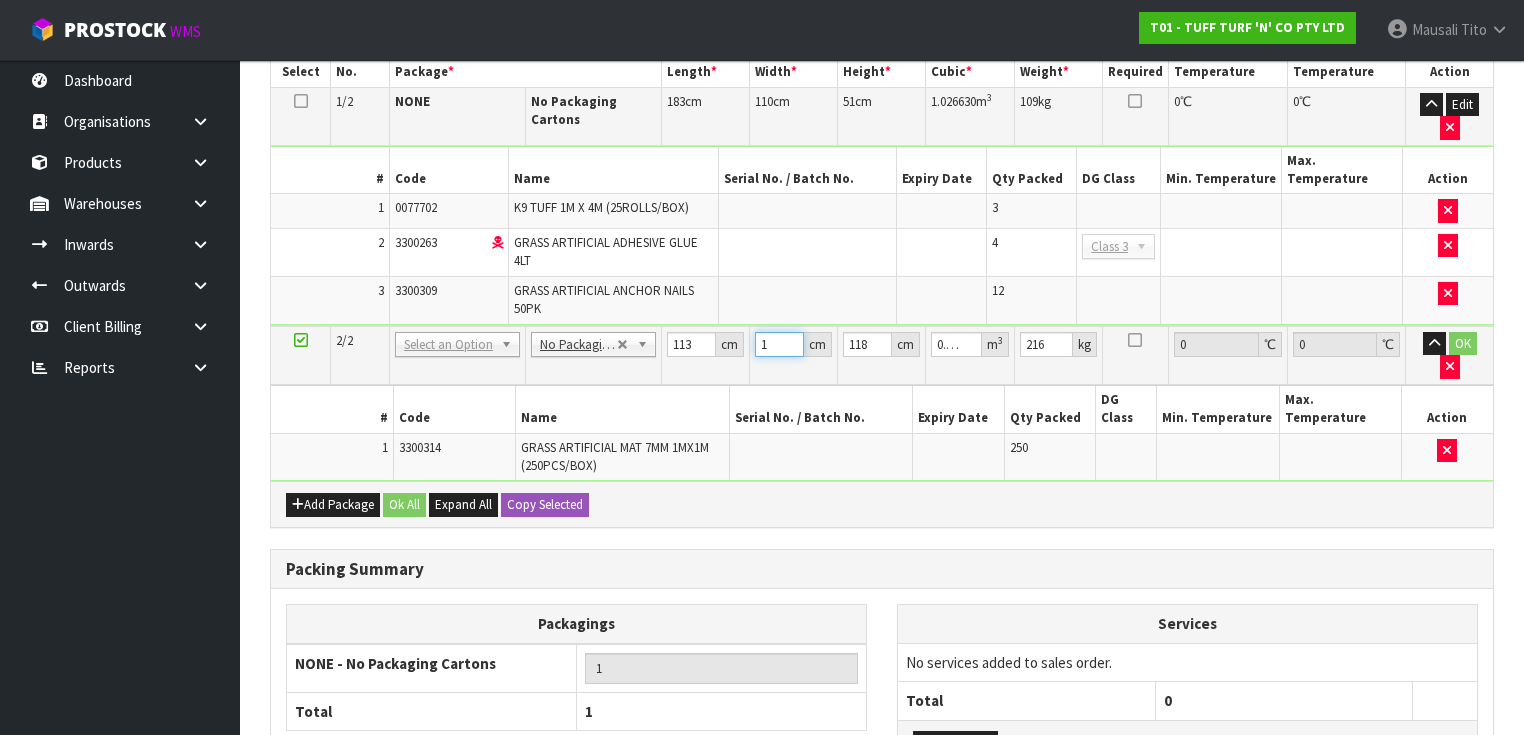 type on "11" 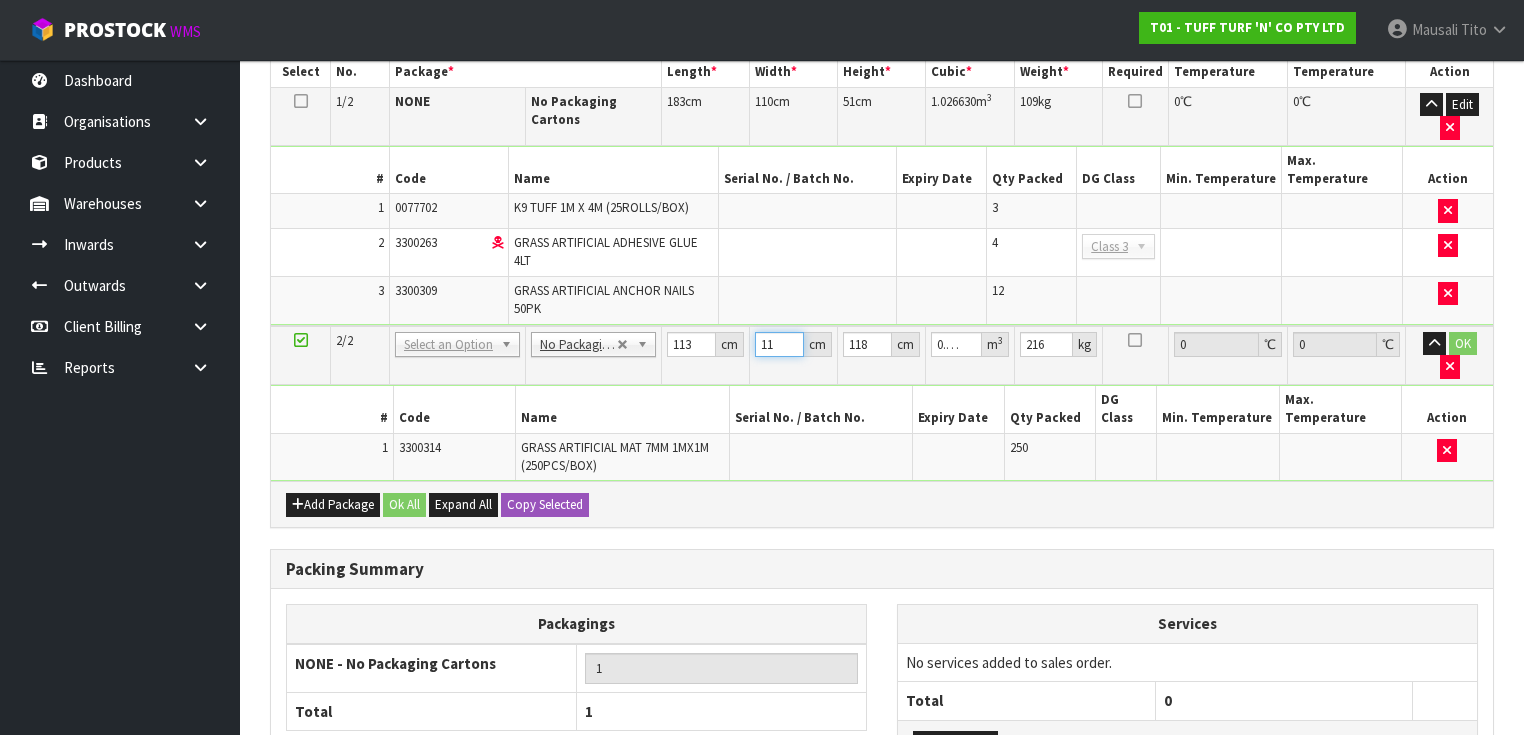 type on "113" 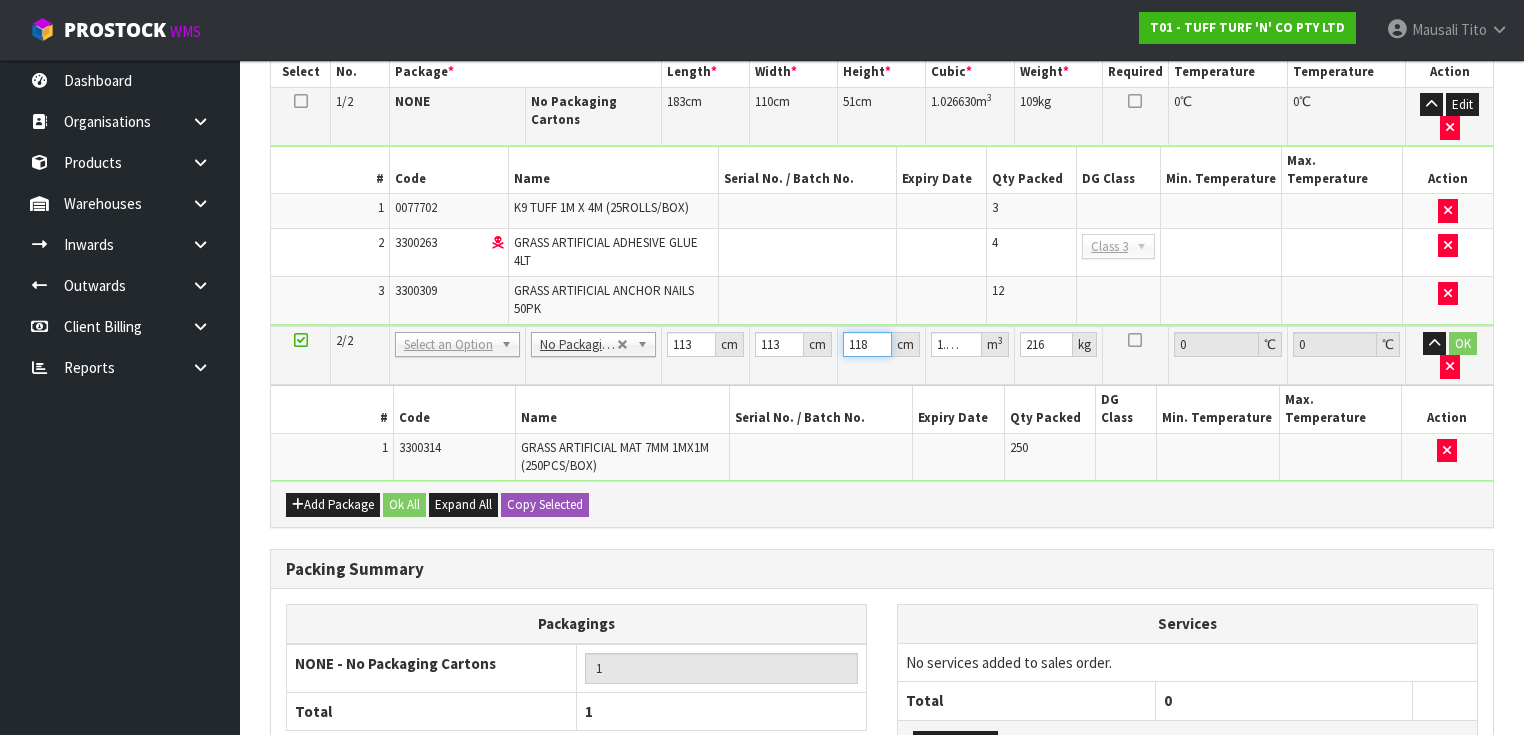 type on "1" 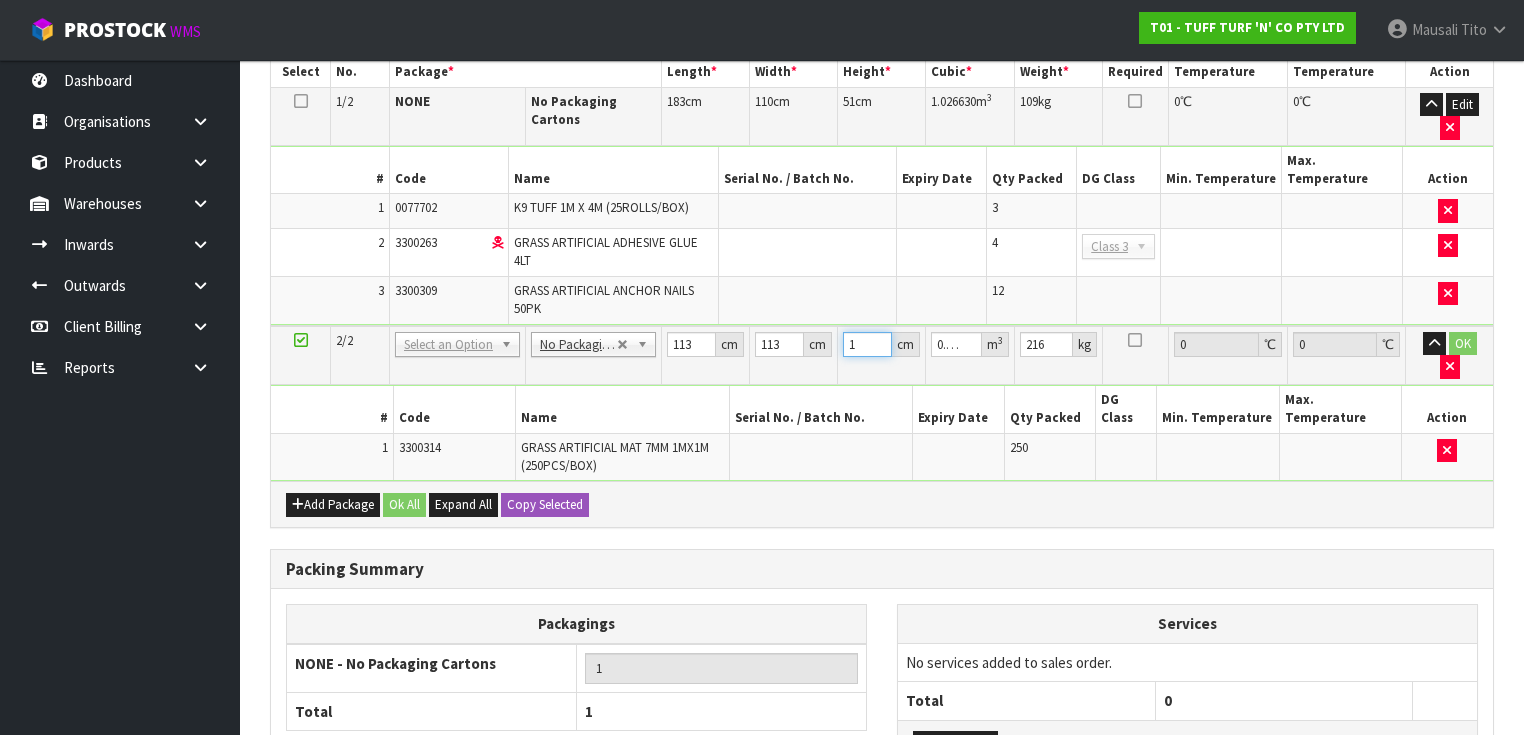 type on "11" 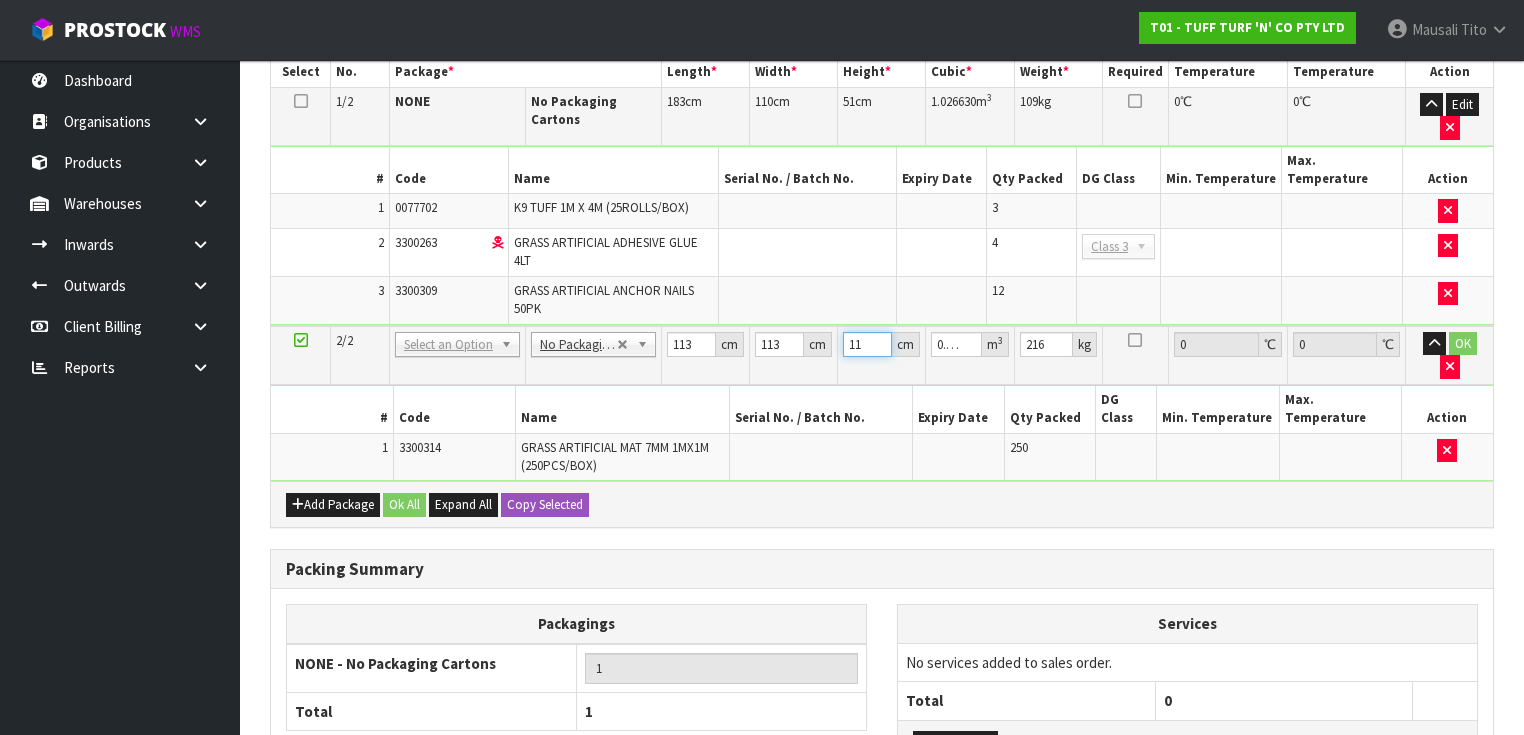 type on "118" 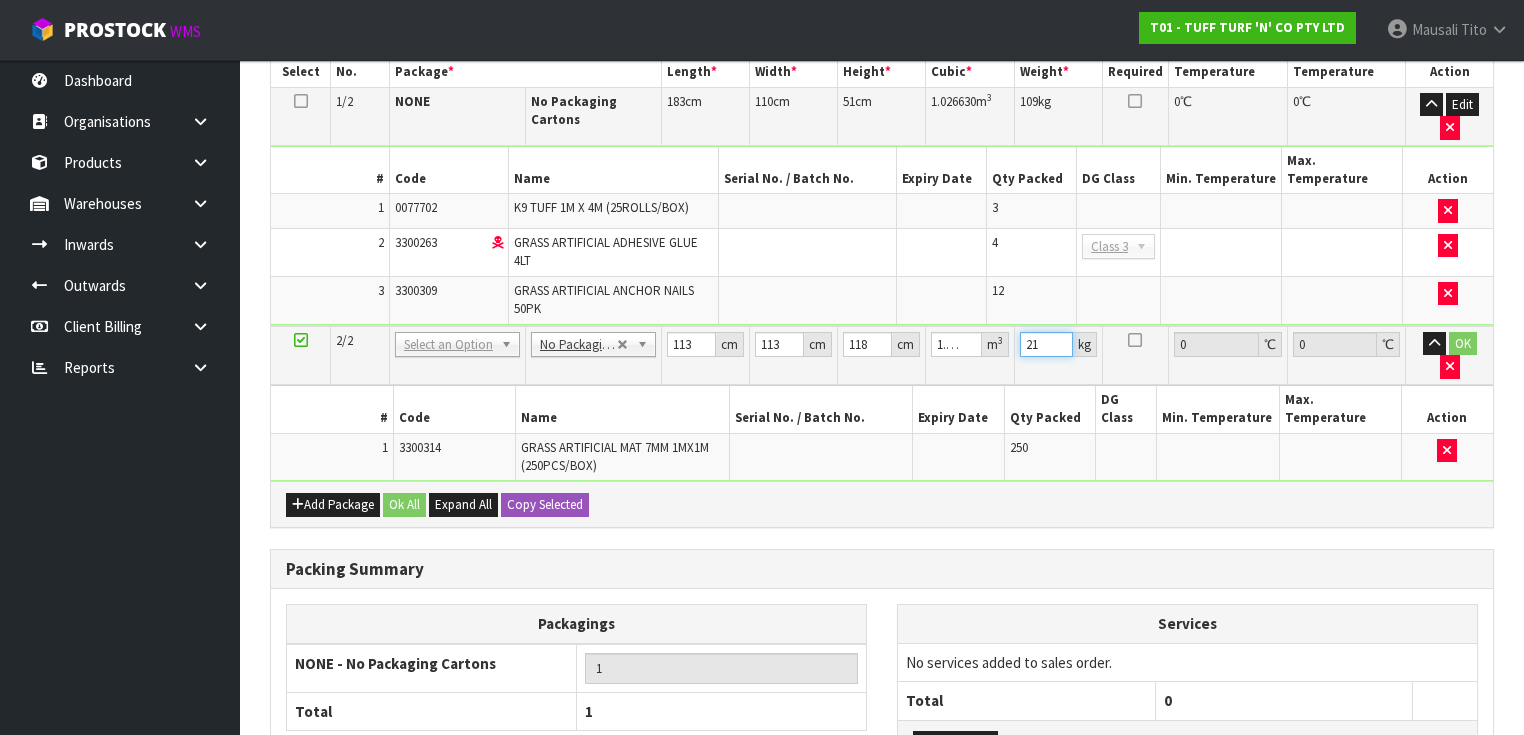 type on "216" 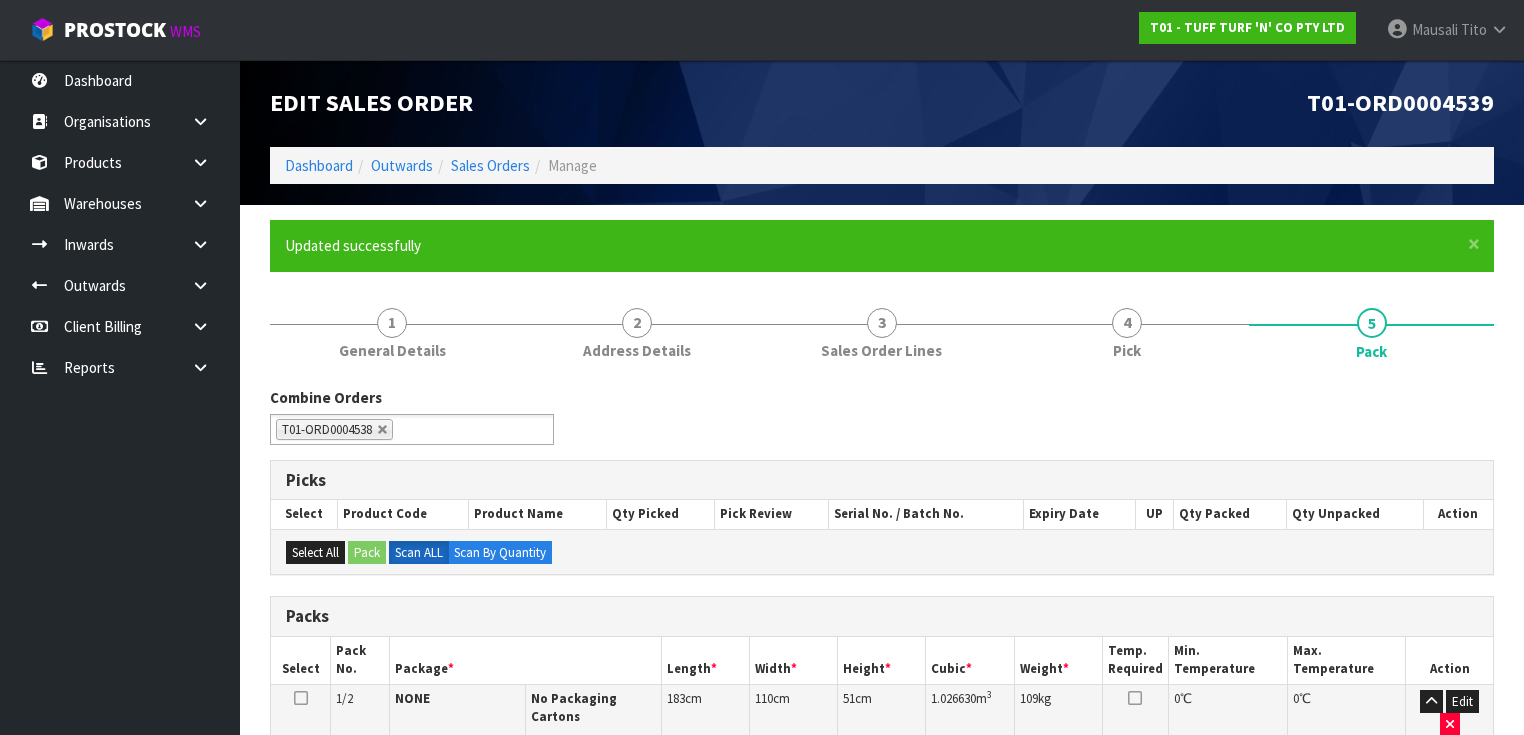 scroll, scrollTop: 400, scrollLeft: 0, axis: vertical 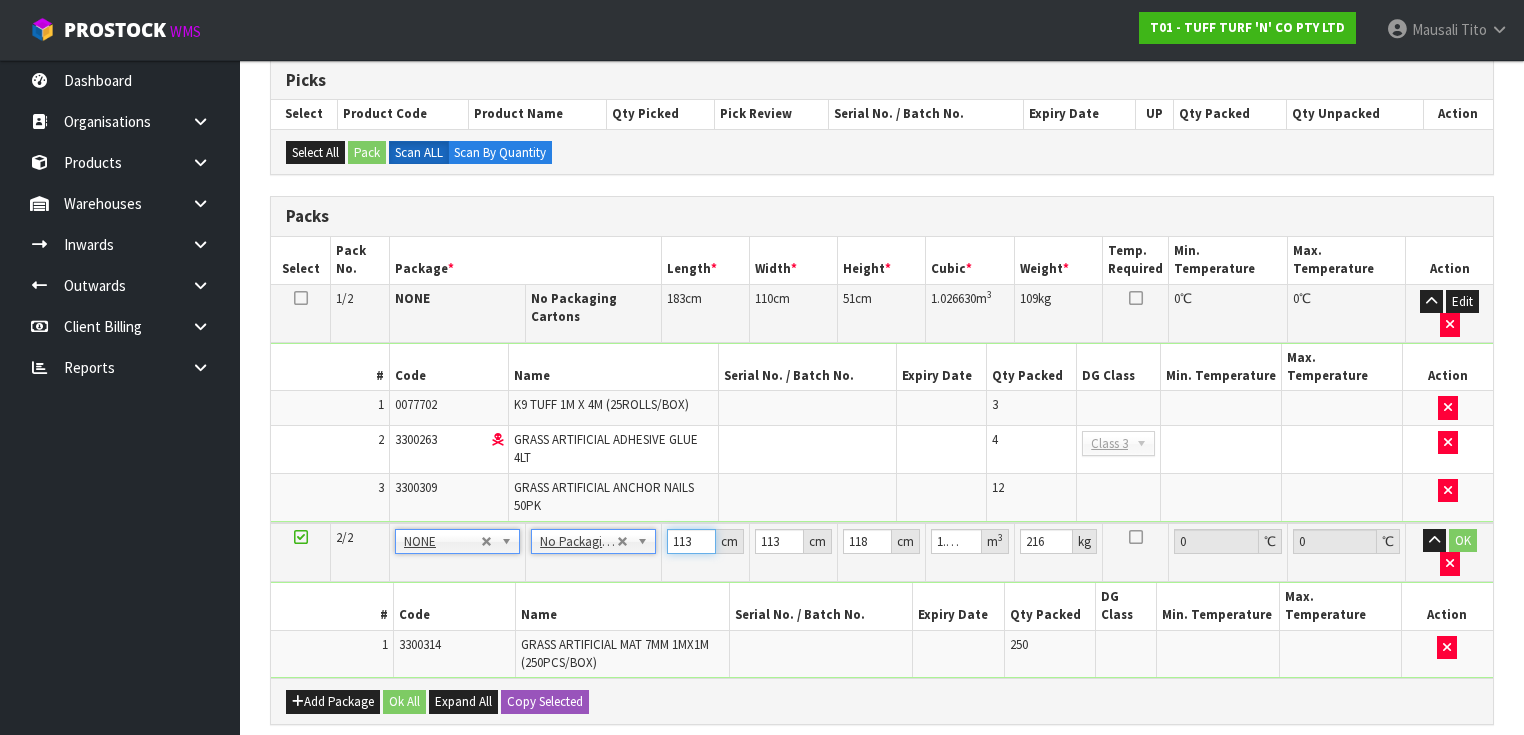 drag, startPoint x: 692, startPoint y: 519, endPoint x: 673, endPoint y: 519, distance: 19 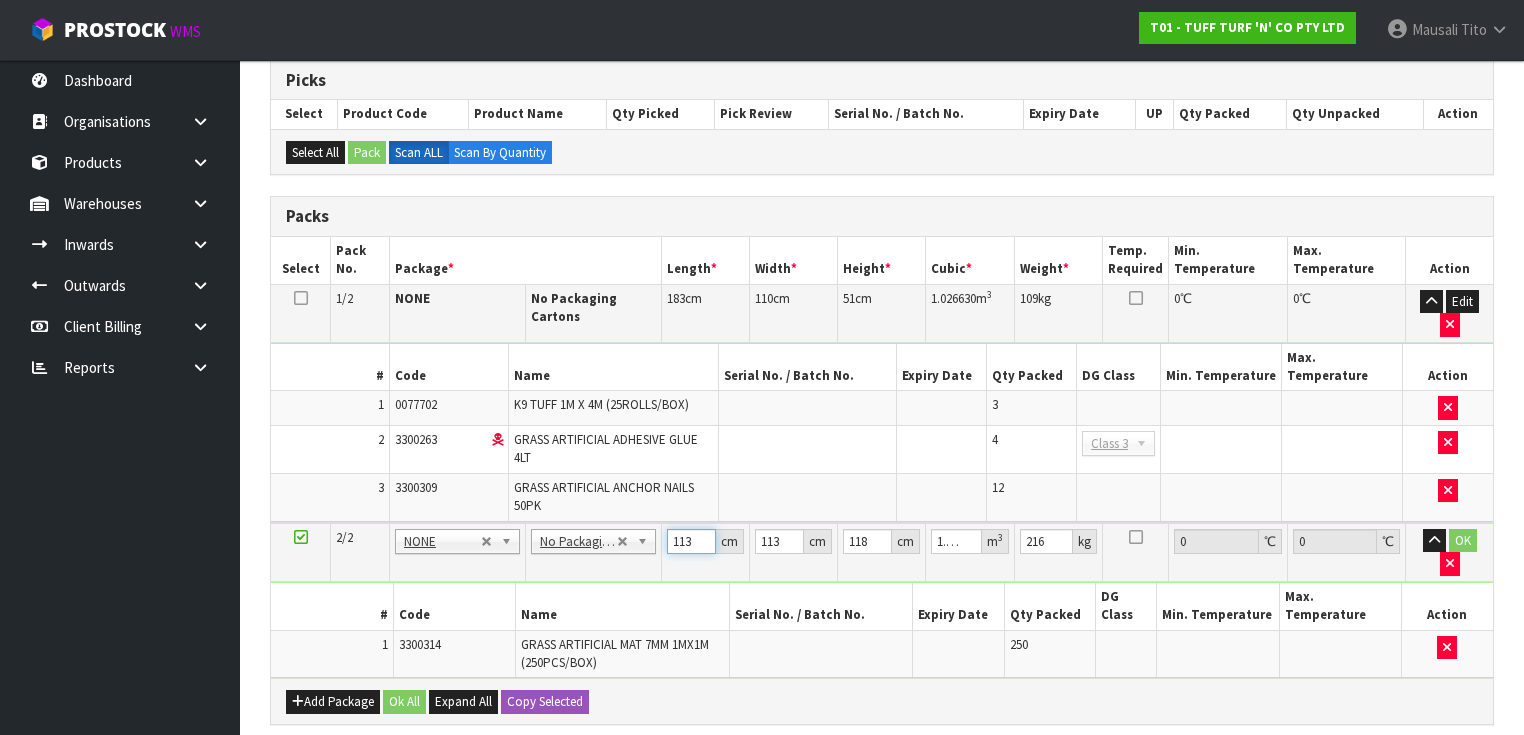 type on "1" 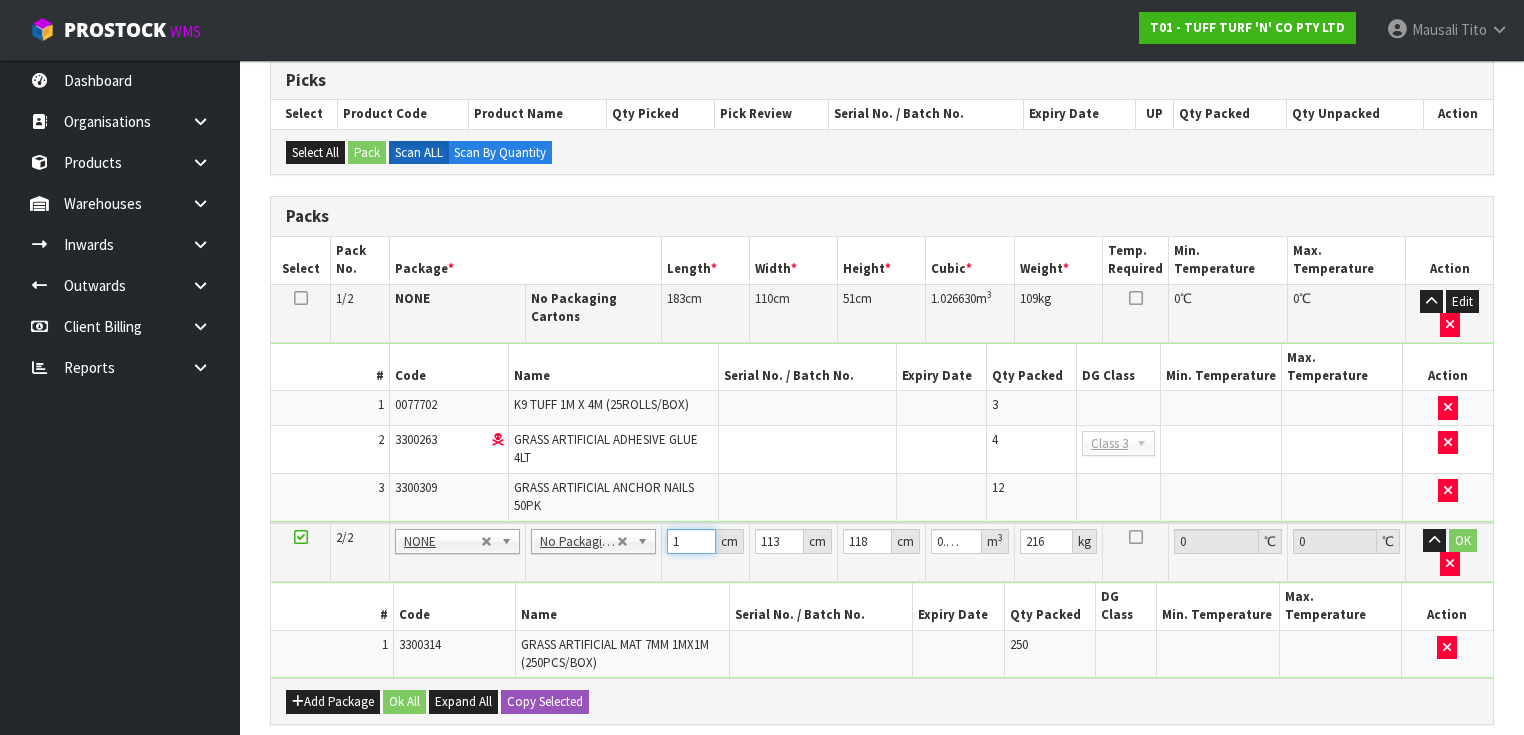 type on "11" 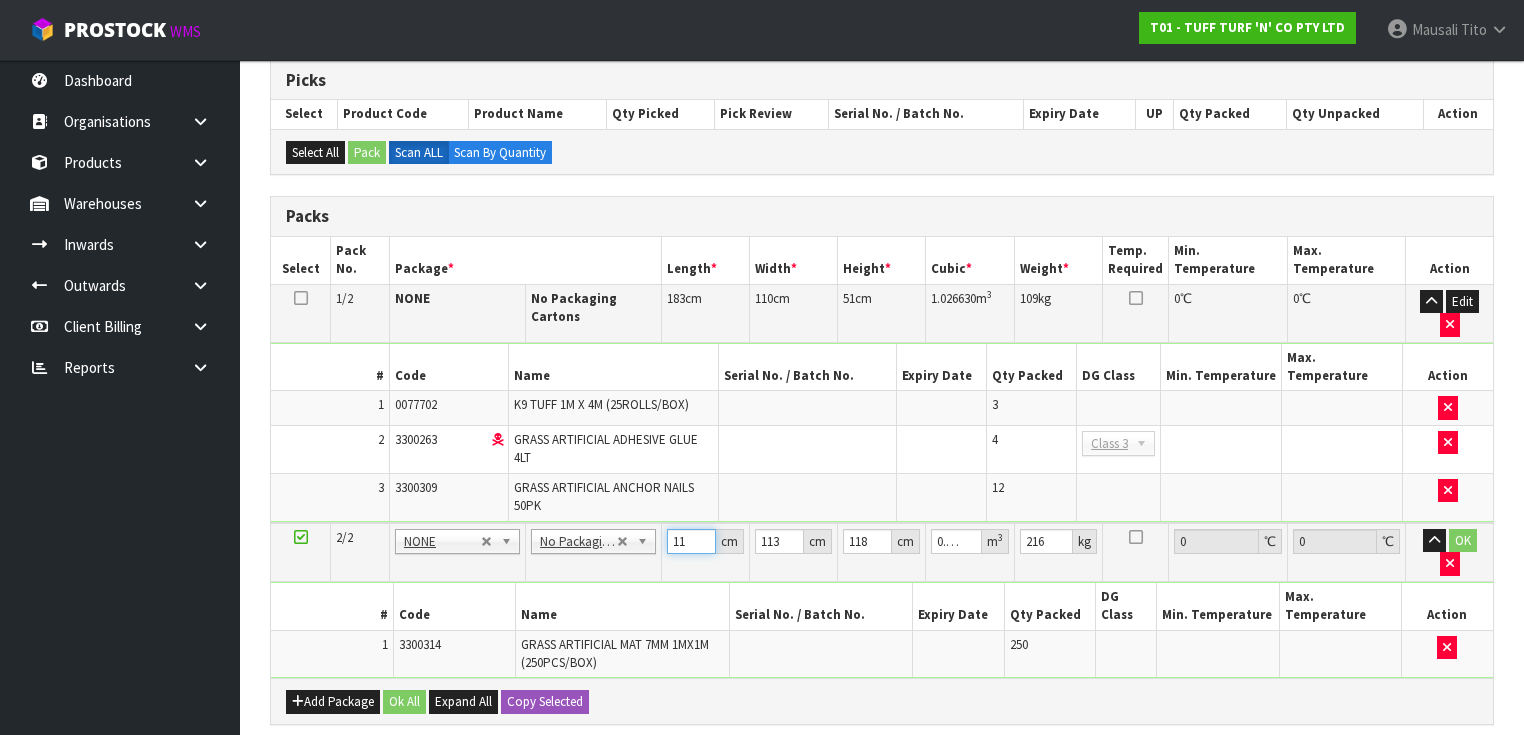 type on "113" 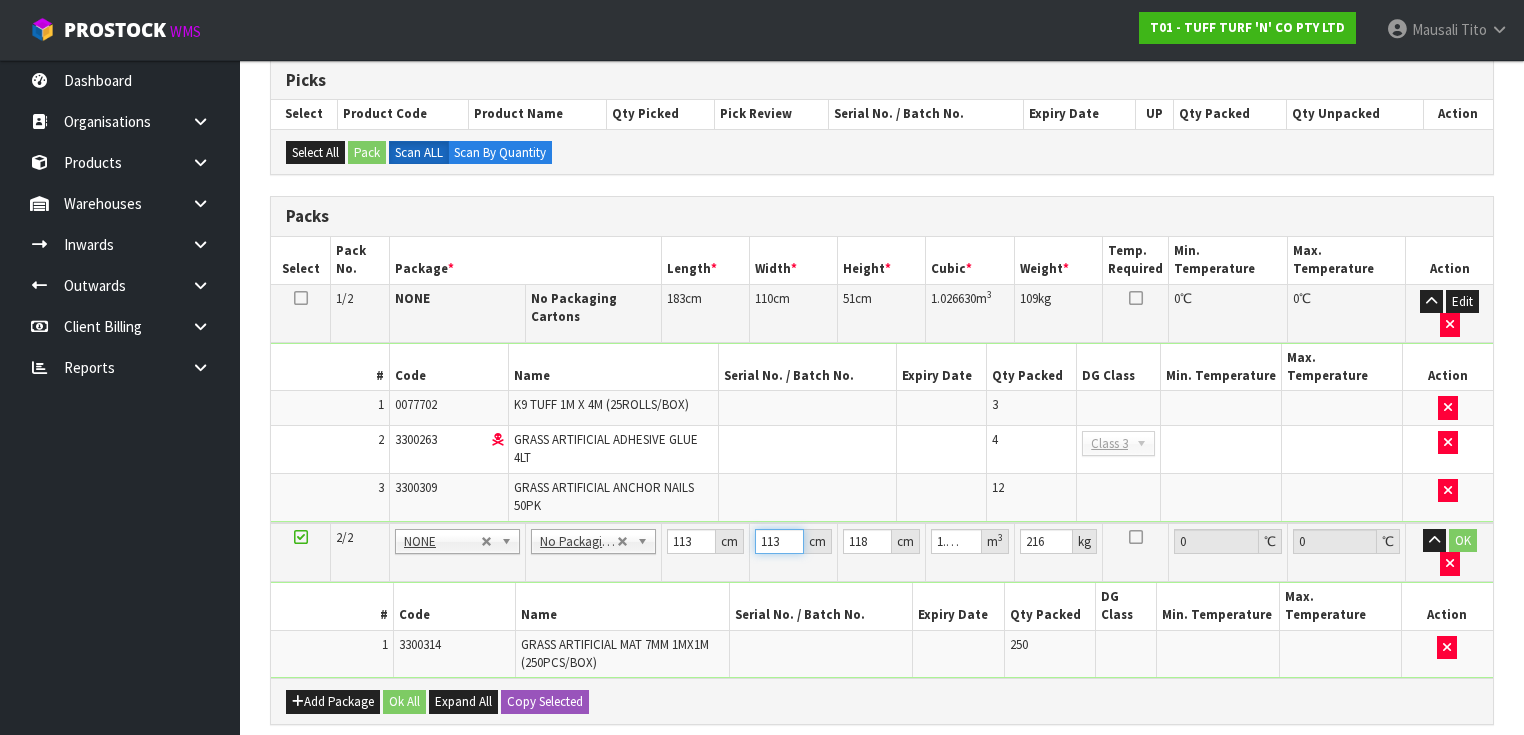 type on "1" 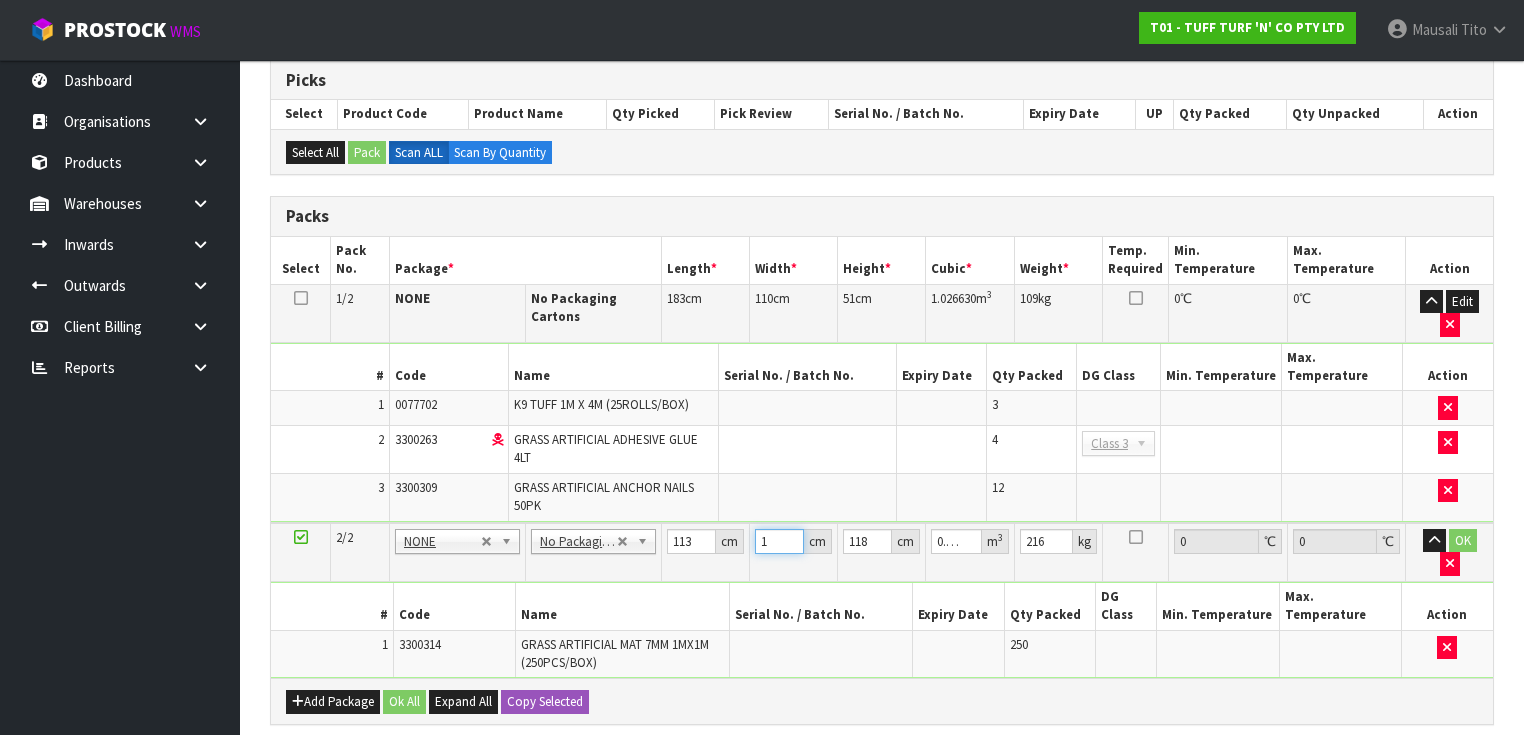 type on "11" 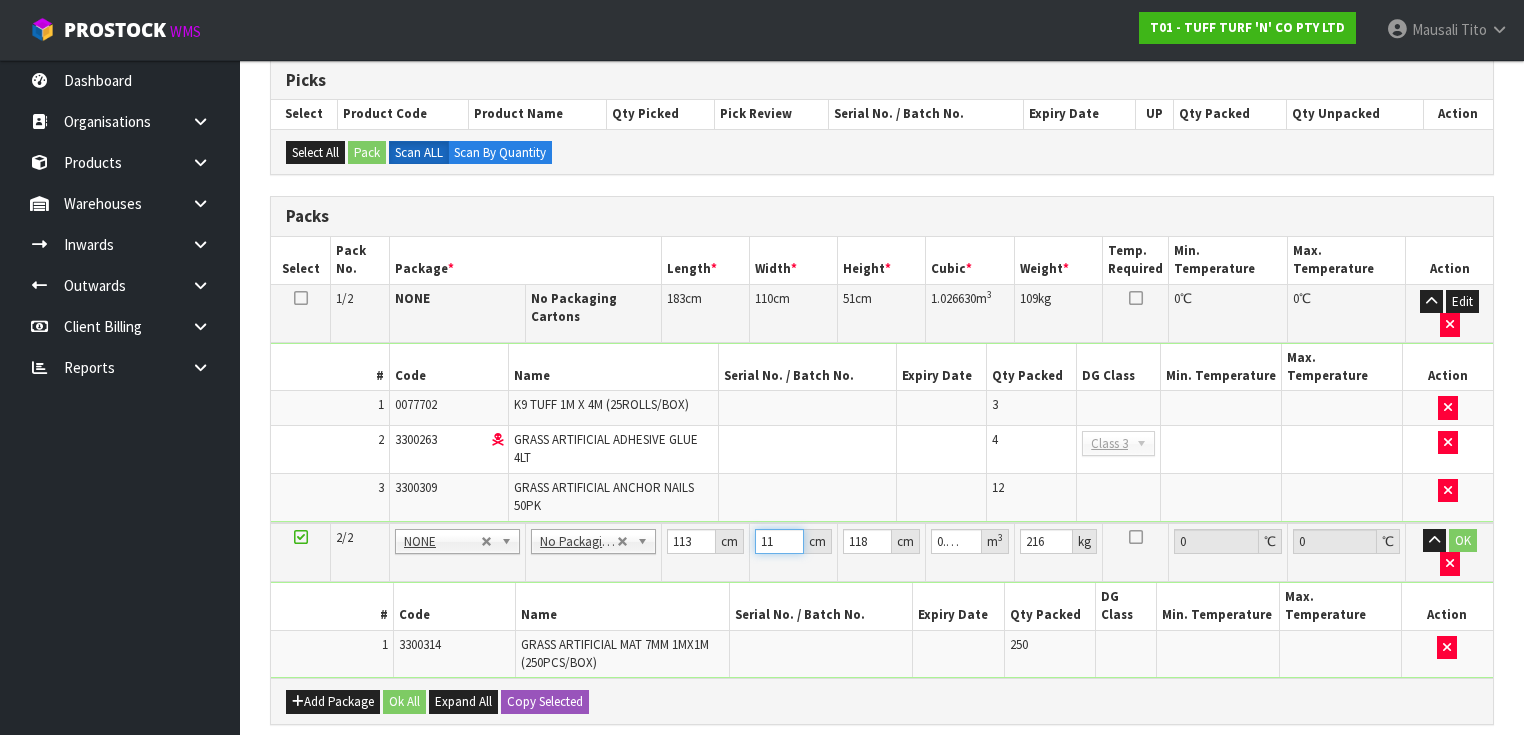 type on "113" 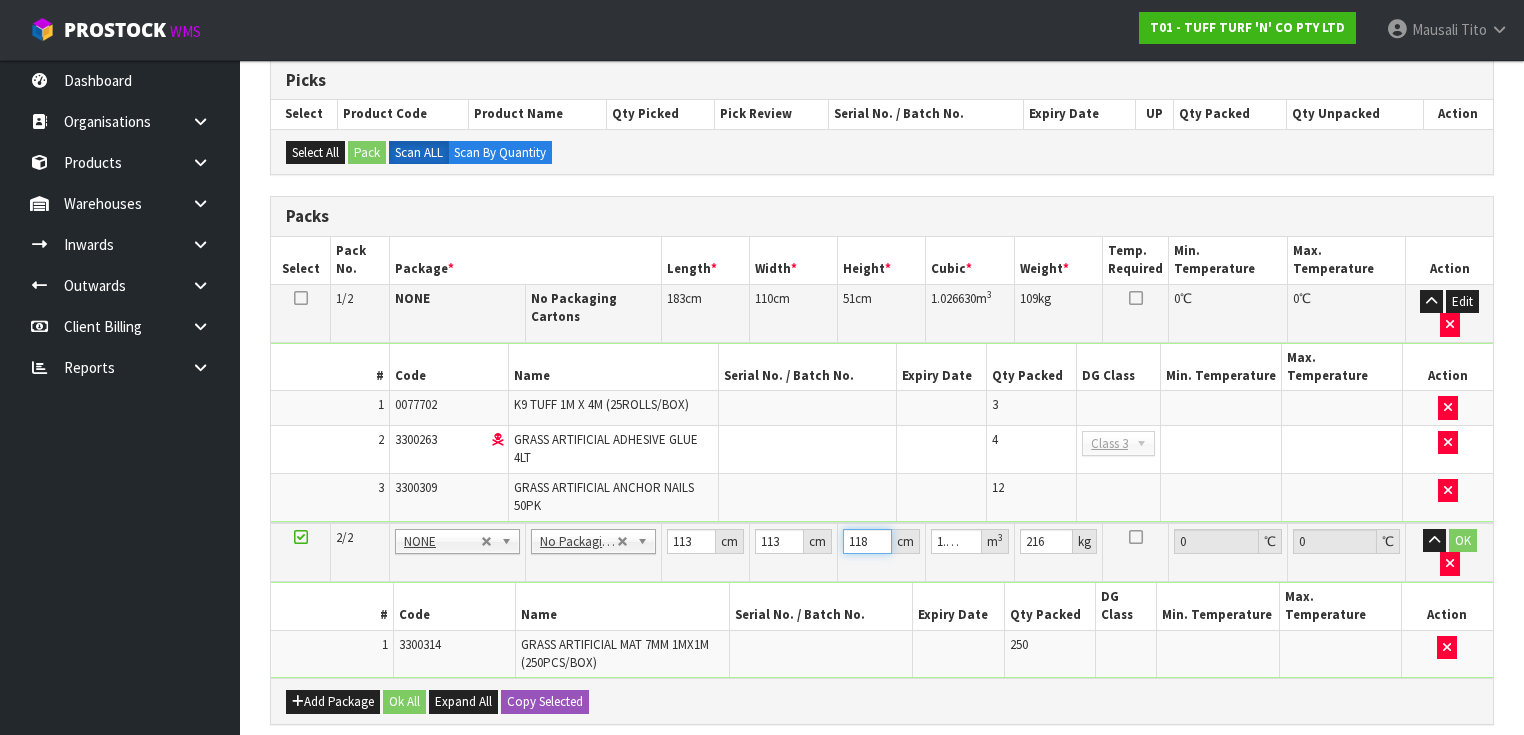 type on "1" 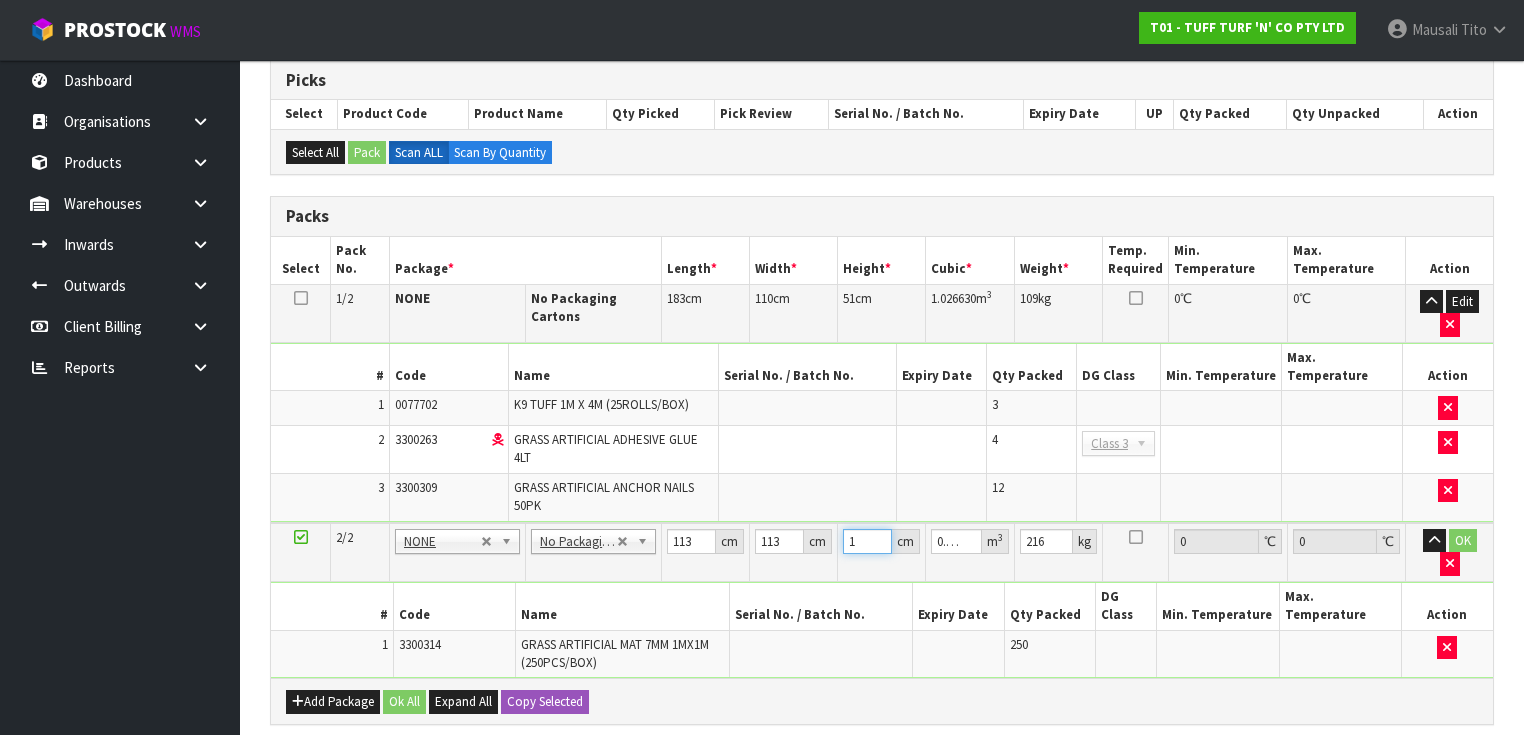type on "11" 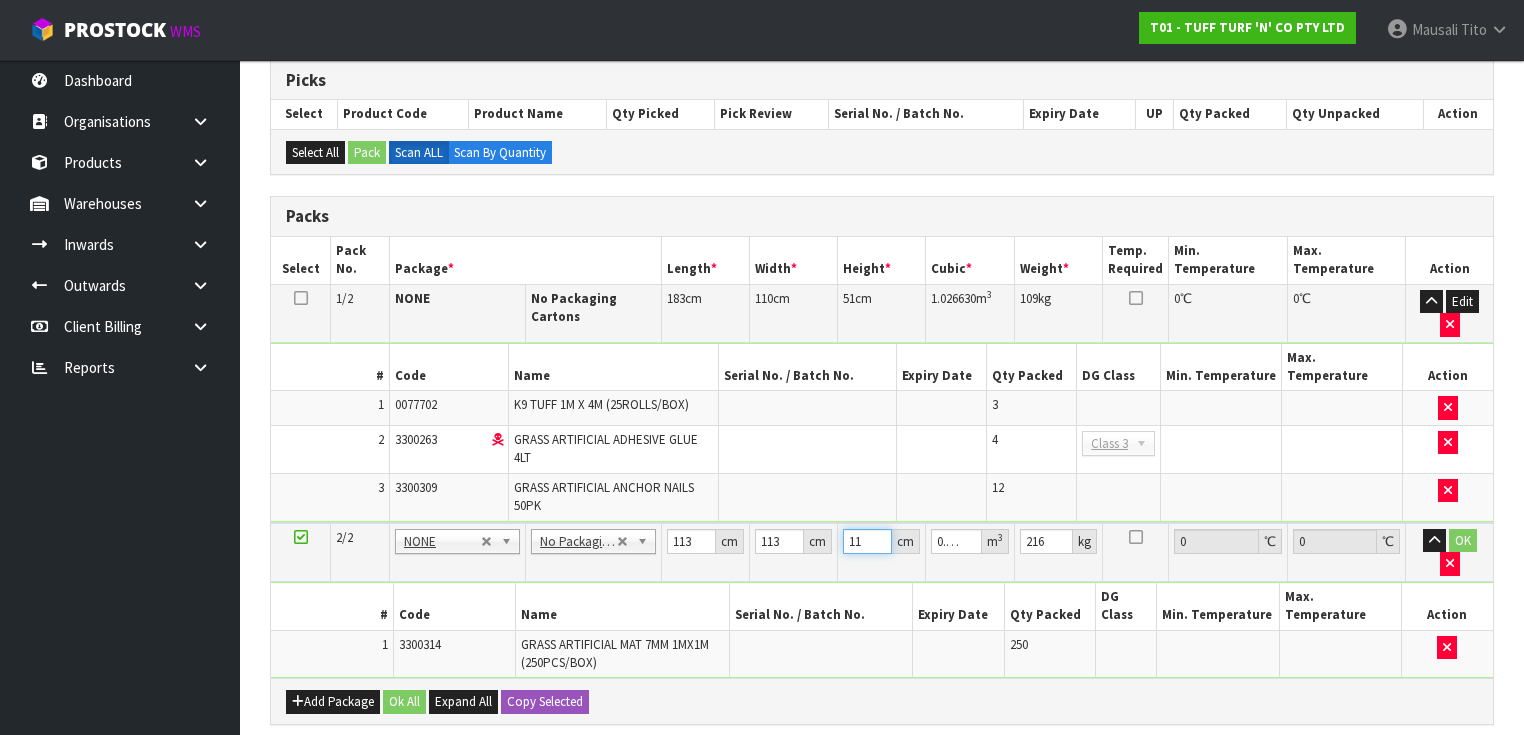 type on "118" 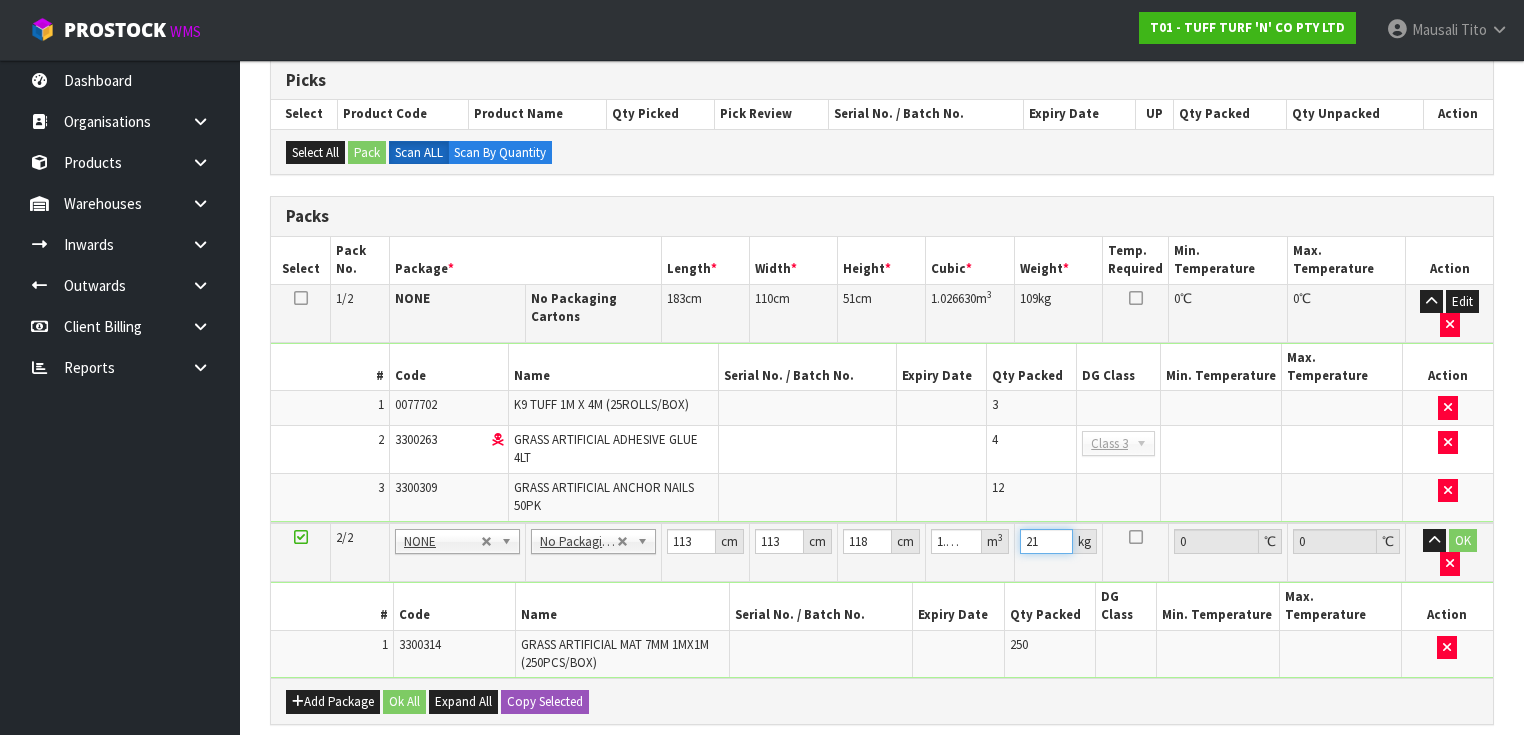 type on "216" 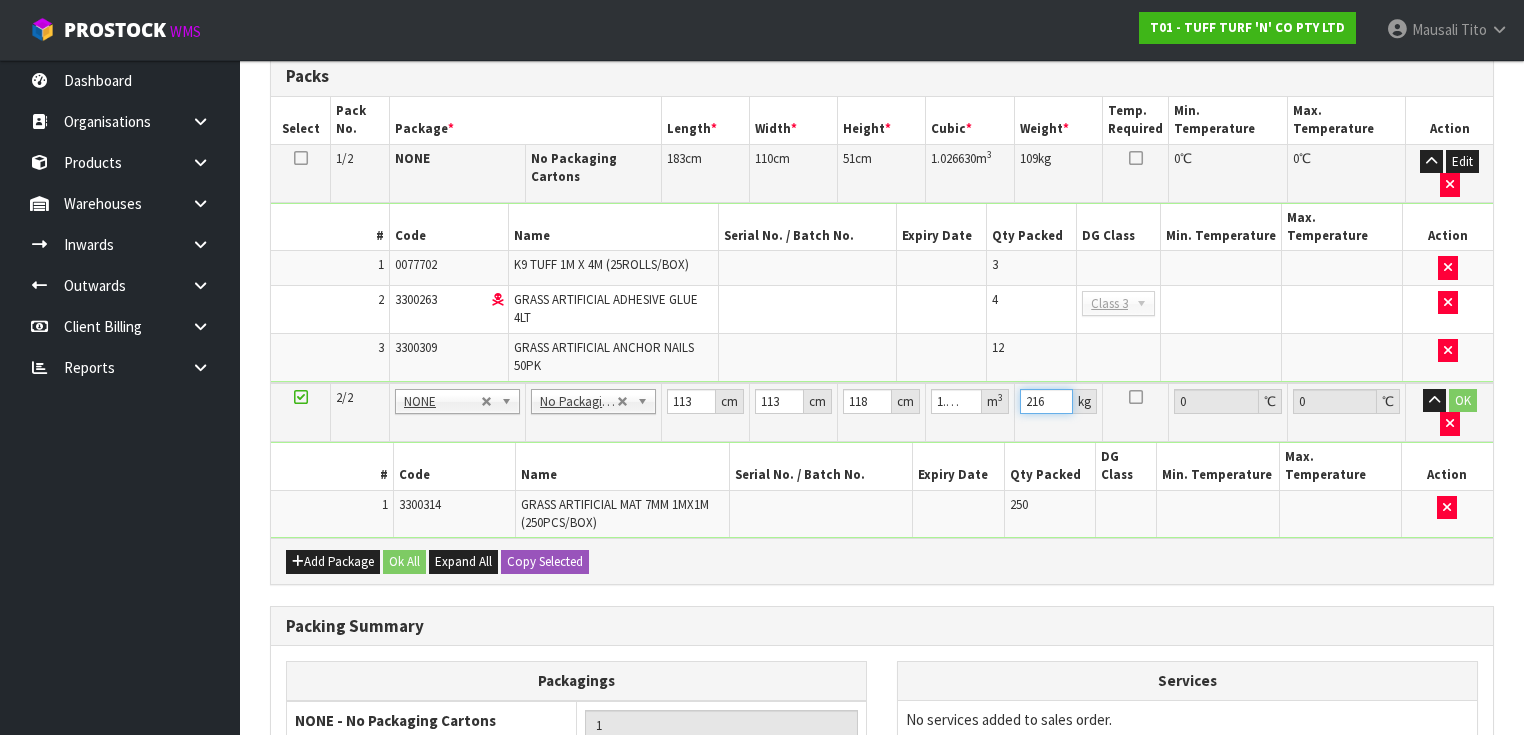 scroll, scrollTop: 699, scrollLeft: 0, axis: vertical 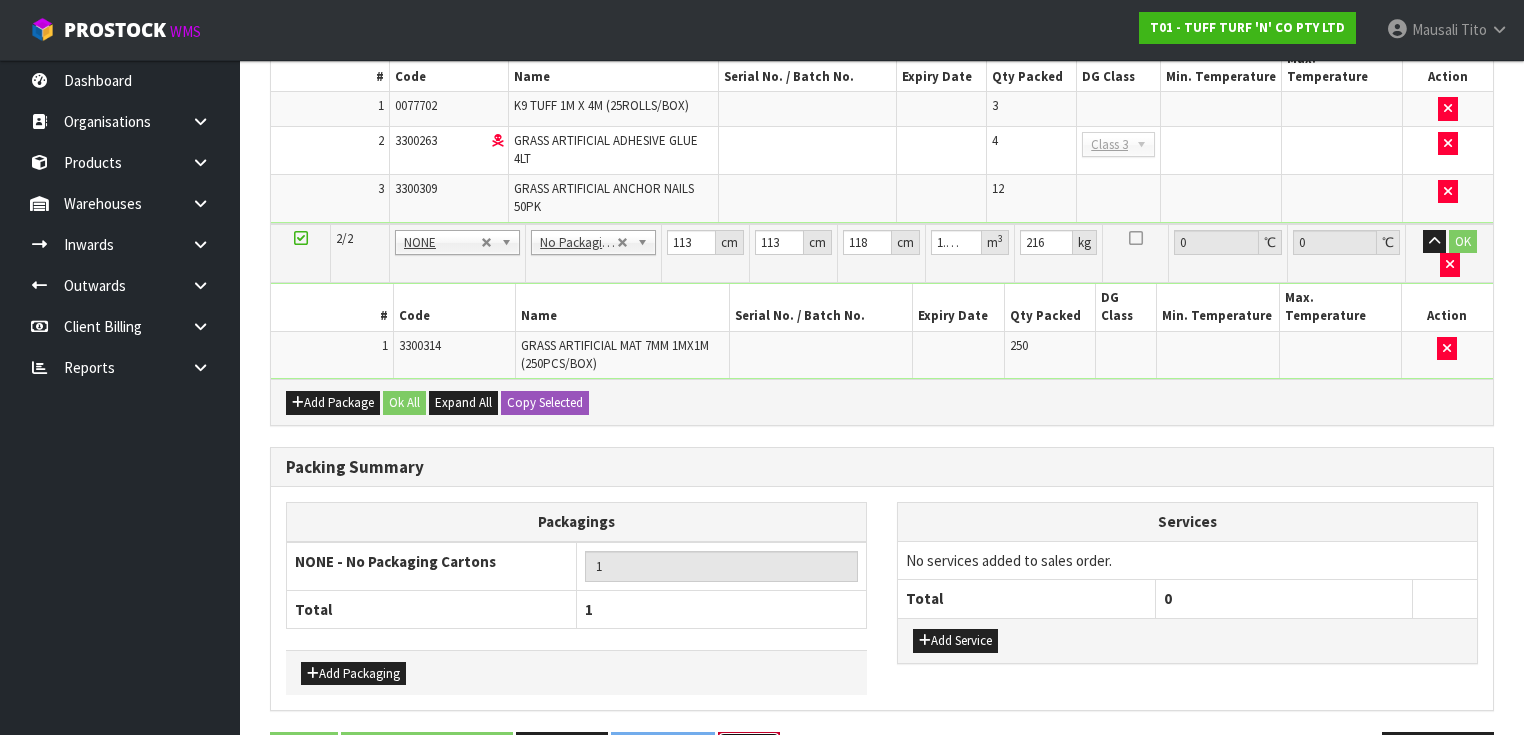 click on "Exit" at bounding box center (749, 753) 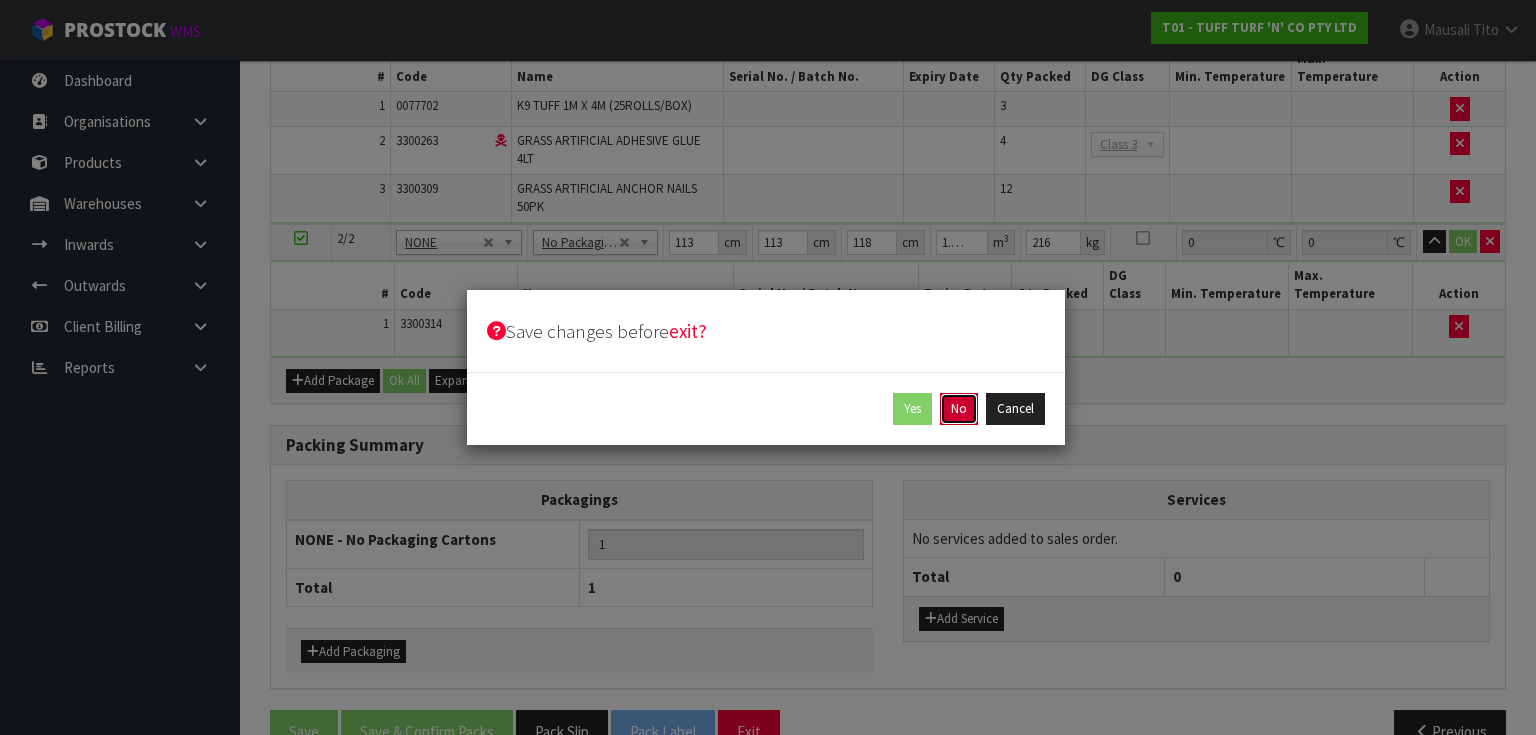 click on "No" at bounding box center [959, 409] 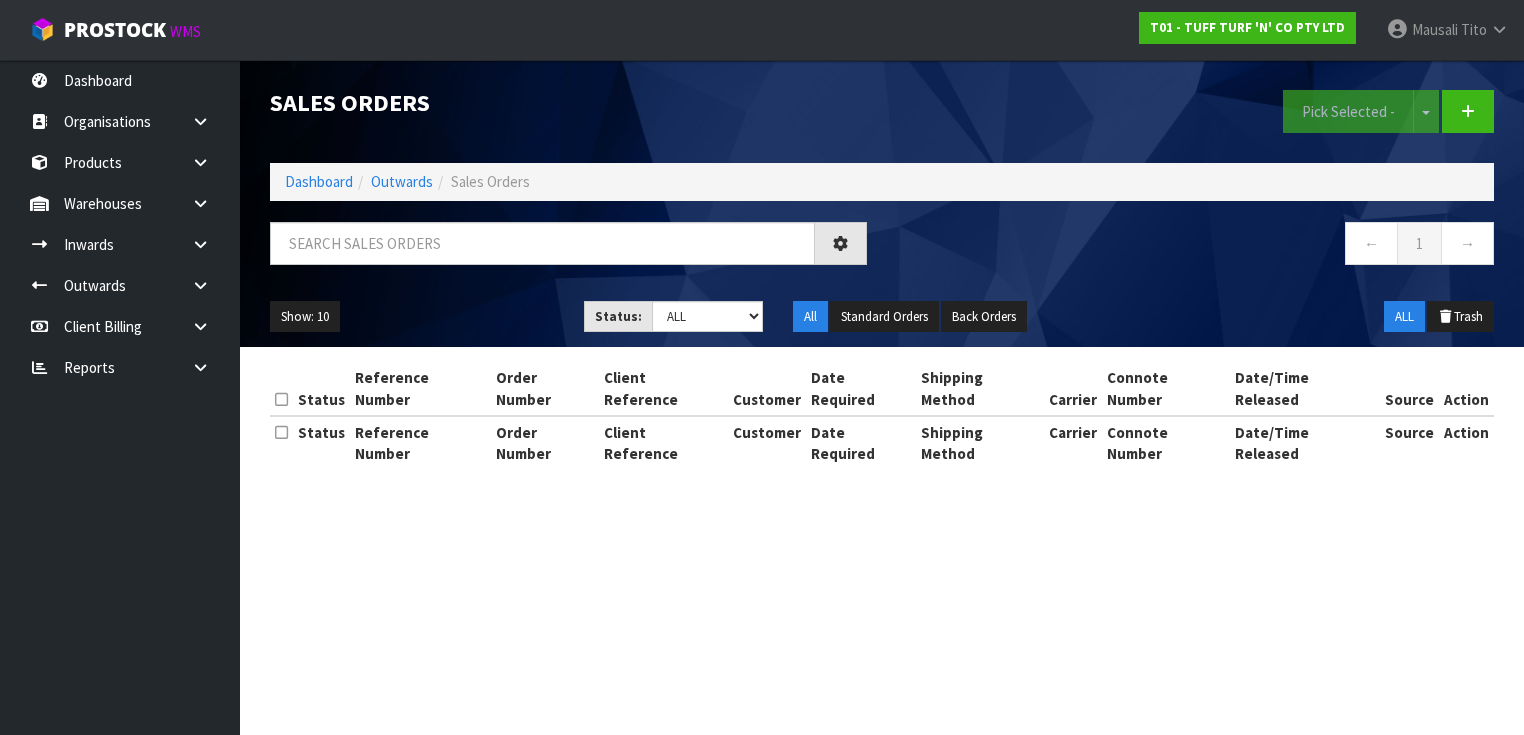 scroll, scrollTop: 0, scrollLeft: 0, axis: both 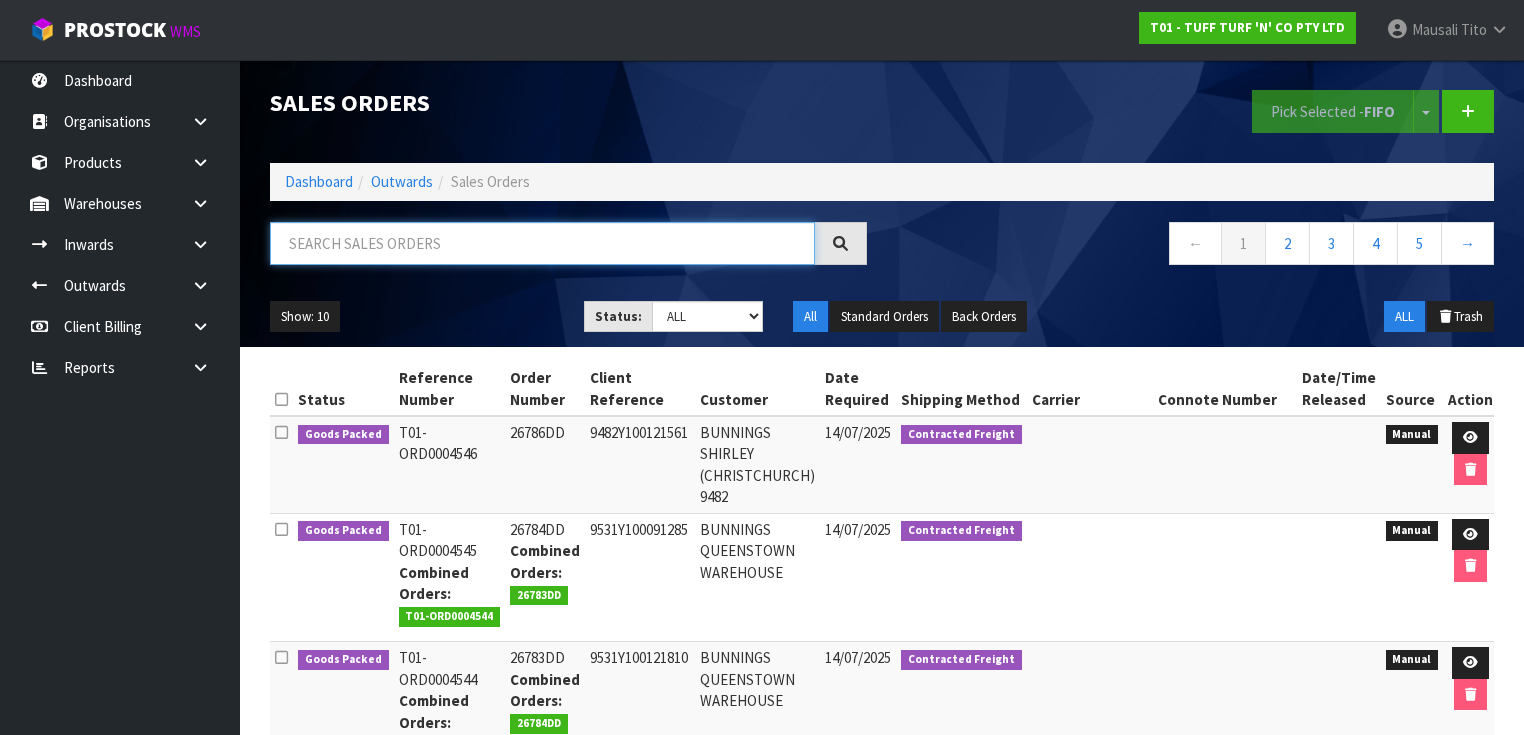 click at bounding box center (542, 243) 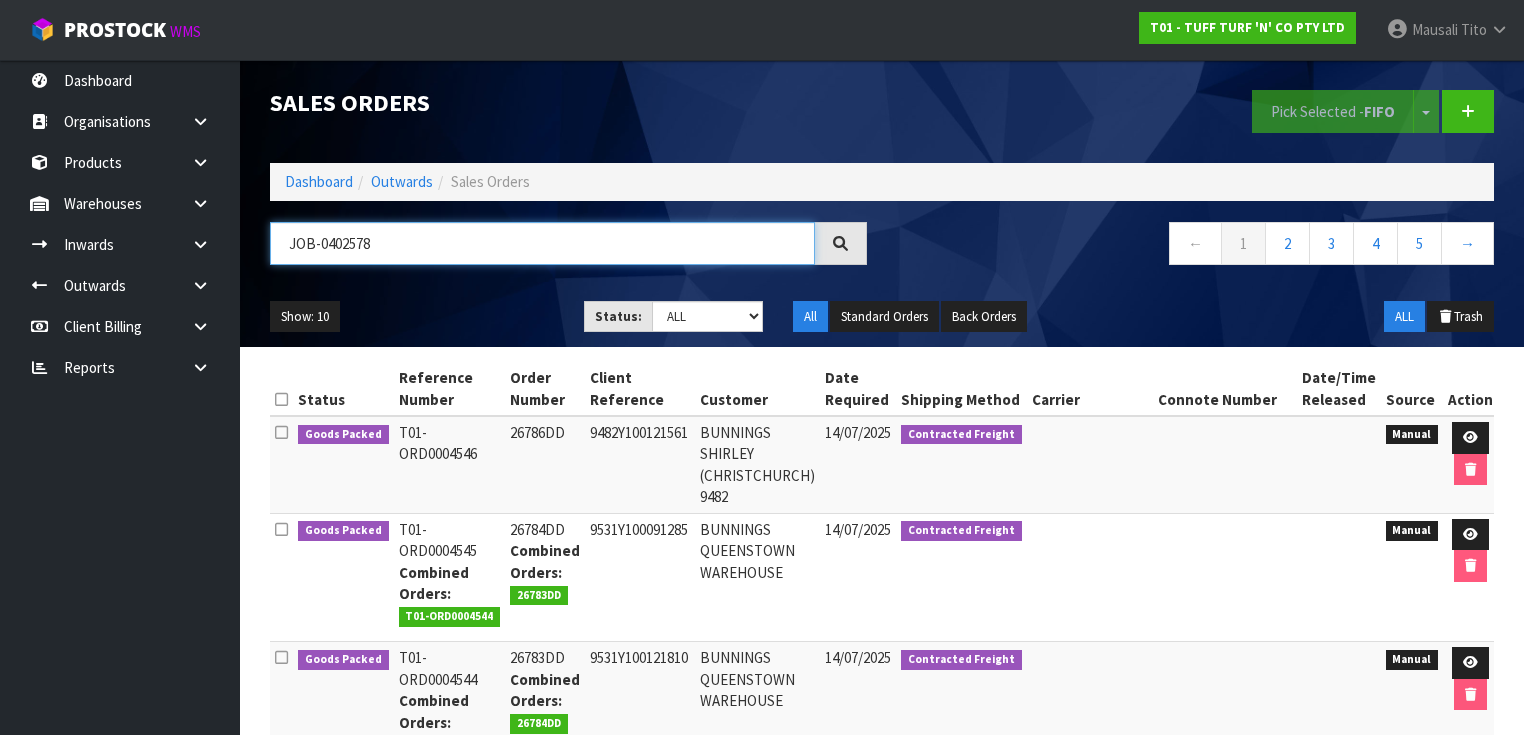 type on "JOB-0402578" 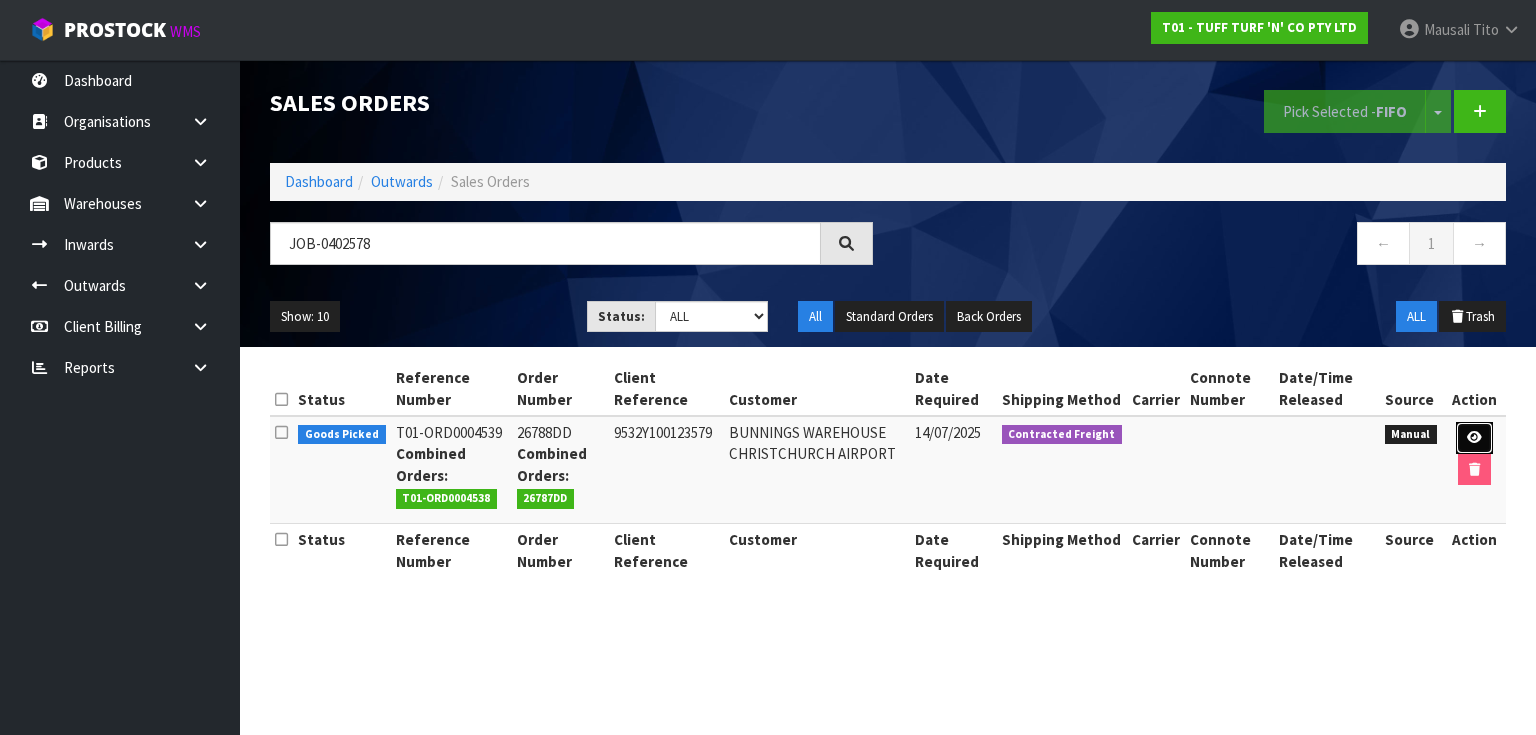 click at bounding box center (1474, 438) 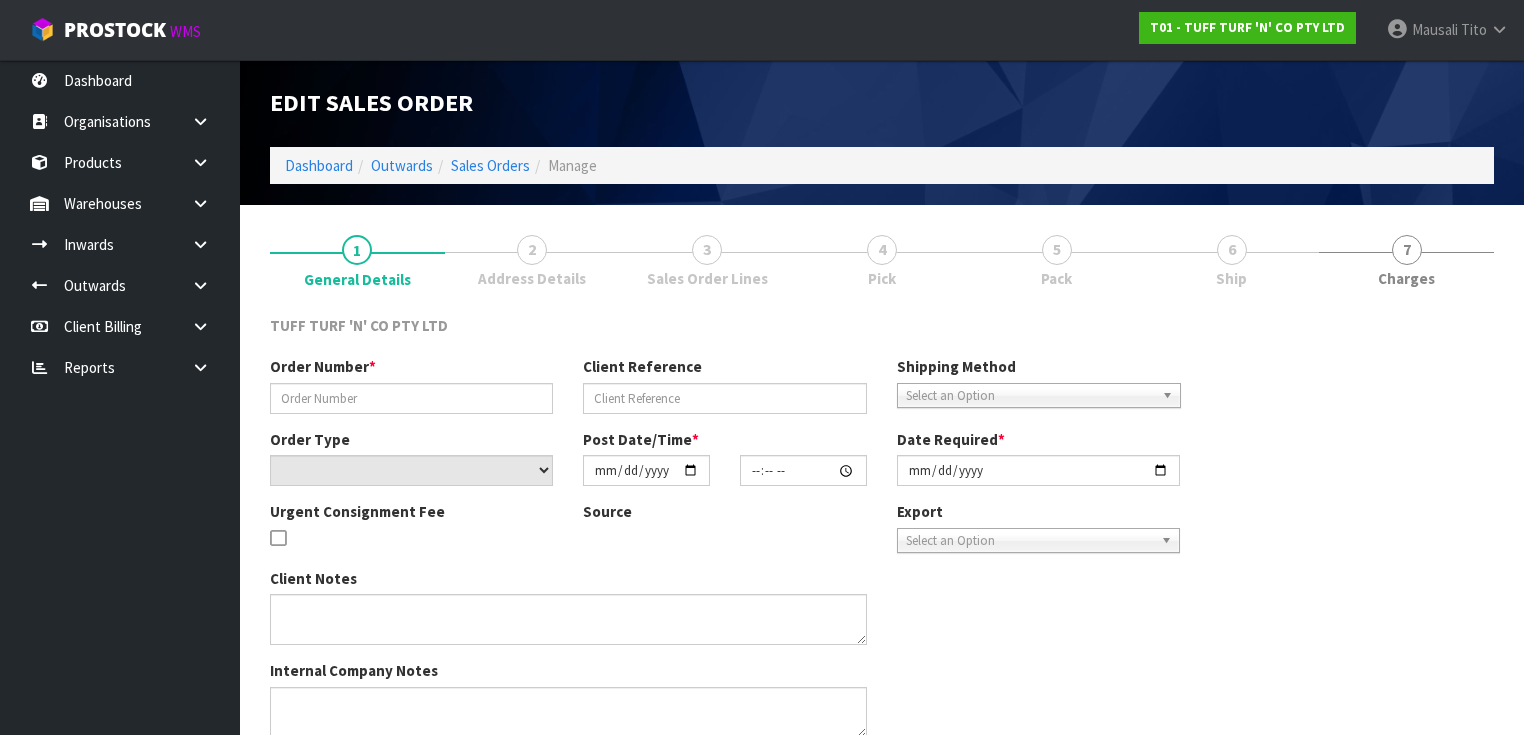 type on "26788DD" 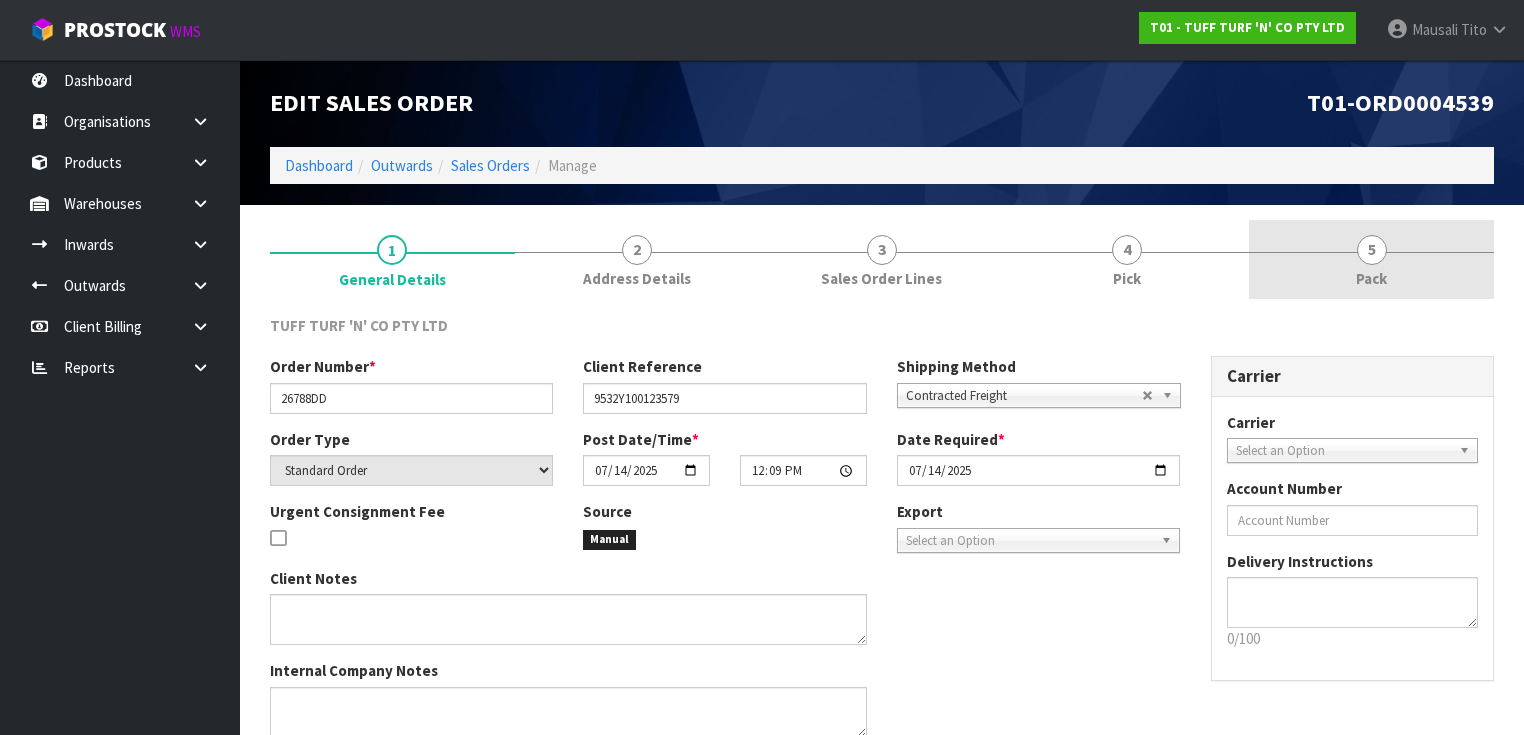 click on "Pack" at bounding box center [1371, 278] 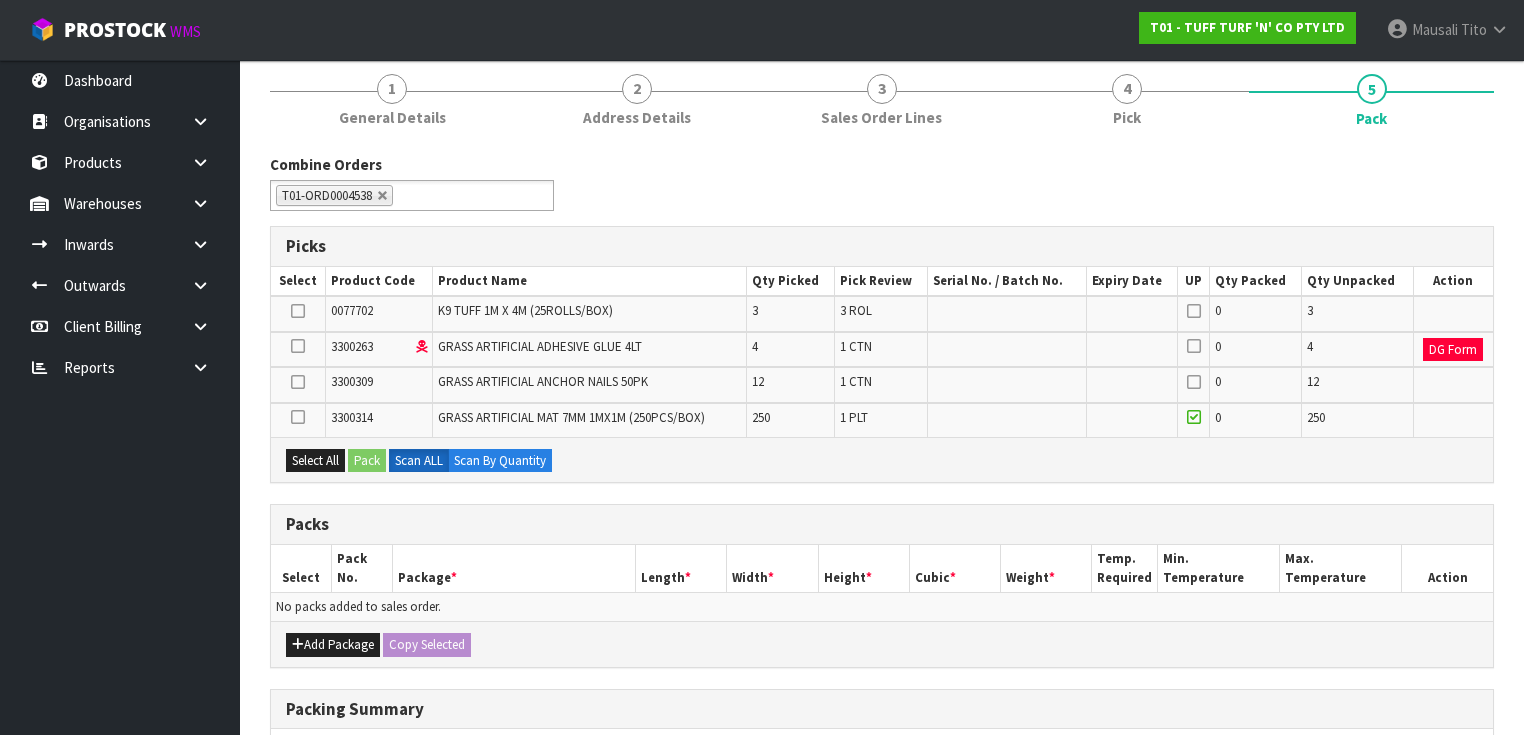 scroll, scrollTop: 160, scrollLeft: 0, axis: vertical 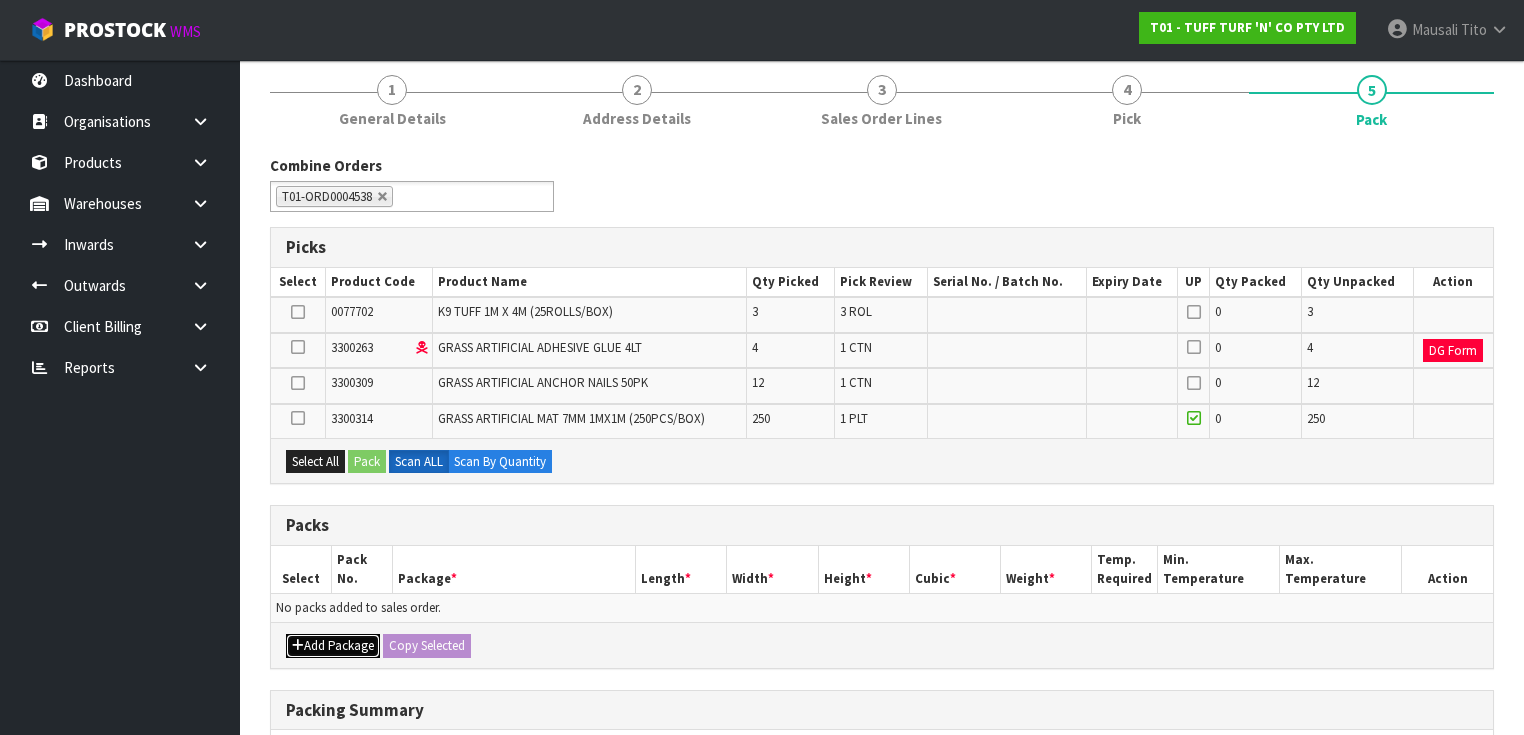 click on "Add Package" at bounding box center [333, 646] 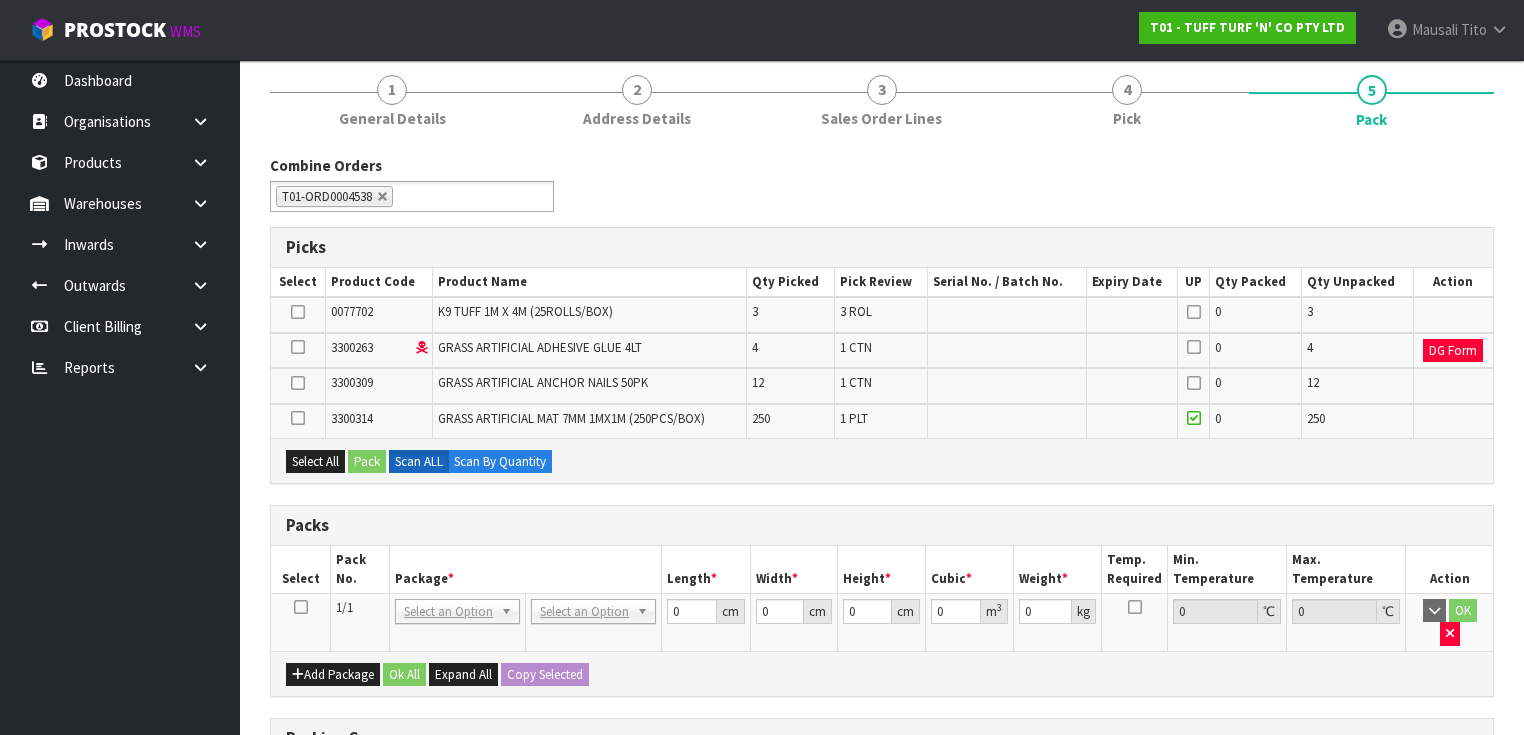 click at bounding box center [301, 607] 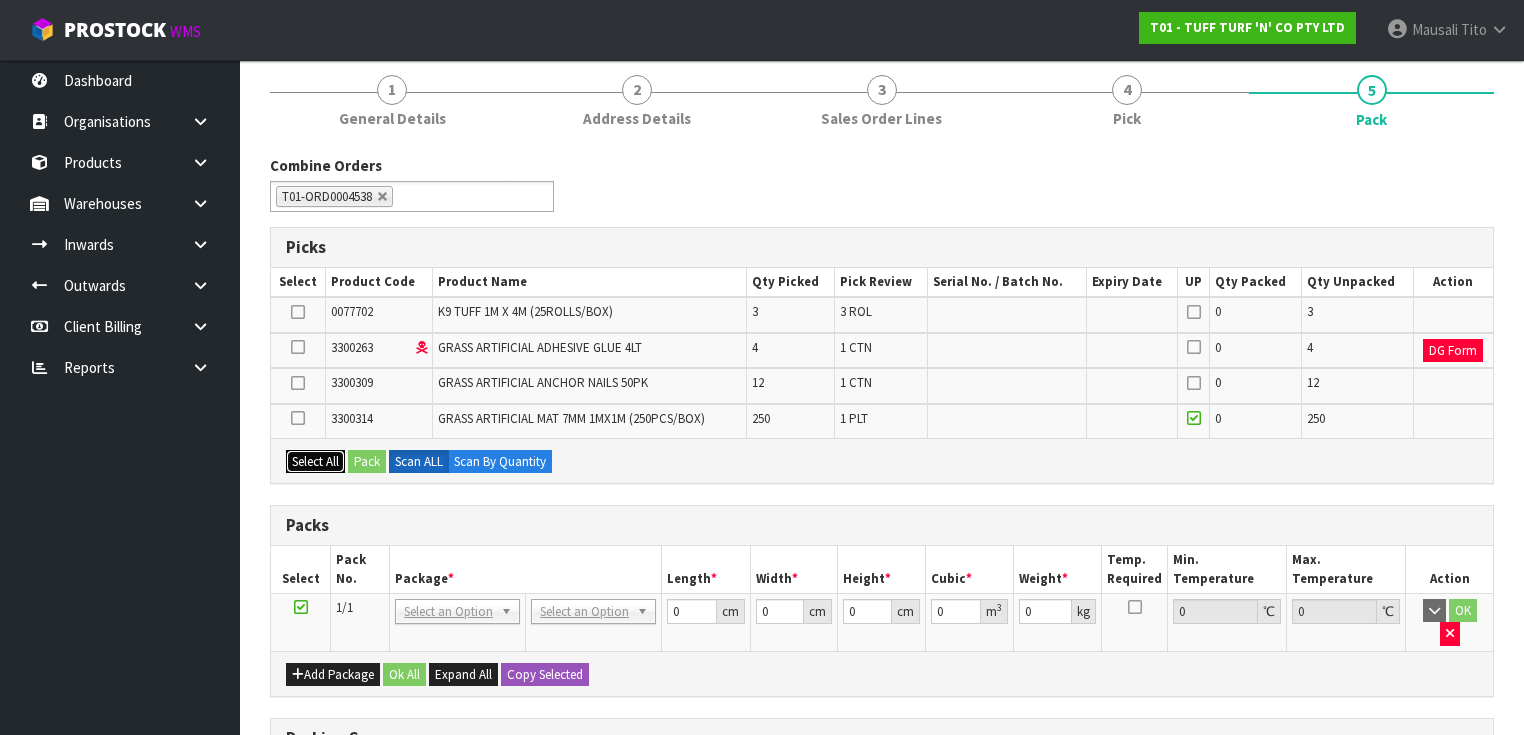 click on "Select All" at bounding box center [315, 462] 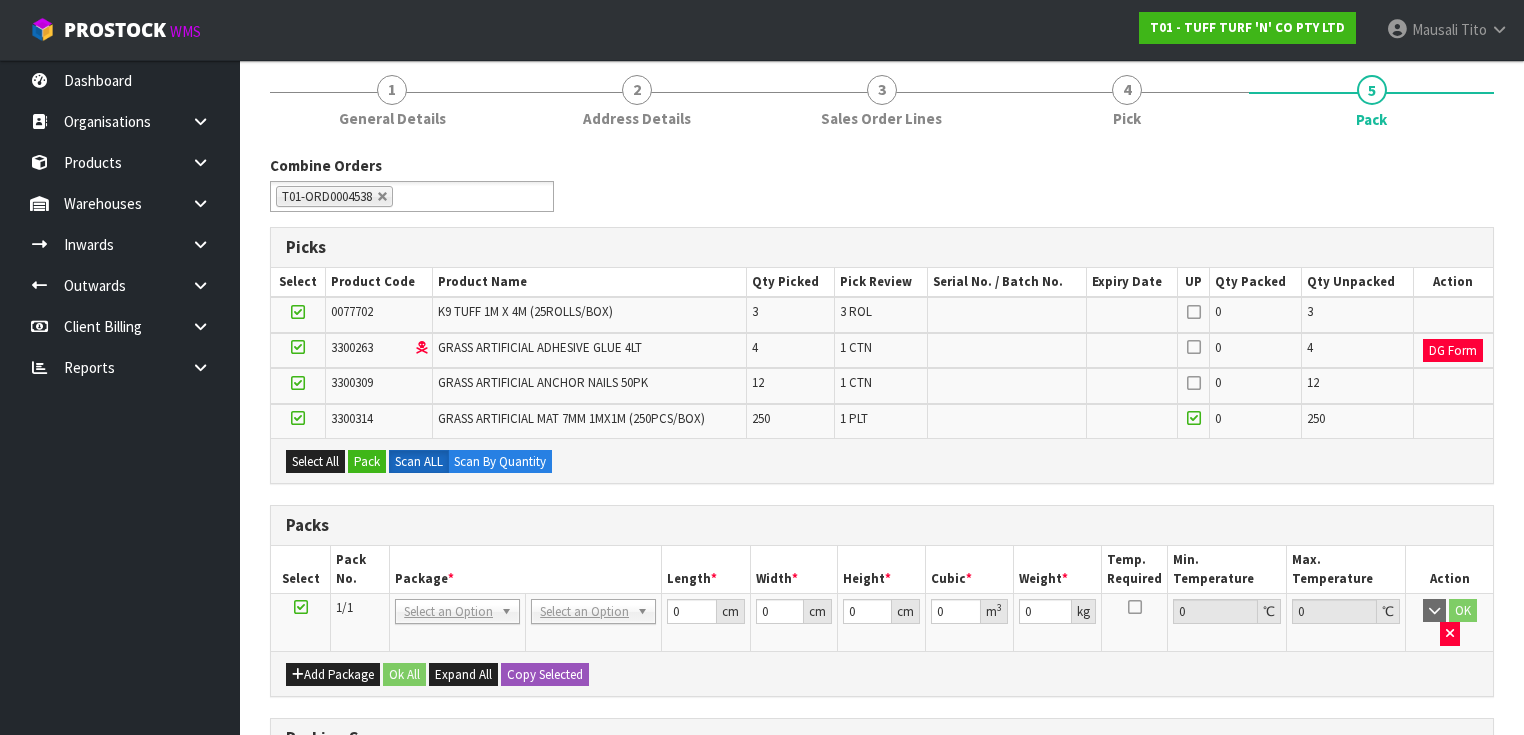 click at bounding box center [298, 418] 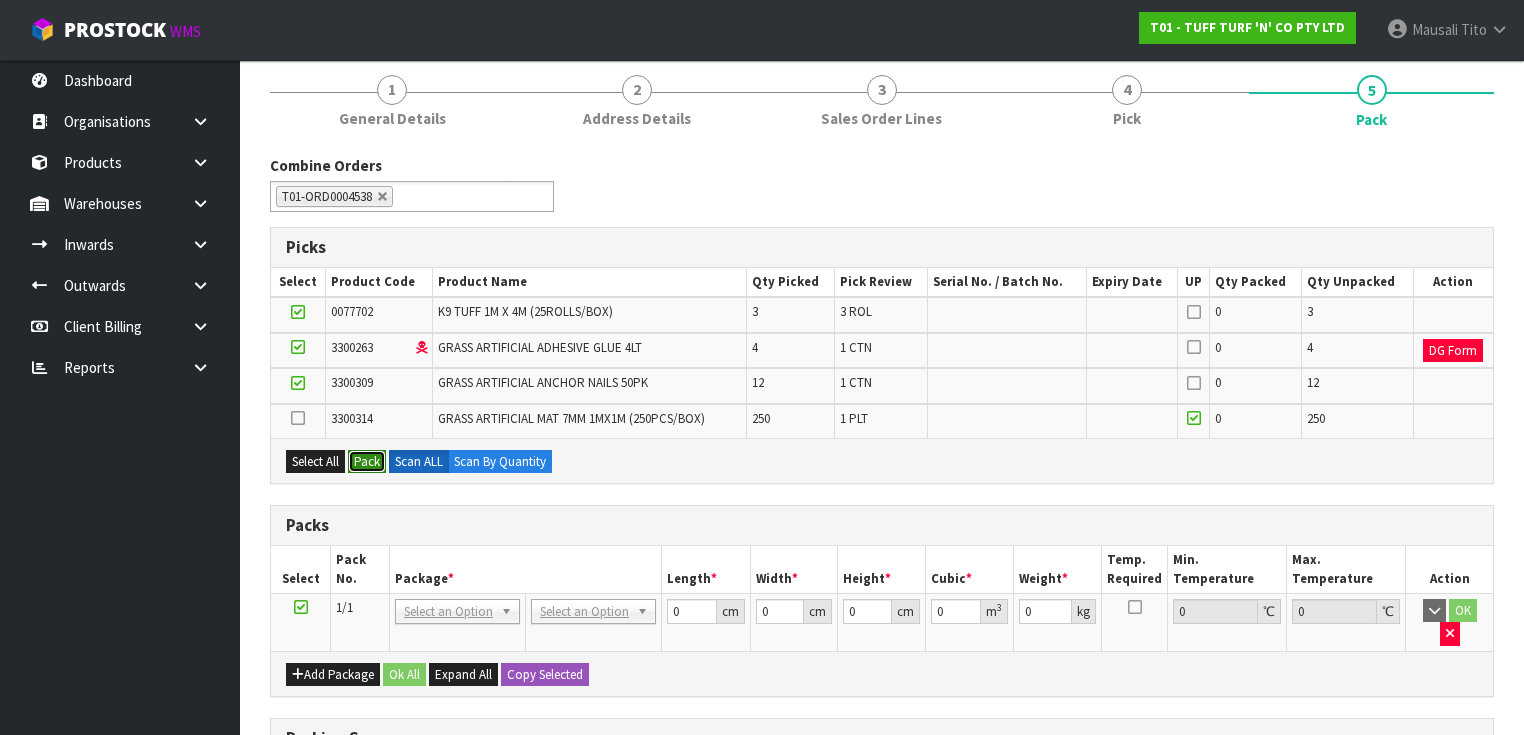 click on "Pack" at bounding box center (367, 462) 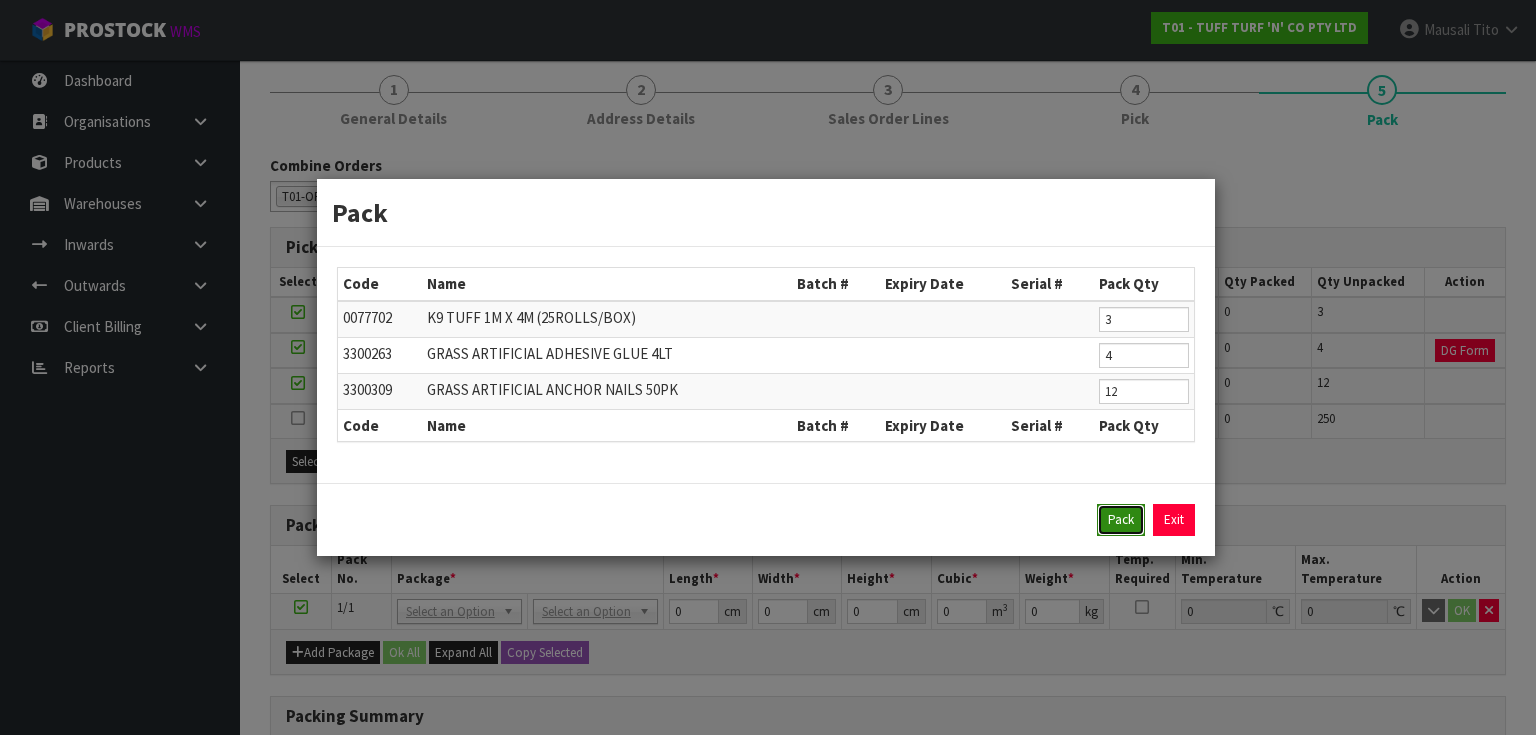 click on "Pack" at bounding box center [1121, 520] 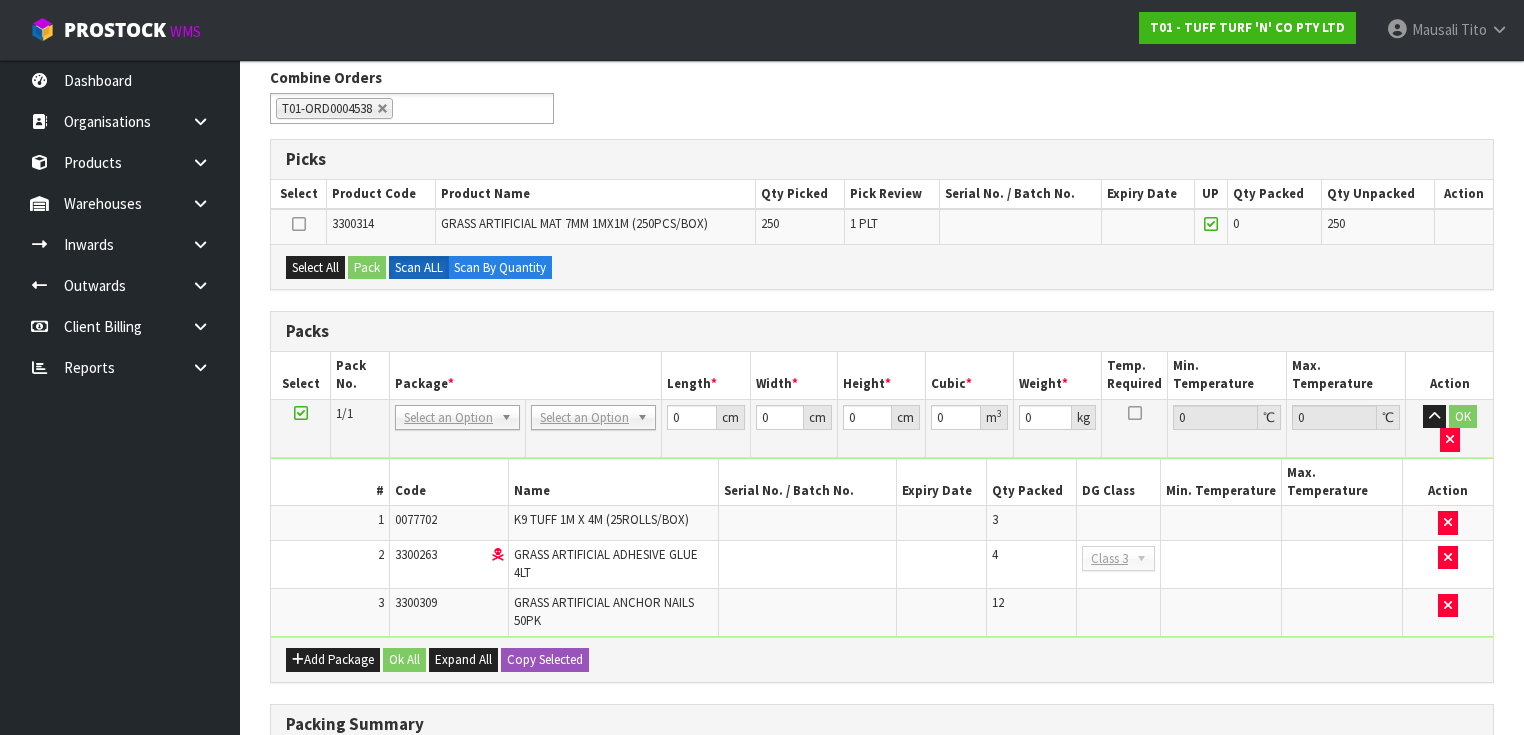 scroll, scrollTop: 240, scrollLeft: 0, axis: vertical 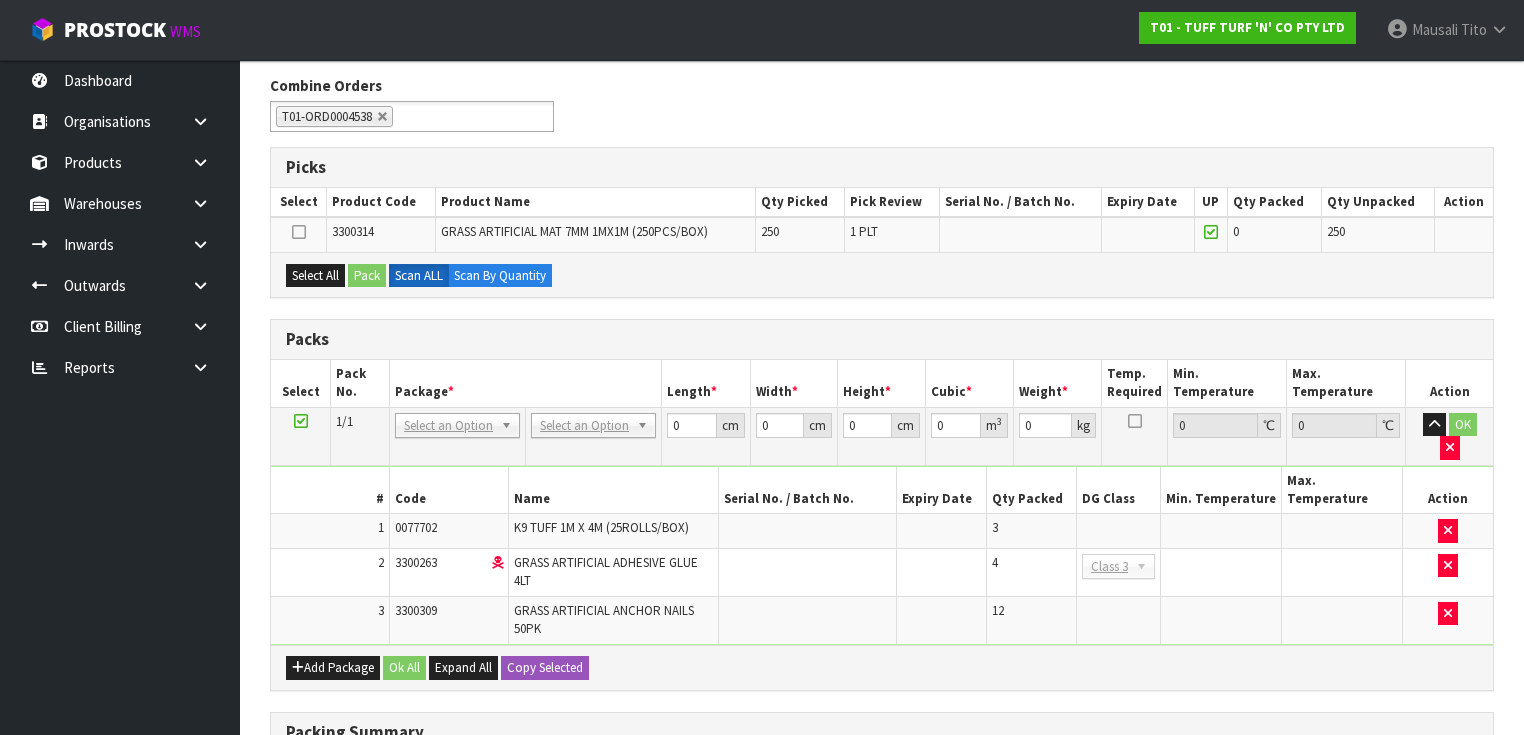 click at bounding box center [301, 421] 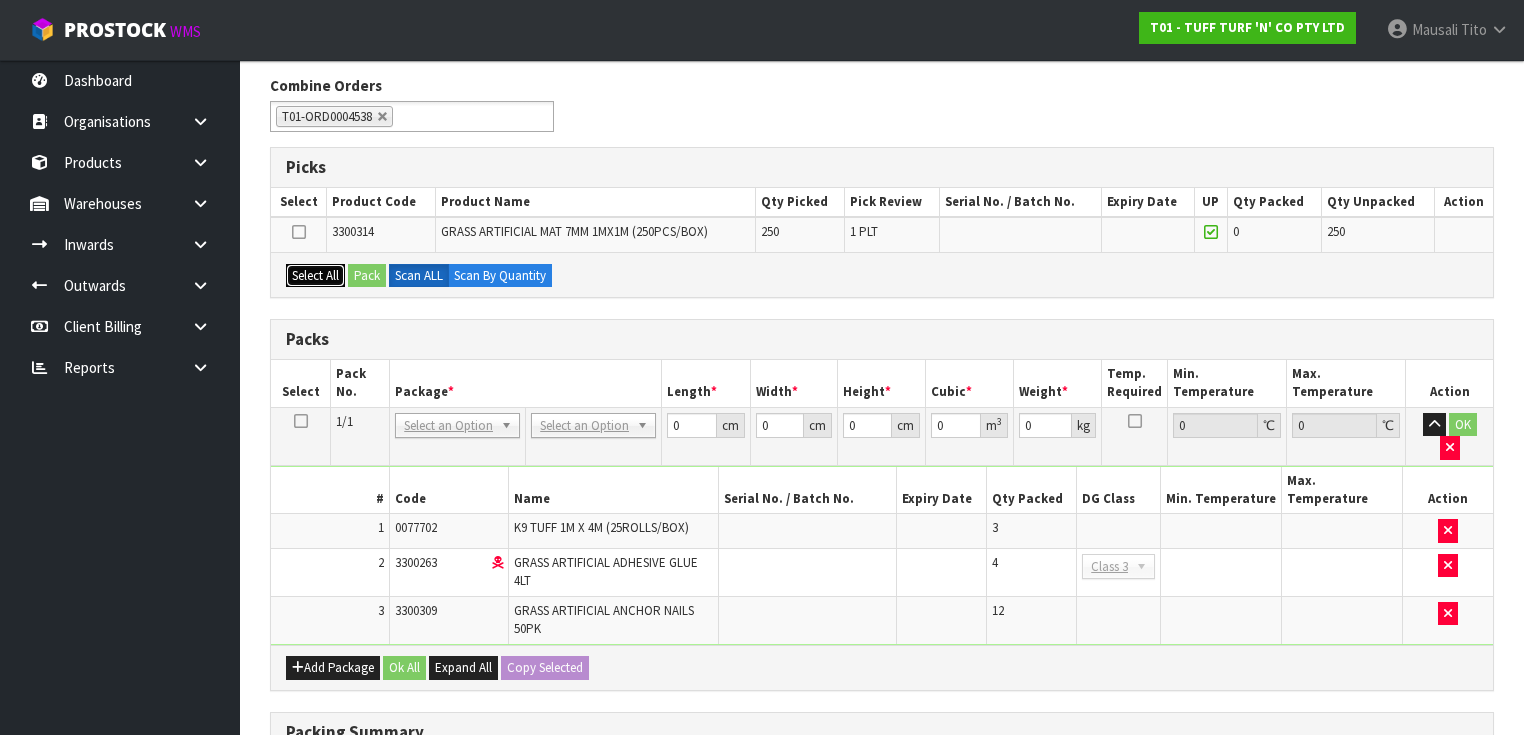 click on "Select All" at bounding box center [315, 276] 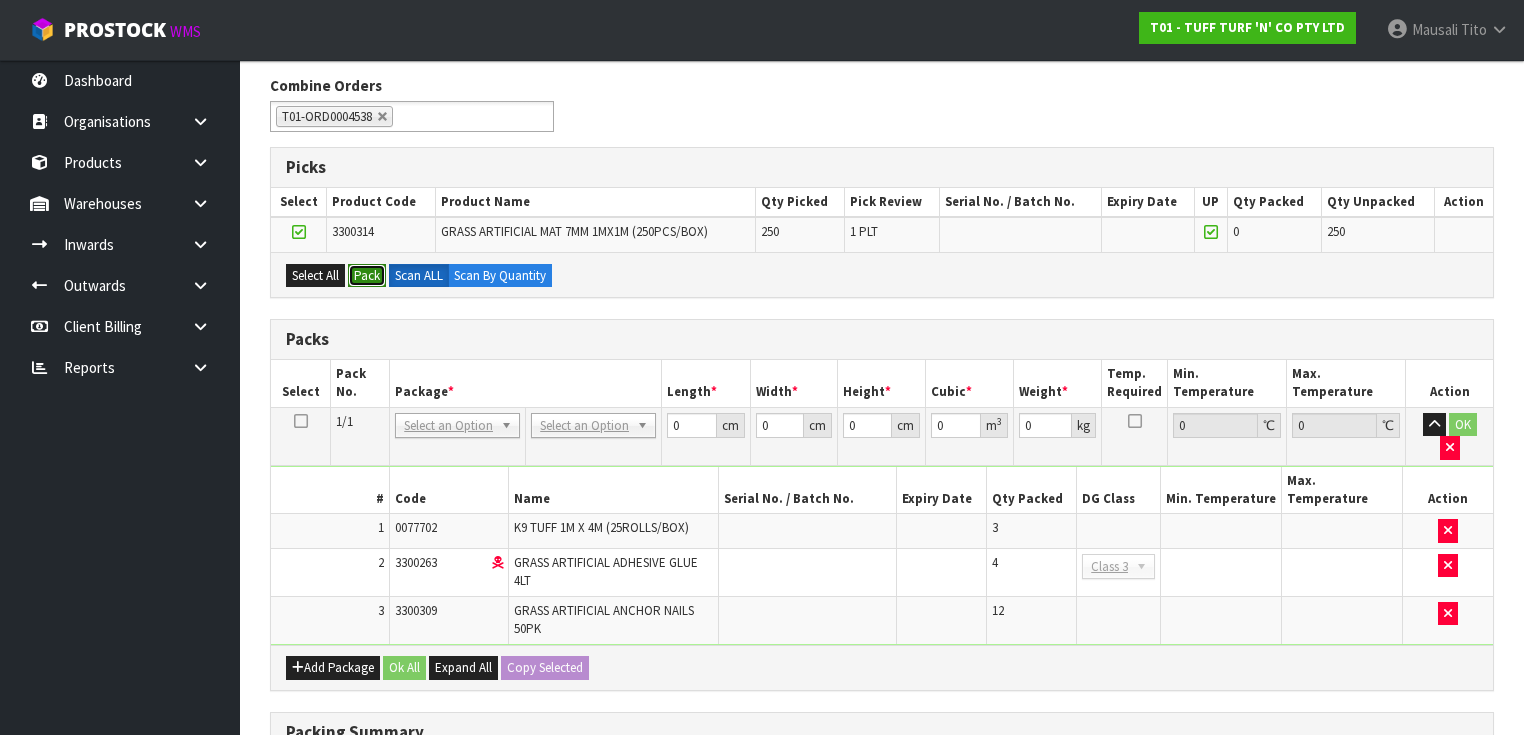 click on "Pack" at bounding box center [367, 276] 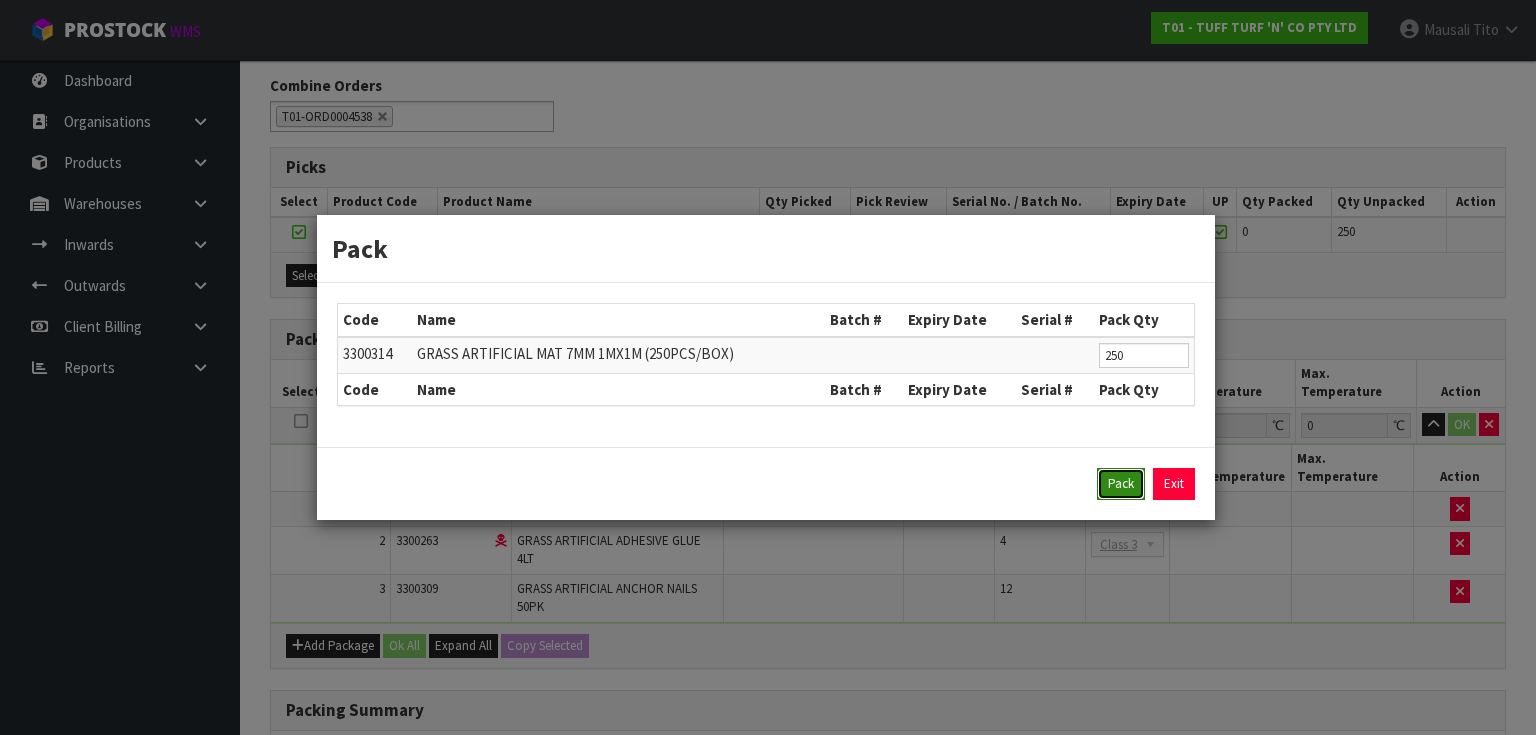 click on "Pack" at bounding box center (1121, 484) 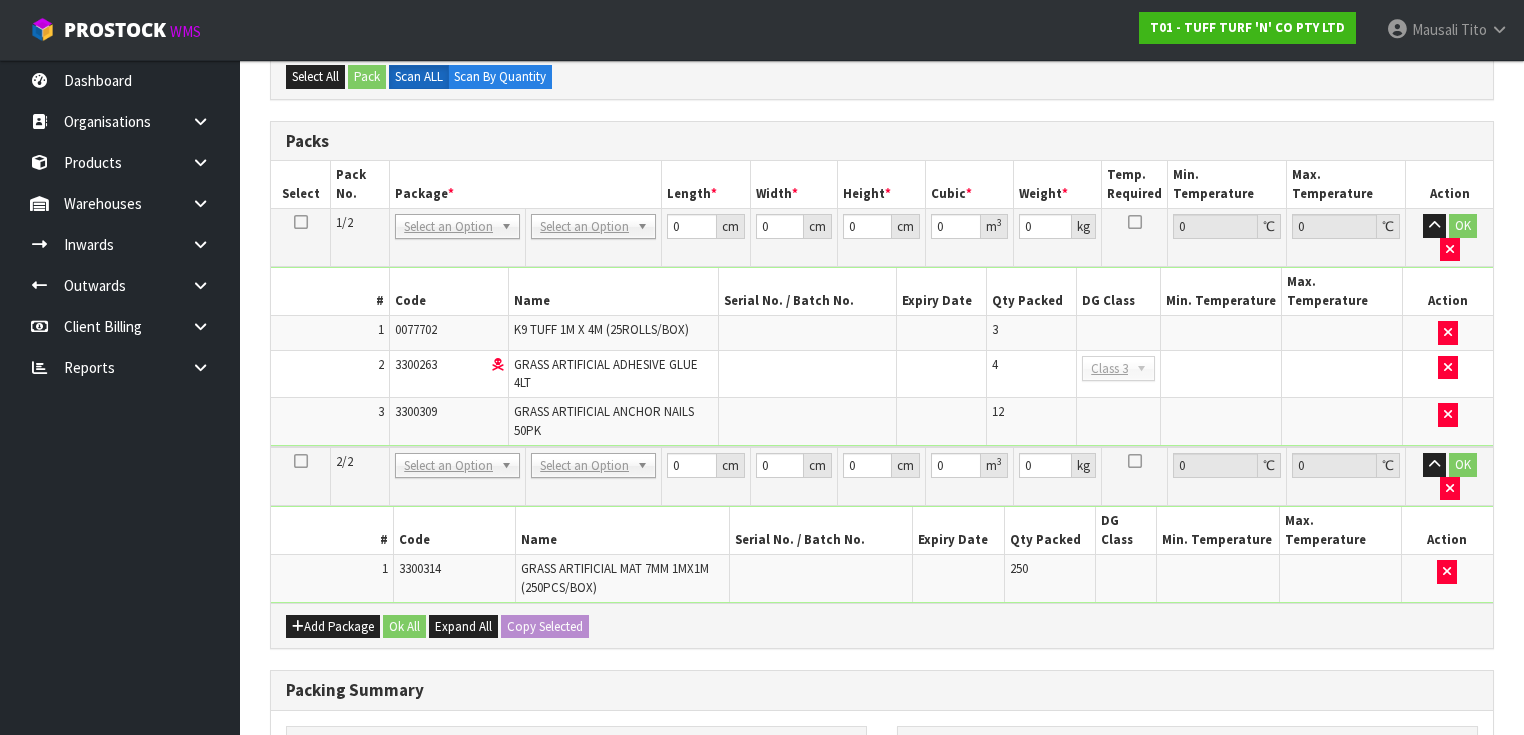 scroll, scrollTop: 320, scrollLeft: 0, axis: vertical 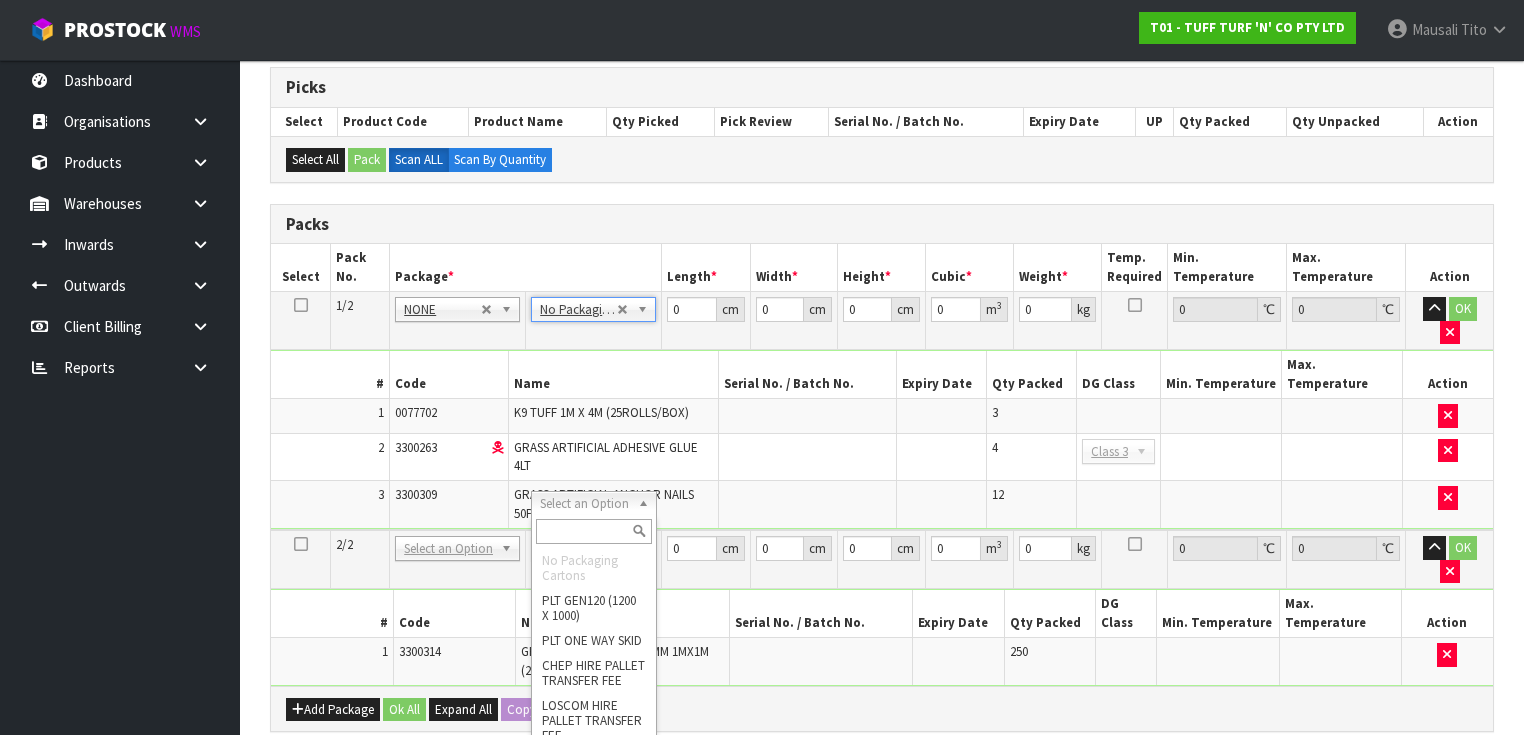 click at bounding box center [593, 531] 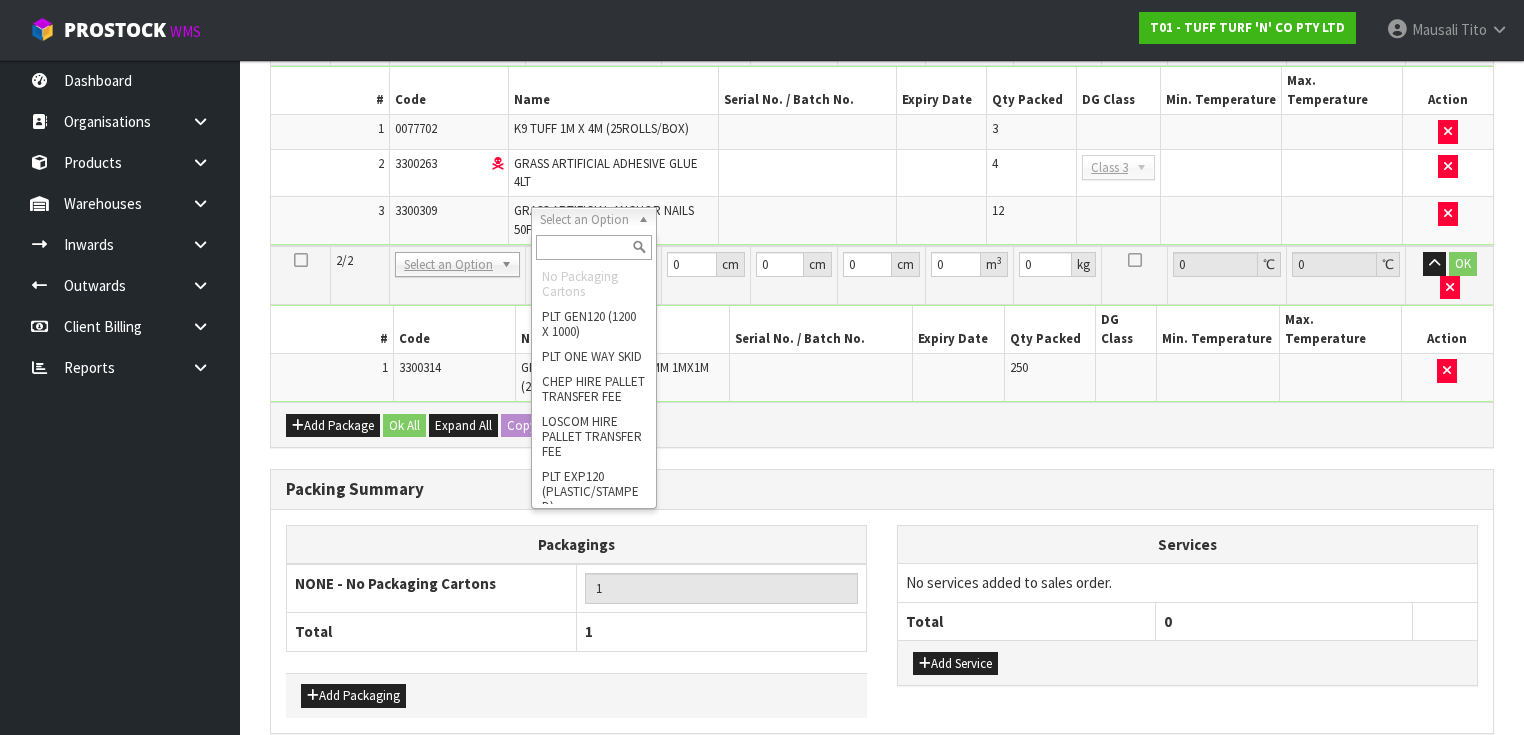 scroll, scrollTop: 605, scrollLeft: 0, axis: vertical 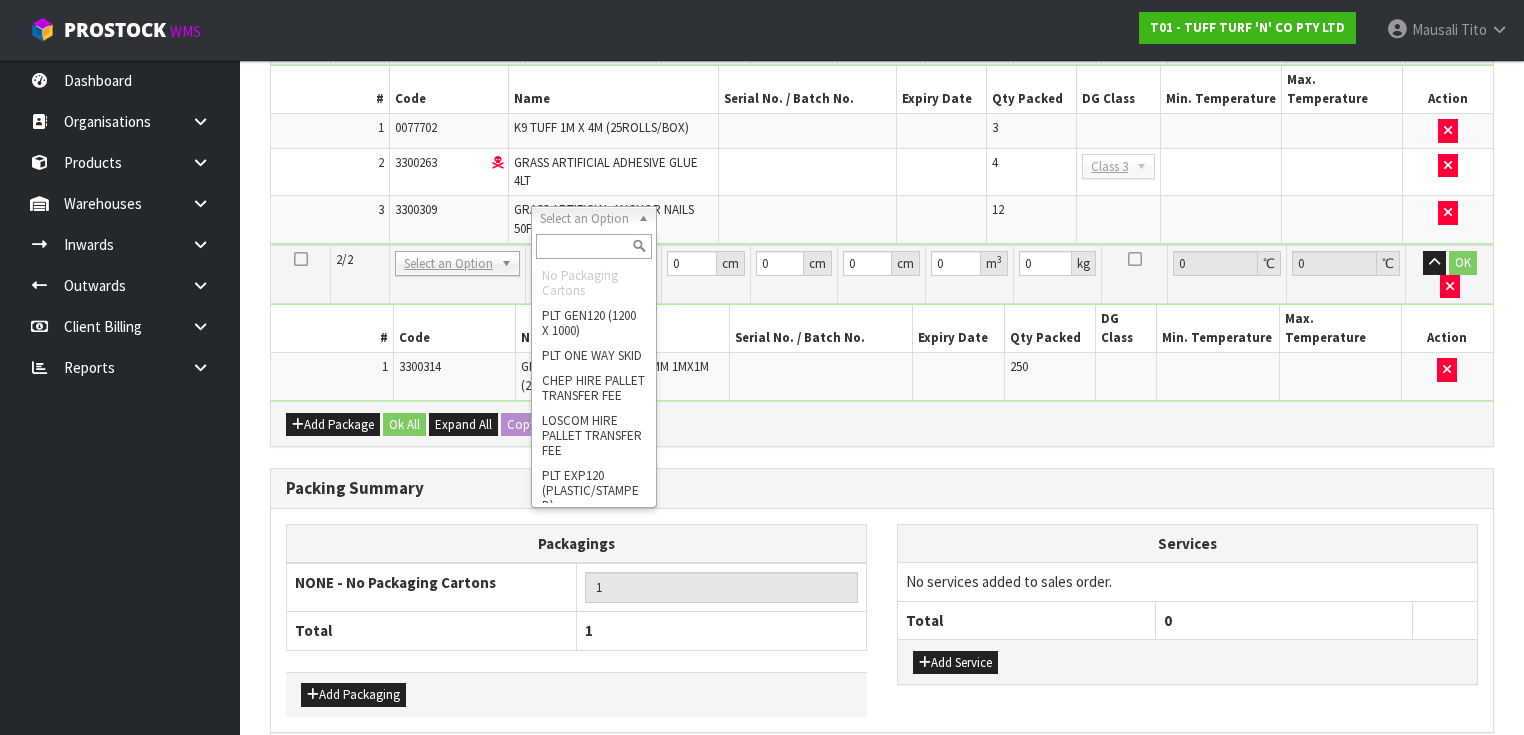 click on "Exit" at bounding box center [749, 775] 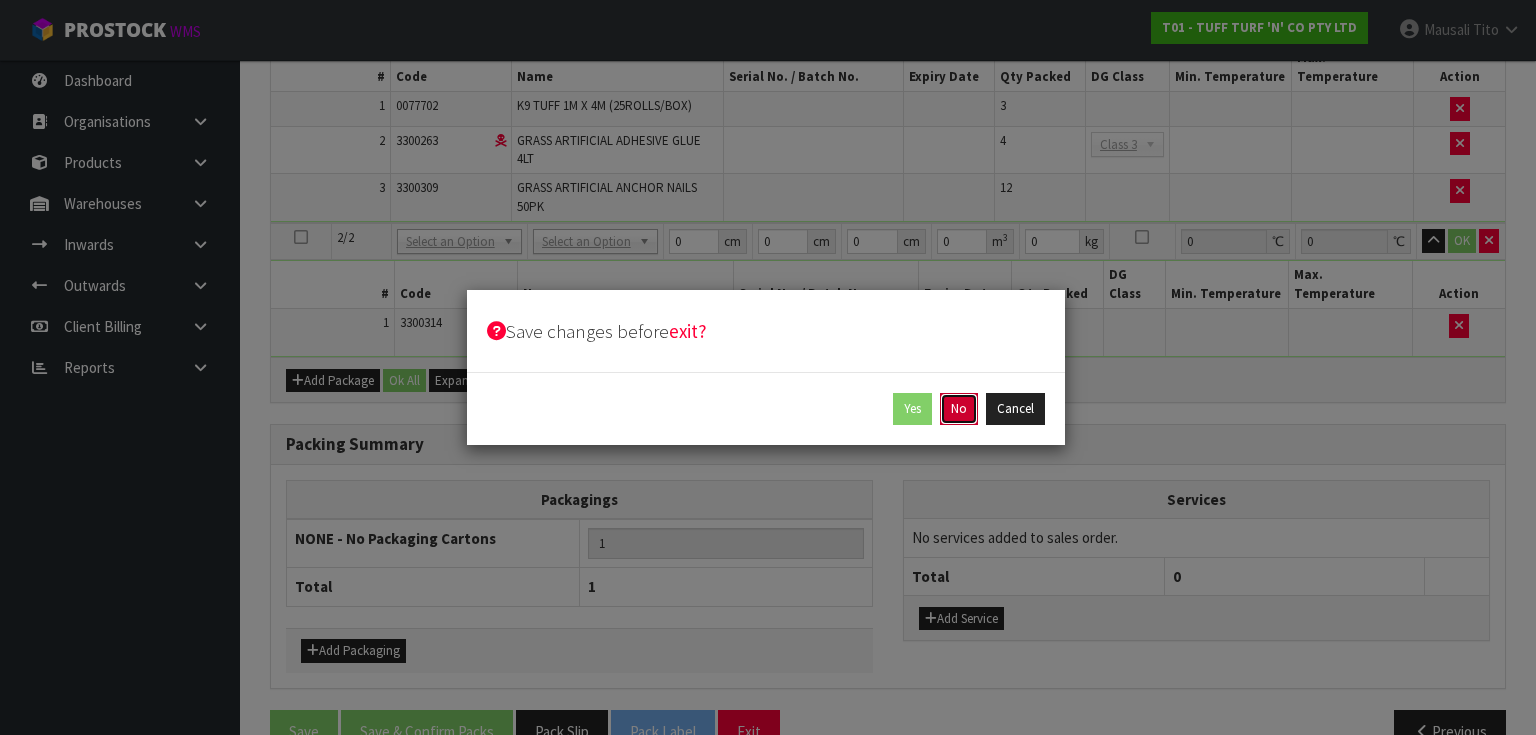 click on "No" at bounding box center [959, 409] 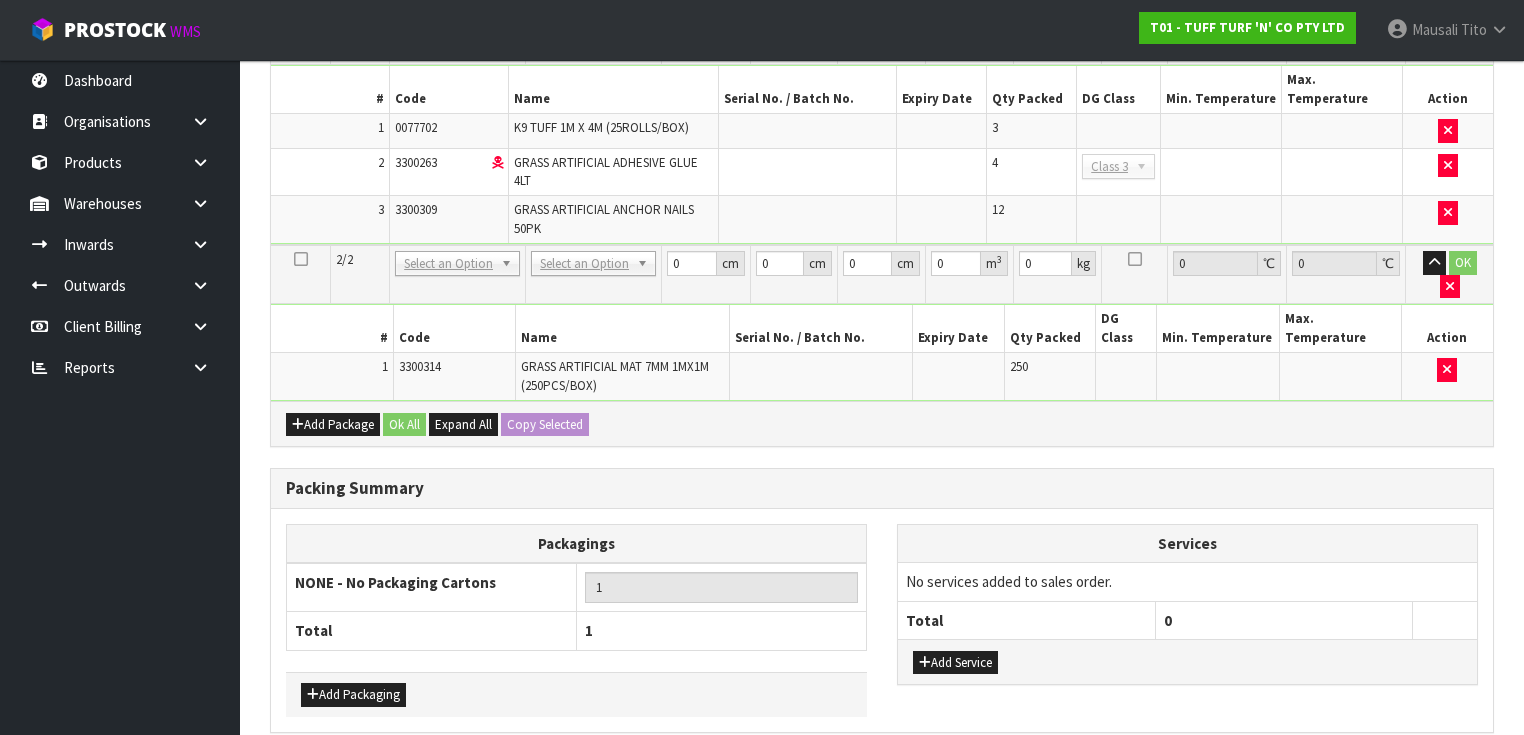 scroll, scrollTop: 0, scrollLeft: 0, axis: both 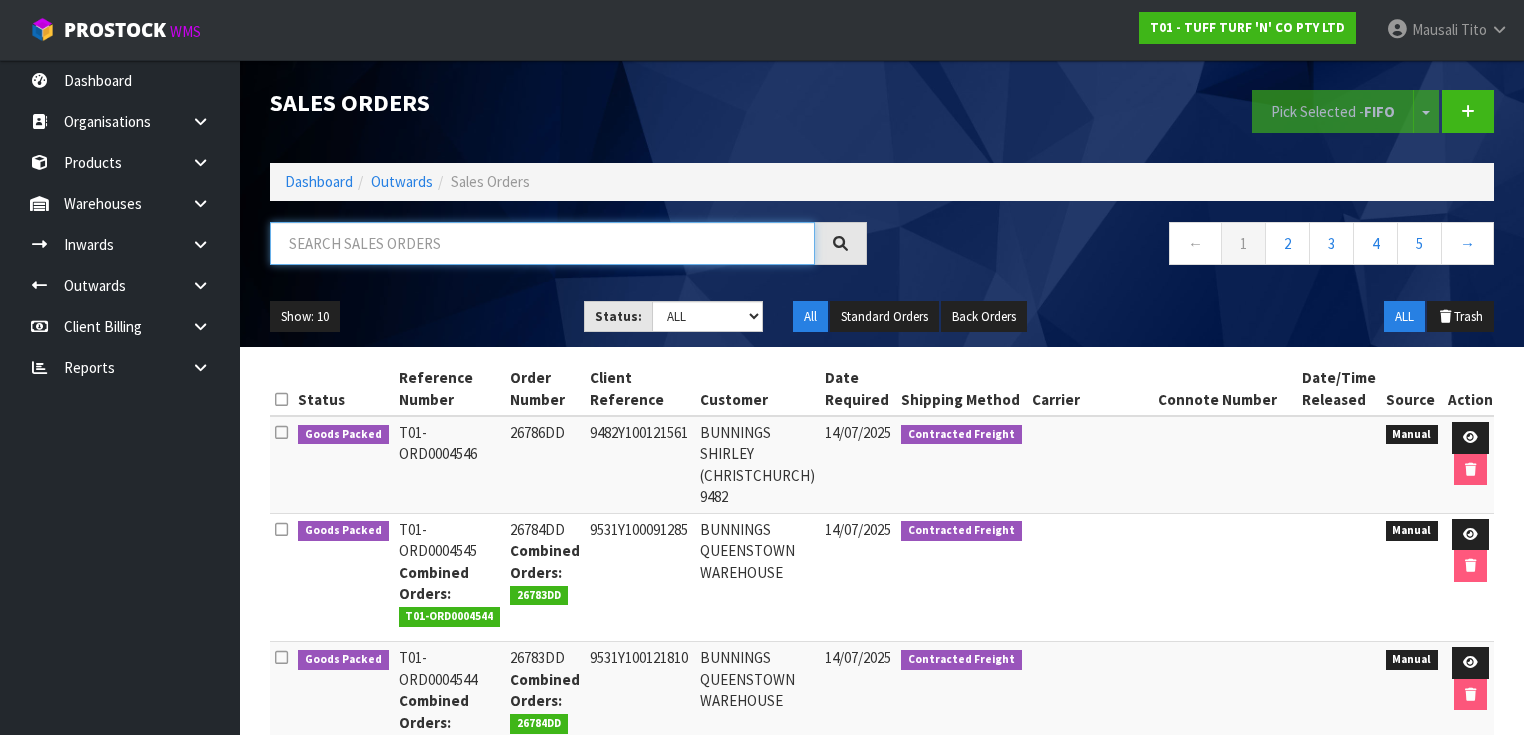 click at bounding box center (542, 243) 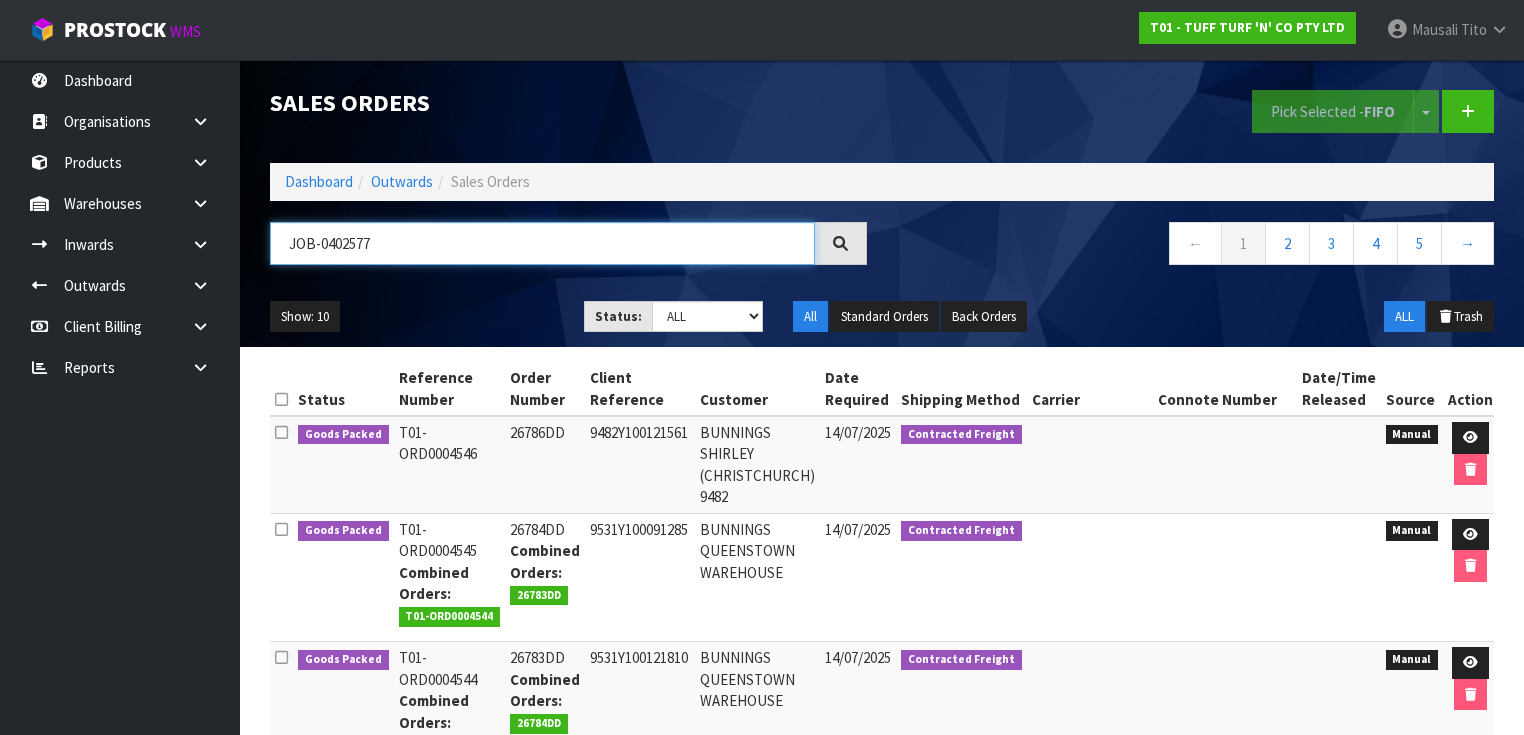 type on "JOB-0402577" 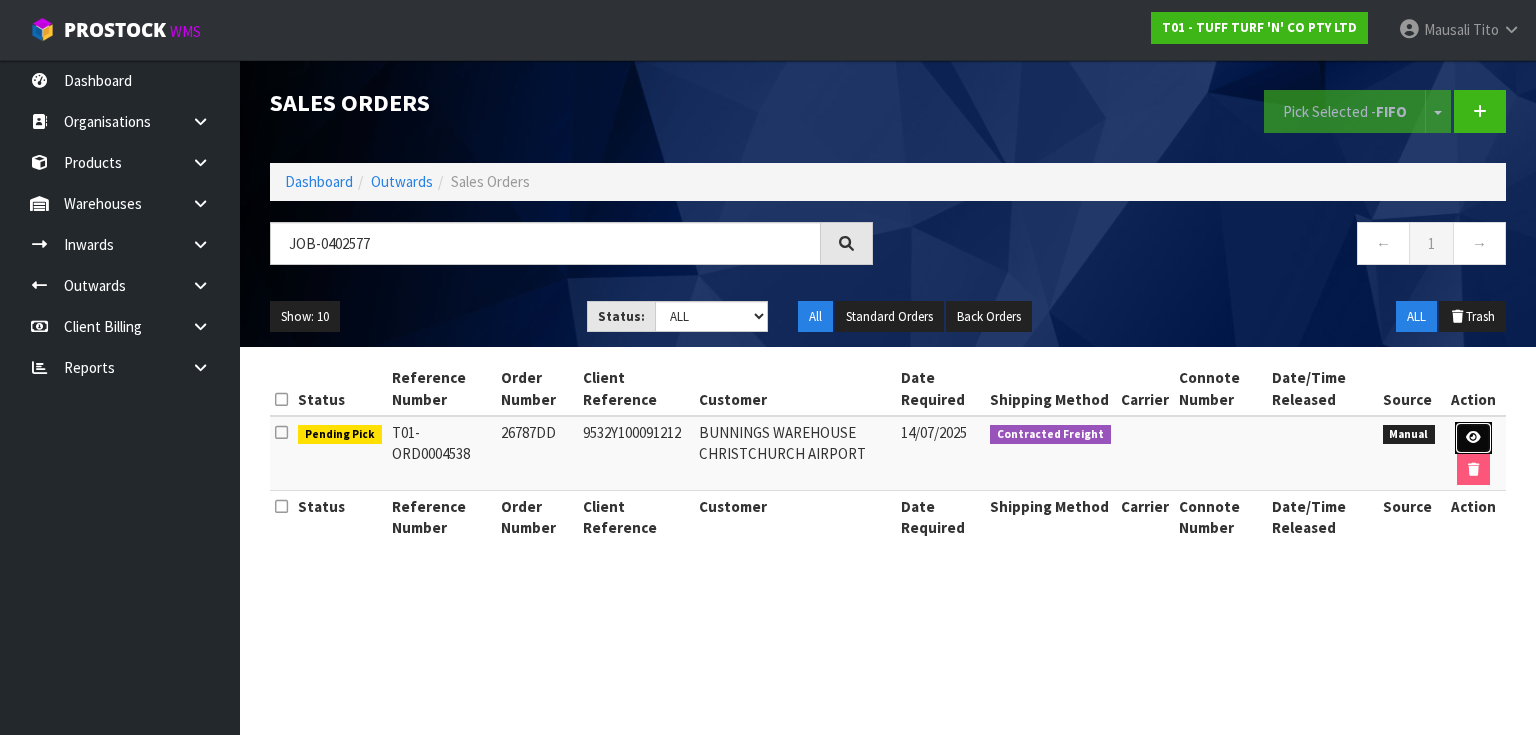 click at bounding box center (1473, 437) 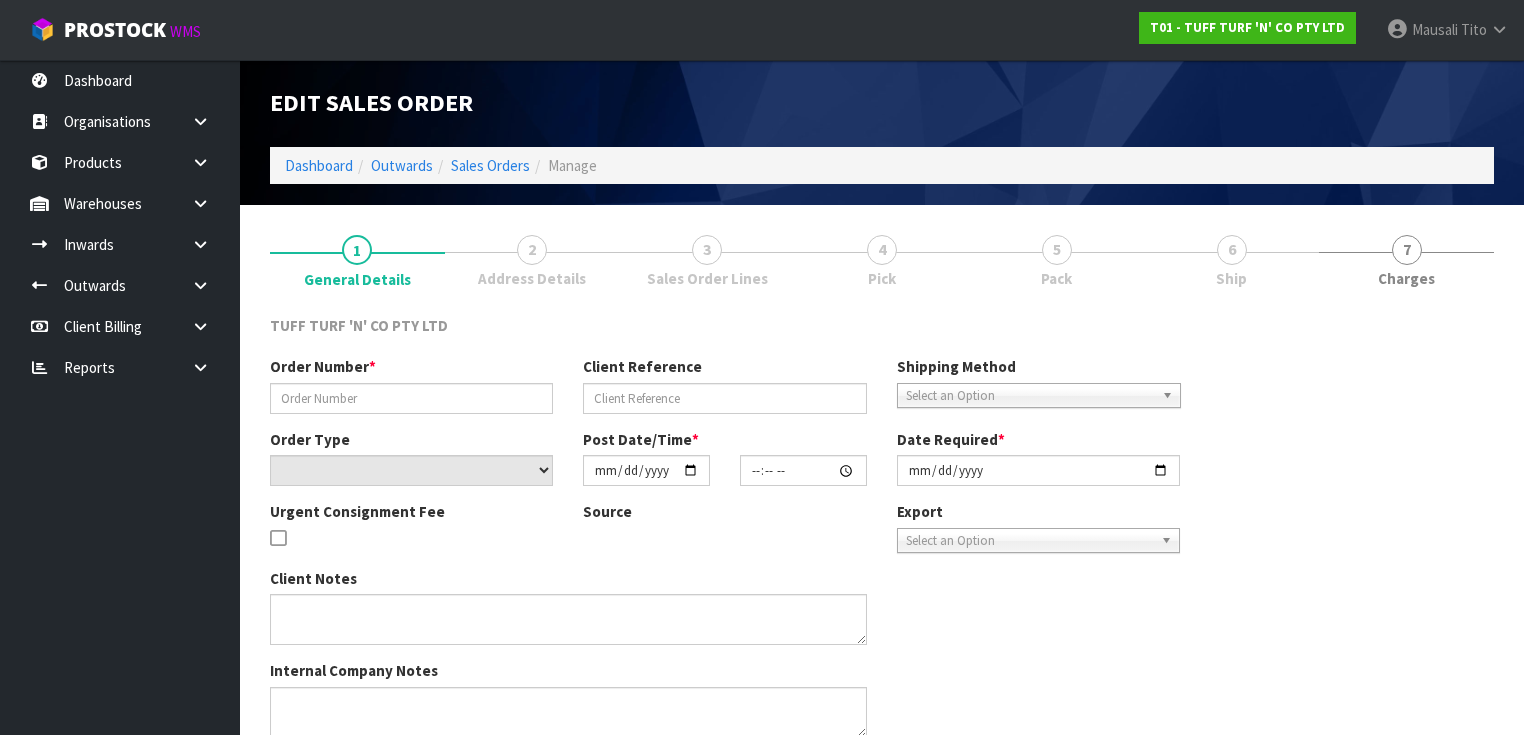 type on "26787DD" 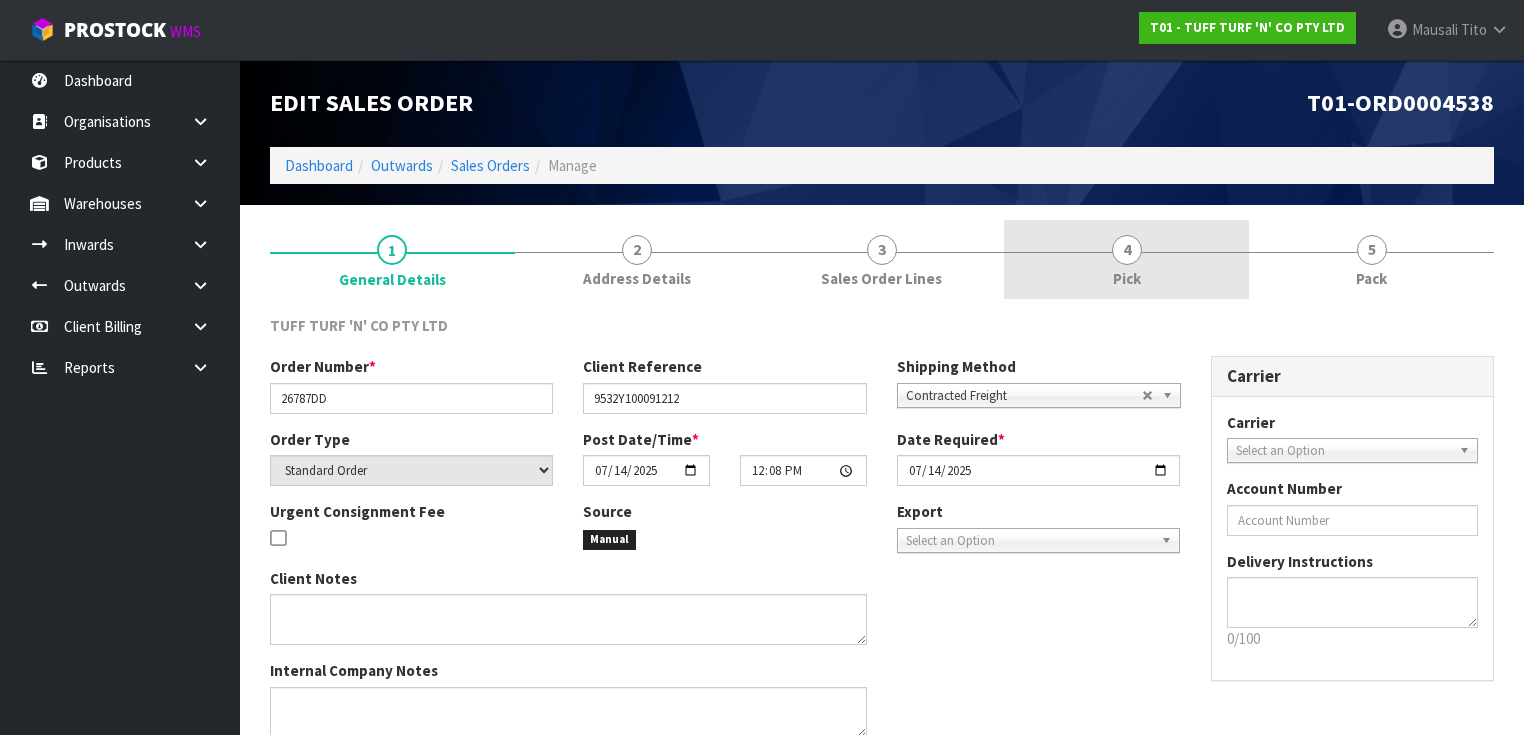 click on "4
Pick" at bounding box center (1126, 259) 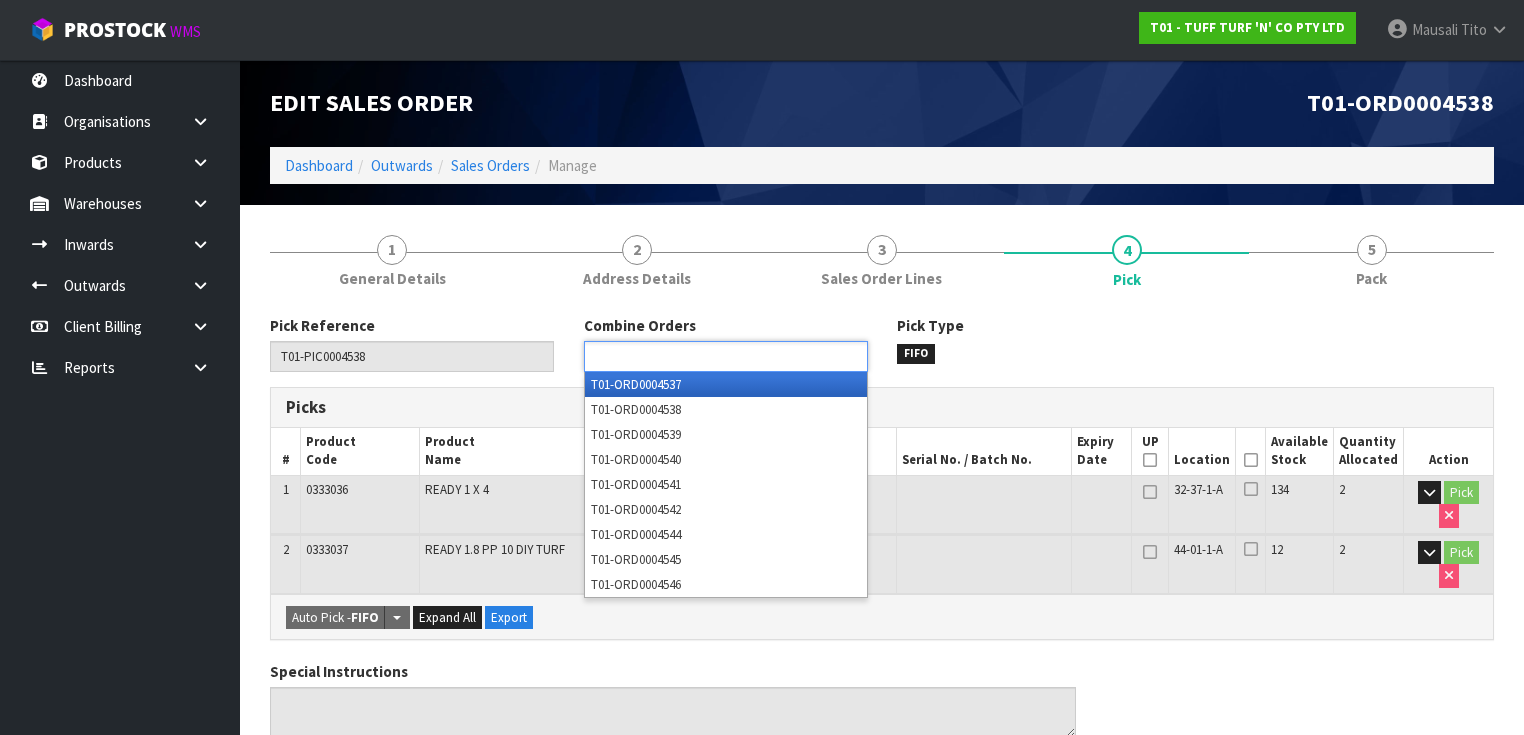 click at bounding box center (726, 356) 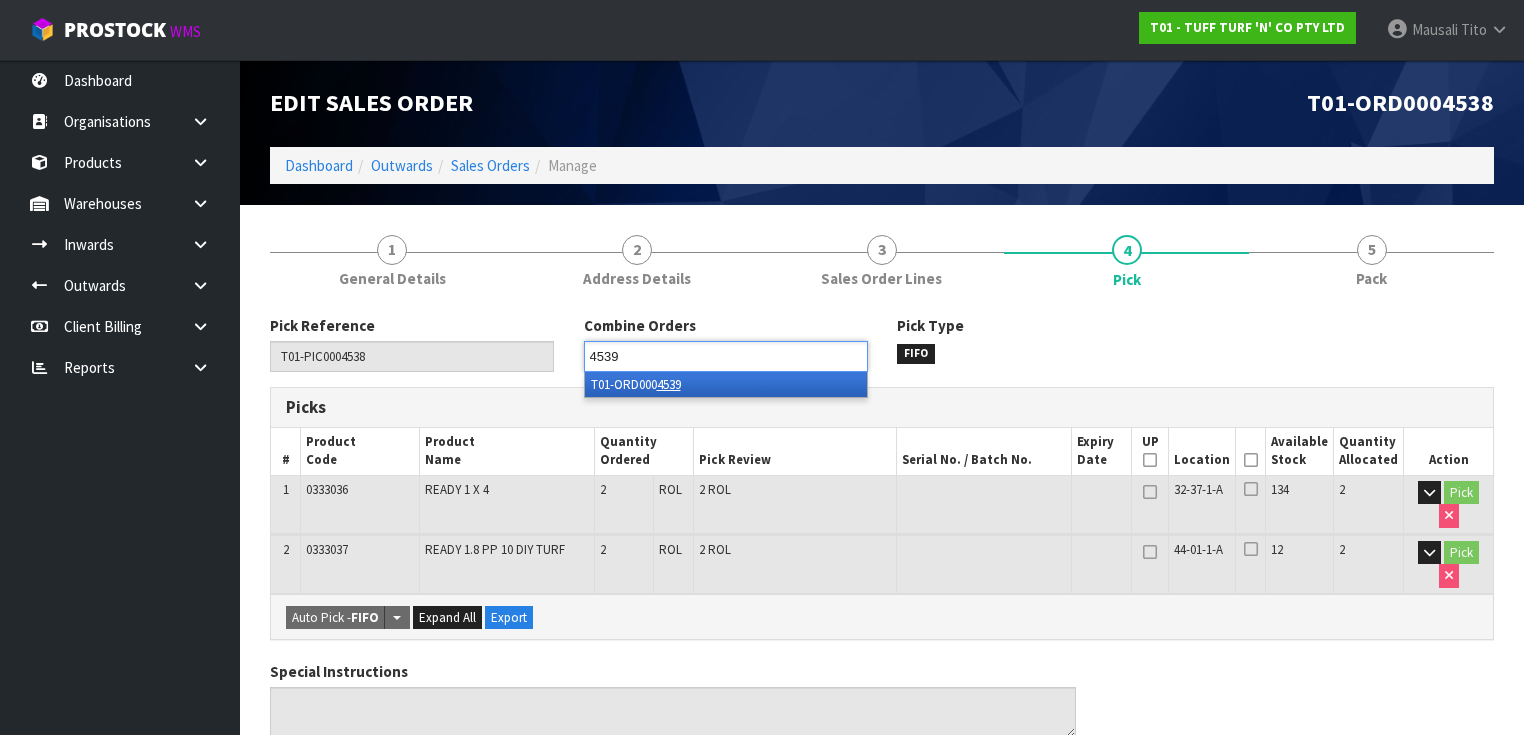 type on "4539" 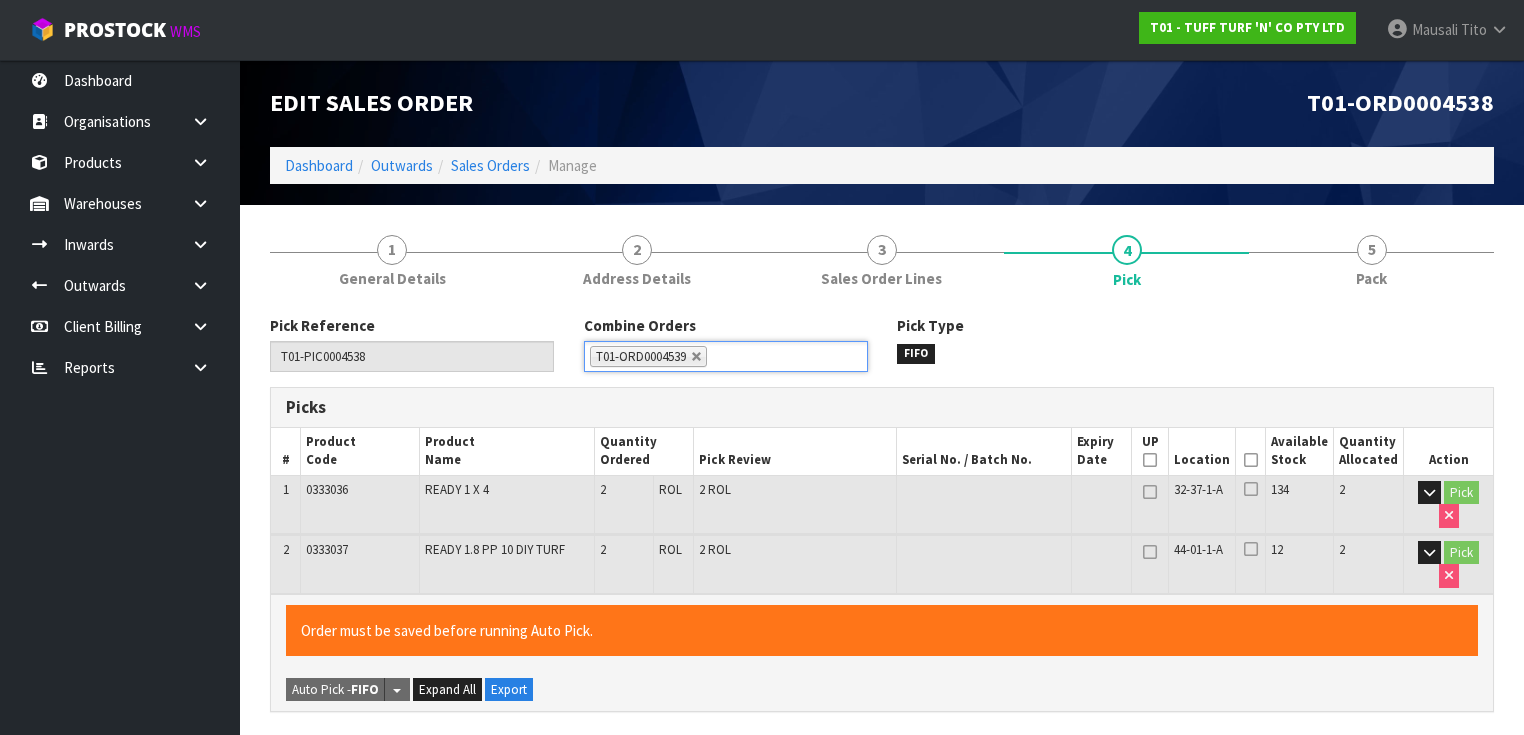 click at bounding box center (1251, 460) 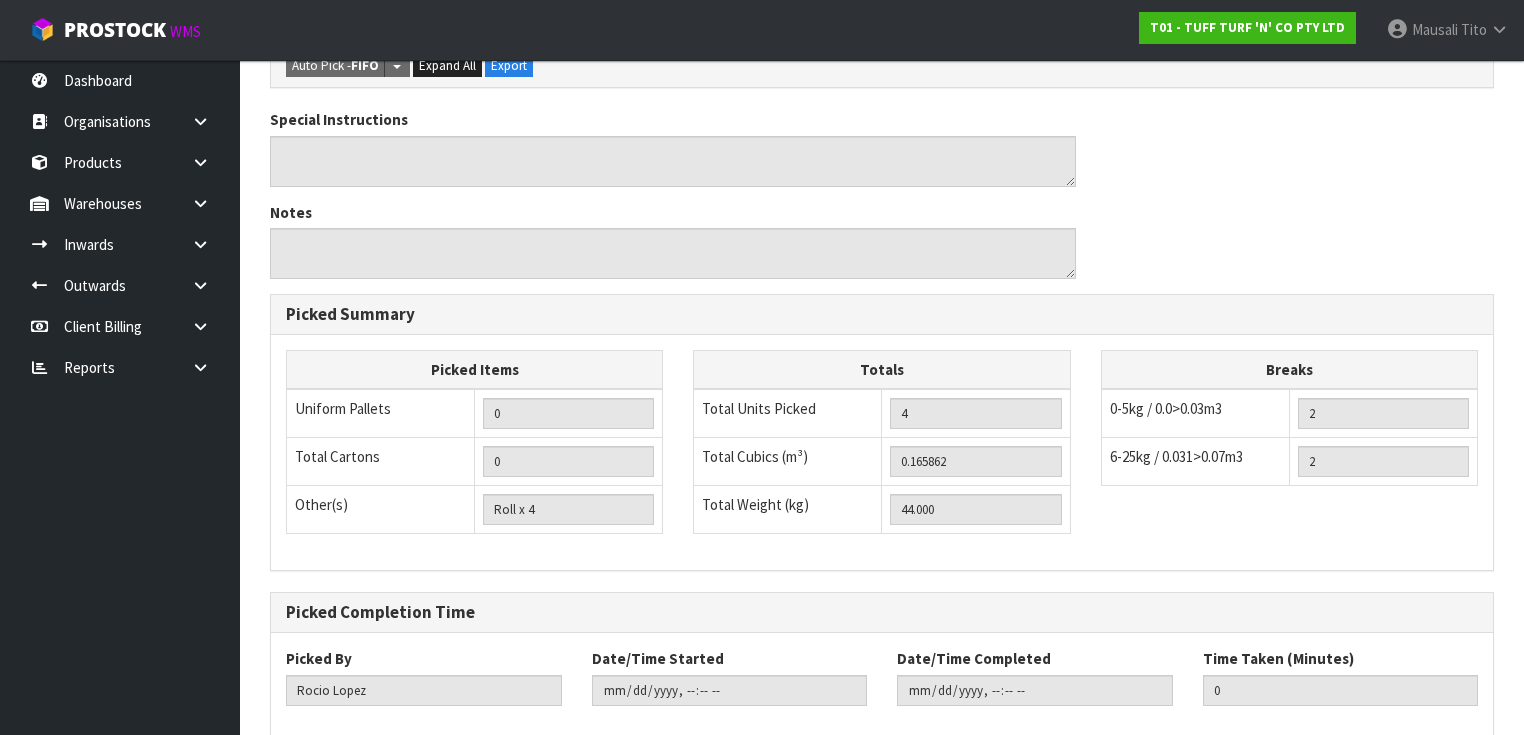 scroll, scrollTop: 726, scrollLeft: 0, axis: vertical 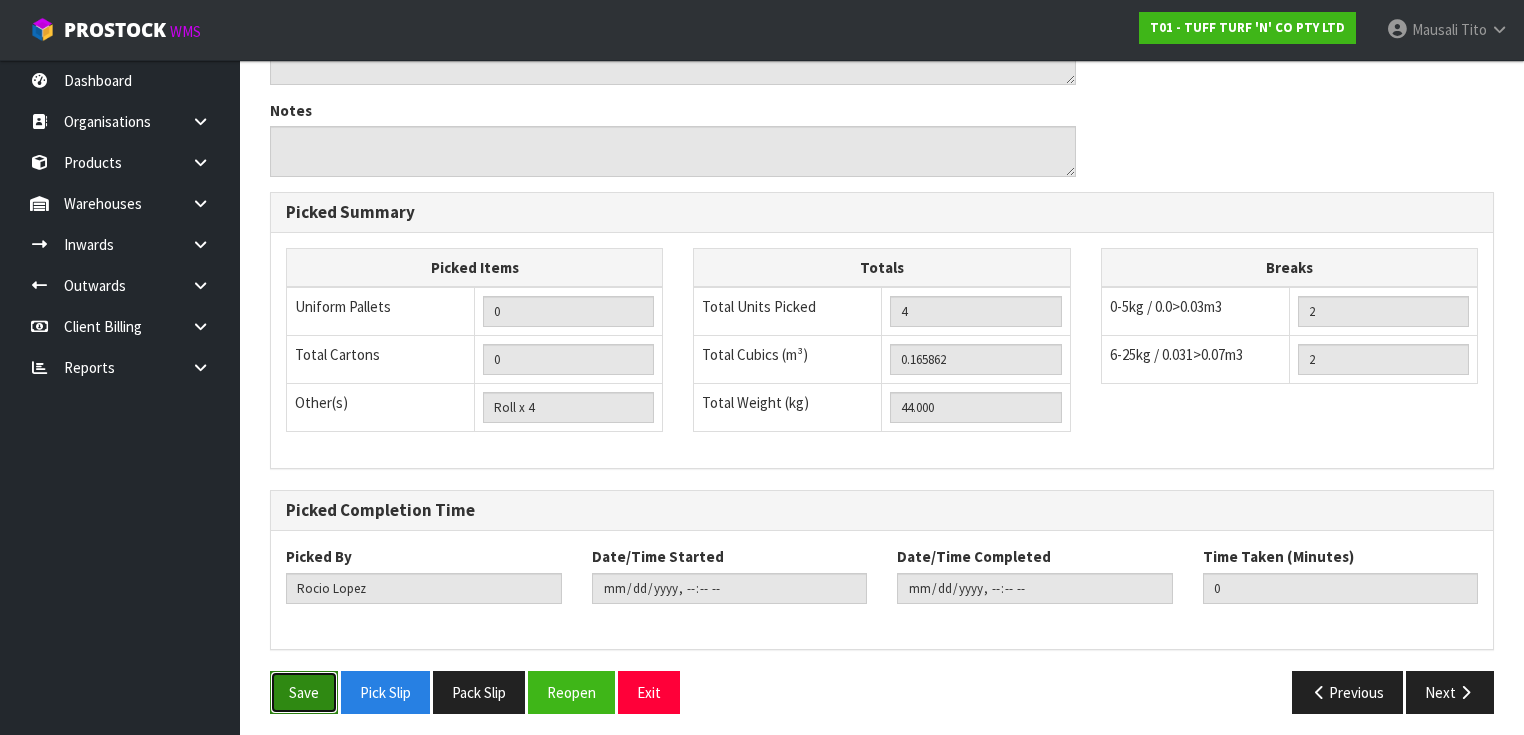 click on "Save" at bounding box center [304, 692] 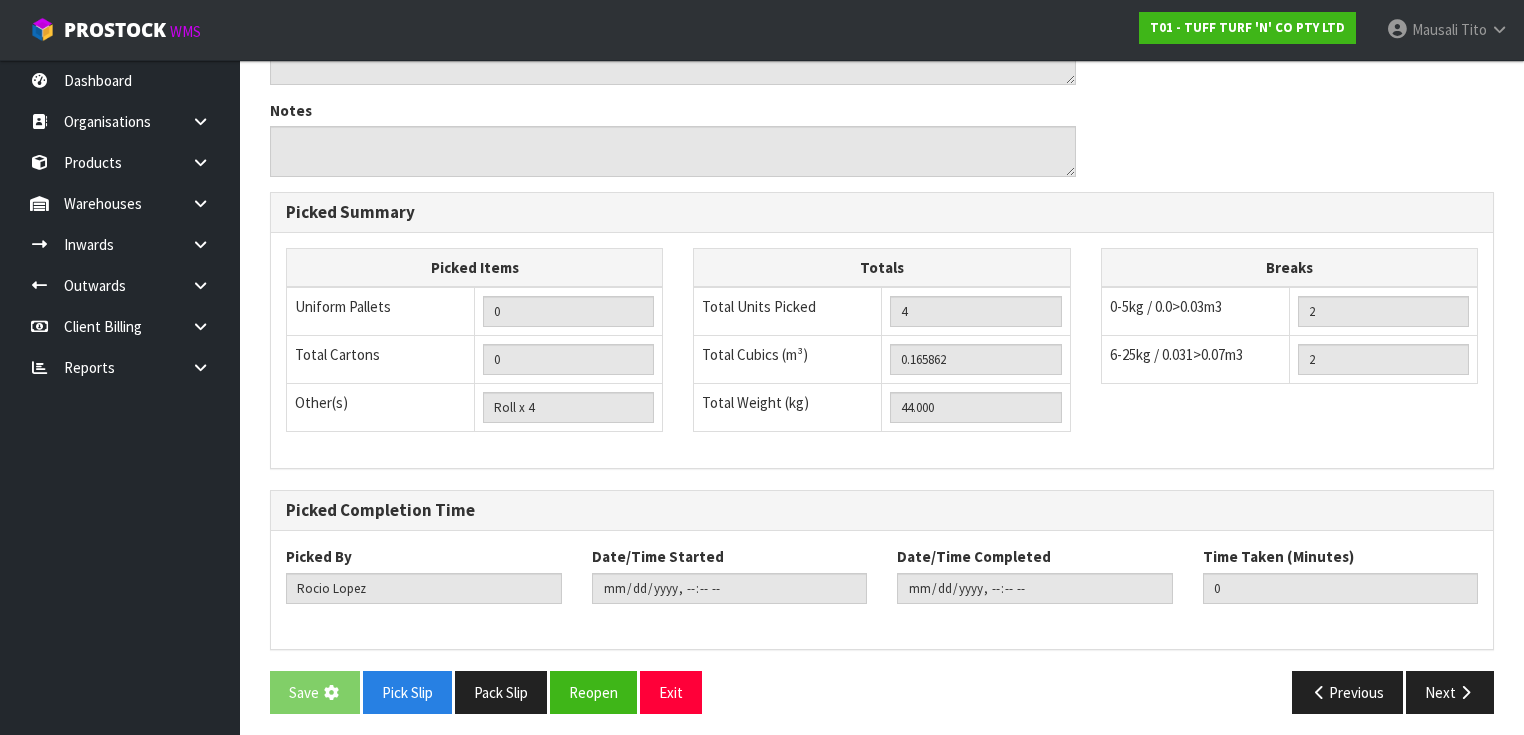 scroll, scrollTop: 0, scrollLeft: 0, axis: both 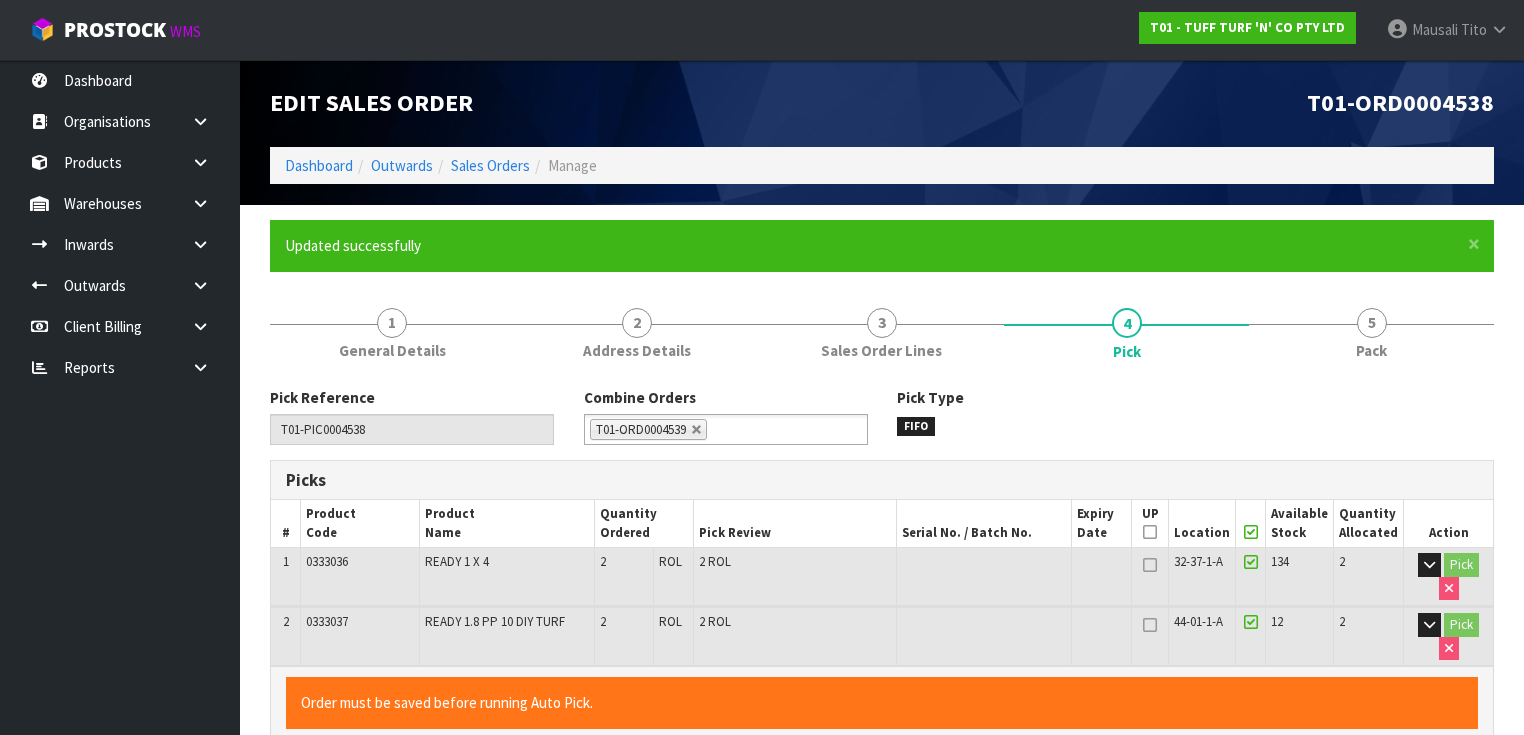 type on "Mausali Tito" 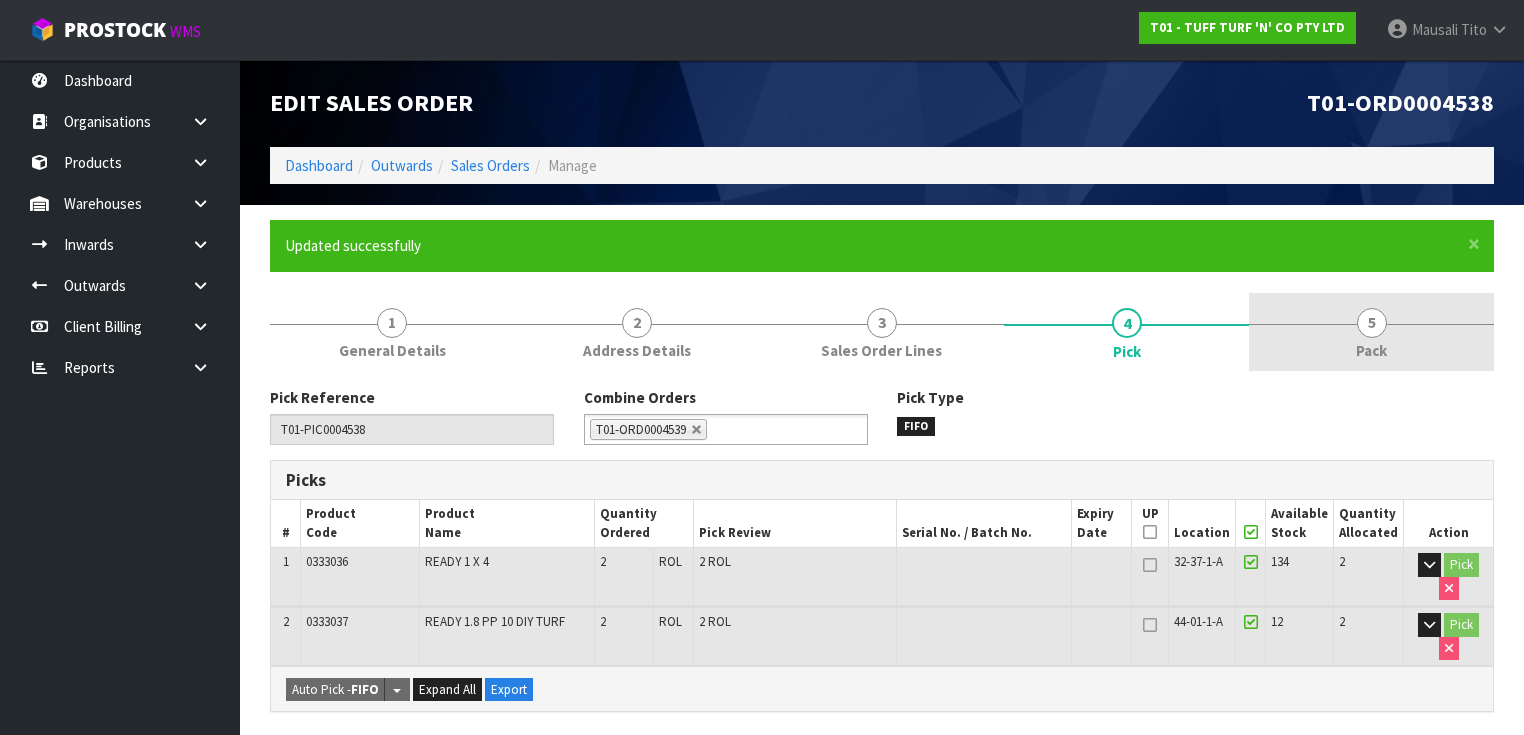 click on "5
Pack" at bounding box center (1371, 332) 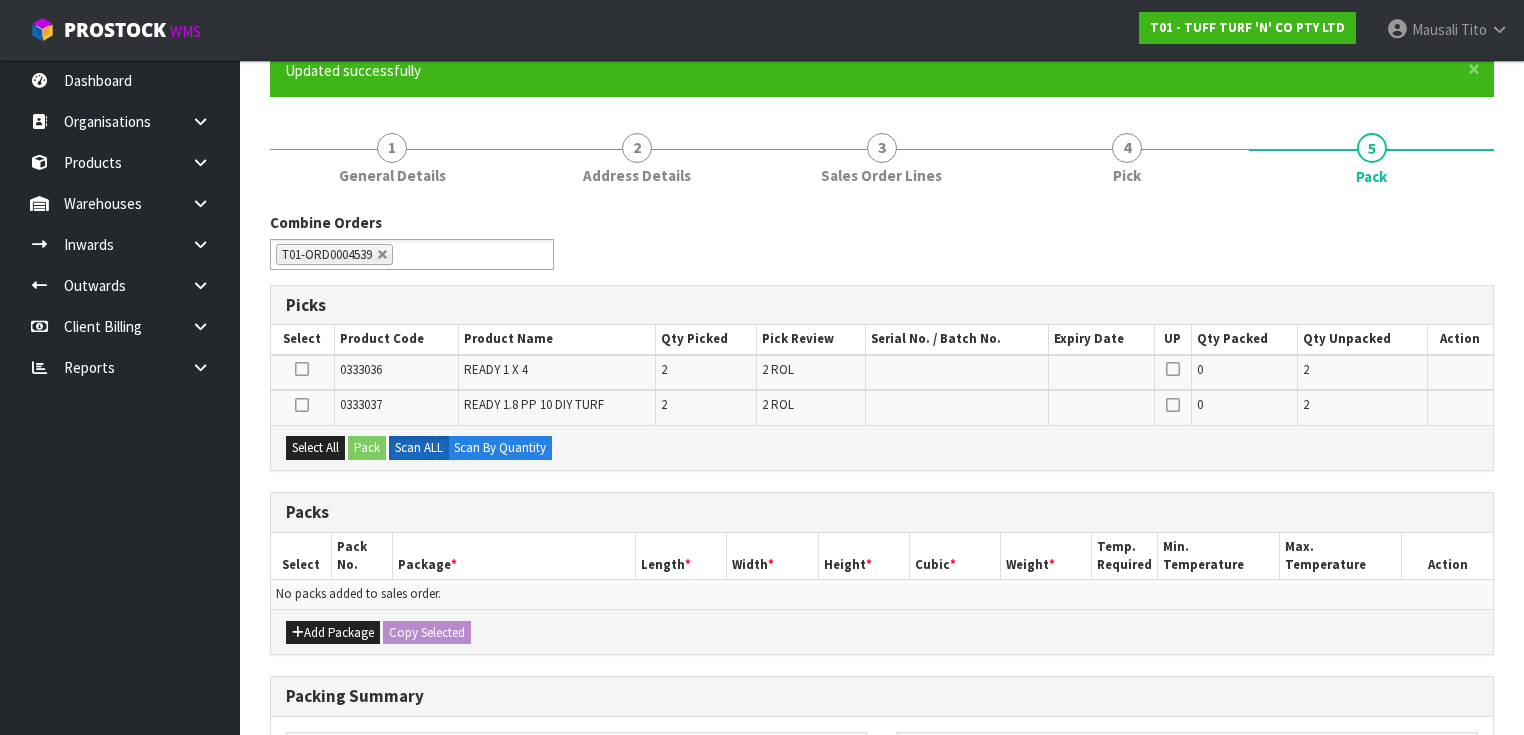 scroll, scrollTop: 320, scrollLeft: 0, axis: vertical 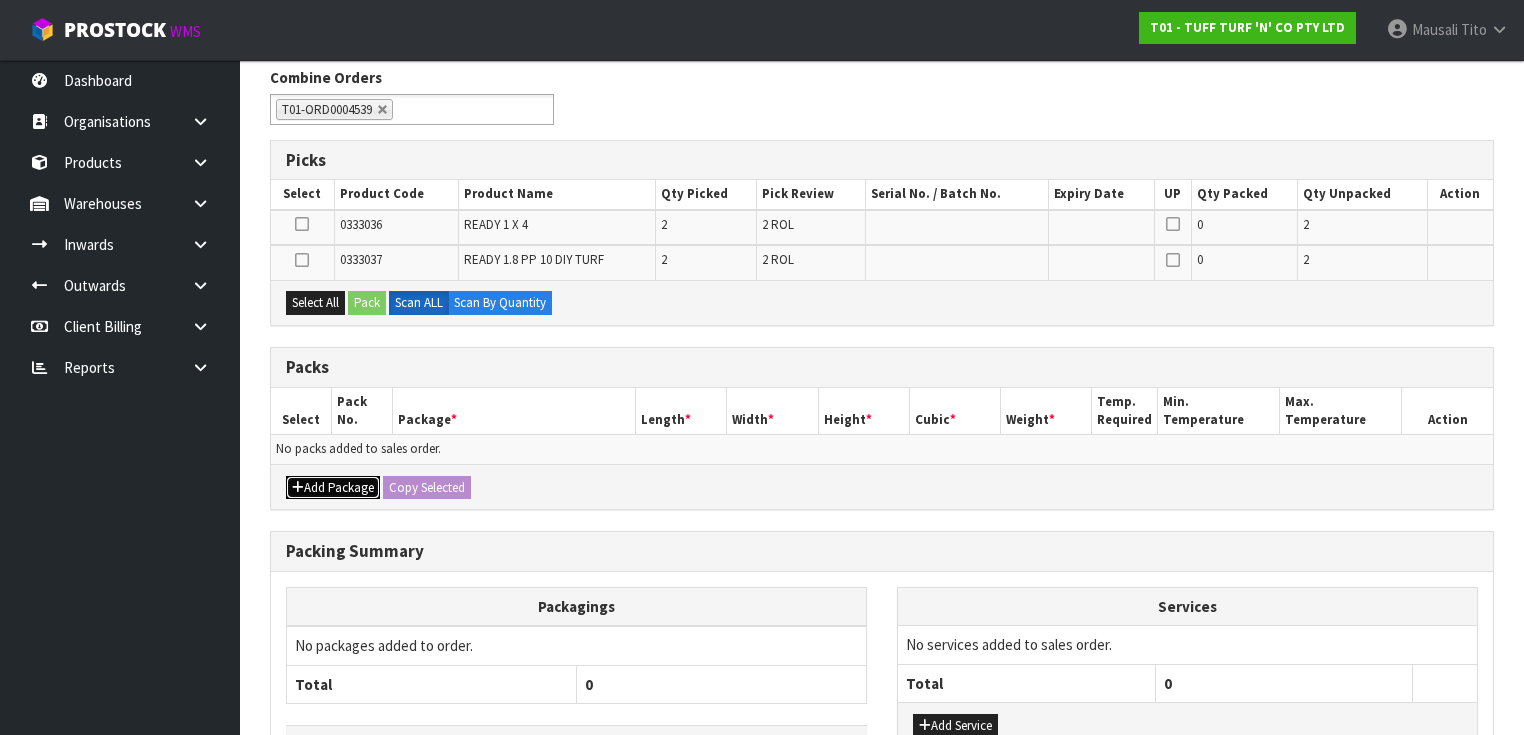 click on "Add Package" at bounding box center (333, 488) 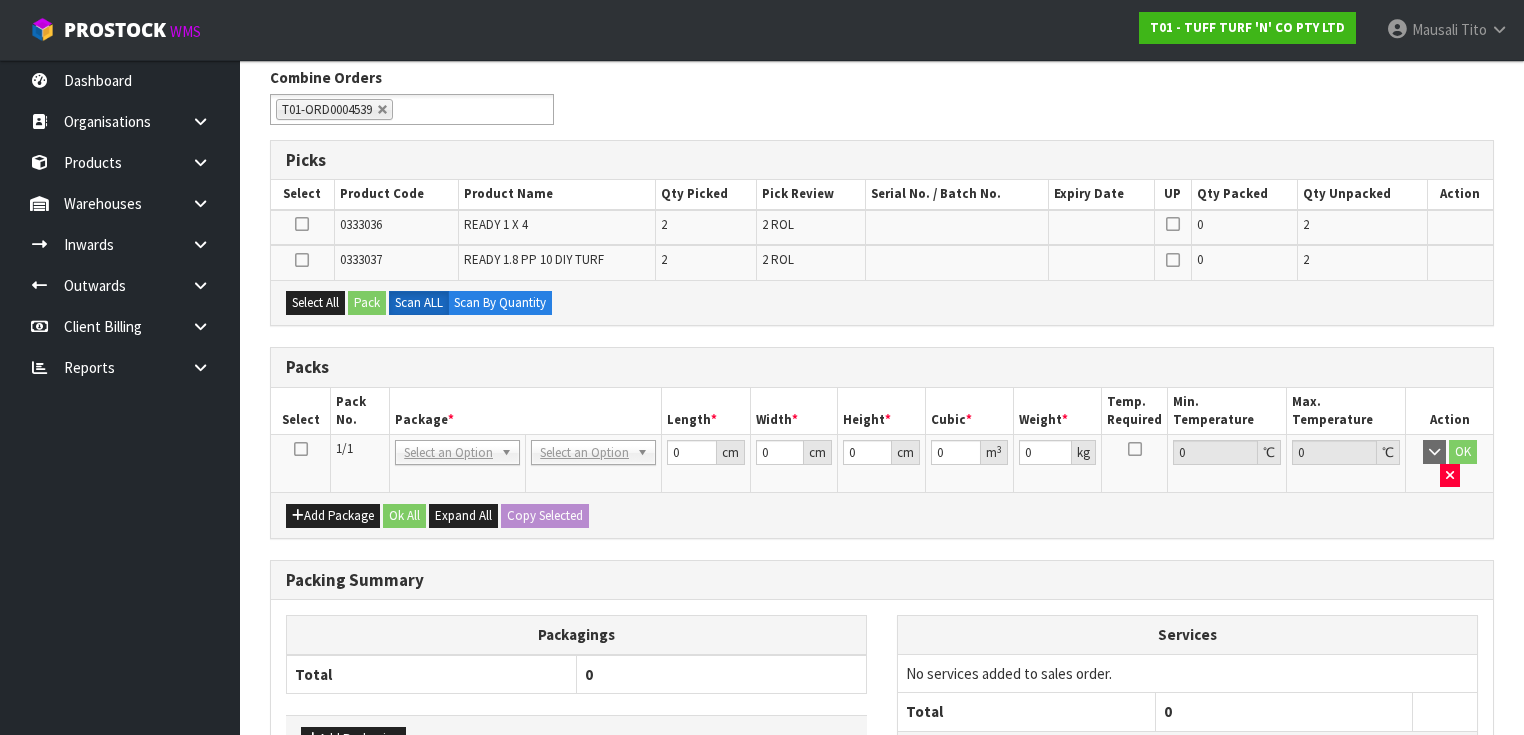 click at bounding box center [301, 449] 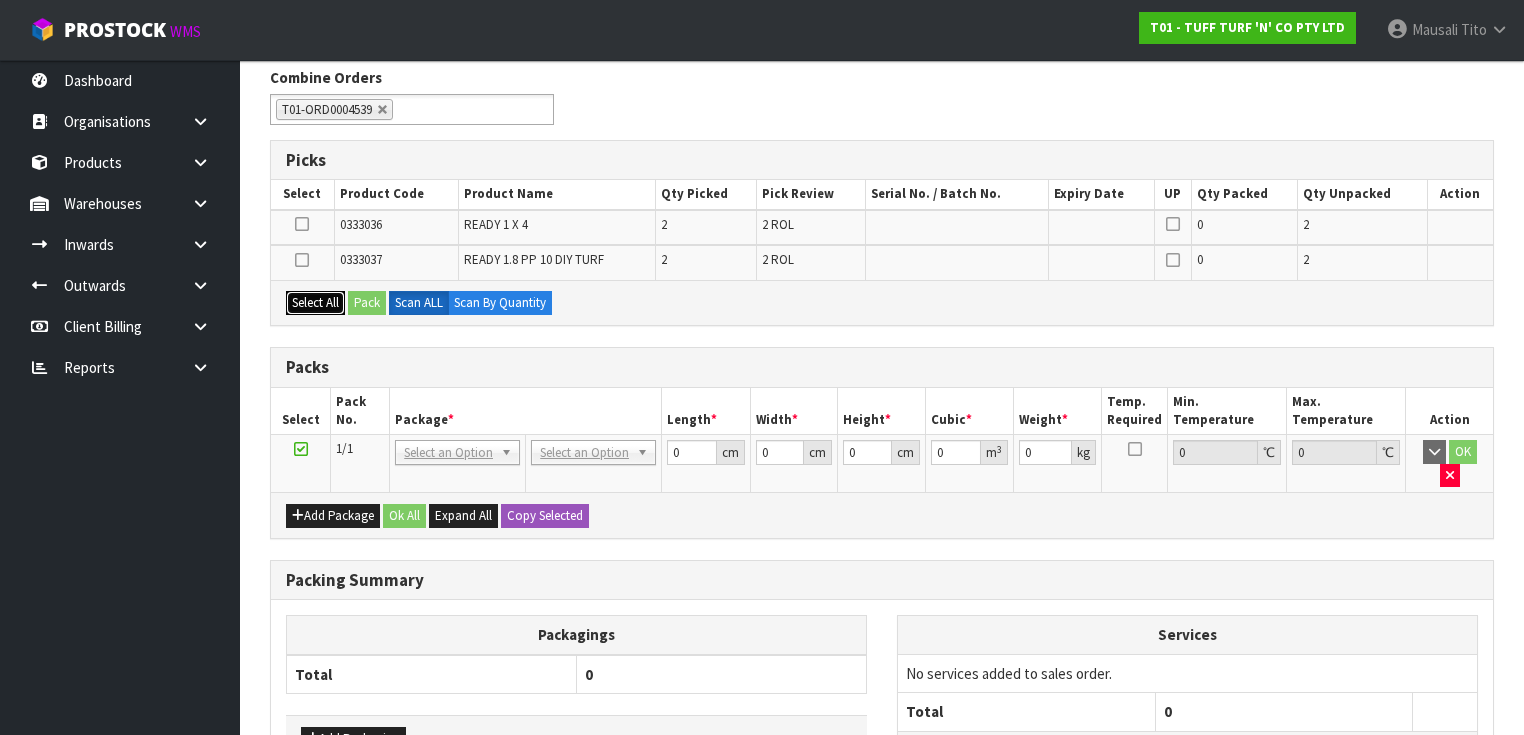 click on "Select All" at bounding box center (315, 303) 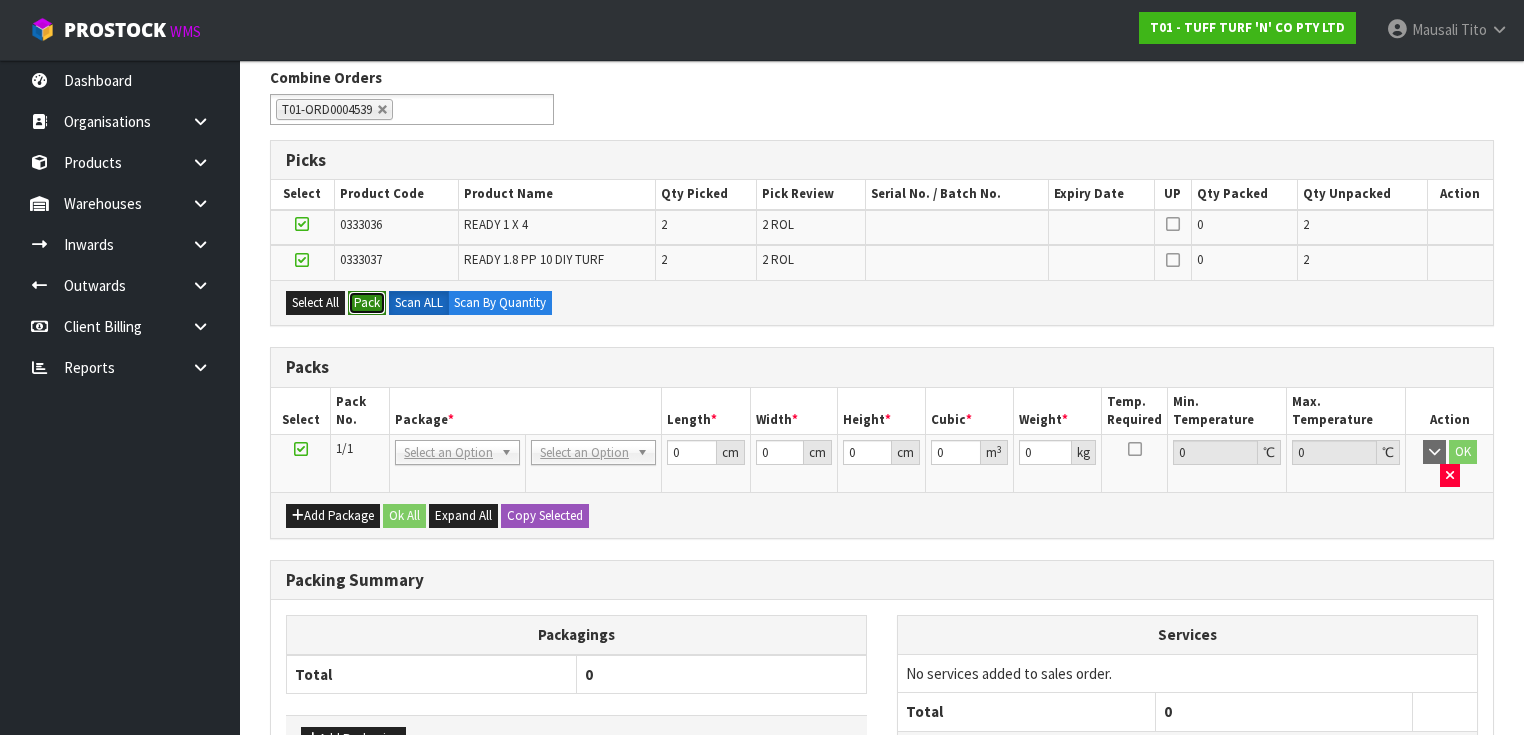 click on "Pack" at bounding box center (367, 303) 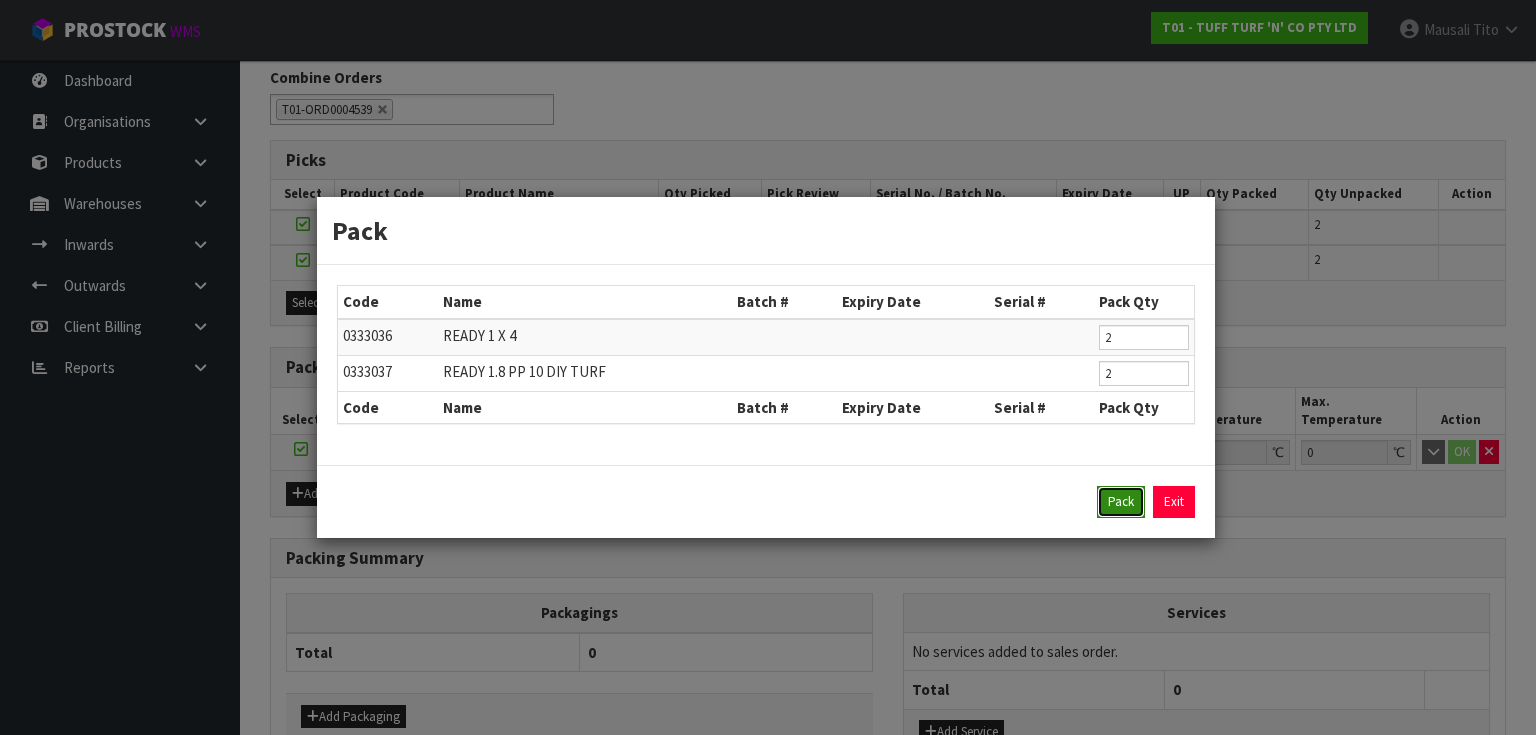 click on "Pack" at bounding box center [1121, 502] 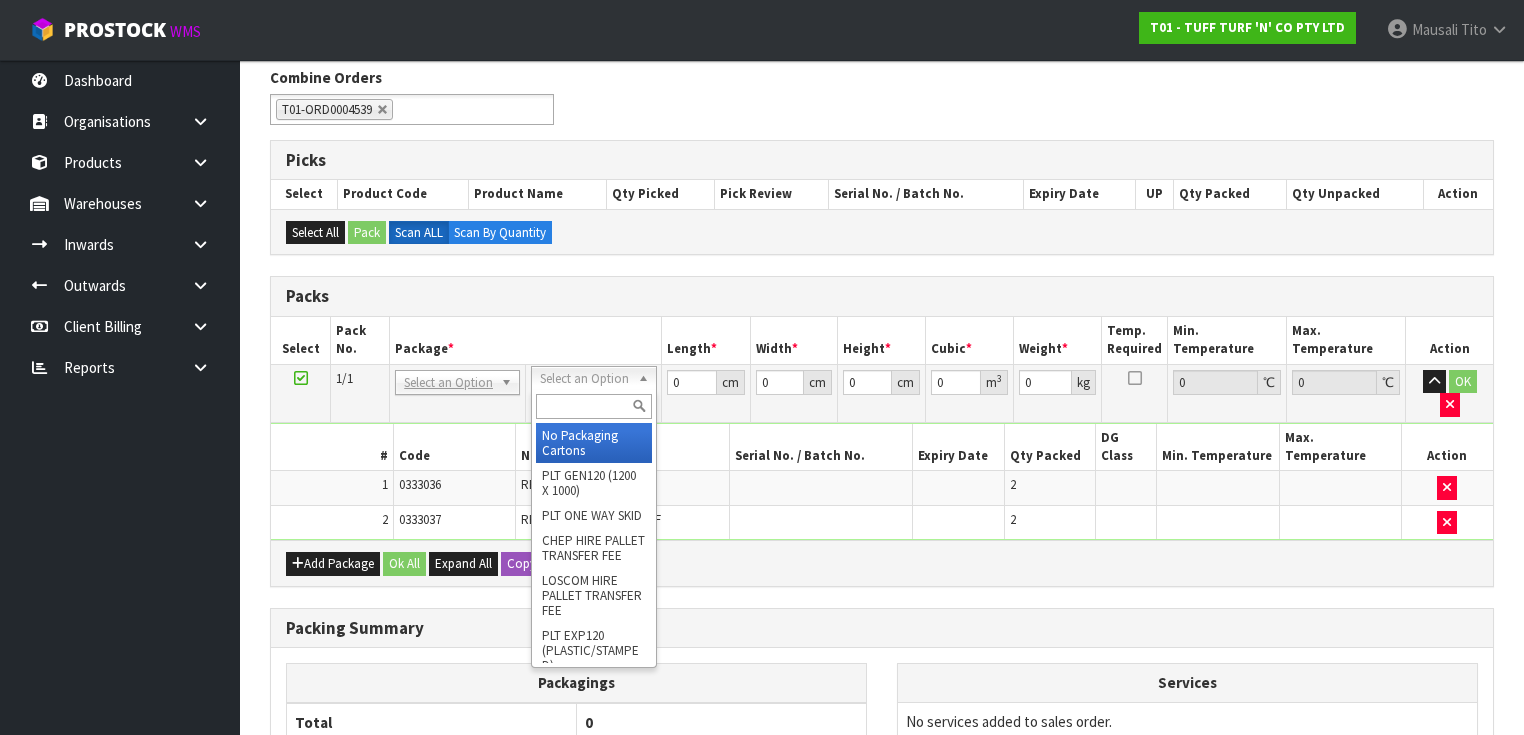 drag, startPoint x: 576, startPoint y: 436, endPoint x: 635, endPoint y: 384, distance: 78.64477 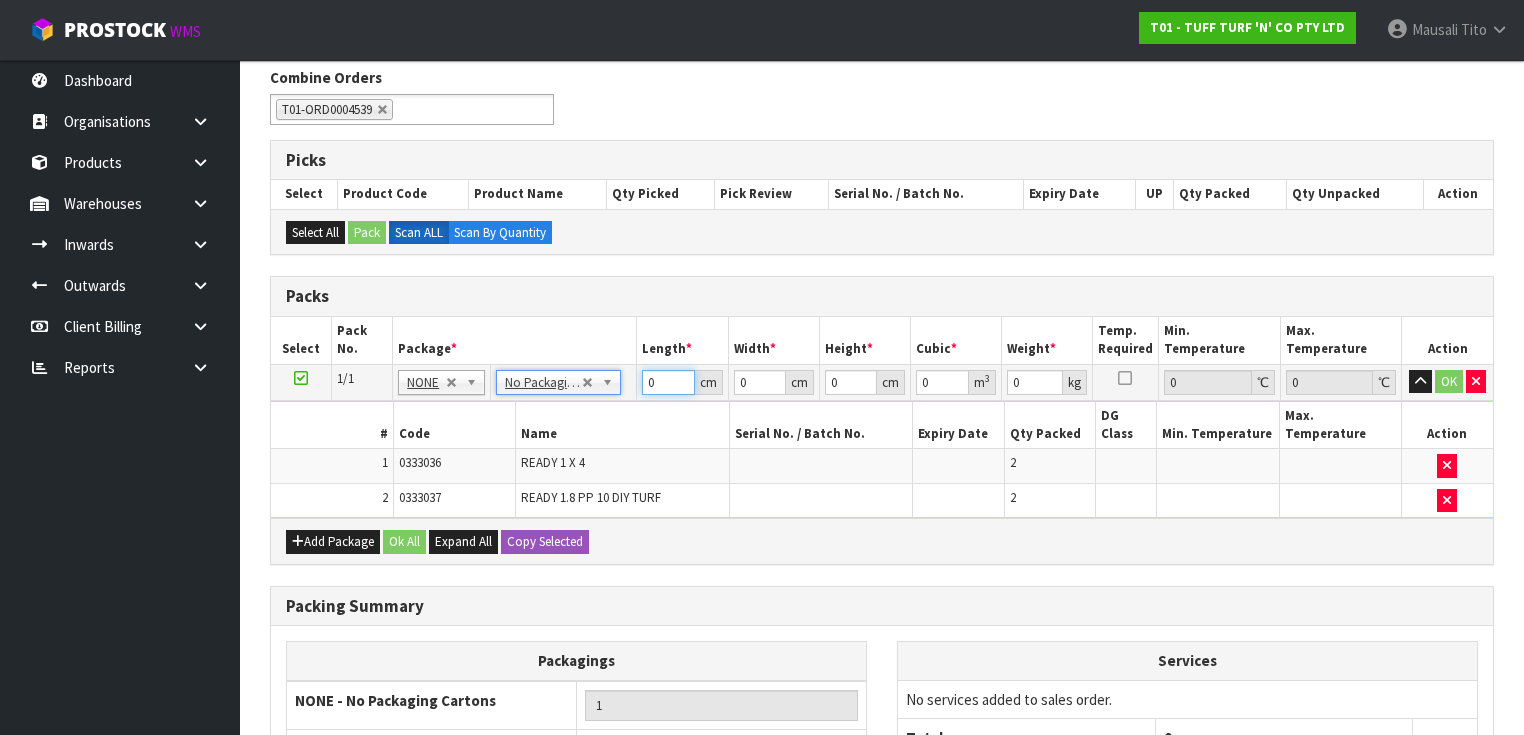 drag, startPoint x: 663, startPoint y: 374, endPoint x: 574, endPoint y: 411, distance: 96.38464 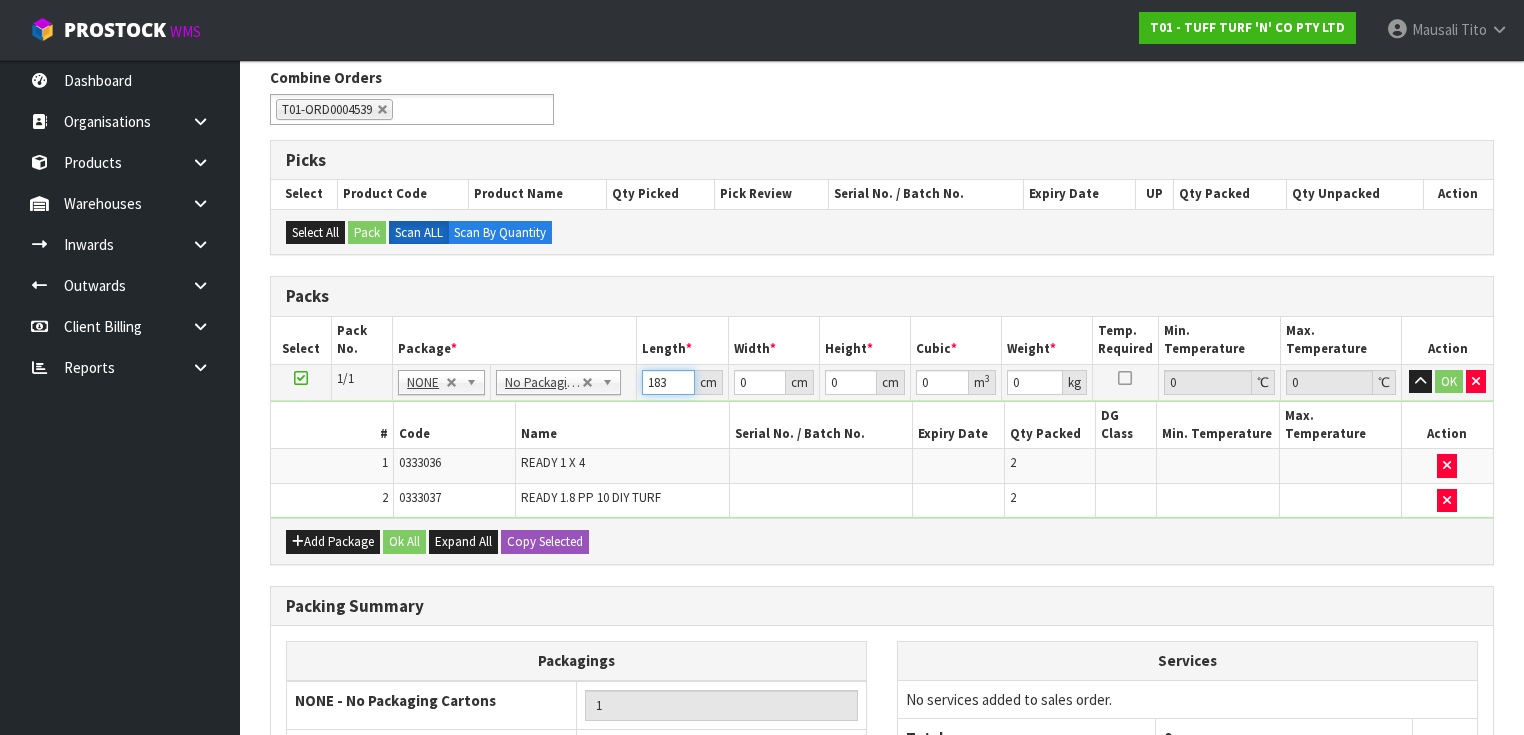 type on "183" 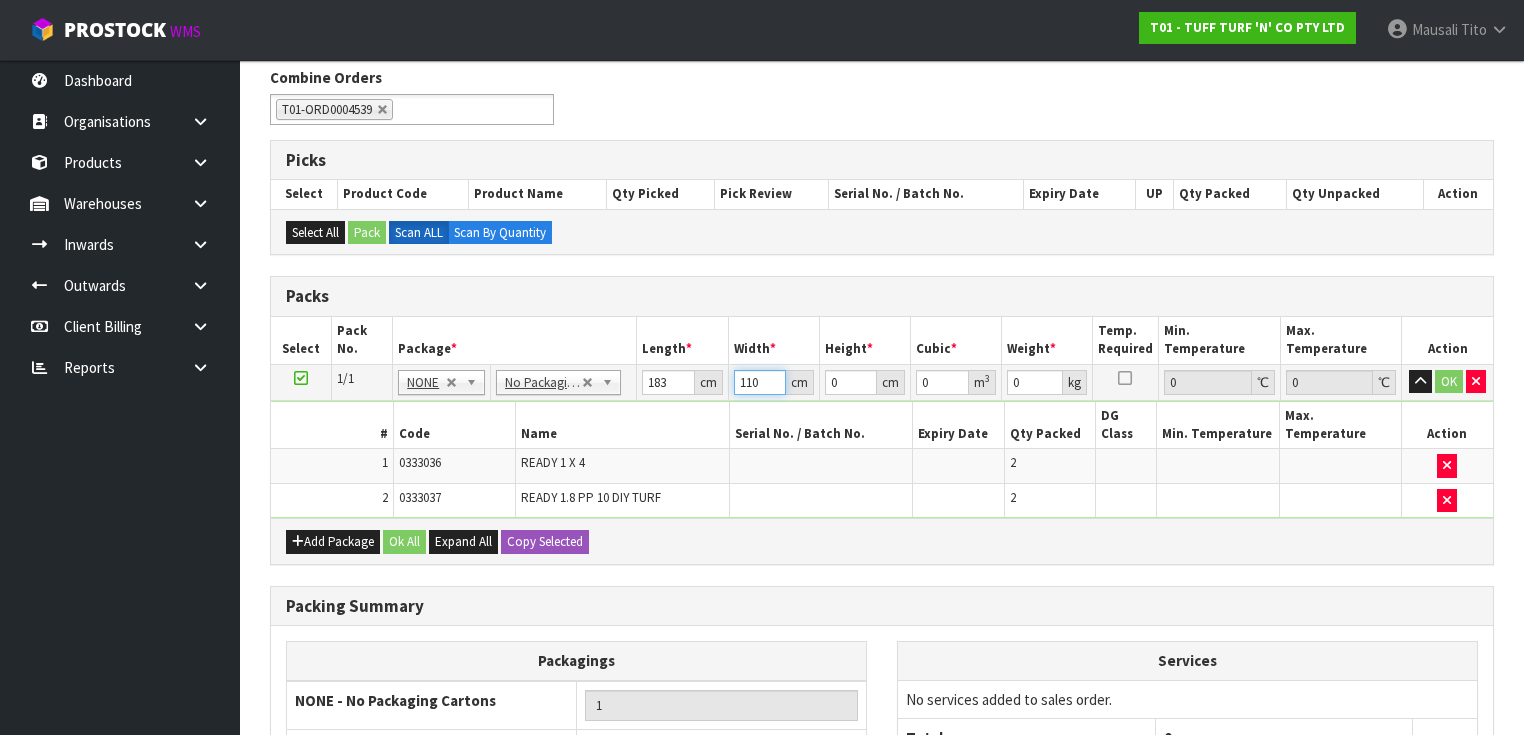 type on "110" 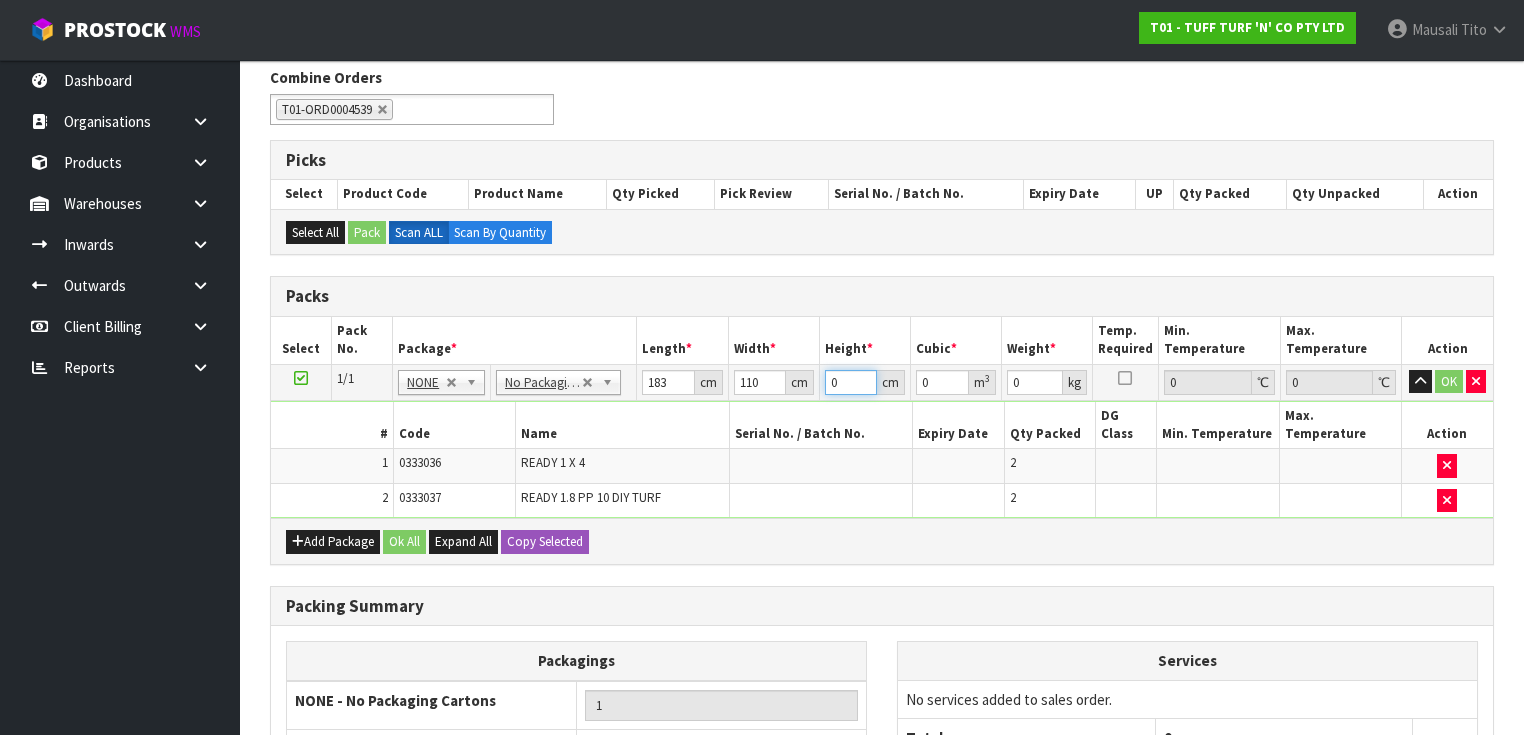 type on "5" 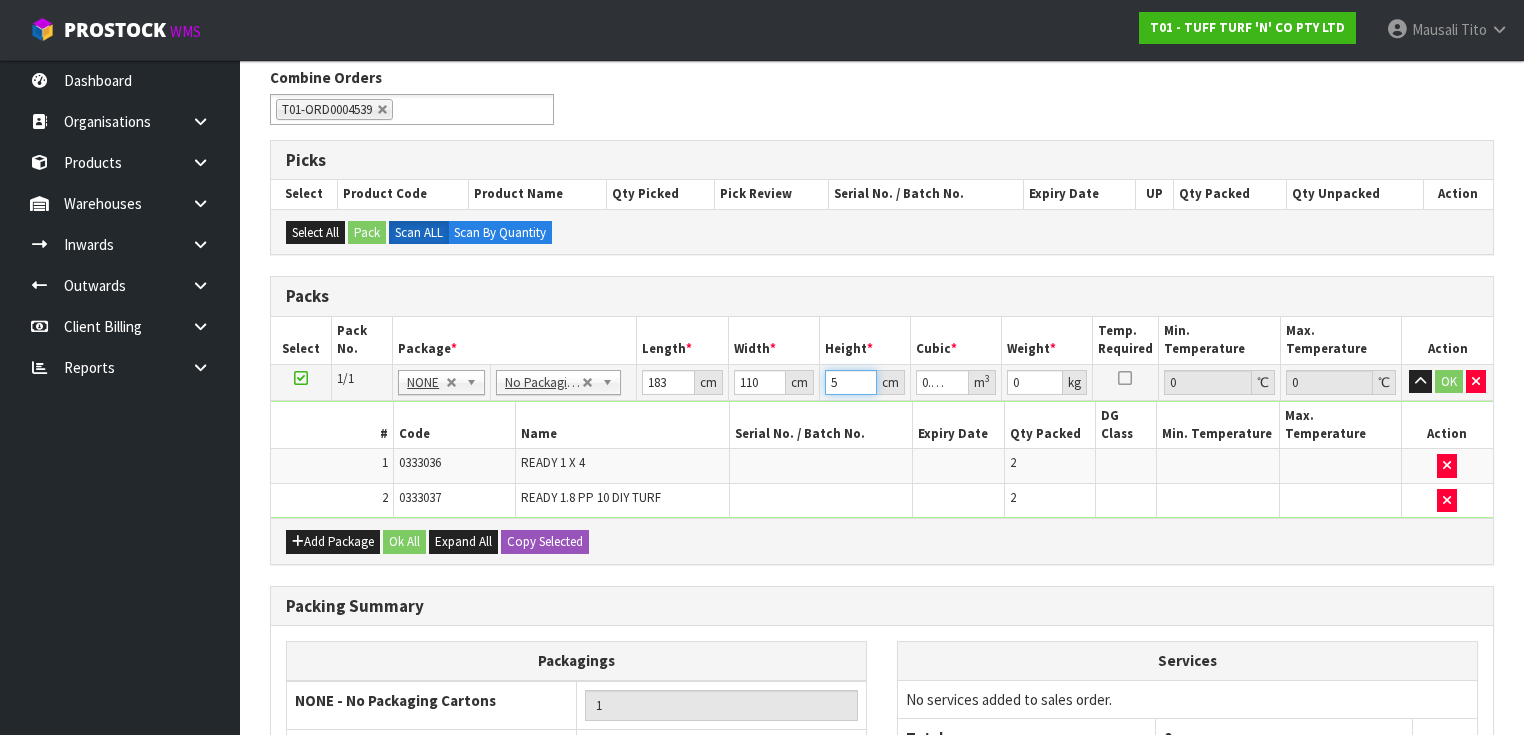 type on "51" 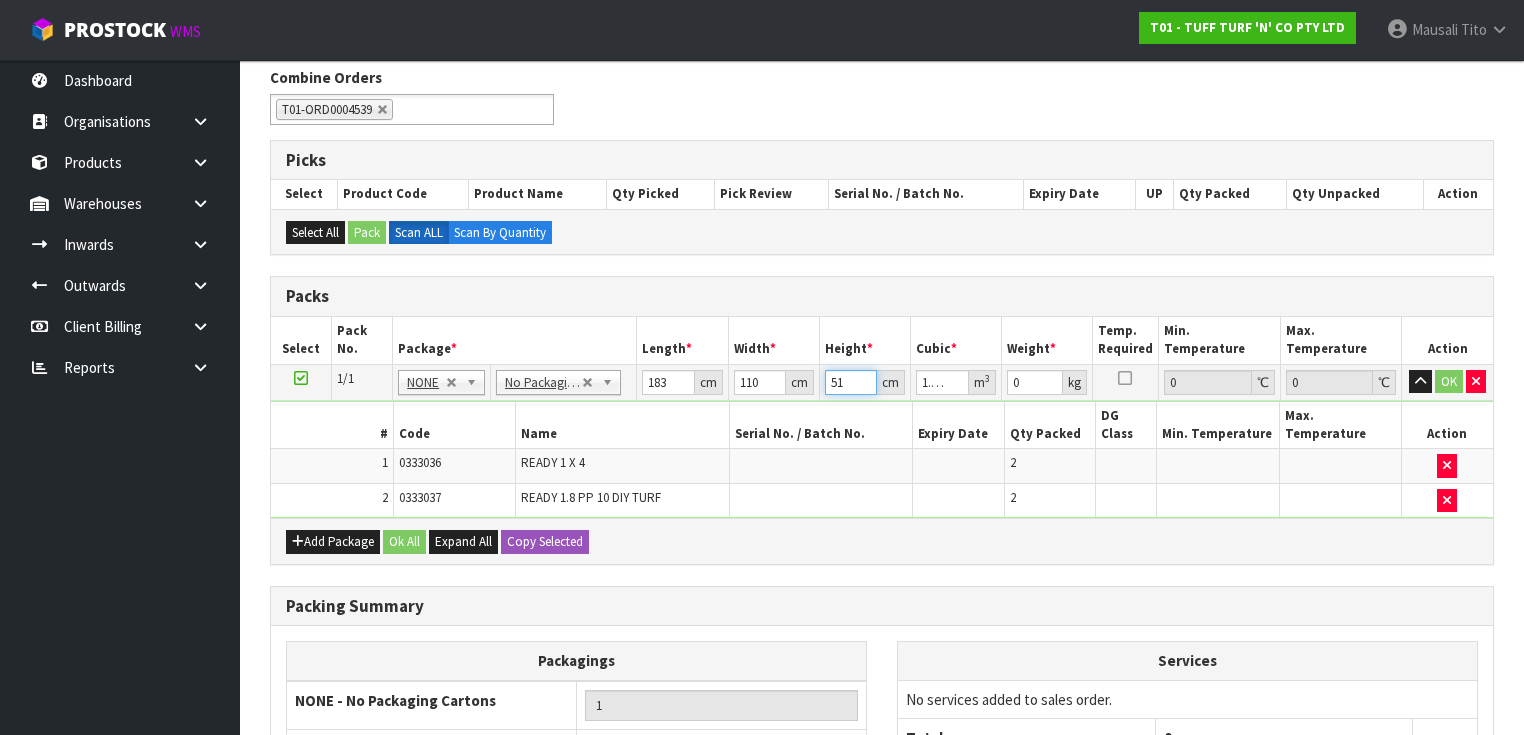 type on "51" 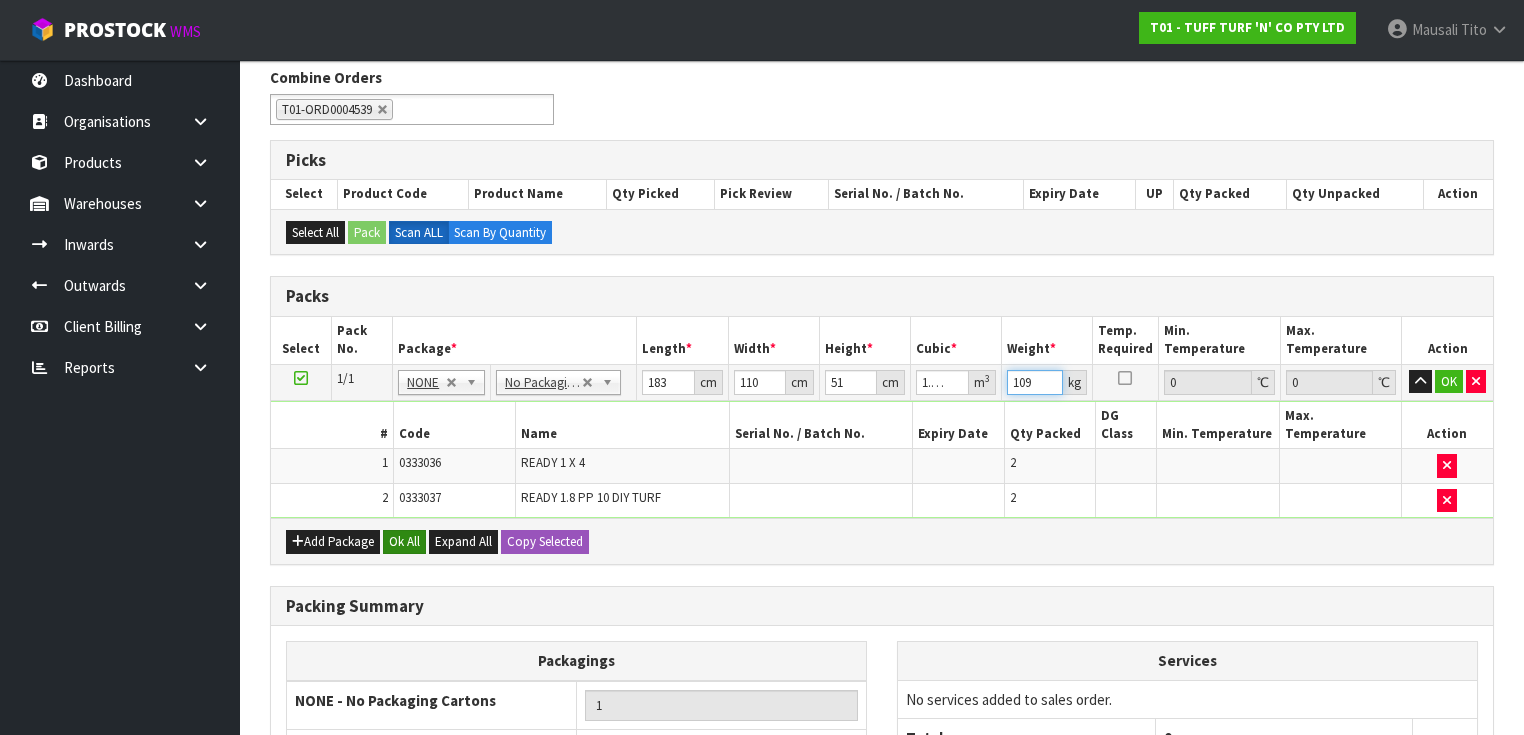 type on "109" 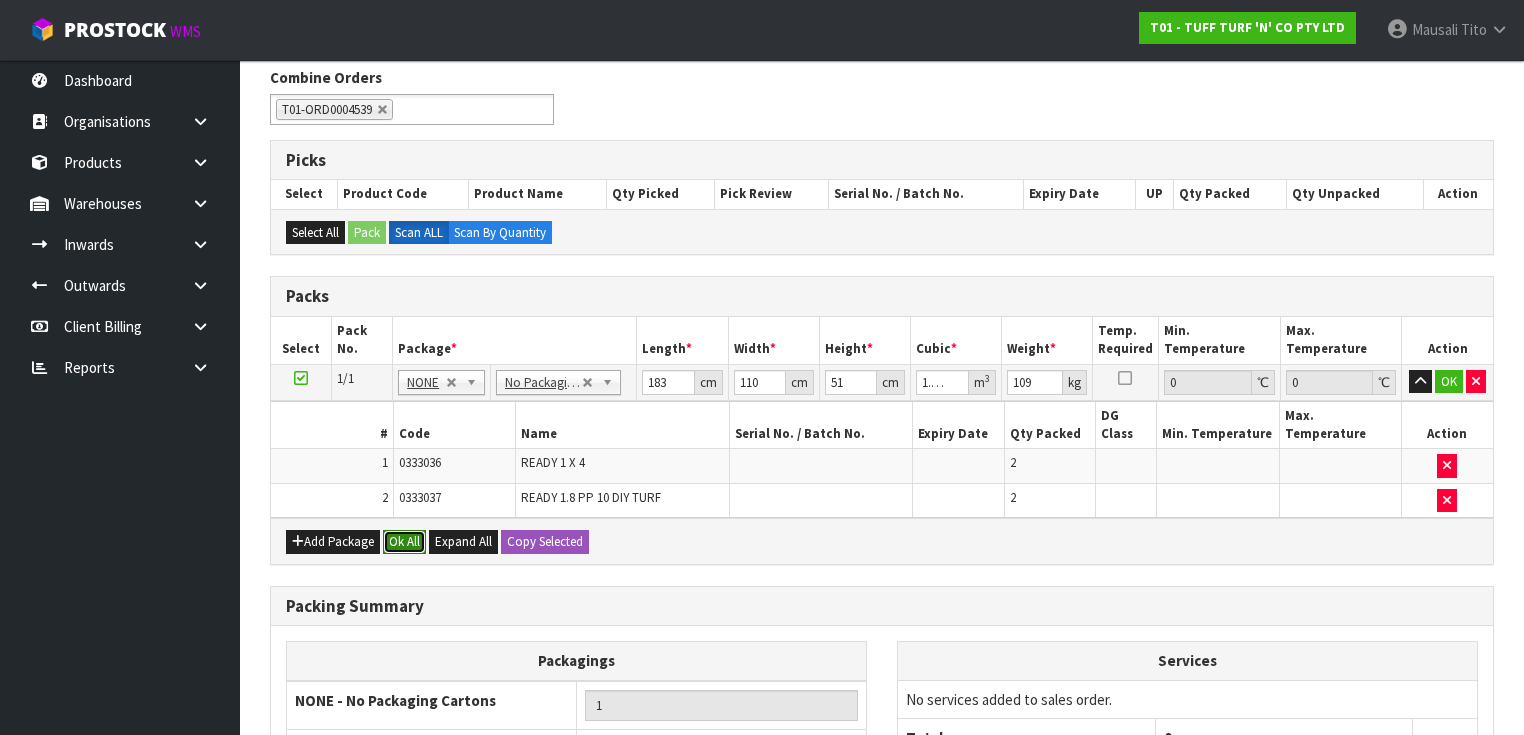 click on "Ok All" at bounding box center [404, 542] 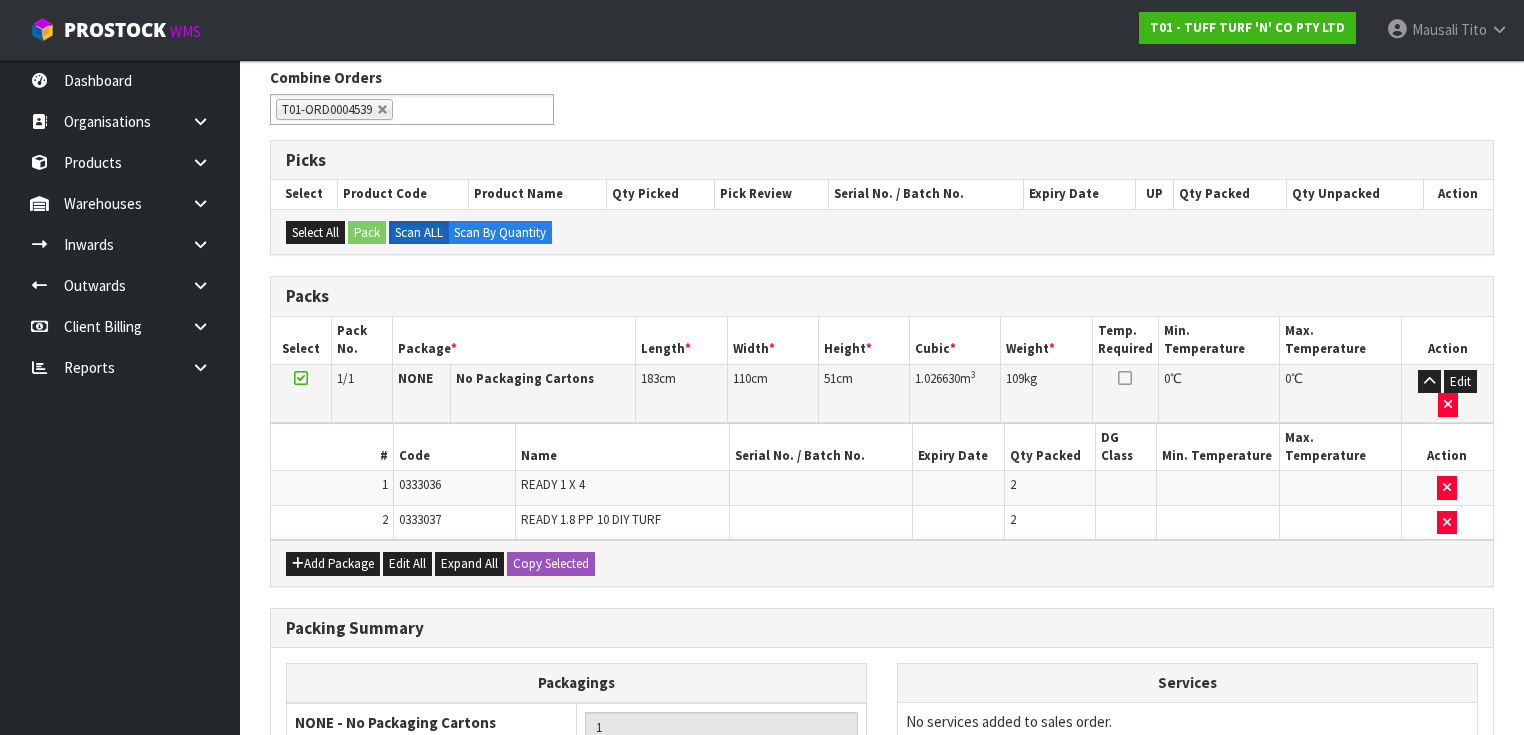 scroll, scrollTop: 500, scrollLeft: 0, axis: vertical 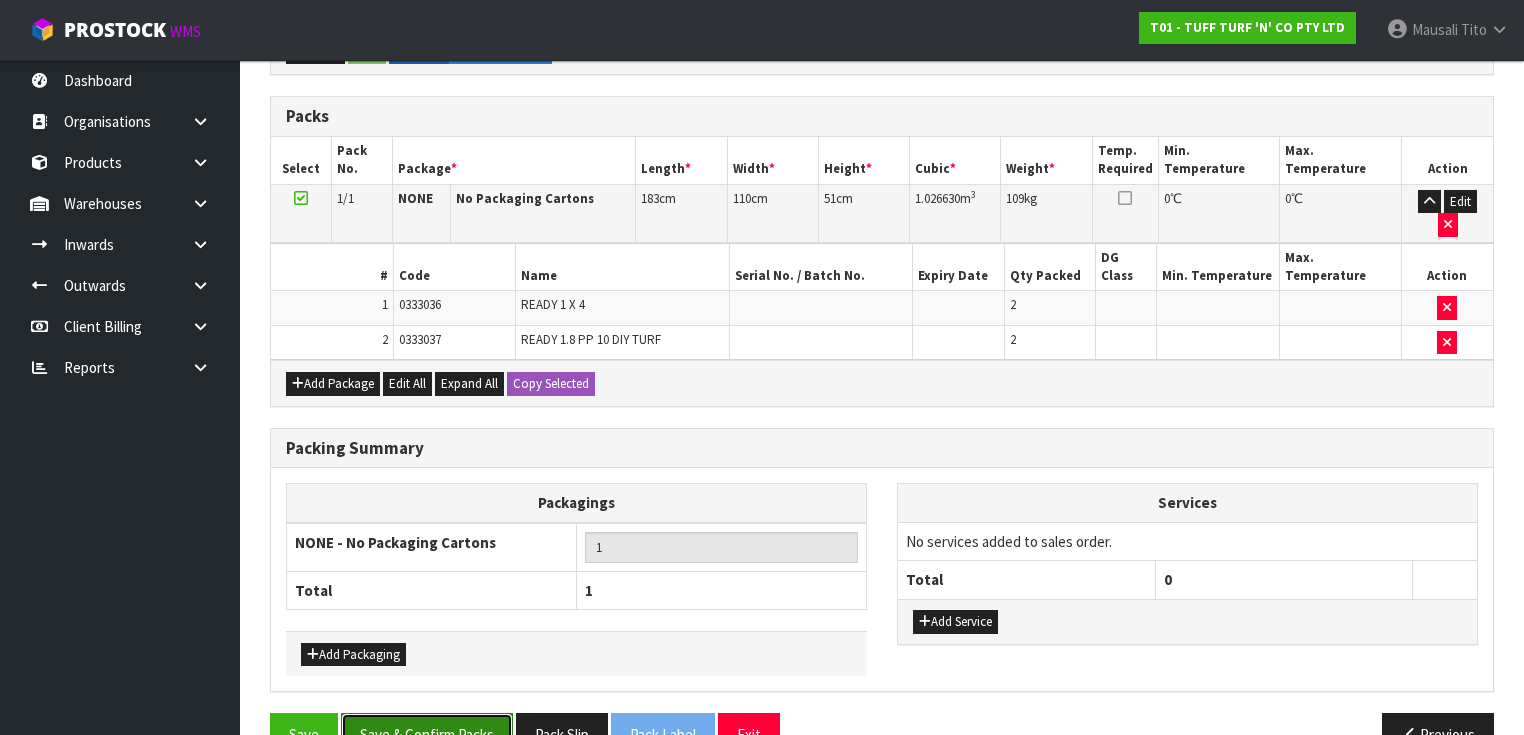 click on "Save & Confirm Packs" at bounding box center (427, 734) 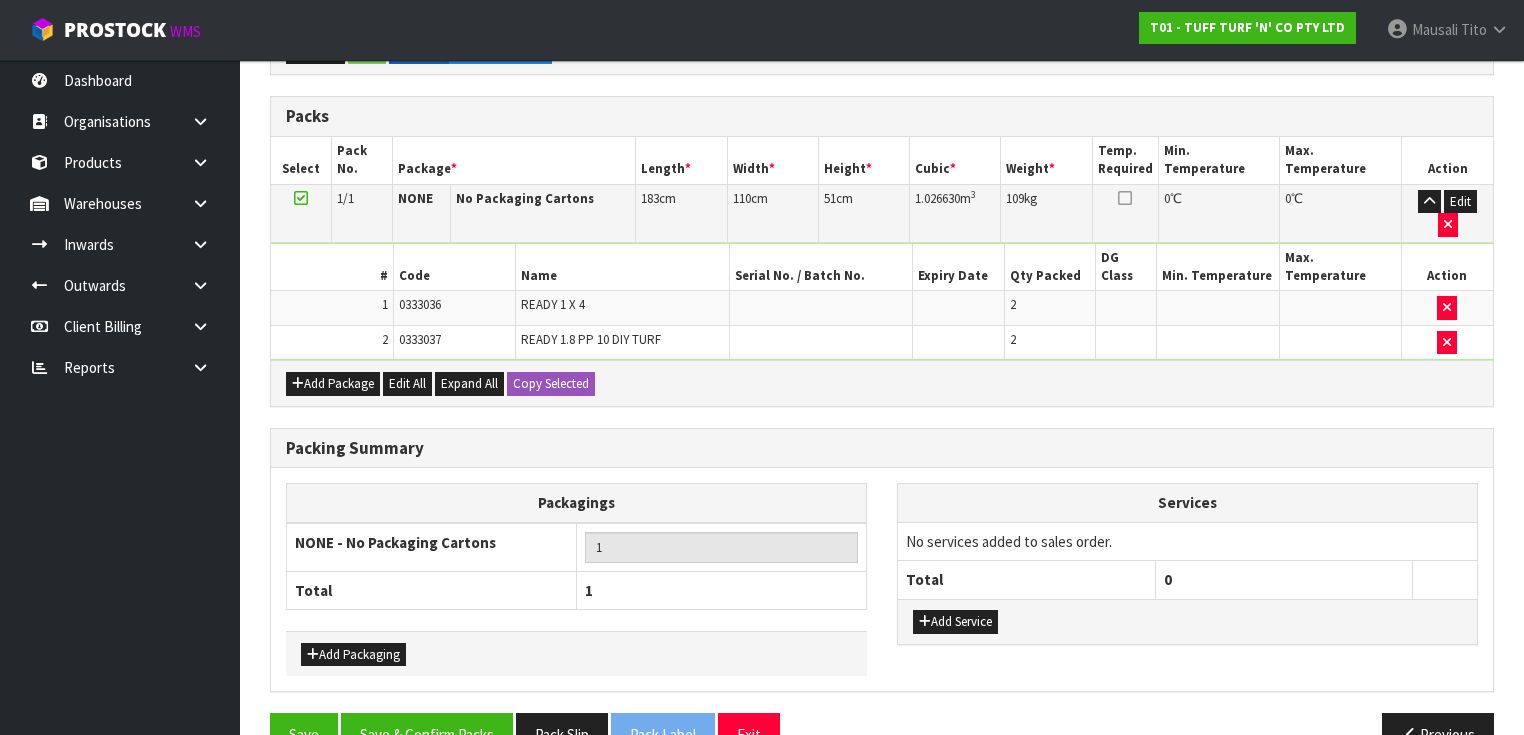 scroll, scrollTop: 0, scrollLeft: 0, axis: both 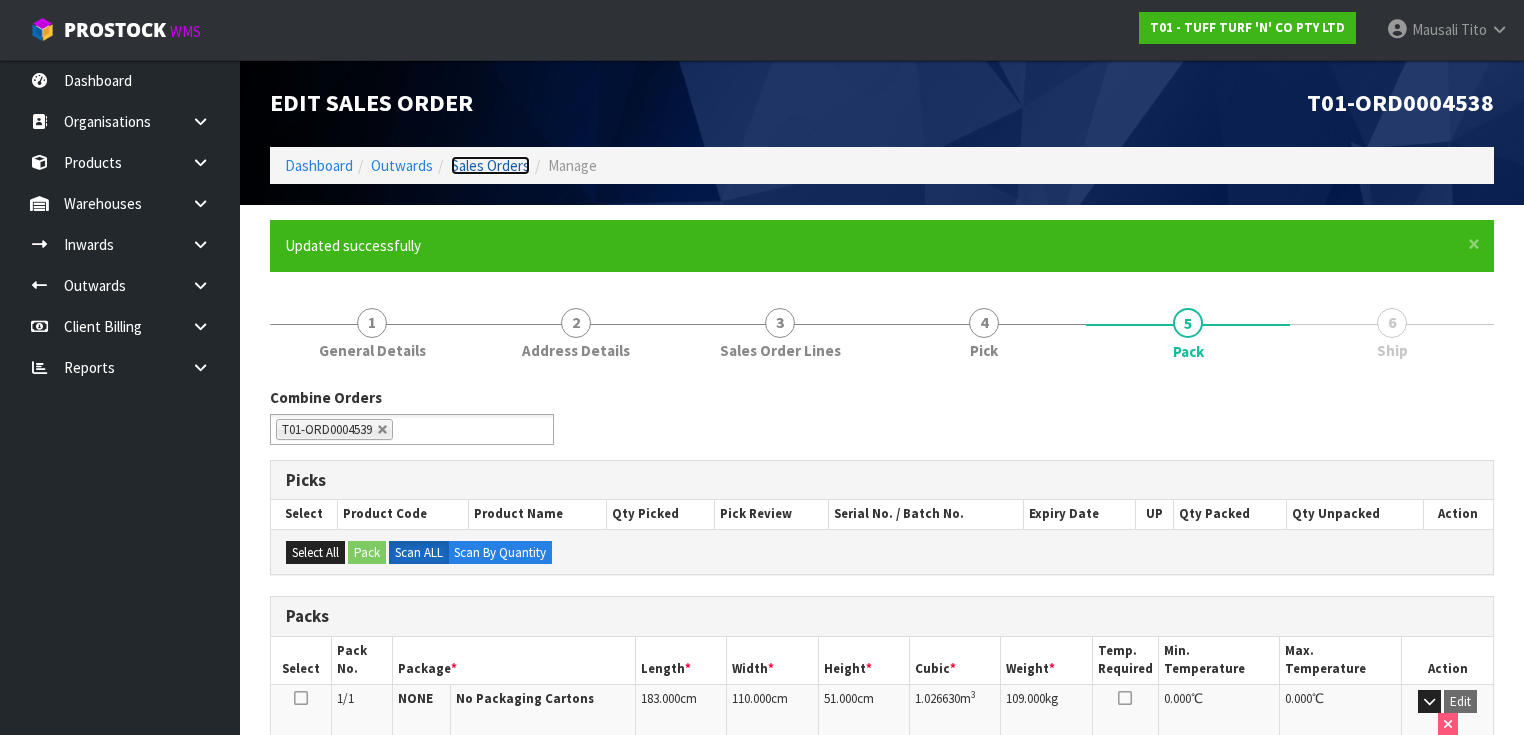 click on "Sales Orders" at bounding box center (490, 165) 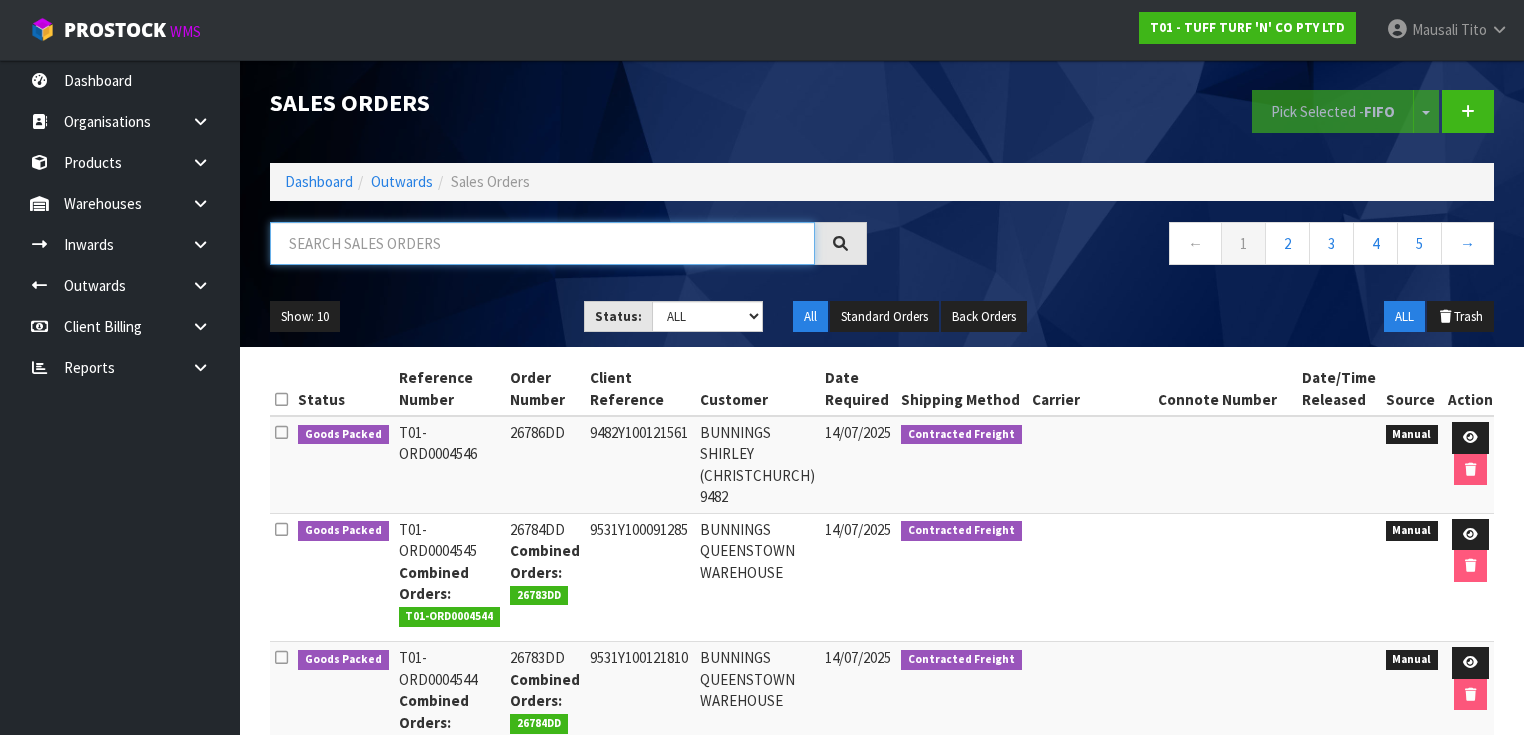 click at bounding box center [542, 243] 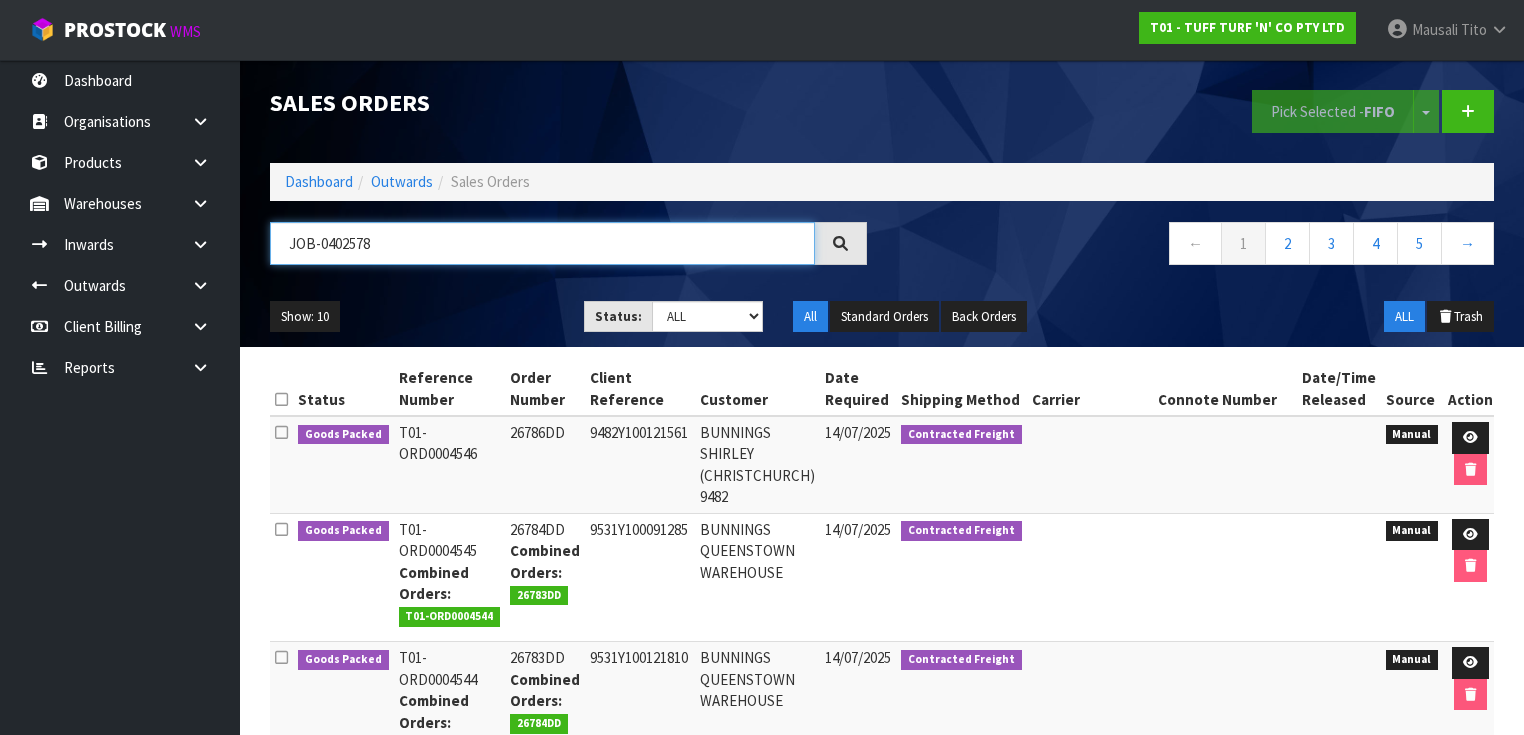 type on "JOB-0402578" 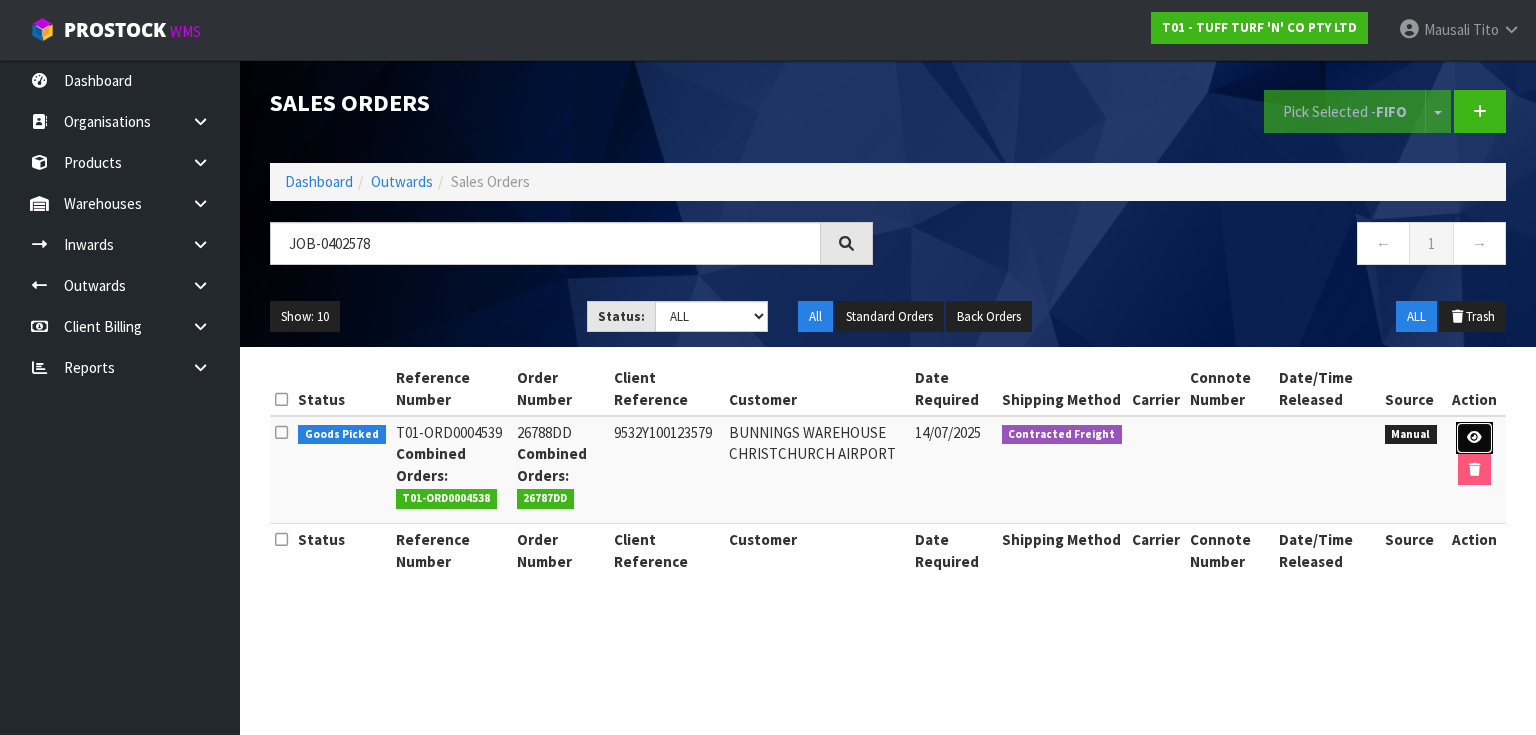 click at bounding box center [1474, 437] 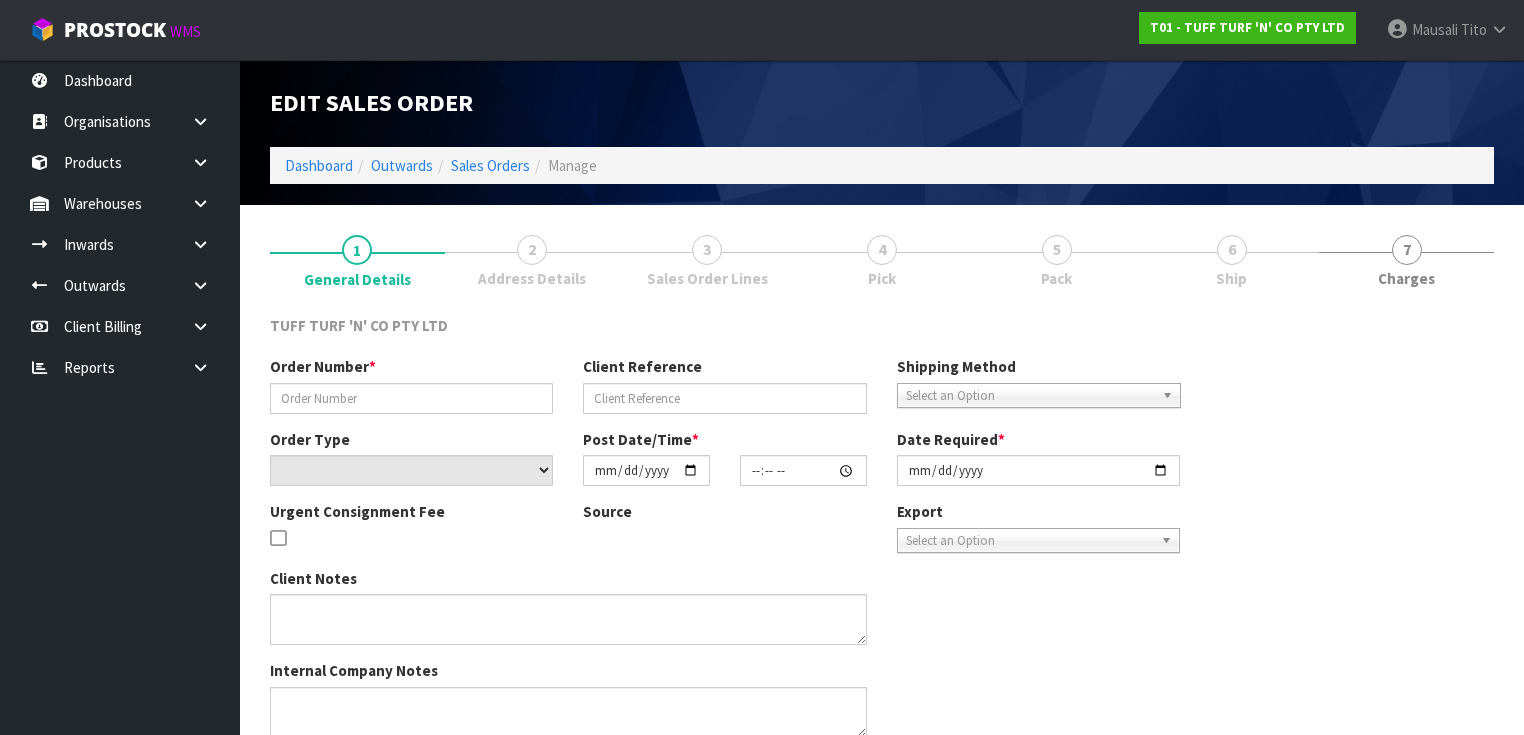 type on "26788DD" 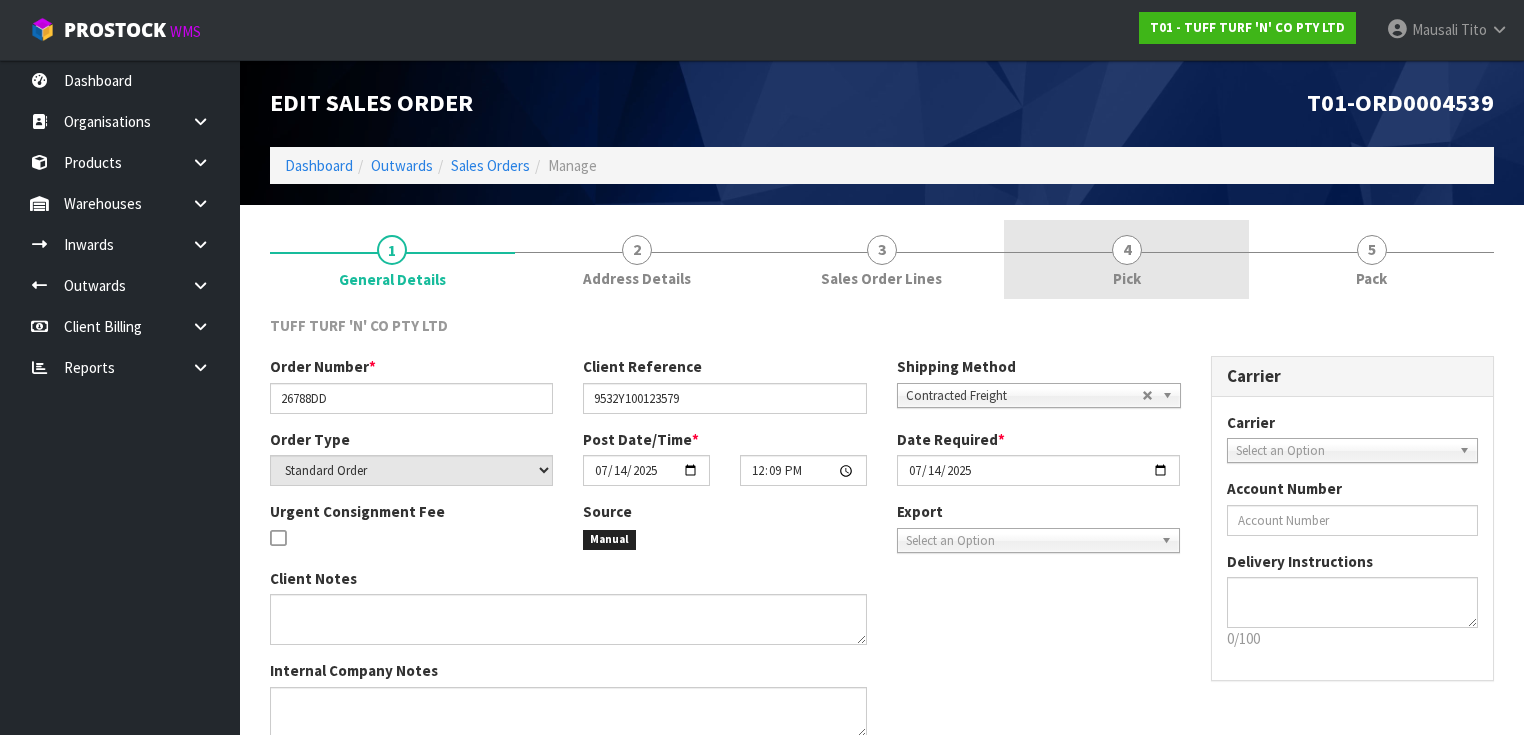 click on "4" at bounding box center (1127, 250) 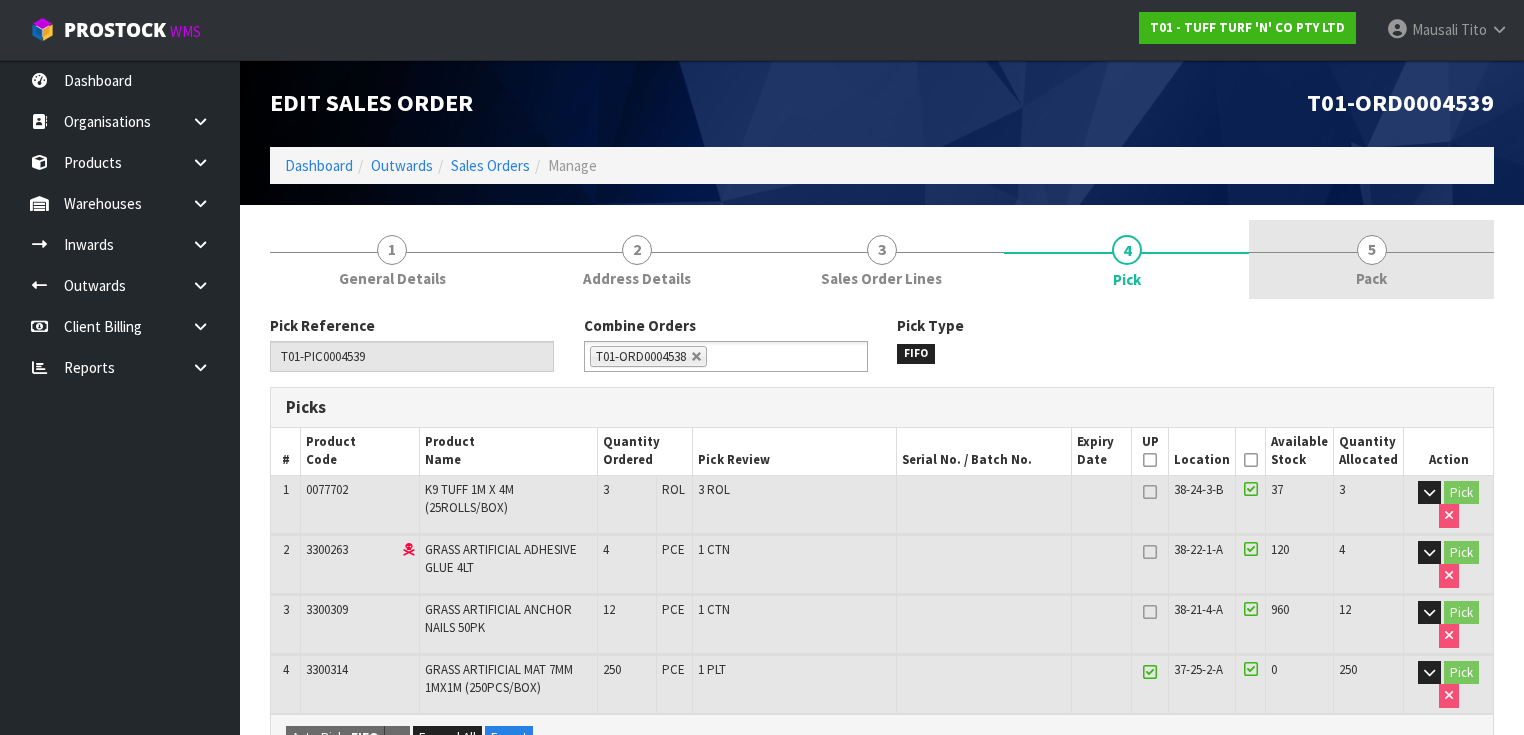 click on "5" at bounding box center [1372, 250] 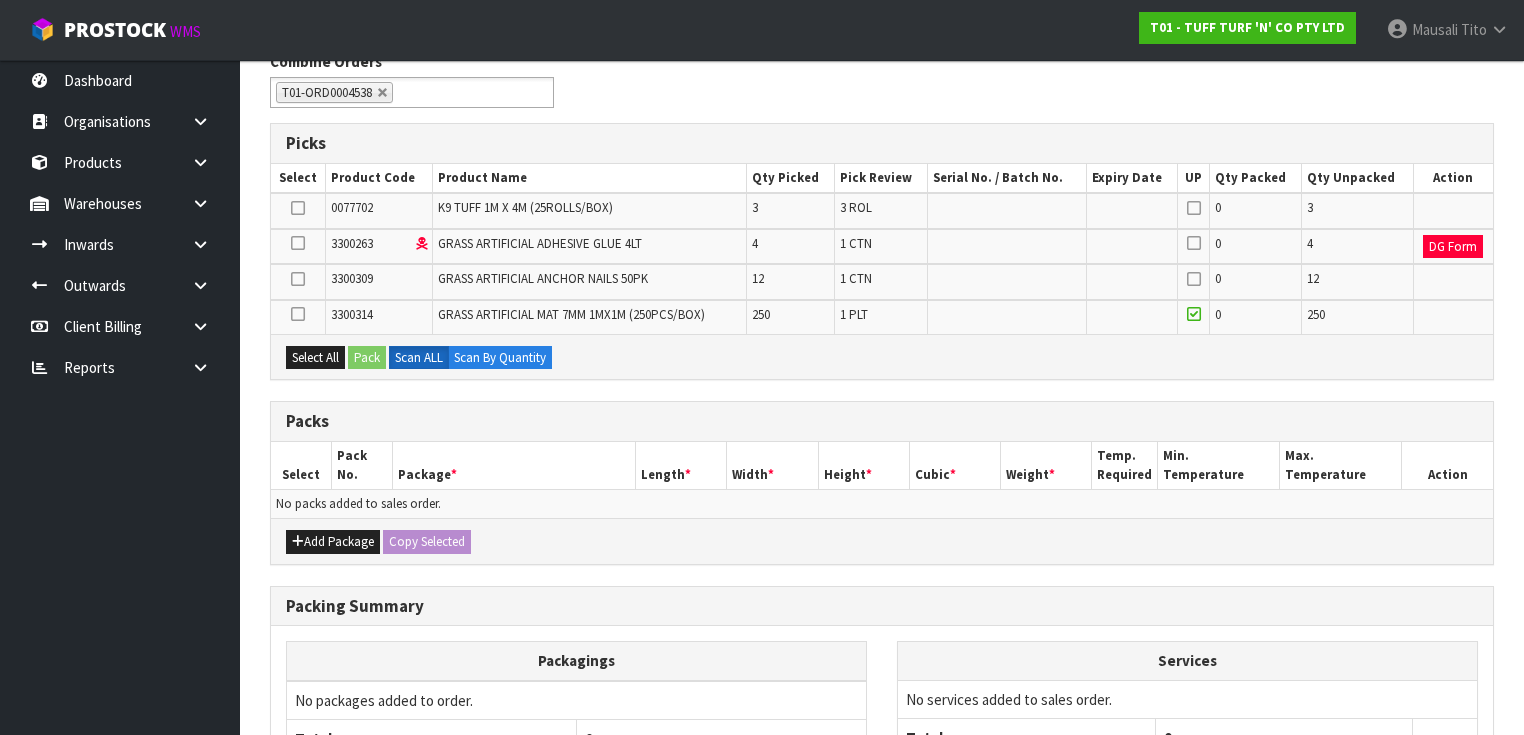 scroll, scrollTop: 240, scrollLeft: 0, axis: vertical 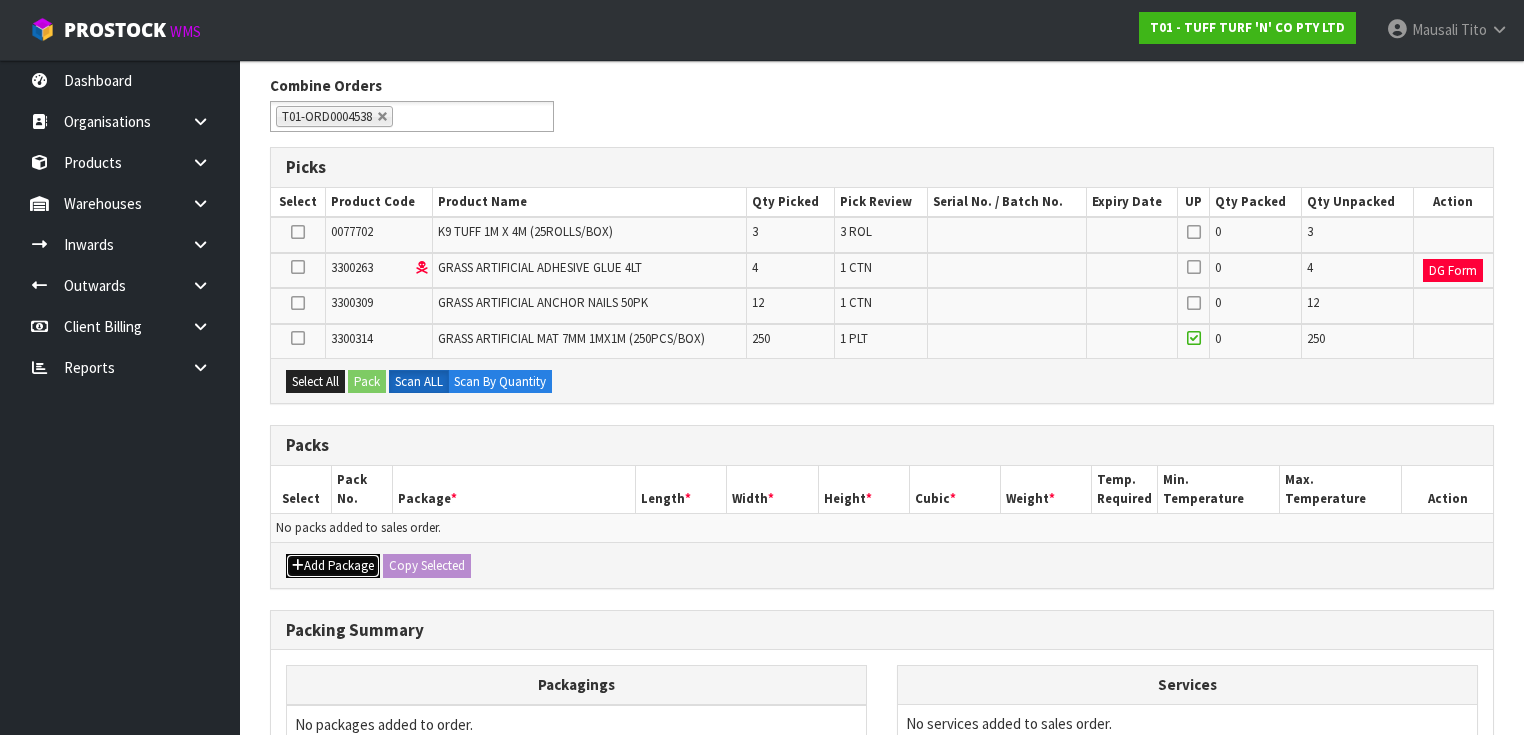 click on "Add Package" at bounding box center (333, 566) 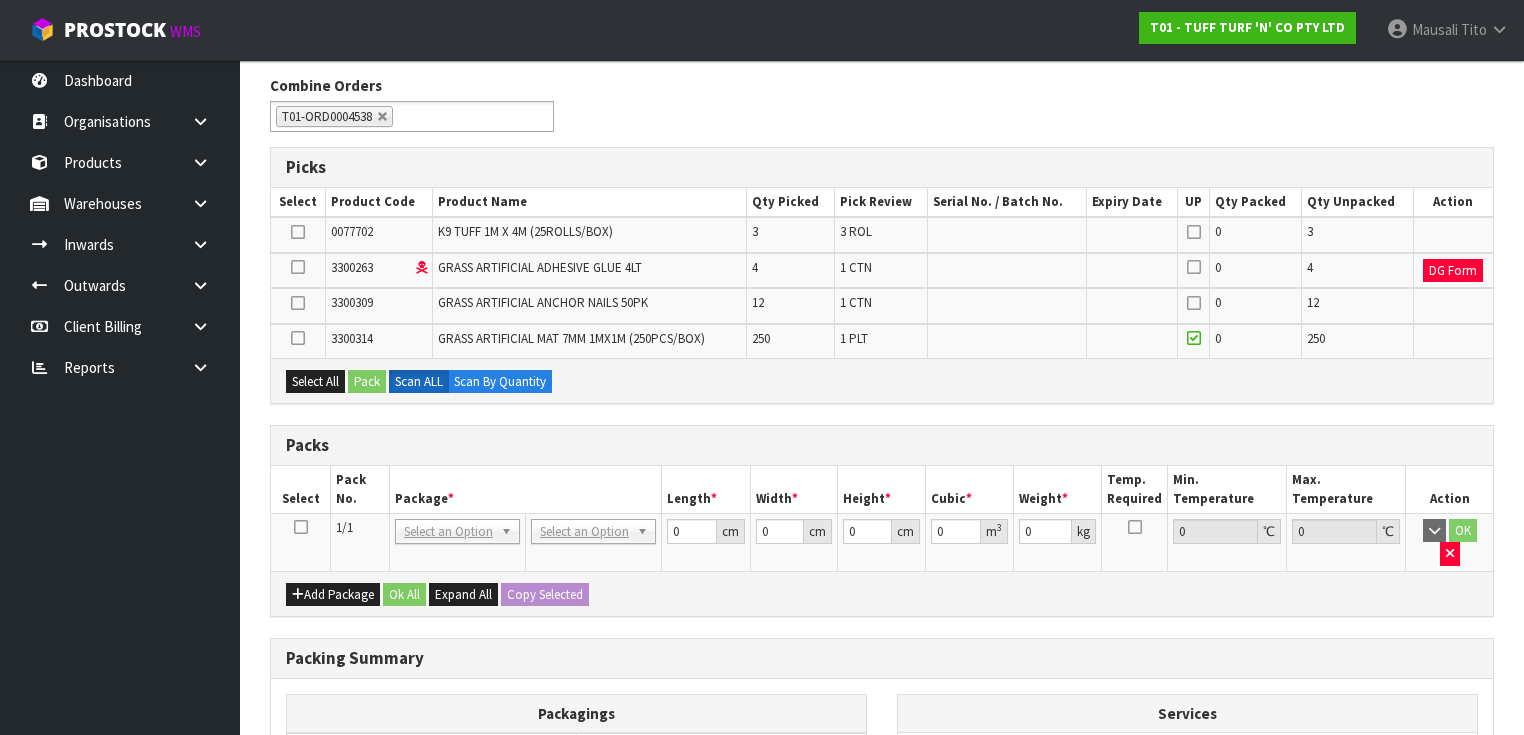 click at bounding box center (301, 527) 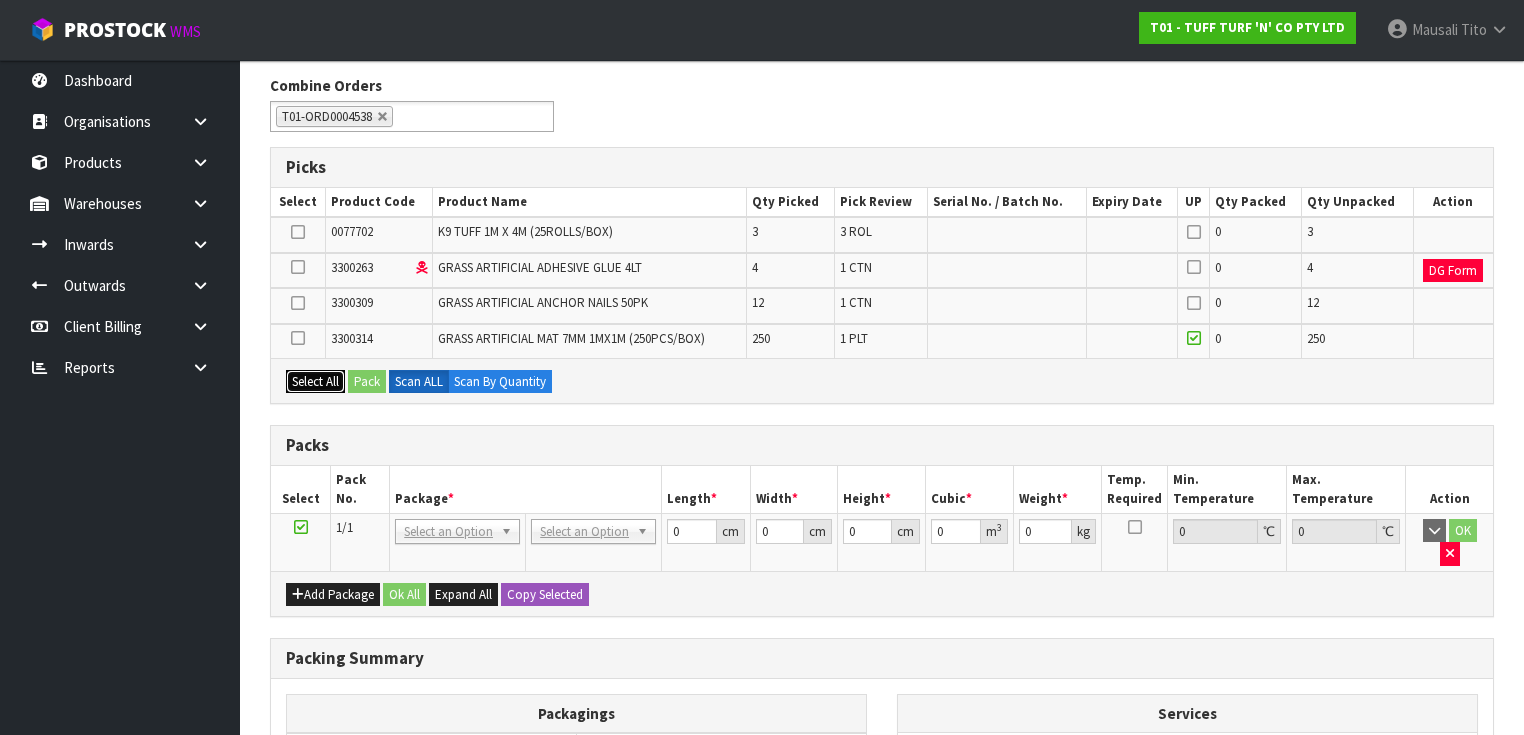 click on "Select All" at bounding box center [315, 382] 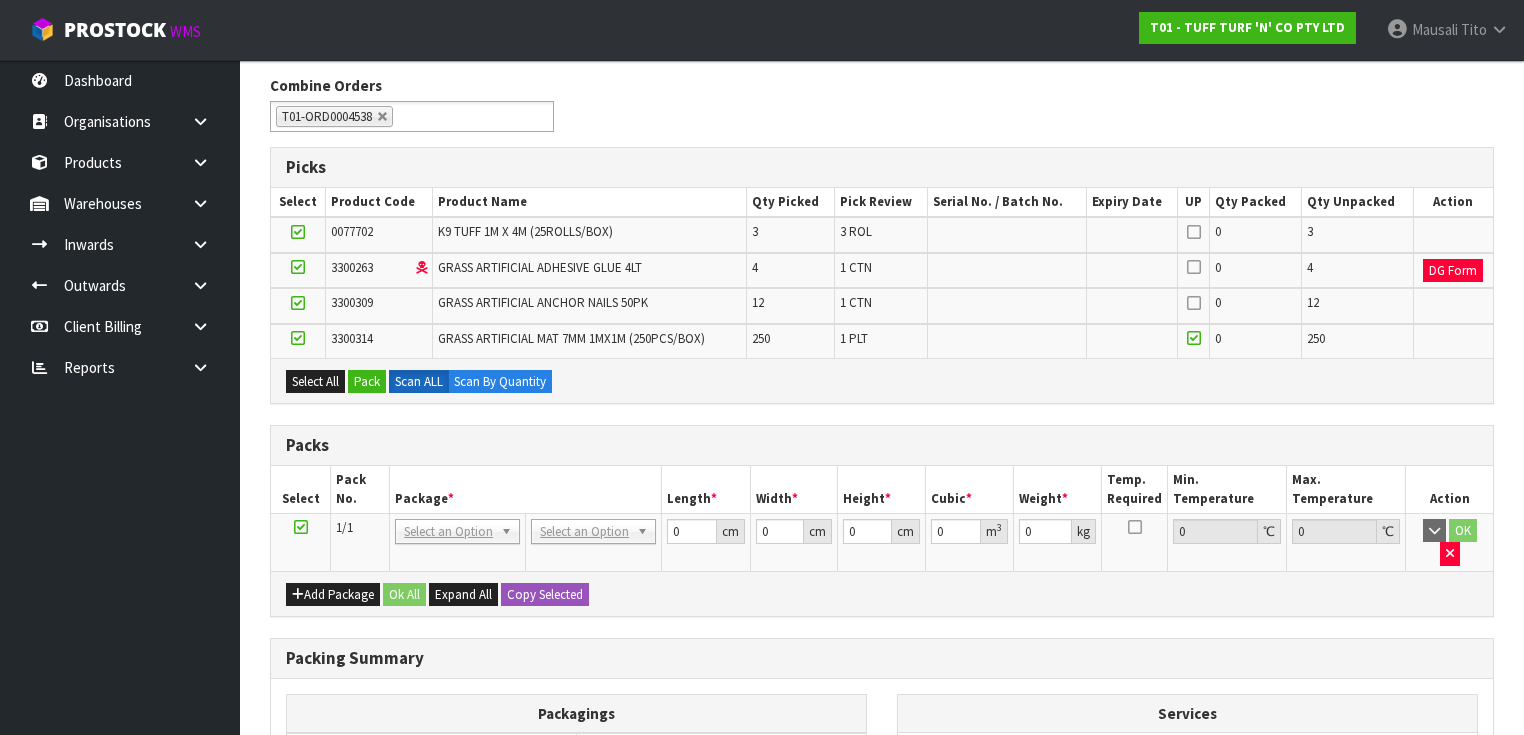 click at bounding box center [298, 338] 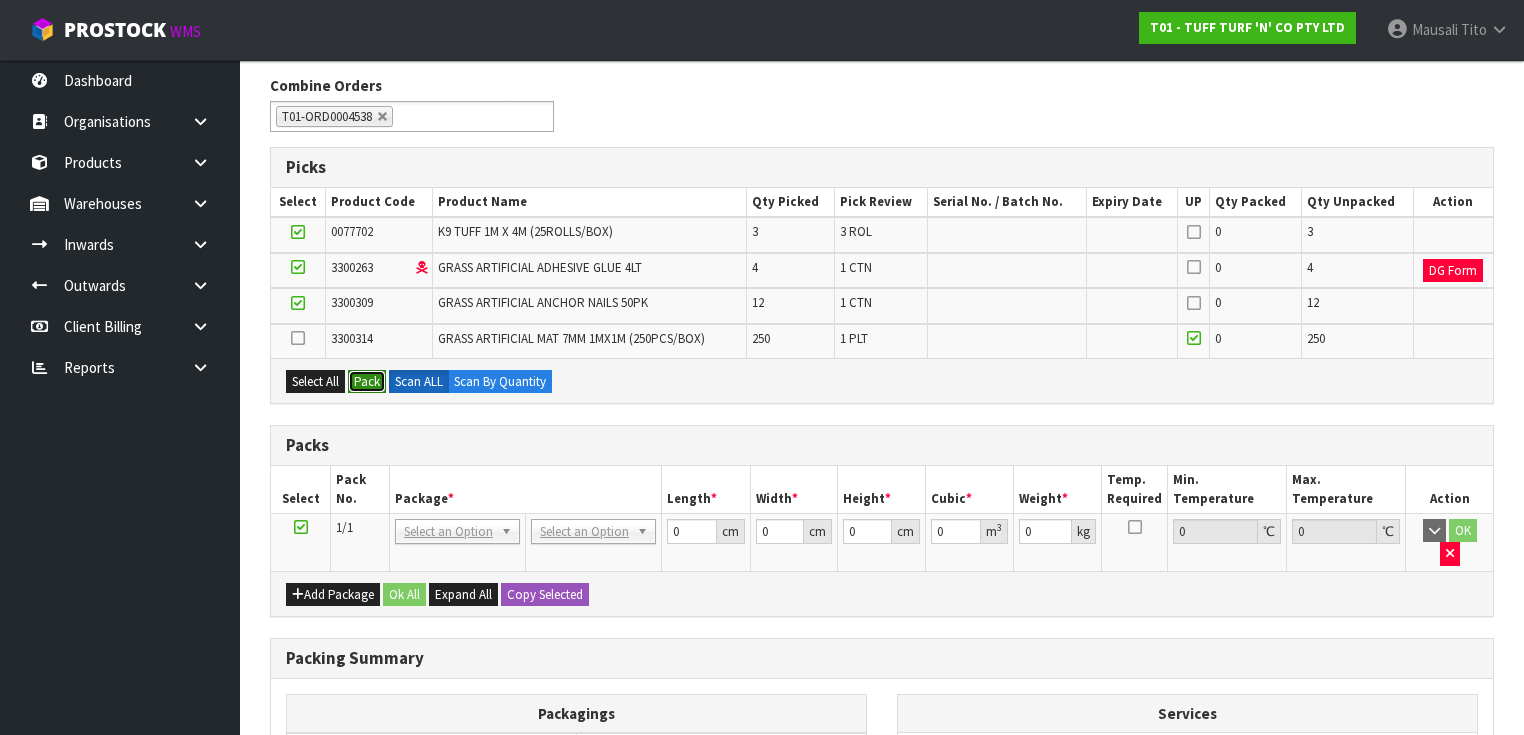 click on "Pack" at bounding box center [367, 382] 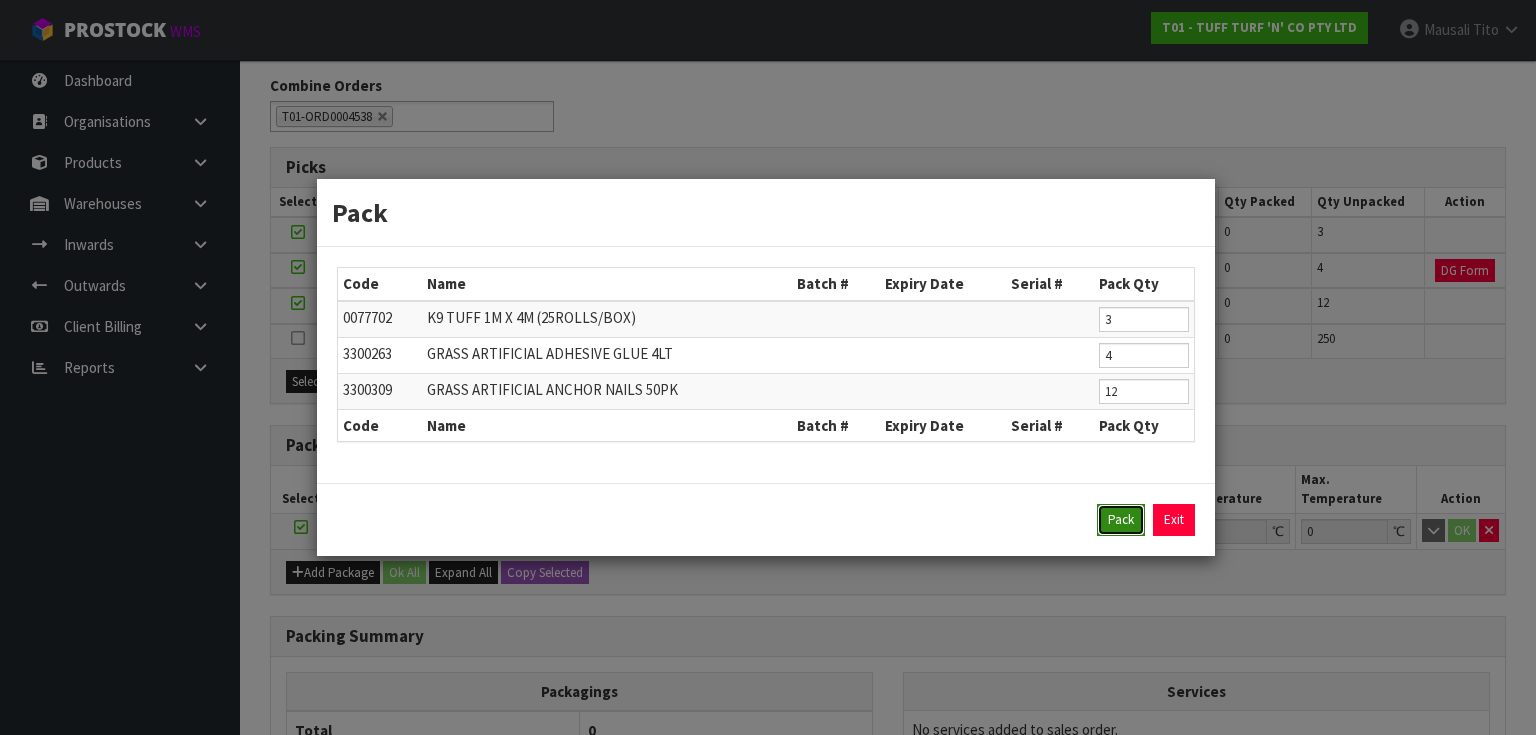 click on "Pack" at bounding box center (1121, 520) 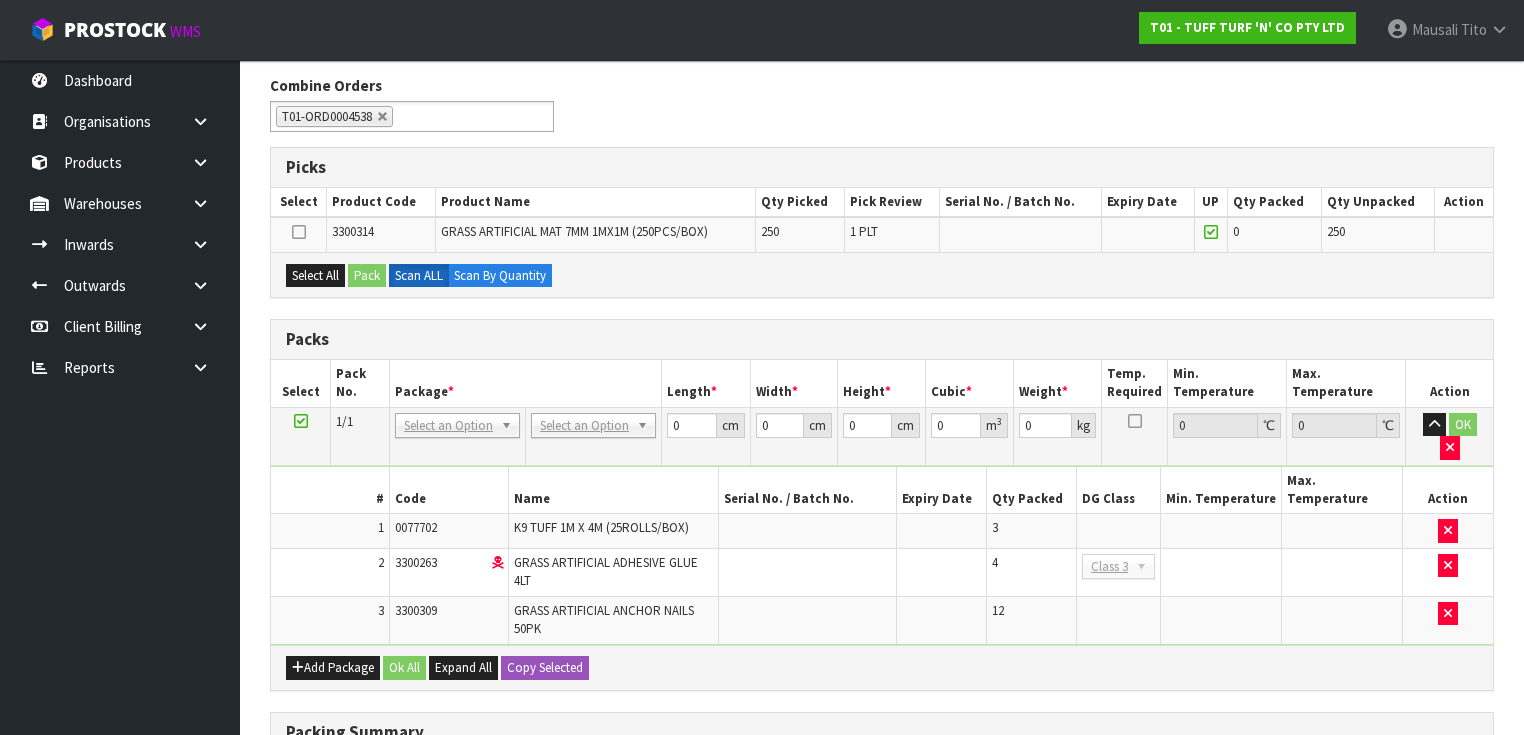 click at bounding box center (301, 421) 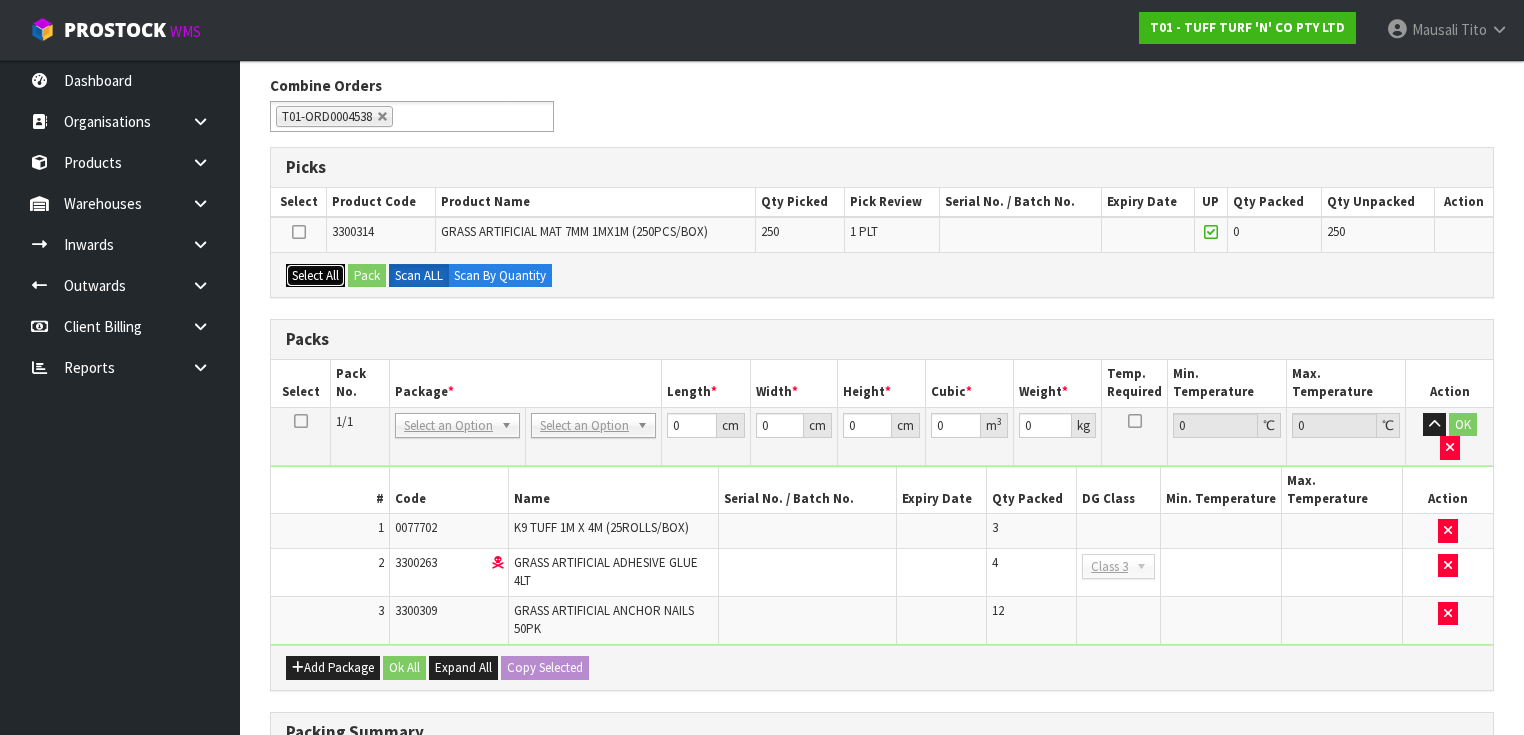 click on "Select All" at bounding box center (315, 276) 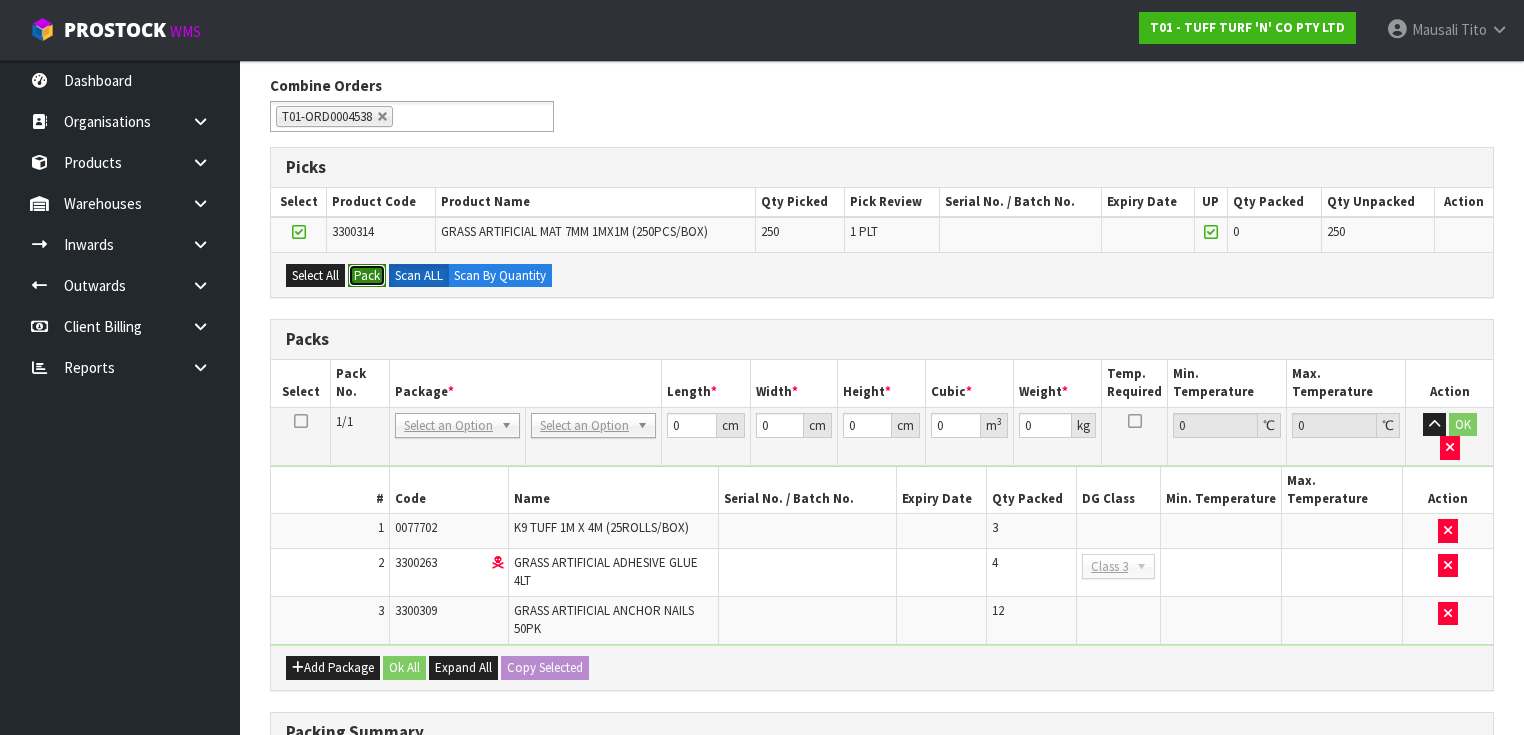 click on "Pack" at bounding box center [367, 276] 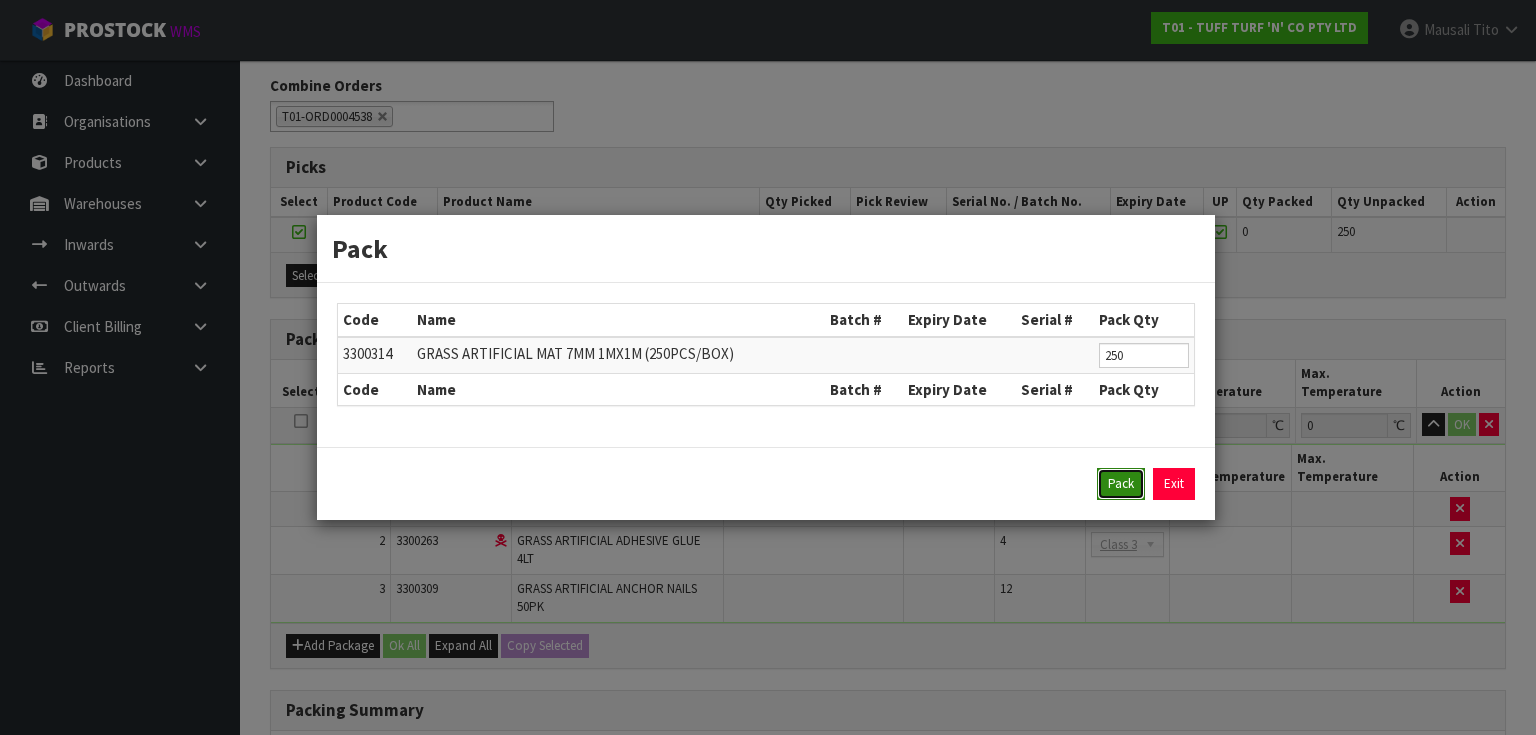 click on "Pack" at bounding box center [1121, 484] 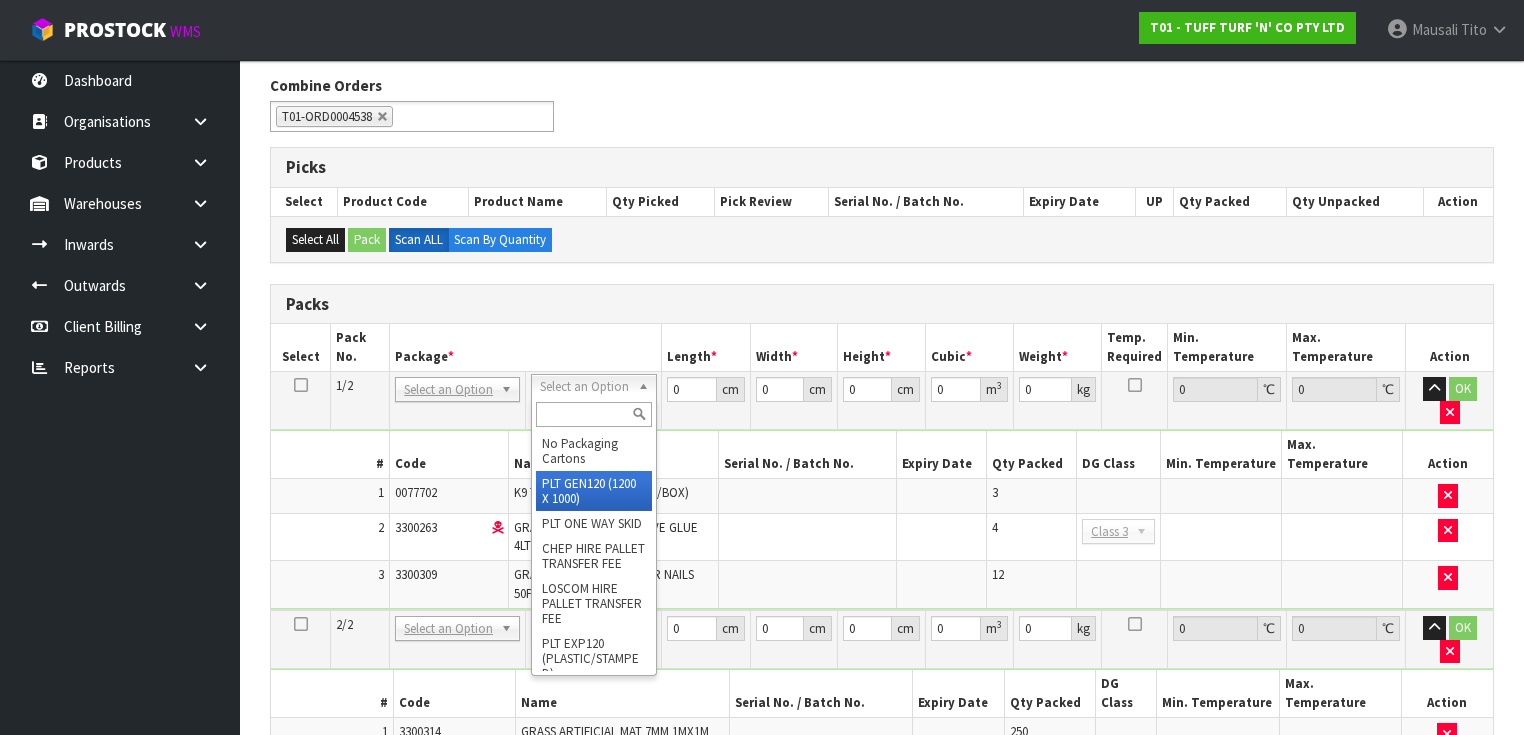 type on "120" 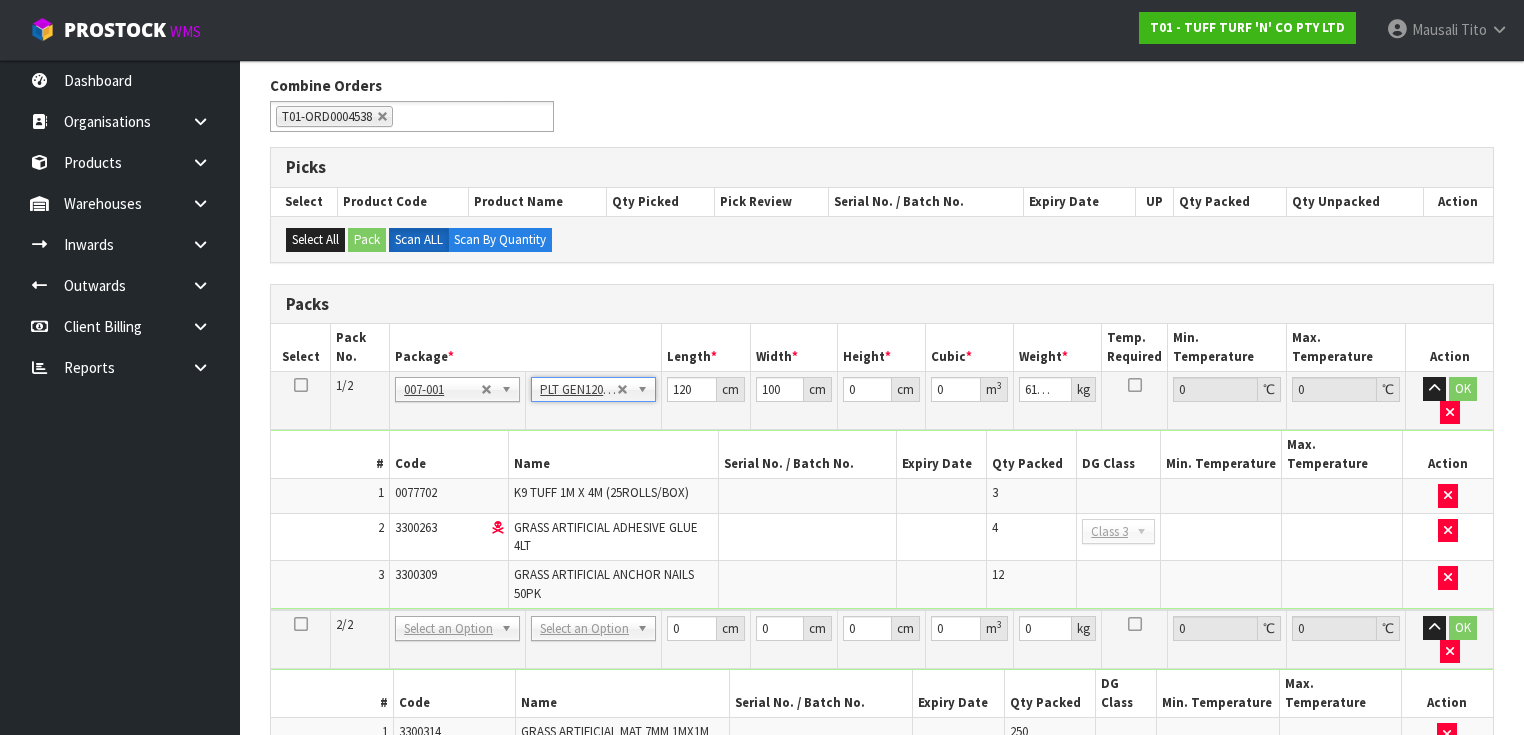 click on "No Packaging Cartons PLT GEN120 (1200 X 1000) PLT ONE WAY SKID CHEP HIRE PALLET TRANSFER FEE LOSCOM HIRE PALLET TRANSFER FEE PLT EXP120 (PLASTIC/STAMPED) PLT BESPOKE PLT UNIFORM RETURNABLE CWL PALLET PLT TUFF1000 (1000 X 450) PLT VAL400 (400 X 400) RETURNABLE CLIENT PALLET PLT OLP 915 (915 X 465) PLT OLP 580 (580 X 400) CHEP HIRE PALLET ACCOUNT FEE PER WEEK OUTWARD HDLG FCL 20FT LOOSE STOCK BASE RATE OUTWARD HDLG FCL 40FT LOOSE STOCK BASE RATE OUTWARD HDLG FCL 20FT PALLET ONLY BASE RATE OUTWARD HDLG FCL 40FT PALLET ONLY BASE RATE CTN OC (OCCASIONAL) CTN0 - (000-0NI) 190 X 150 X 155 CTN00 - (000-00NI) 154 X 142 X 102 CTN1 - (000-01NI) 255 X 205 X 150 CTN2 - (000-02NI) 250 X 250 X 200 CTN3 - (000-03NI) 340 X 255 X 305 CTN4 - (000-04NI) 405 X 255 X 255 CTN5 - (000-05NI) 430 X 330 X 255 CTN6 - (000-06NI) 455 X 305 X 305 CTN7 - (000-07NI) 455 X 455 X 350 CTN8 - (000-08NI) 510 X 380 X 280 CTN9 - (000-09NI) 510 X 380 X 585 CTN9 AC30C - (000-9NI30C) 511 X 380 X 585 CTN10 - (000-10NI) 610 X 290 X 290 PLYBOARD" at bounding box center (594, 639) 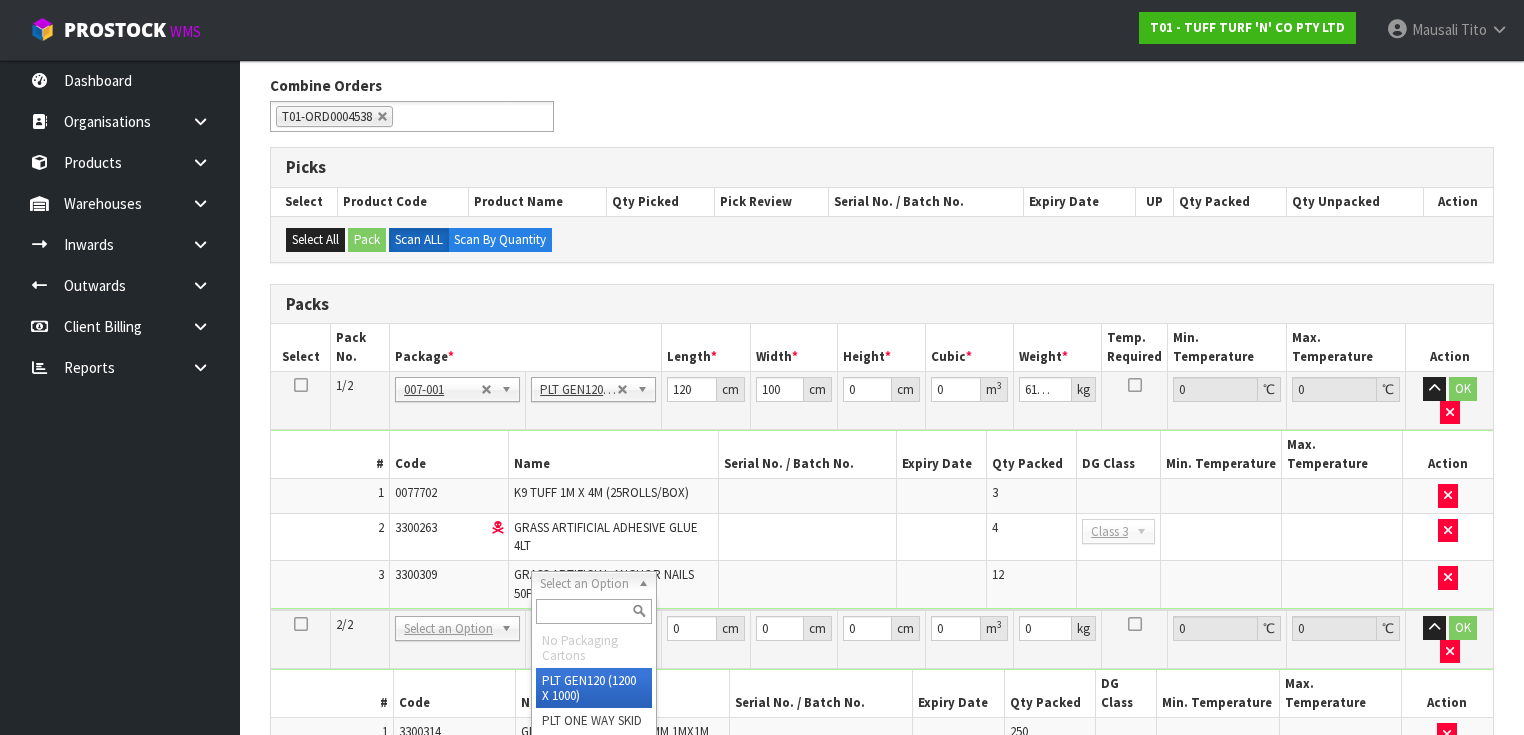 click at bounding box center [593, 611] 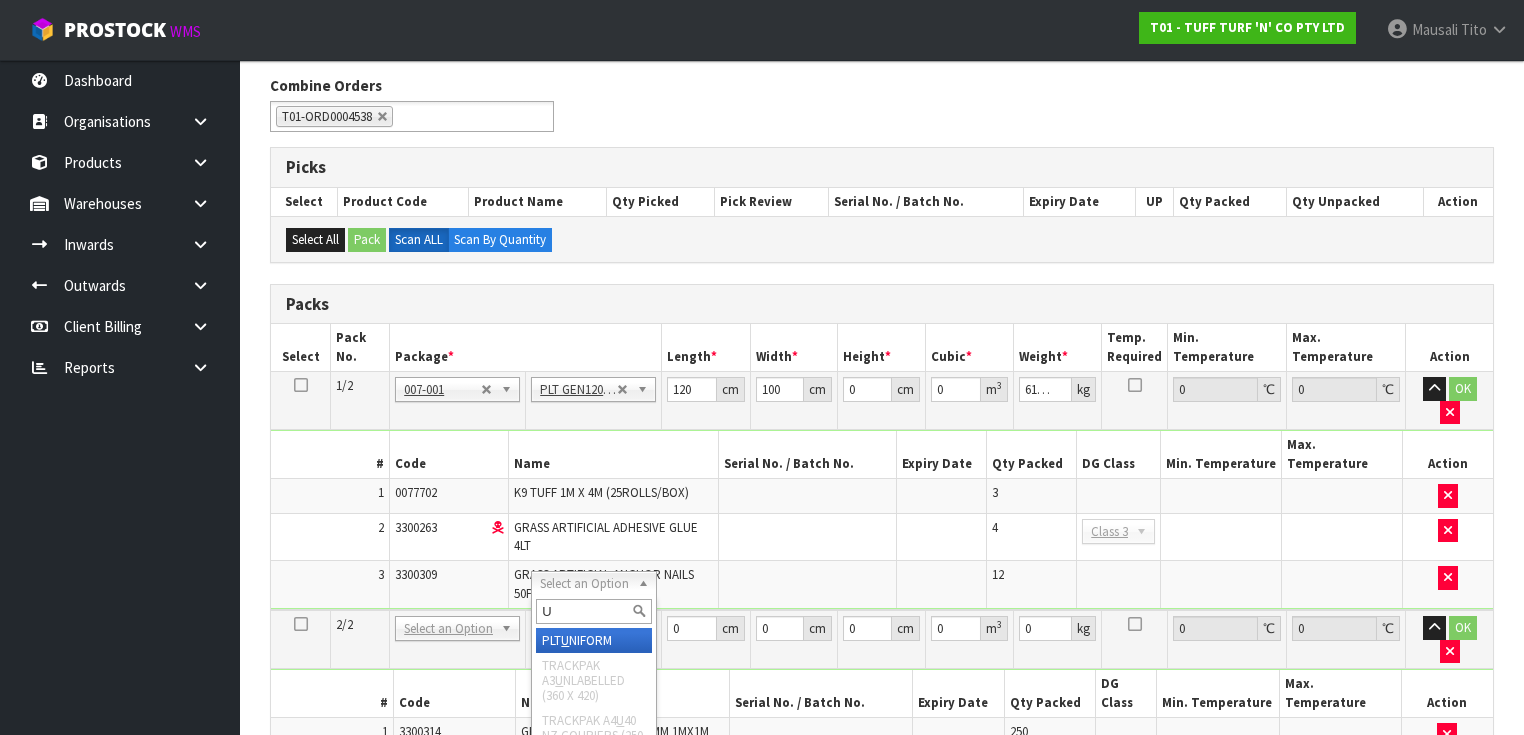 type on "U" 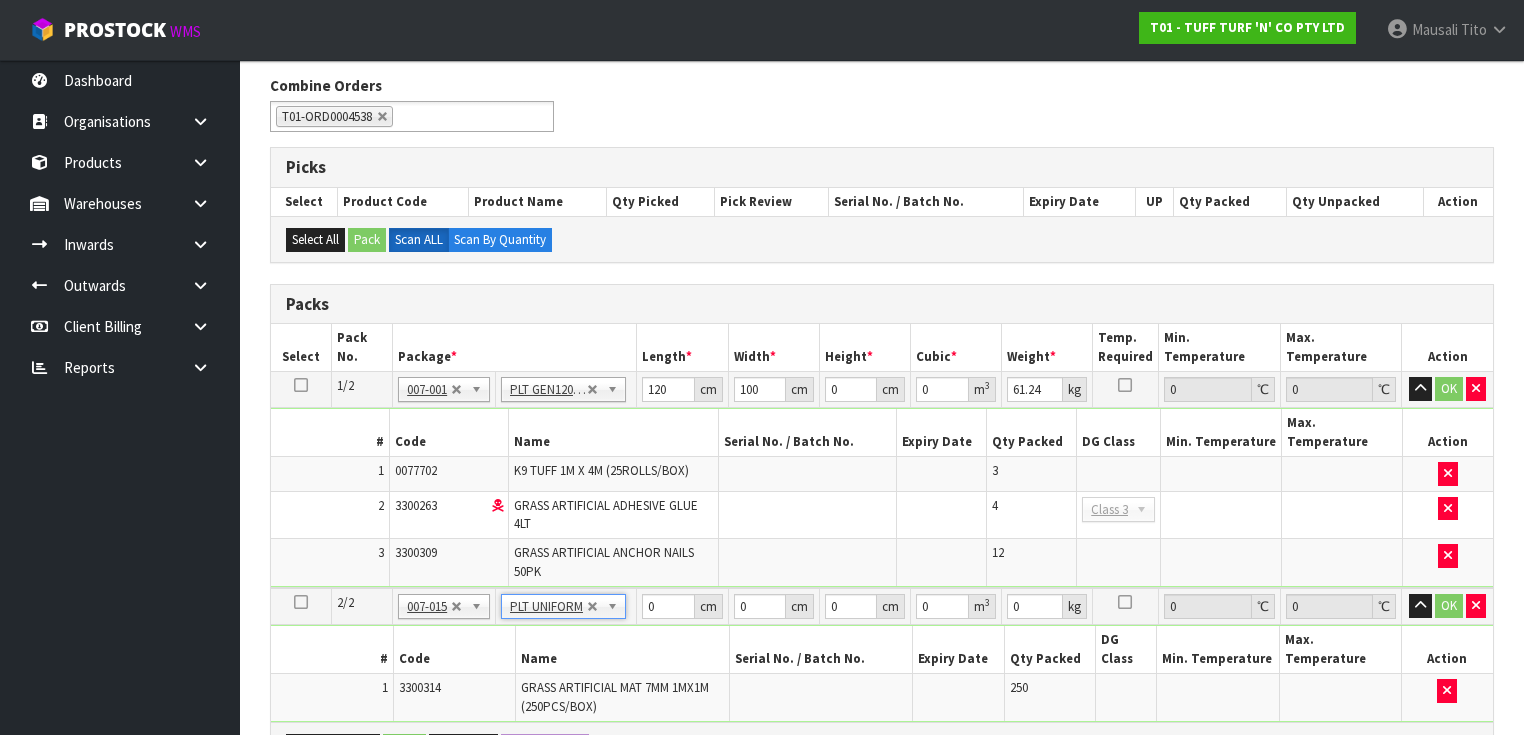 type on "222" 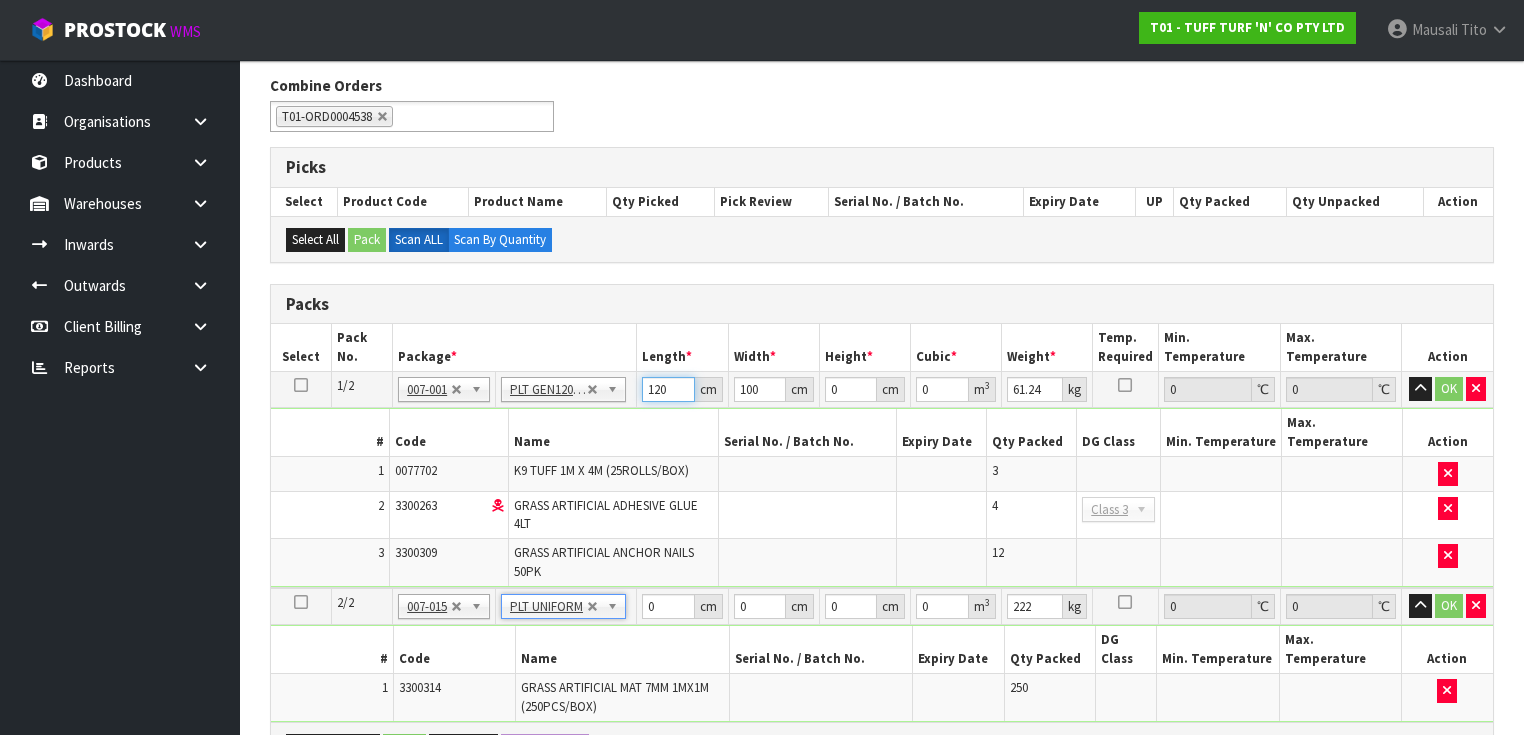drag, startPoint x: 668, startPoint y: 390, endPoint x: 617, endPoint y: 391, distance: 51.009804 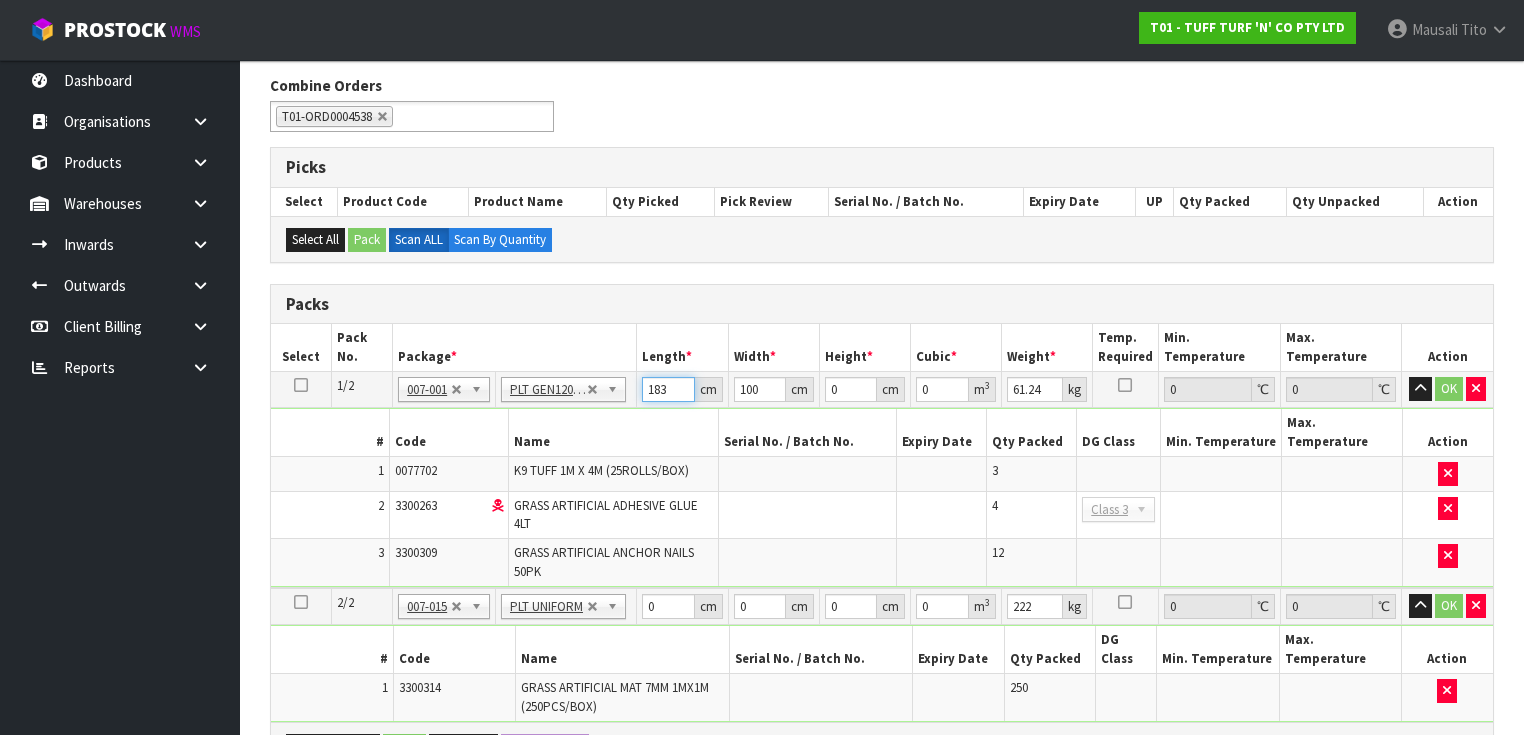 type on "183" 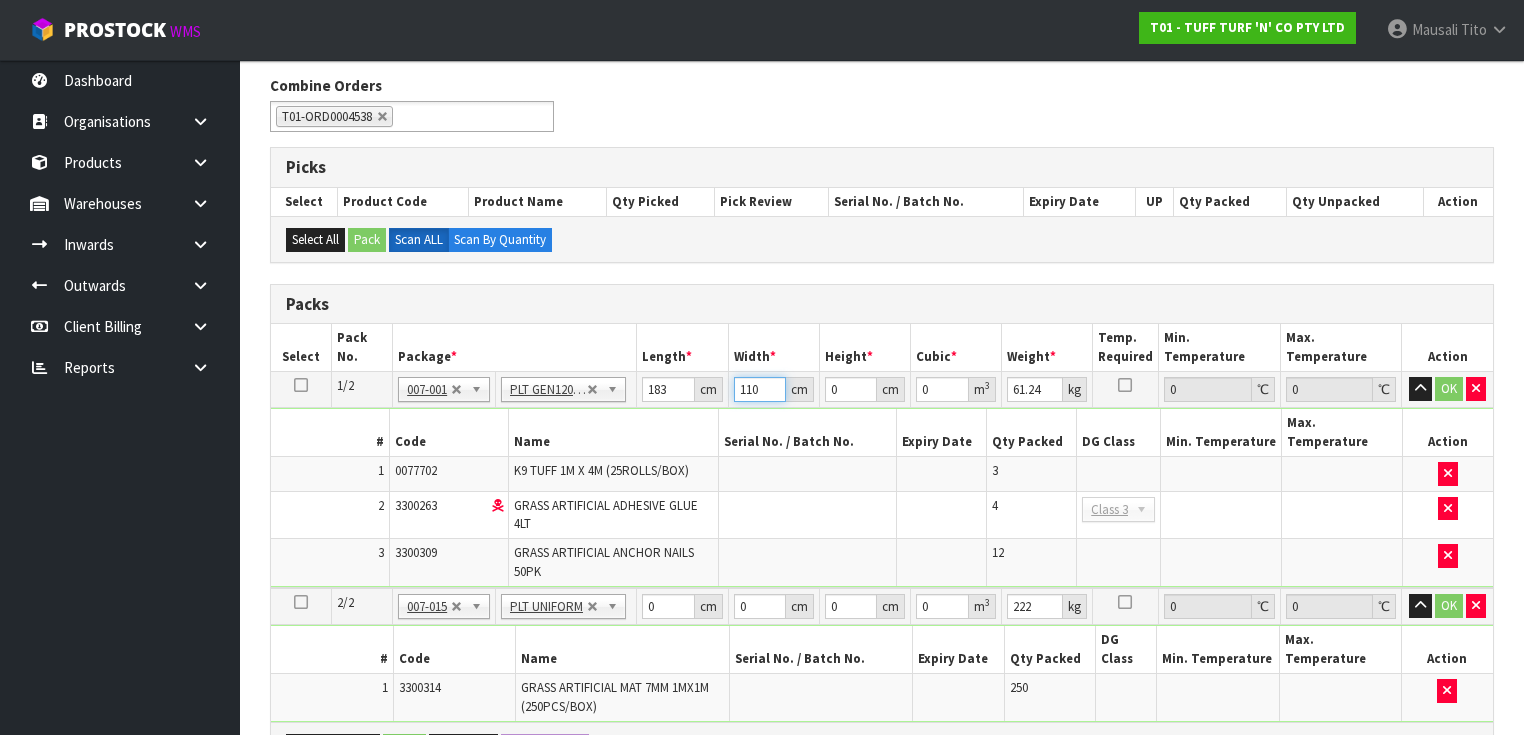 type on "110" 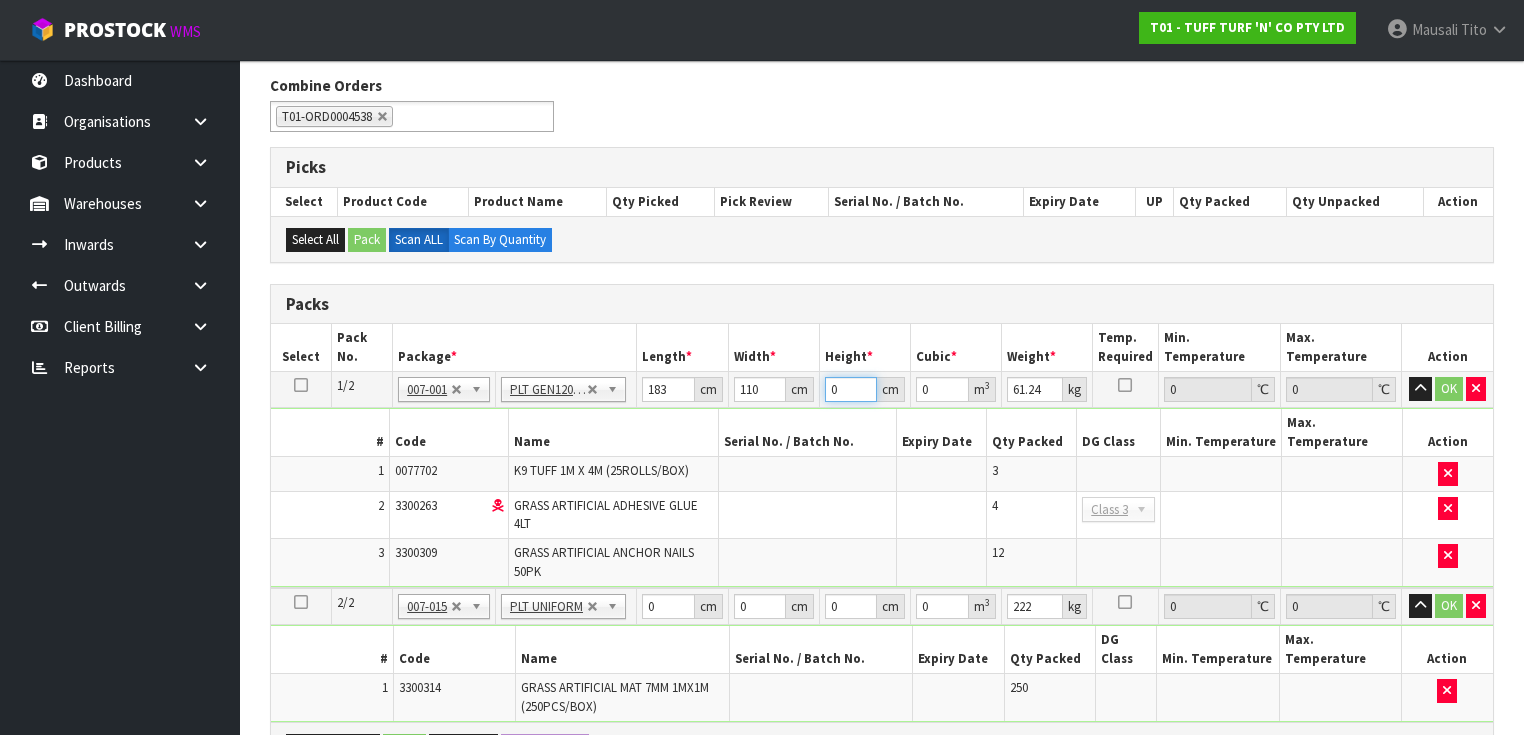 type on "5" 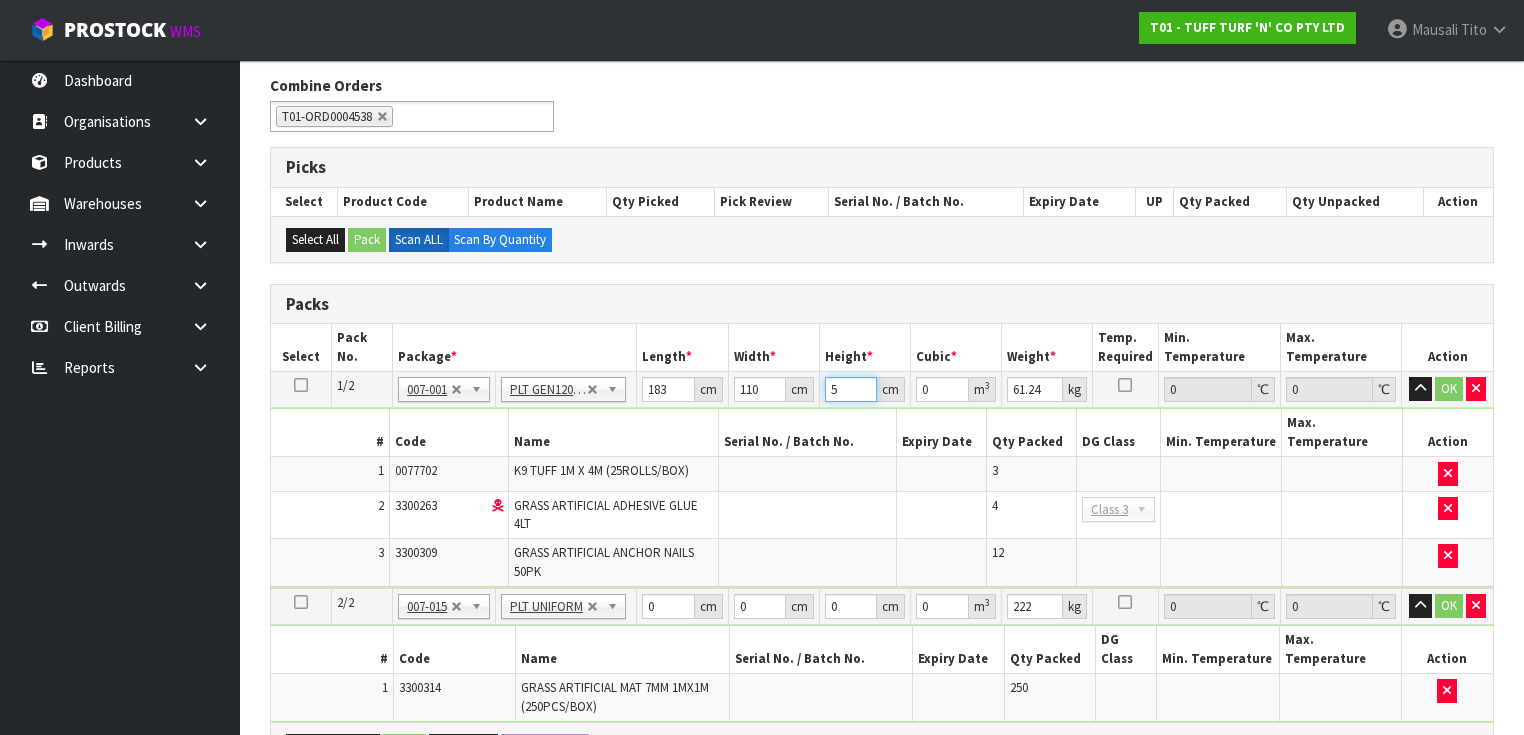 type on "0.10065" 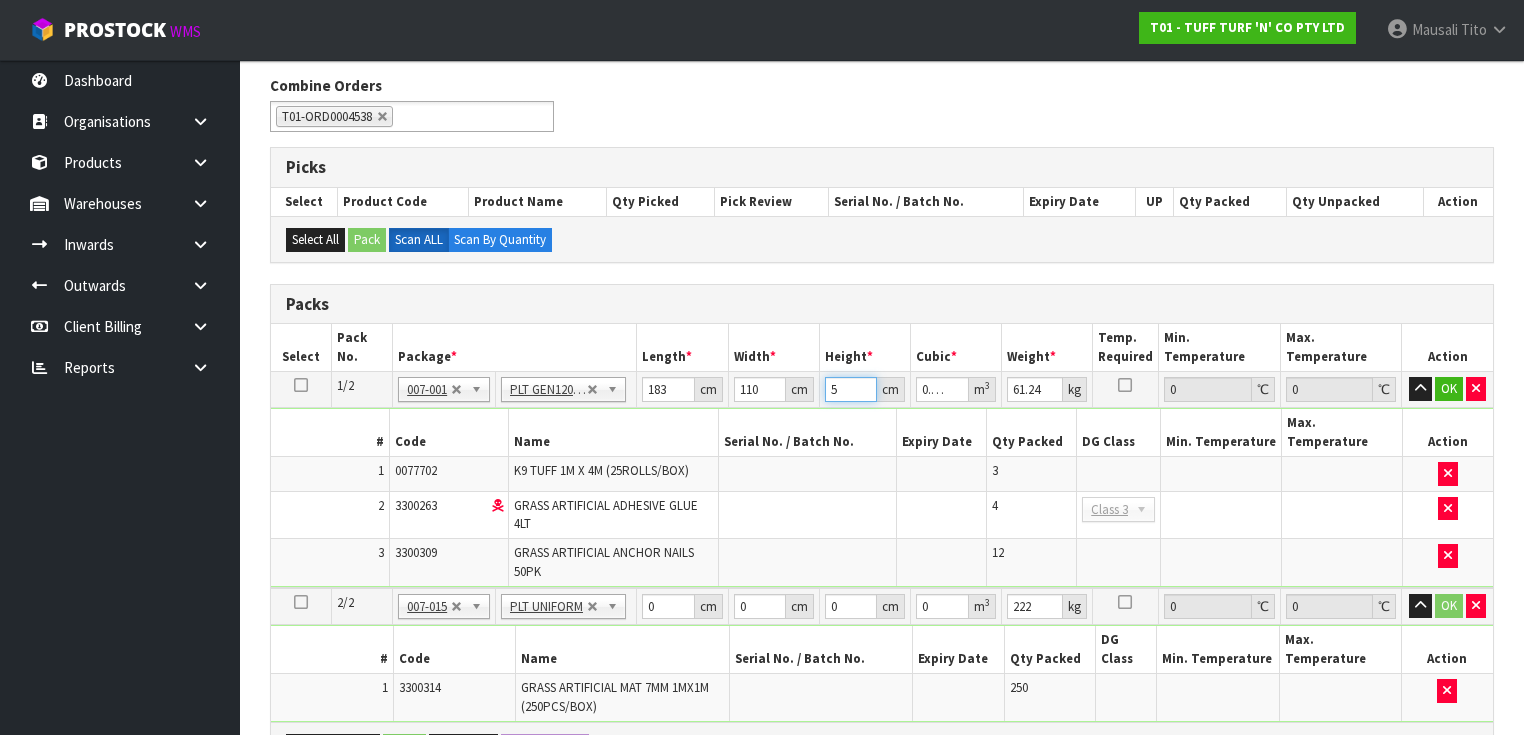 type on "51" 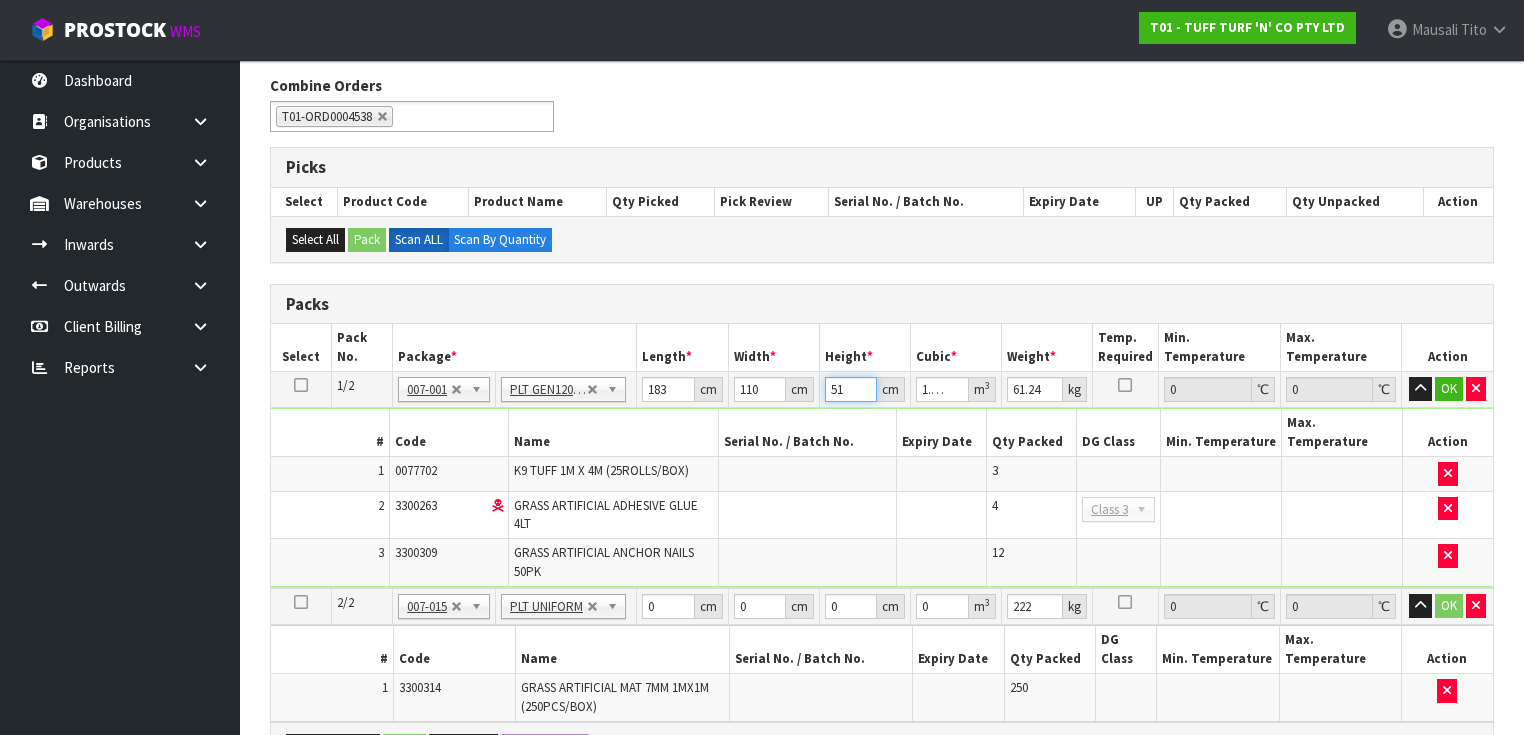type on "51" 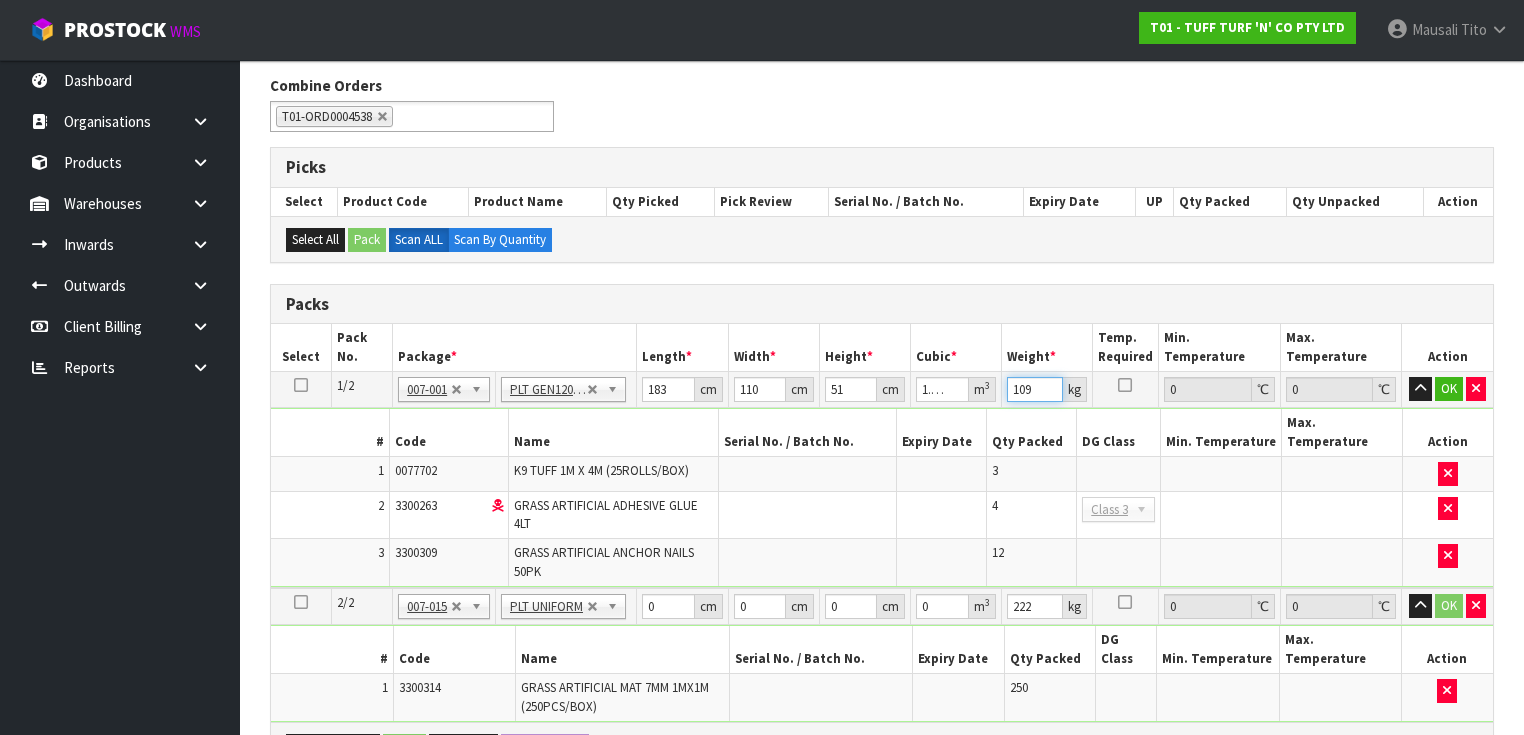 type on "109" 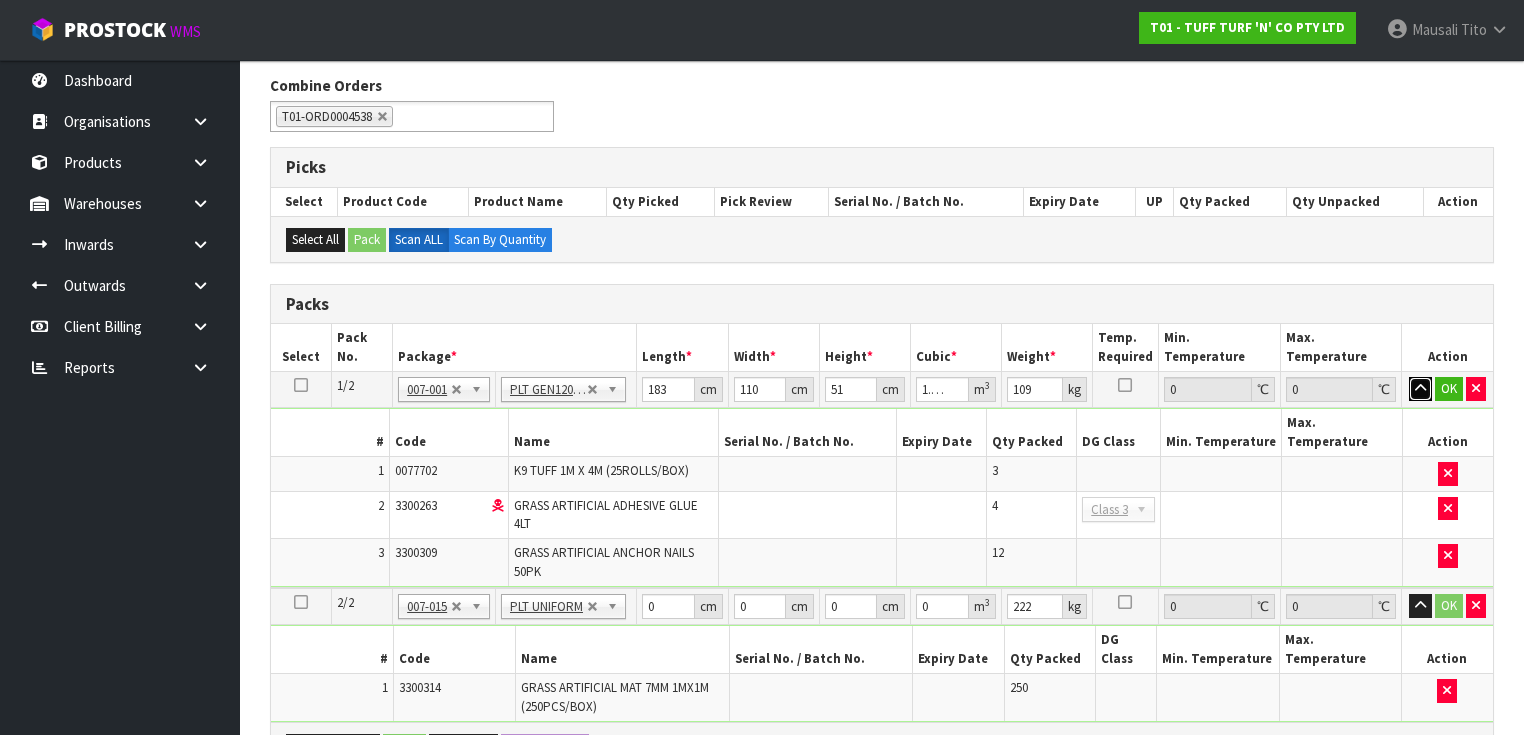 type 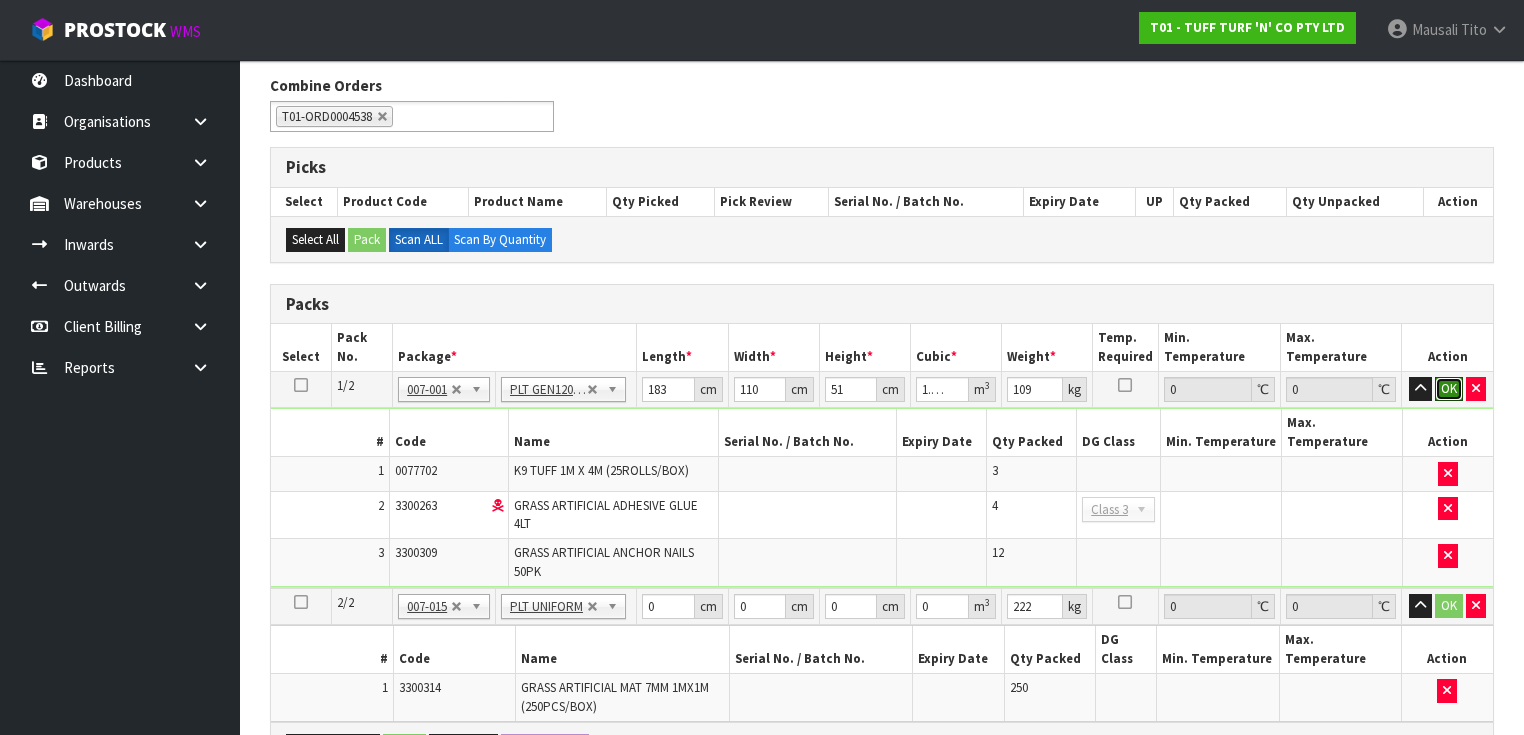 type 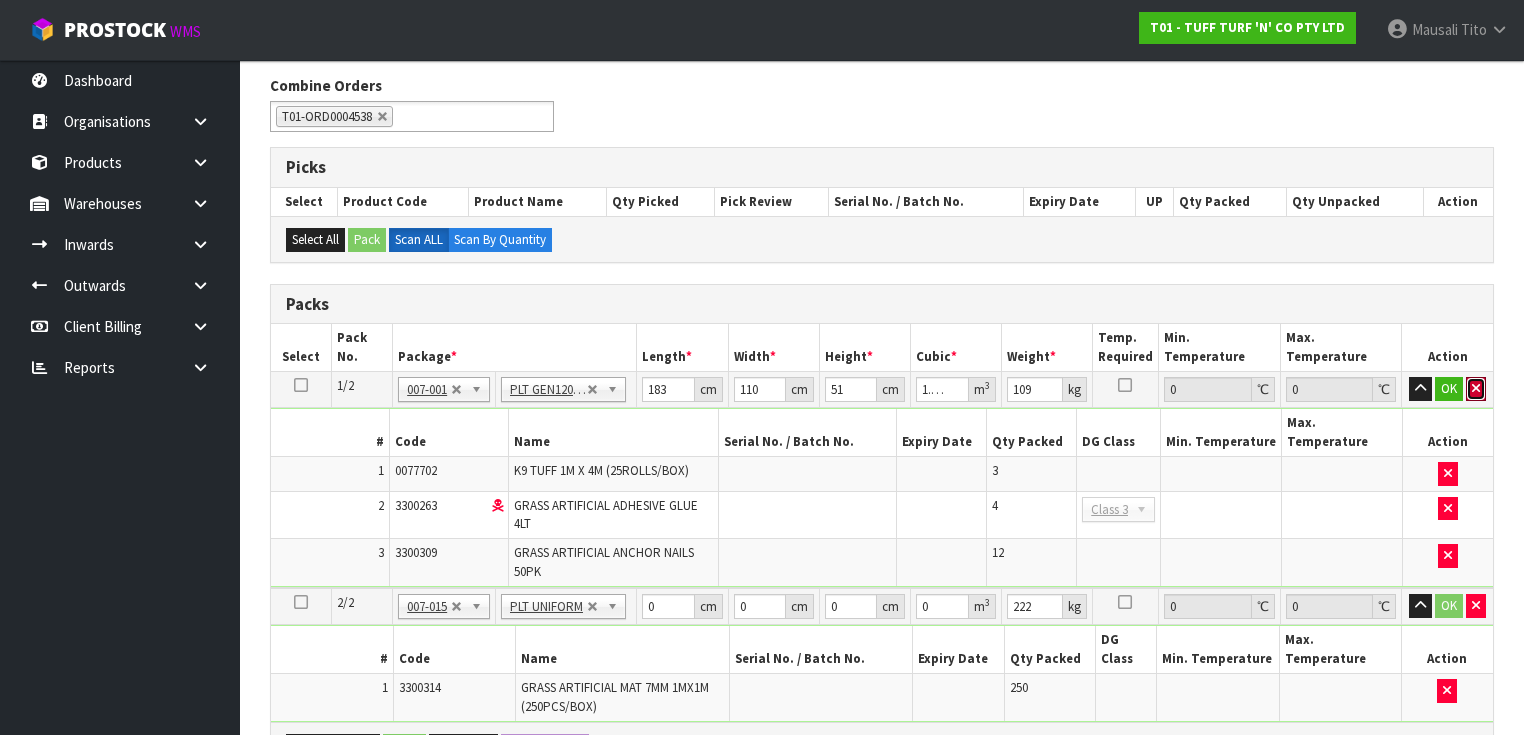 type 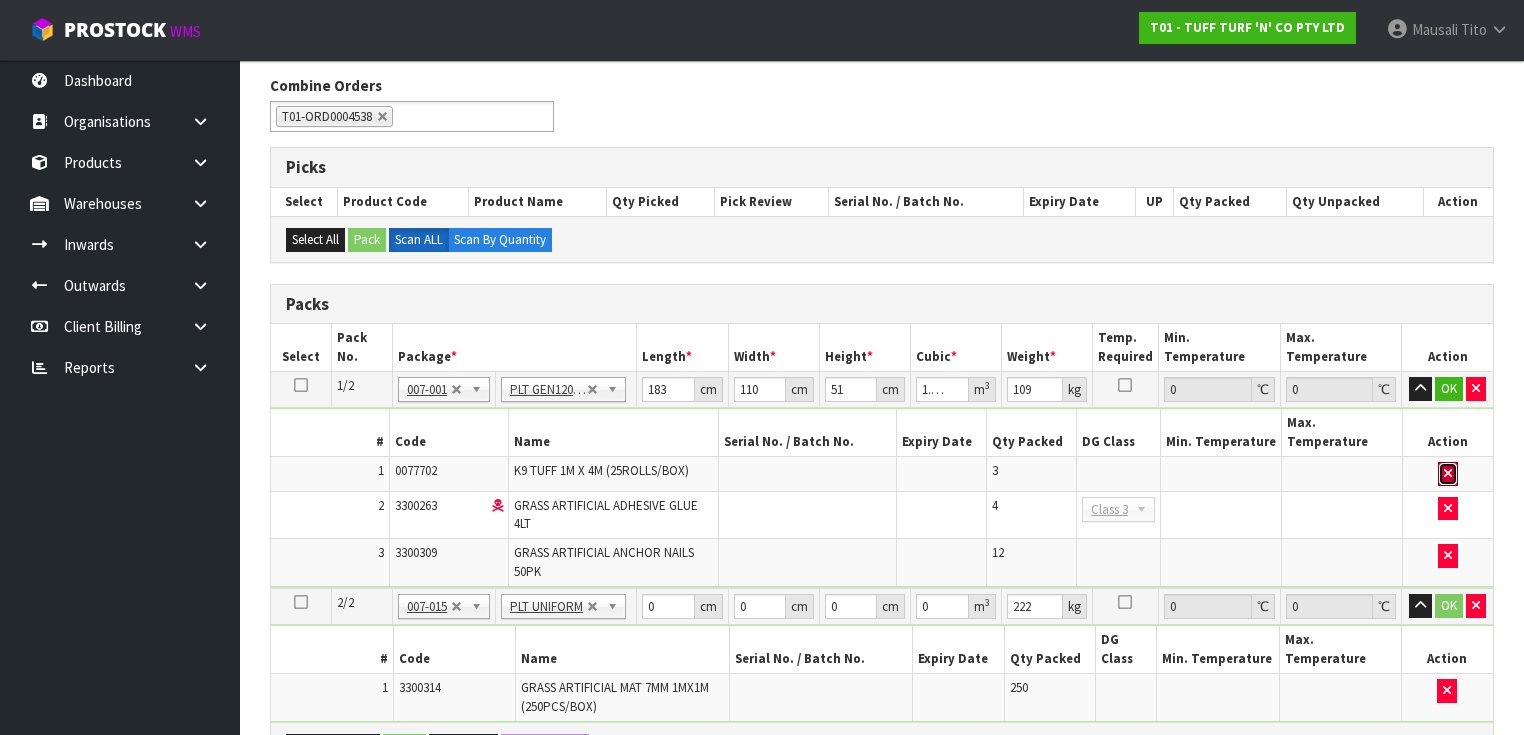 type 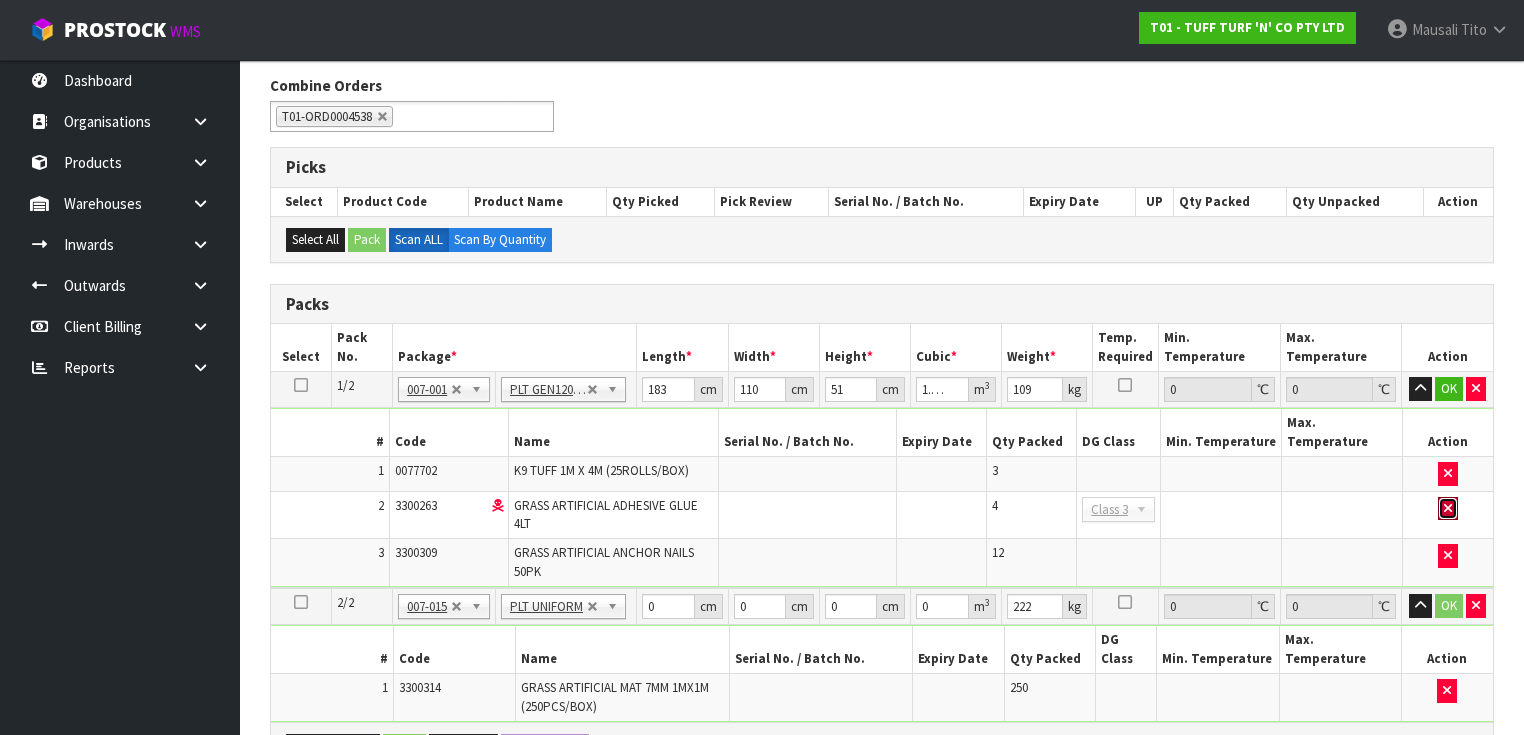 type 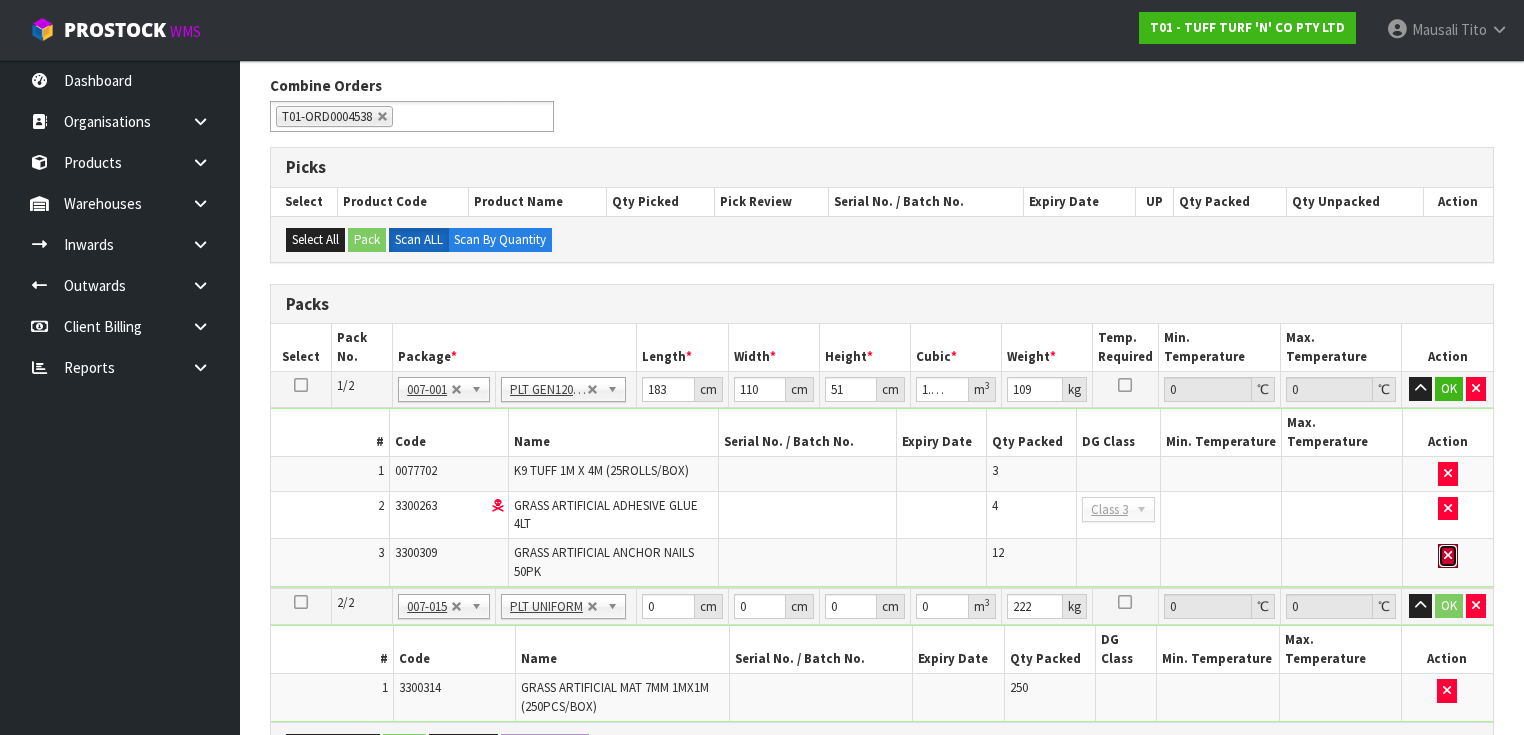 type 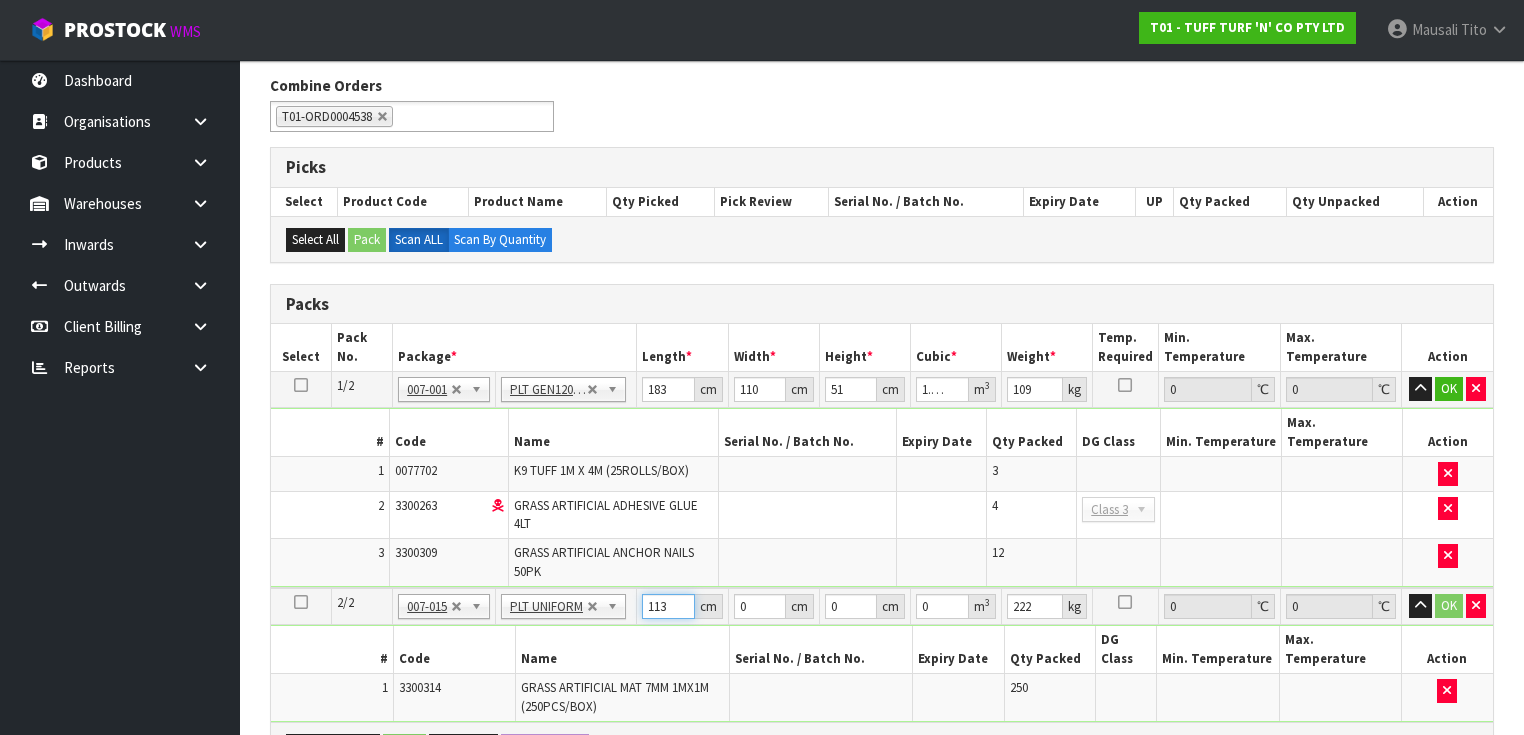 type on "113" 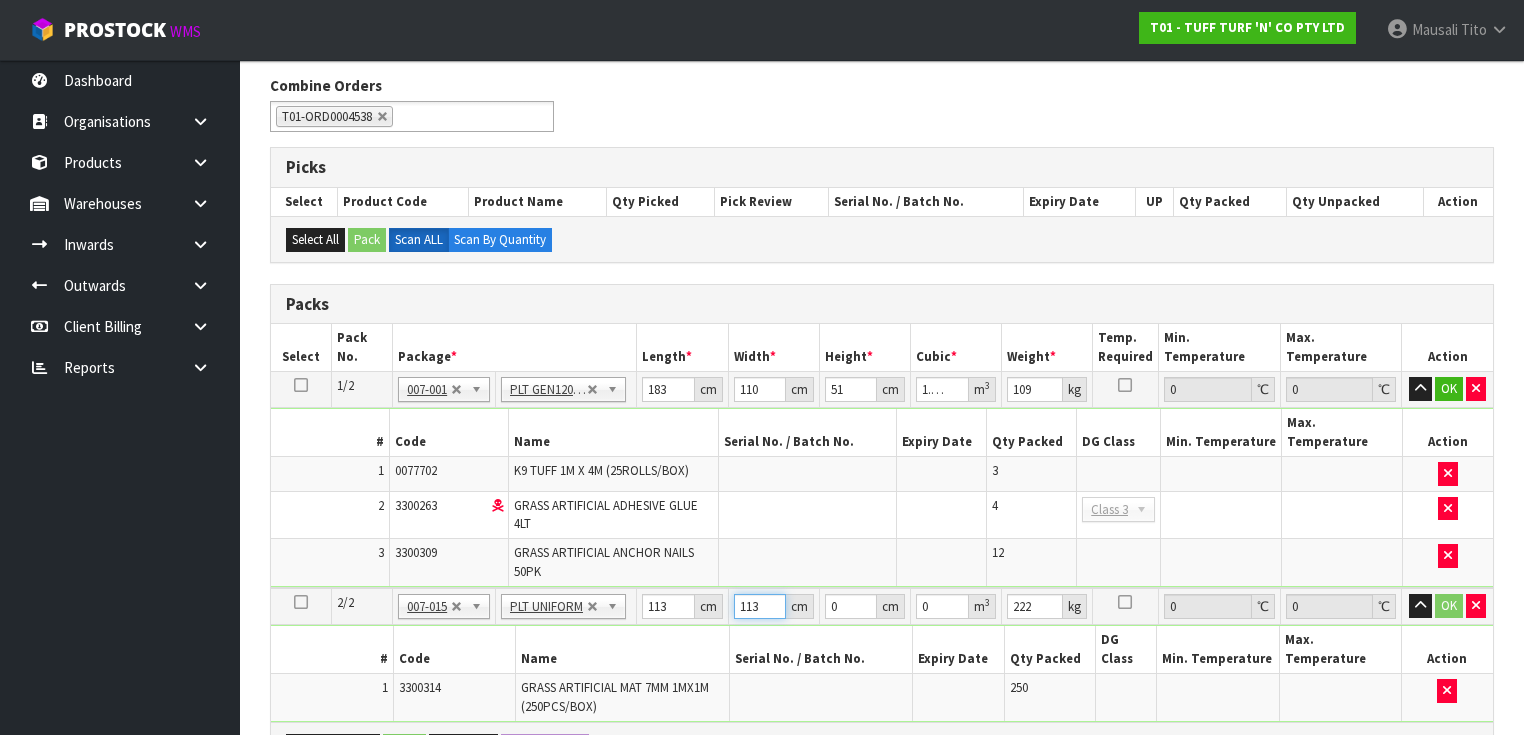 type 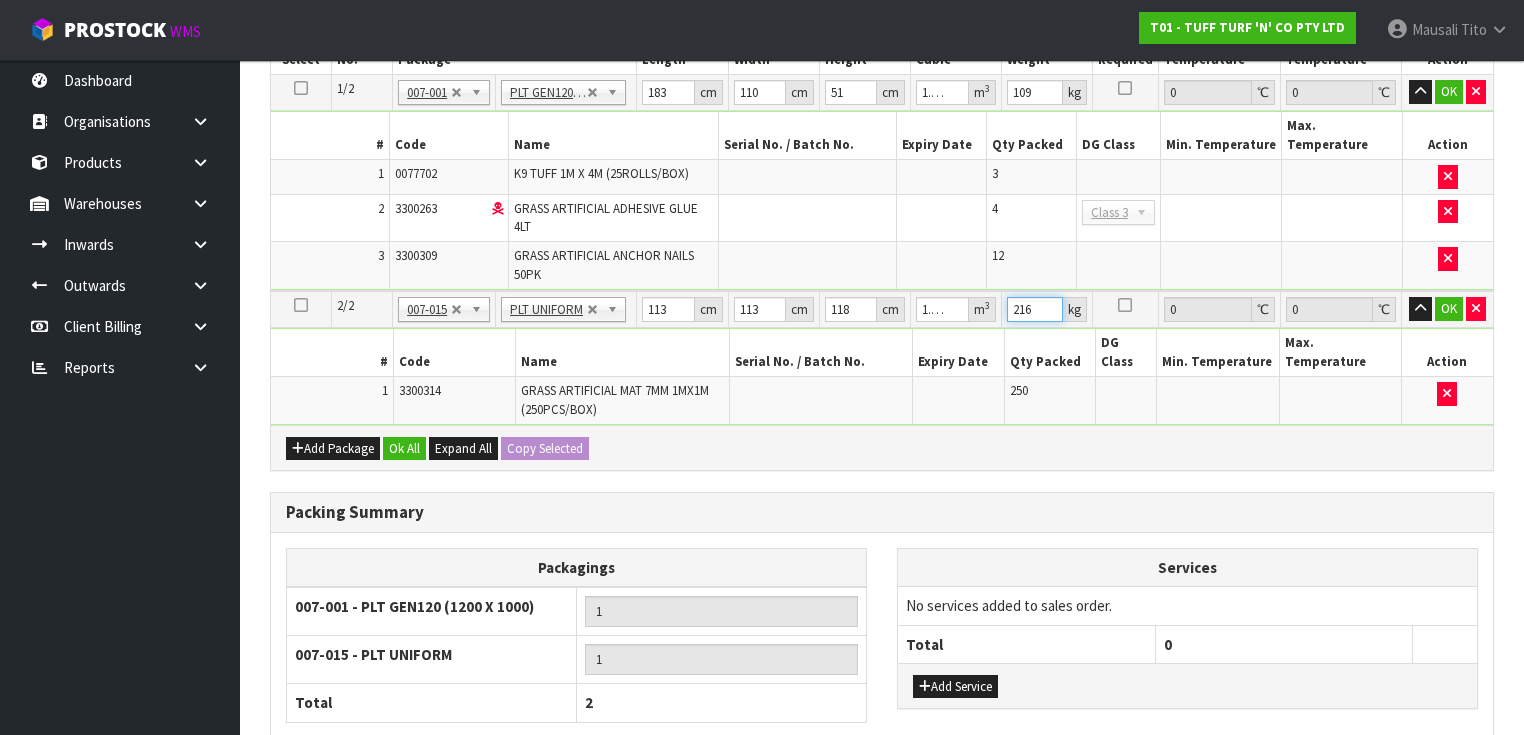 scroll, scrollTop: 640, scrollLeft: 0, axis: vertical 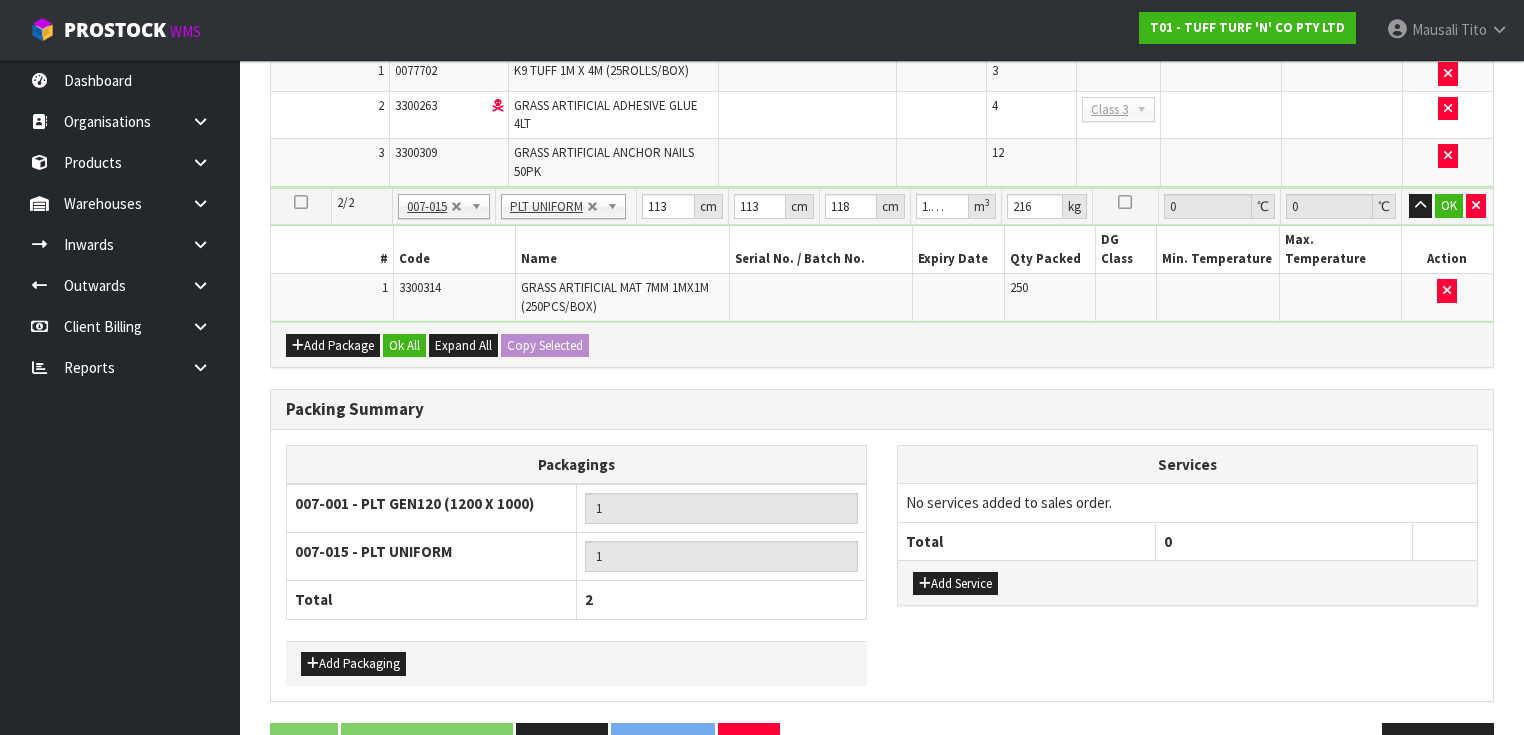click on "Add Package
Ok All
Expand All
Copy Selected" at bounding box center (882, 344) 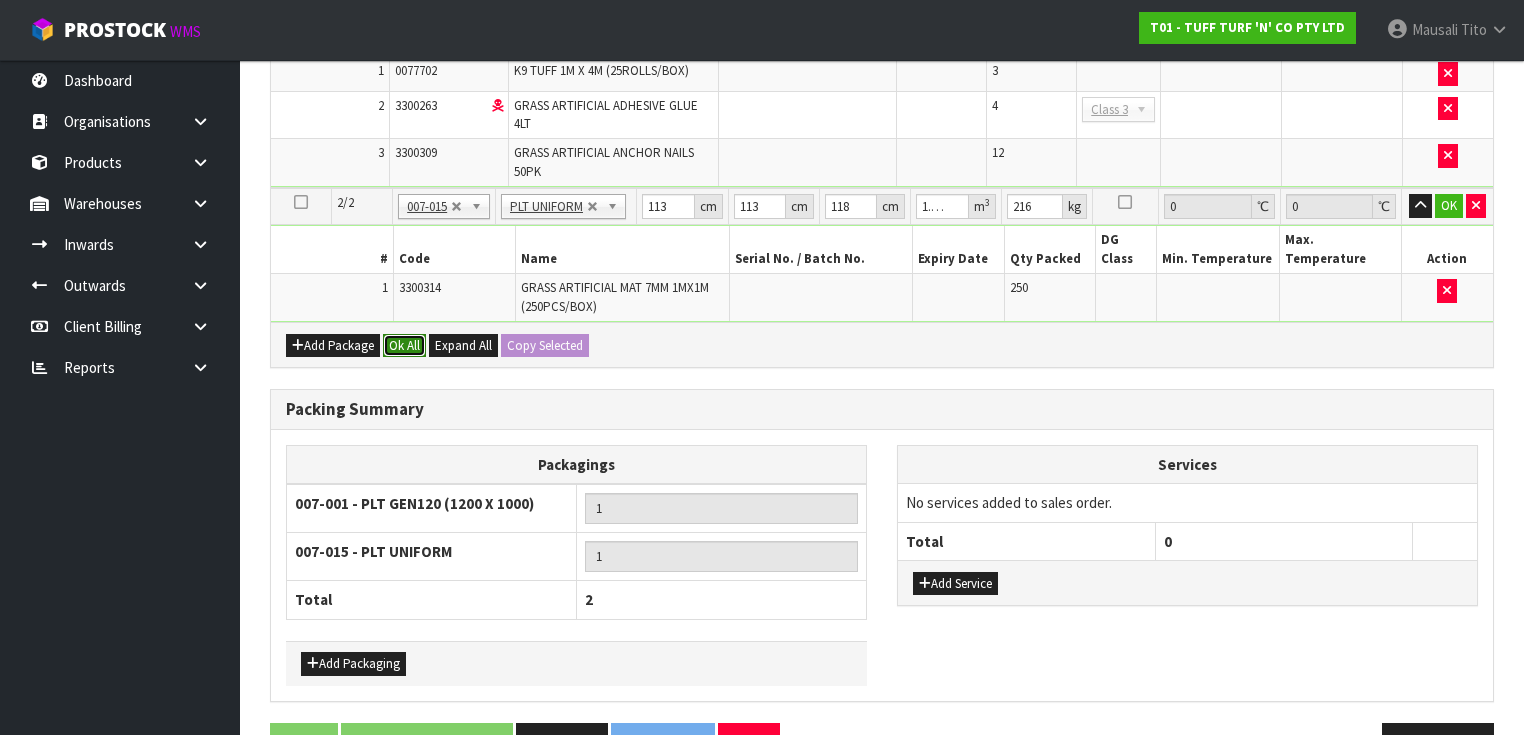 click on "Ok All" at bounding box center (404, 346) 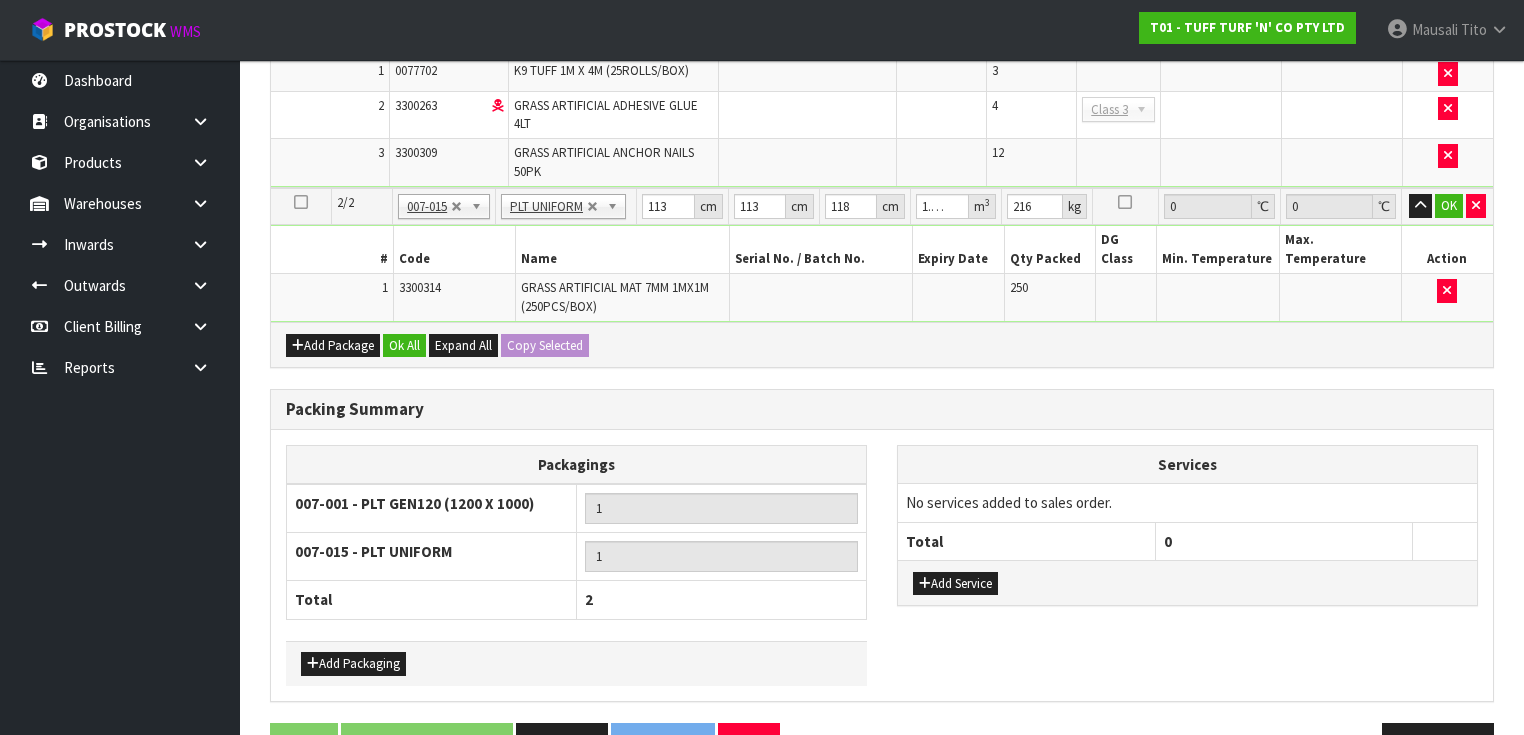 scroll, scrollTop: 637, scrollLeft: 0, axis: vertical 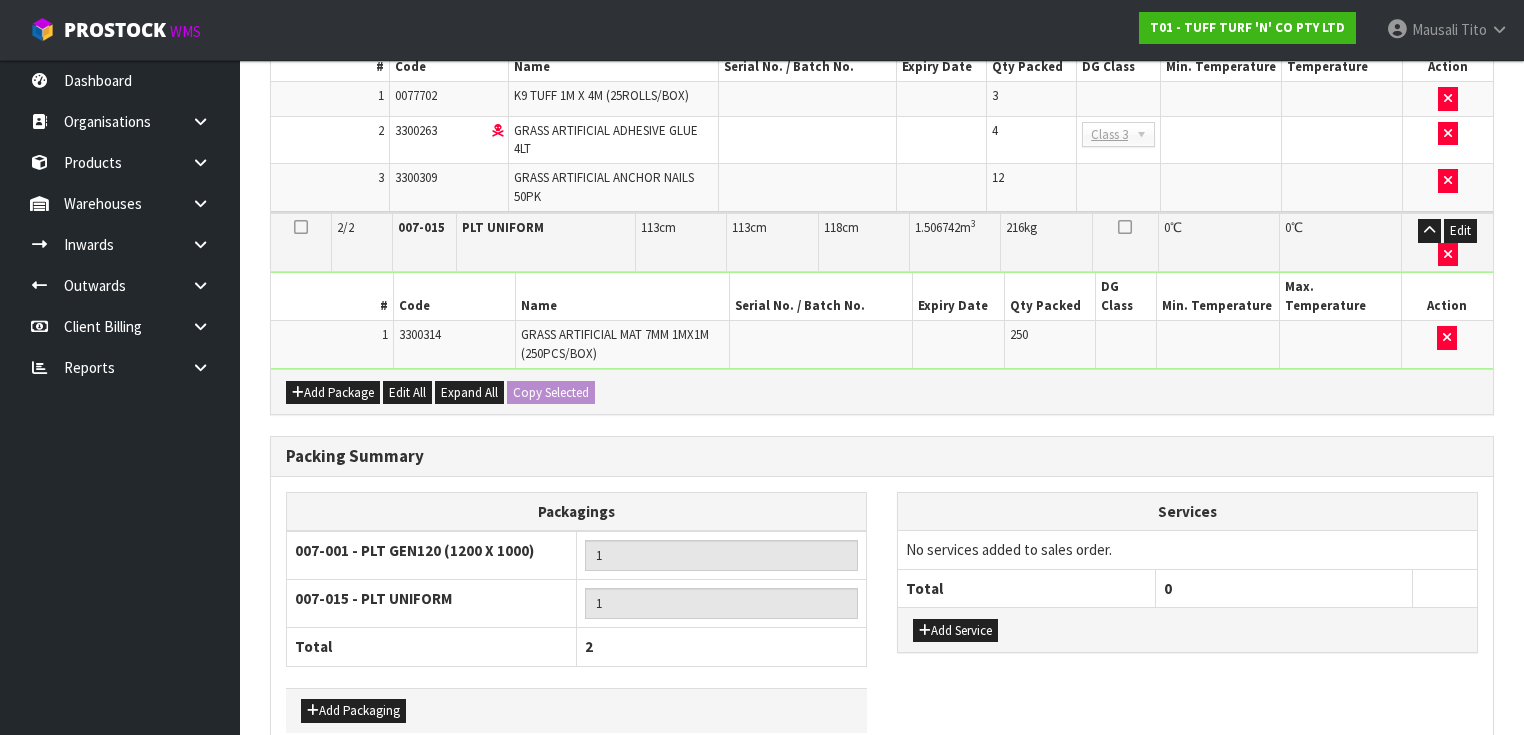 click on "Save & Confirm Packs" at bounding box center (427, 791) 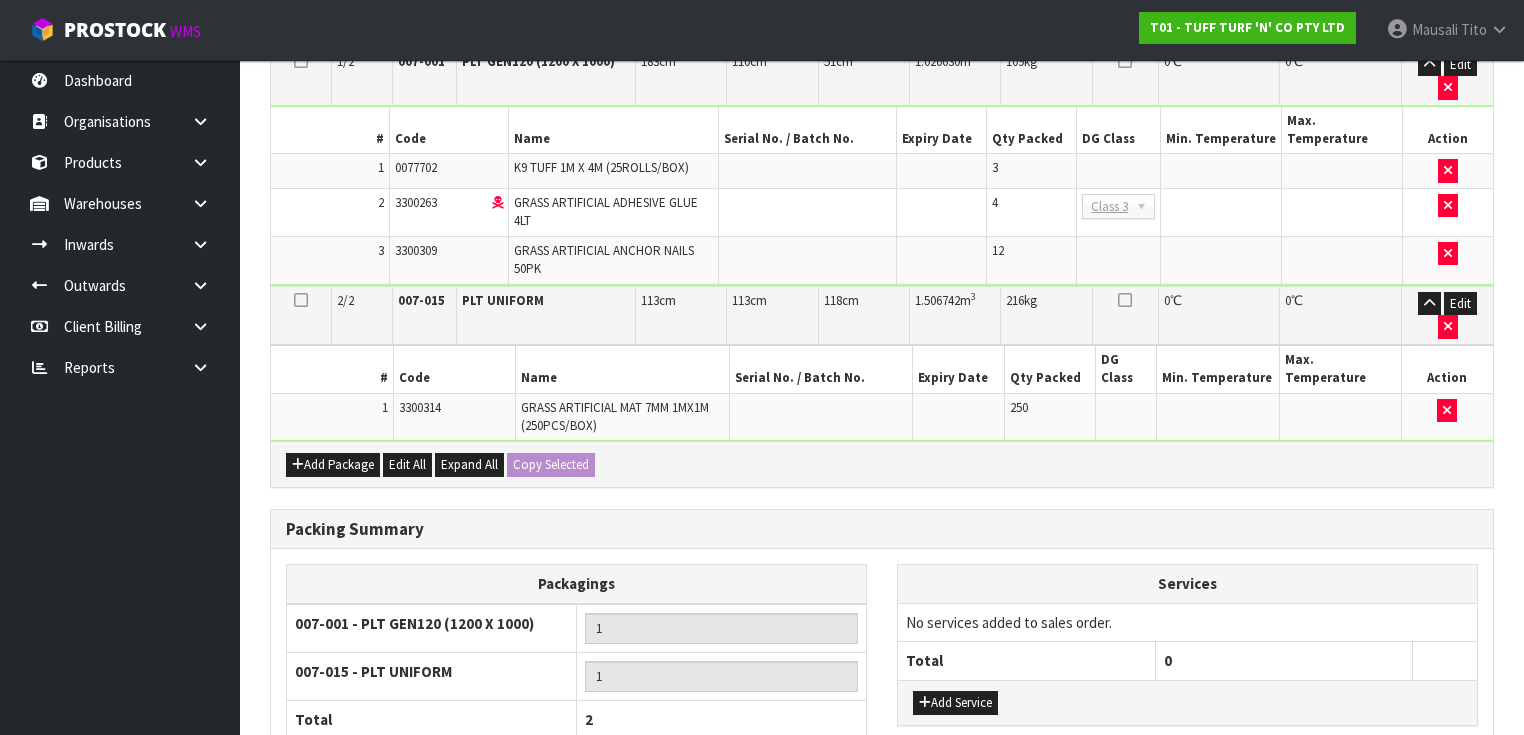 scroll, scrollTop: 0, scrollLeft: 0, axis: both 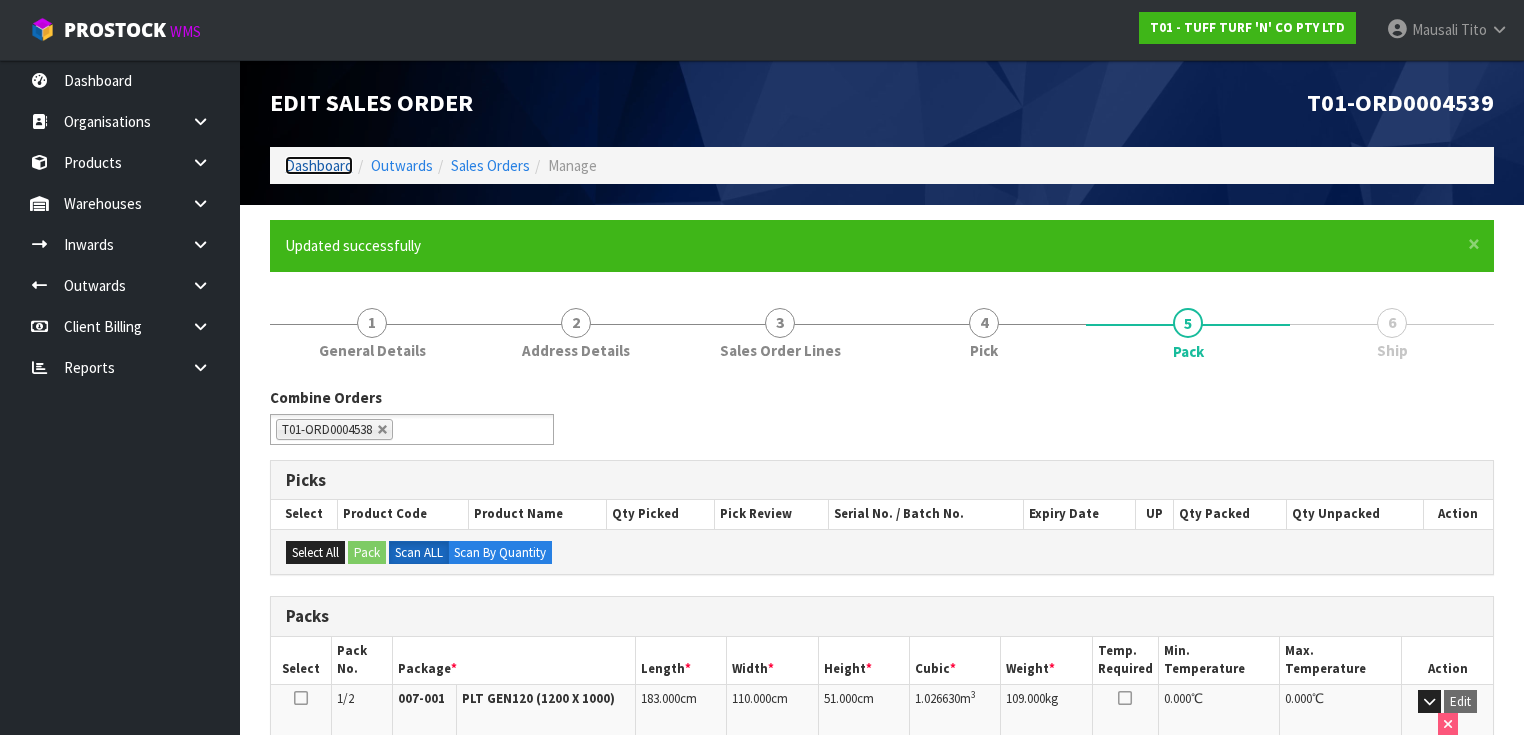 click on "Dashboard" at bounding box center (319, 165) 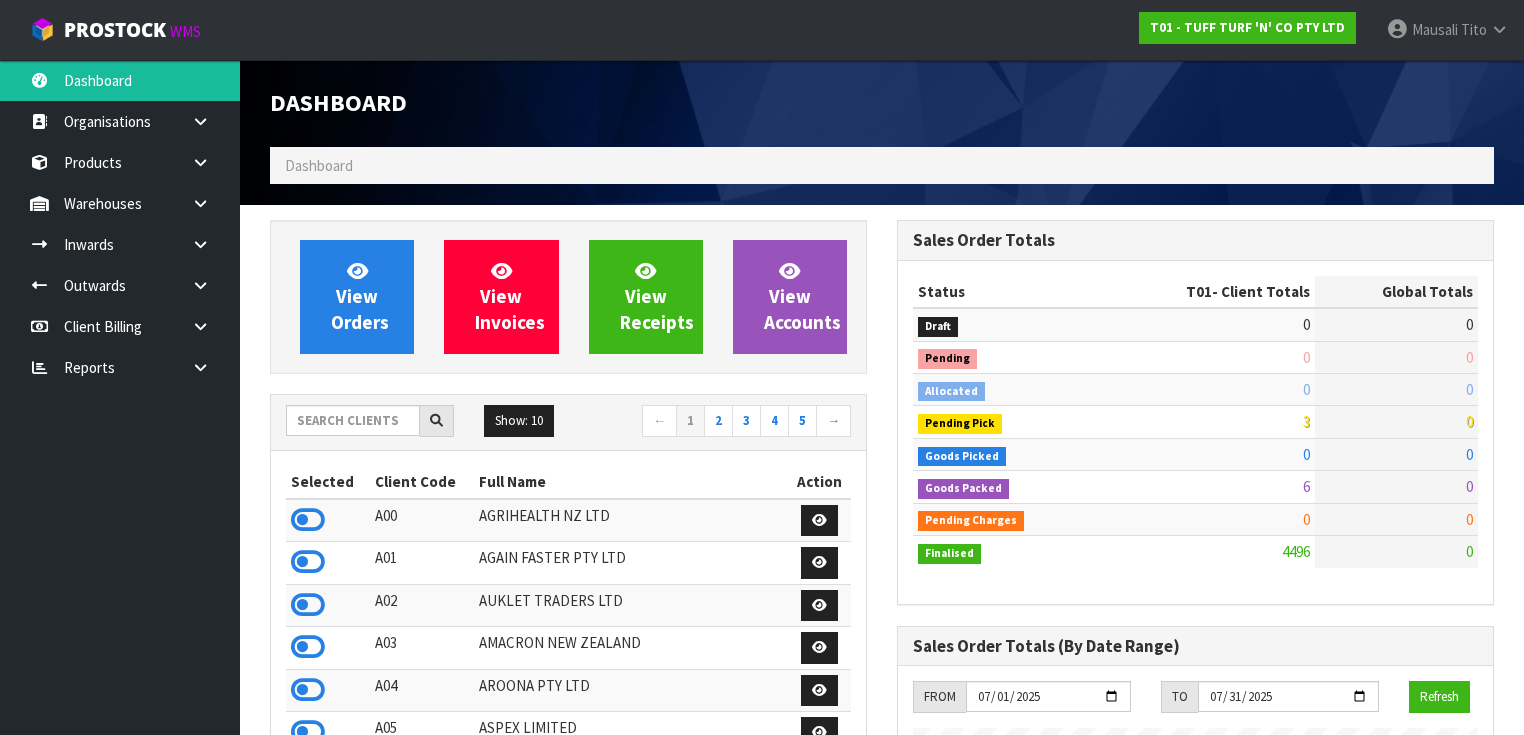 scroll, scrollTop: 998448, scrollLeft: 999372, axis: both 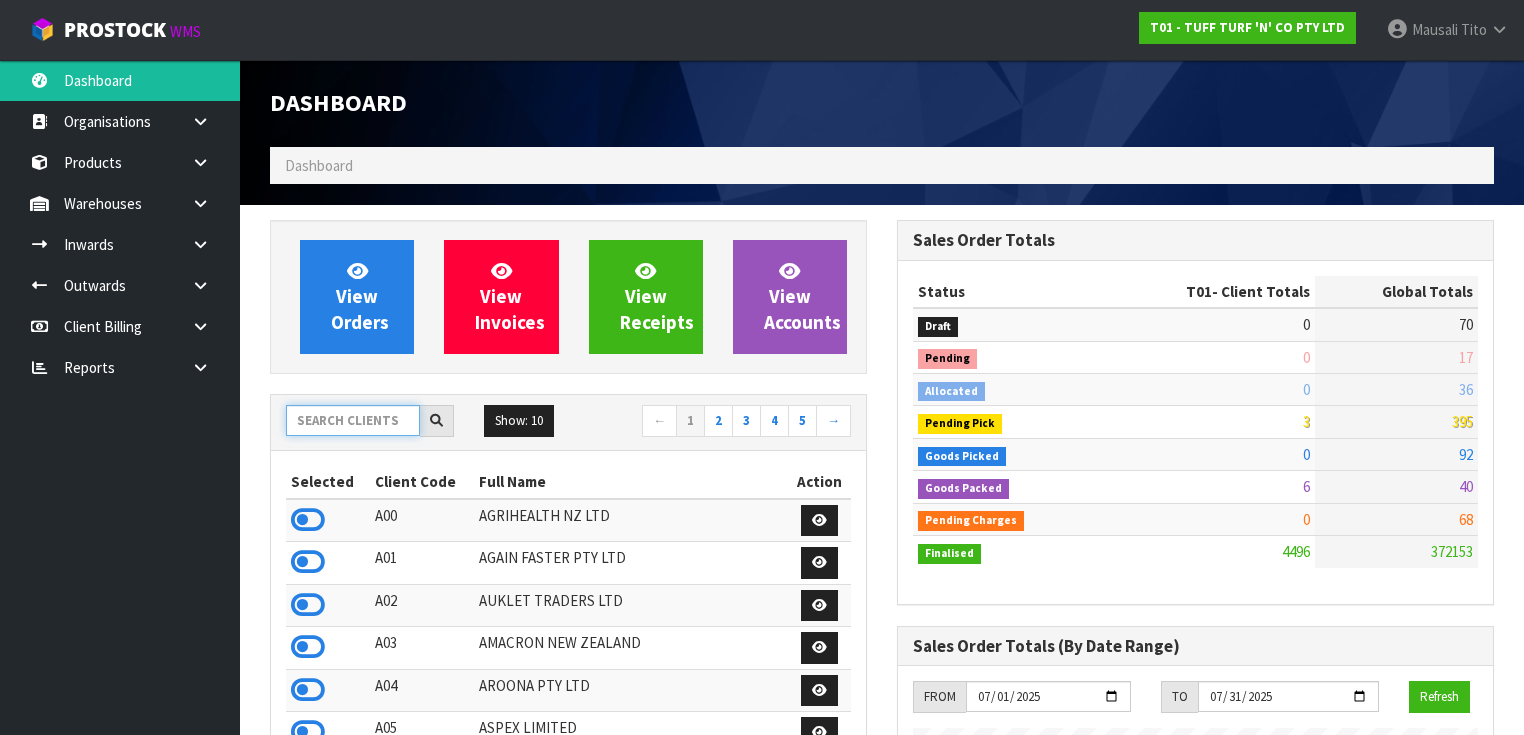 click at bounding box center [353, 420] 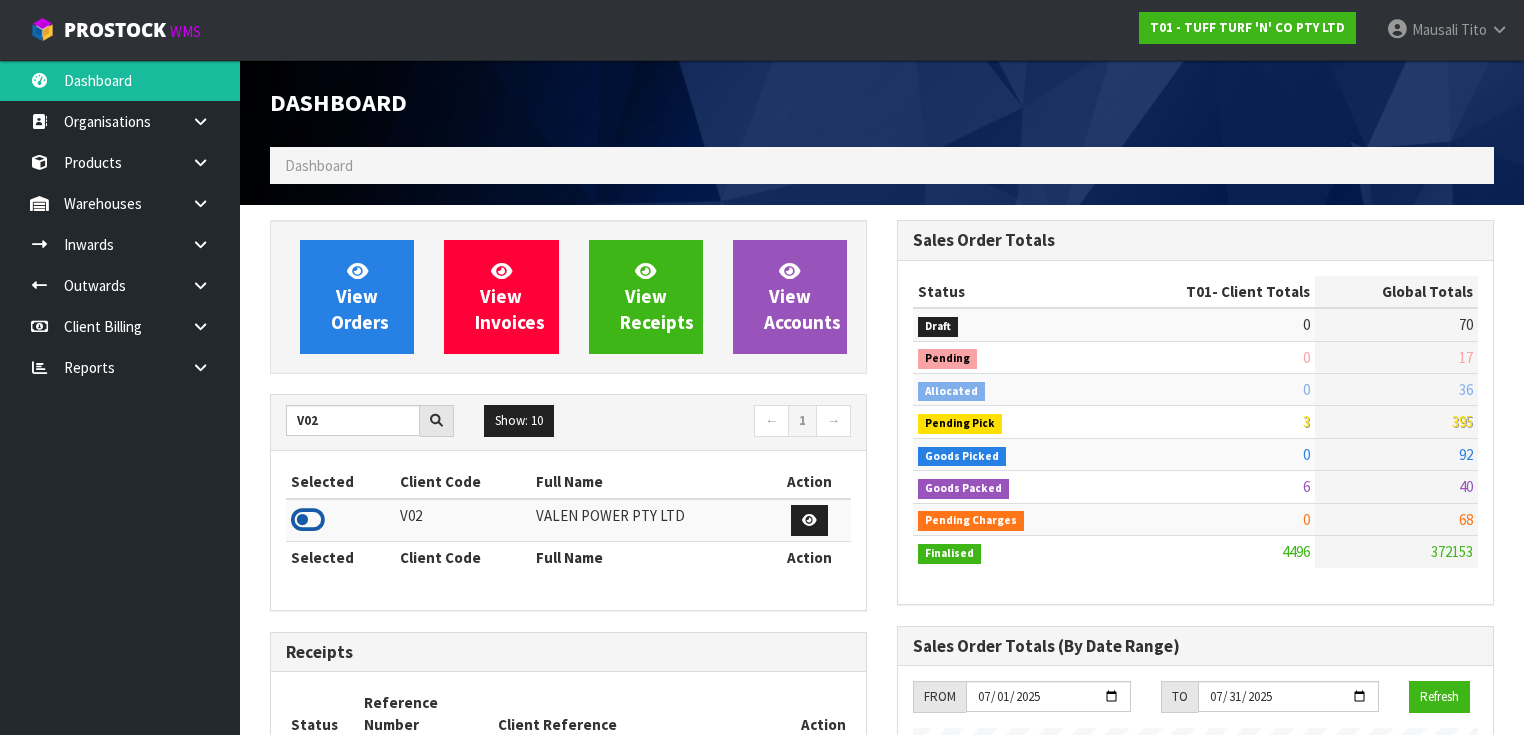 click at bounding box center [308, 520] 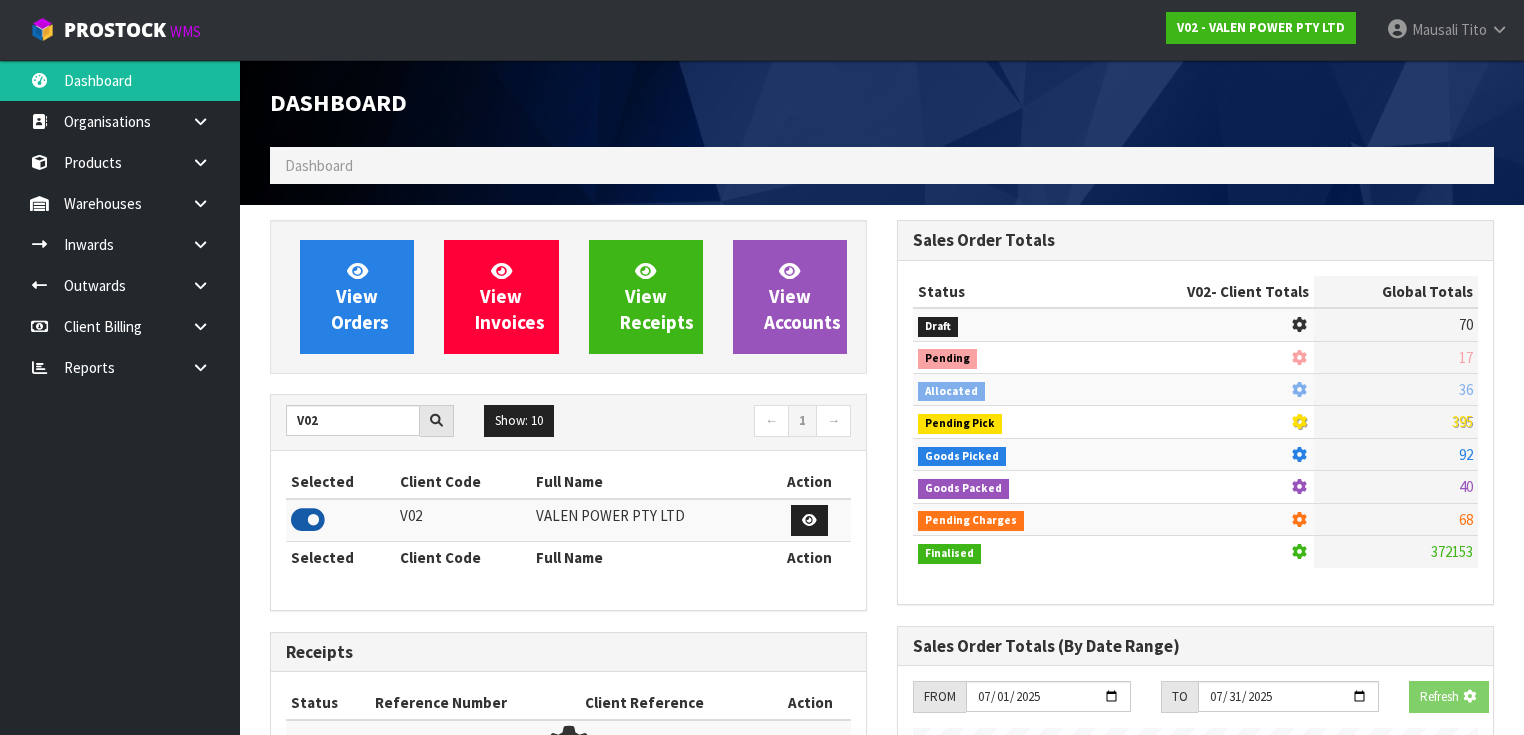 scroll, scrollTop: 1242, scrollLeft: 627, axis: both 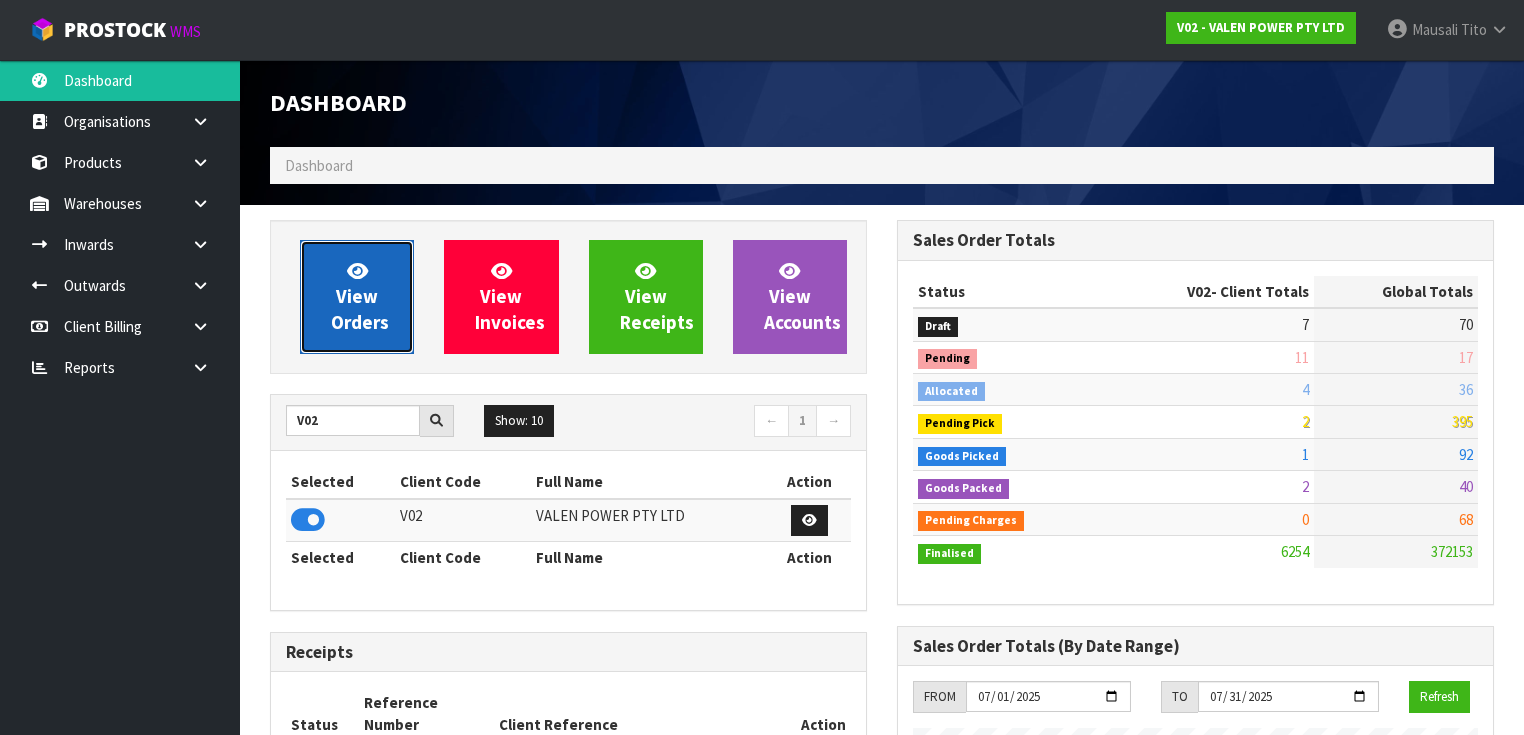 click on "View
Orders" at bounding box center (360, 296) 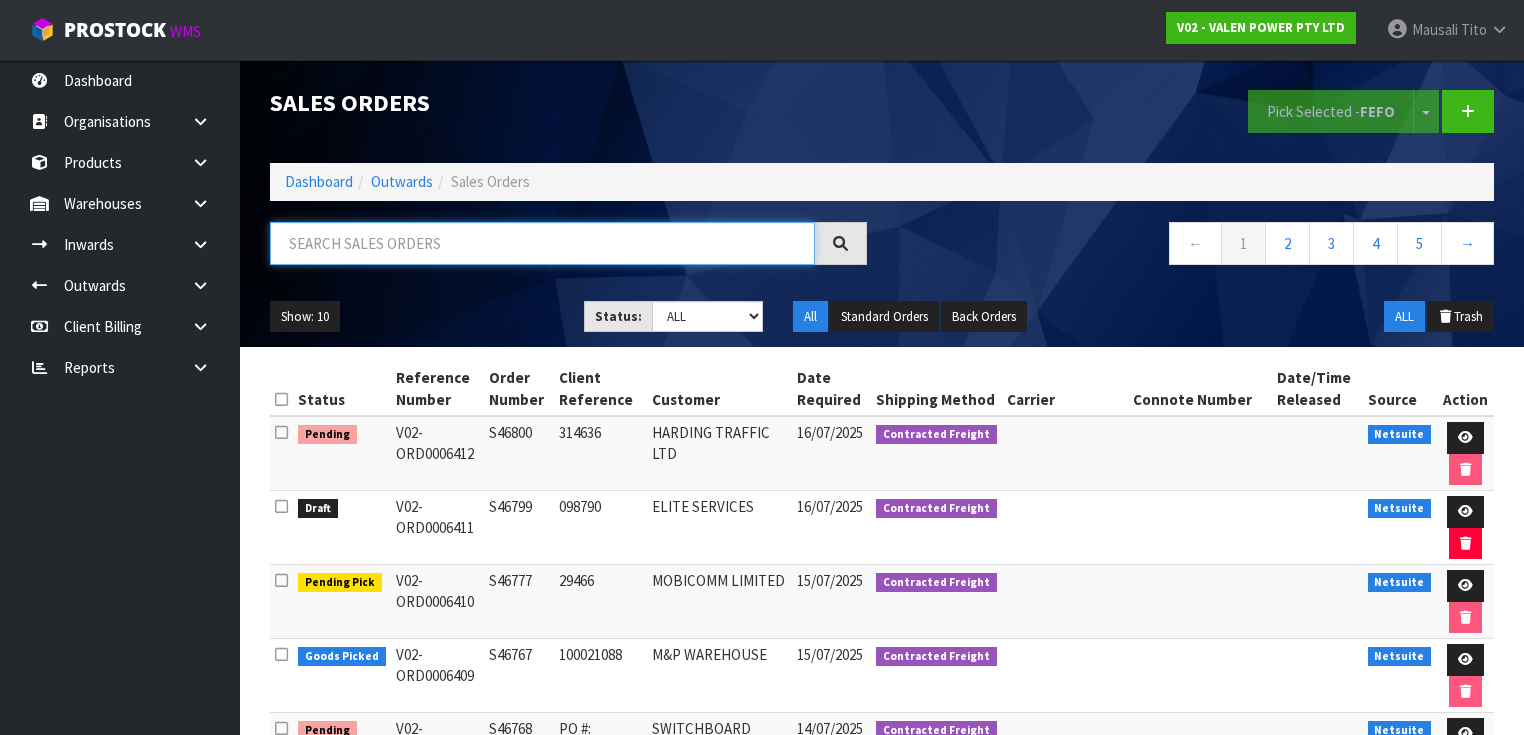 click at bounding box center [542, 243] 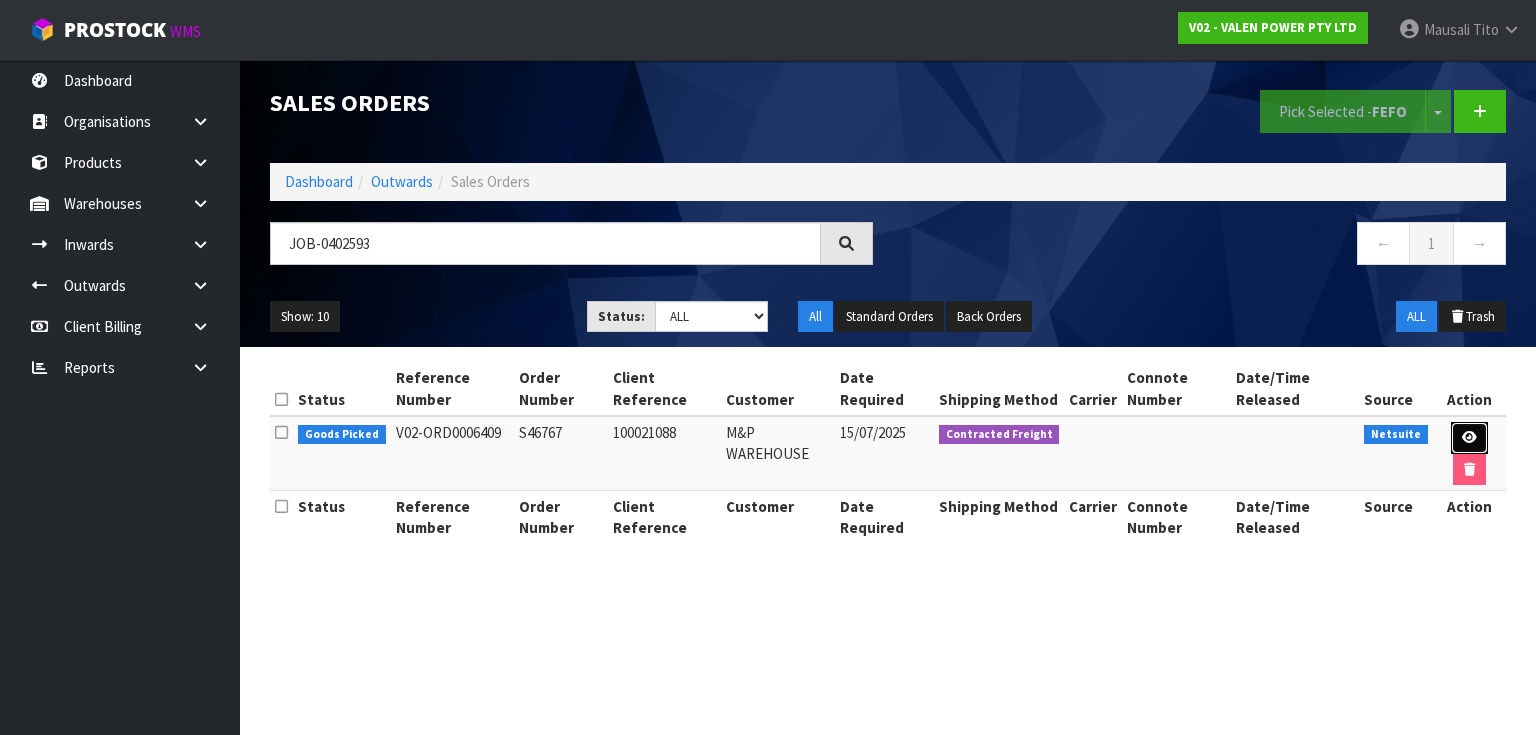 click at bounding box center [1469, 437] 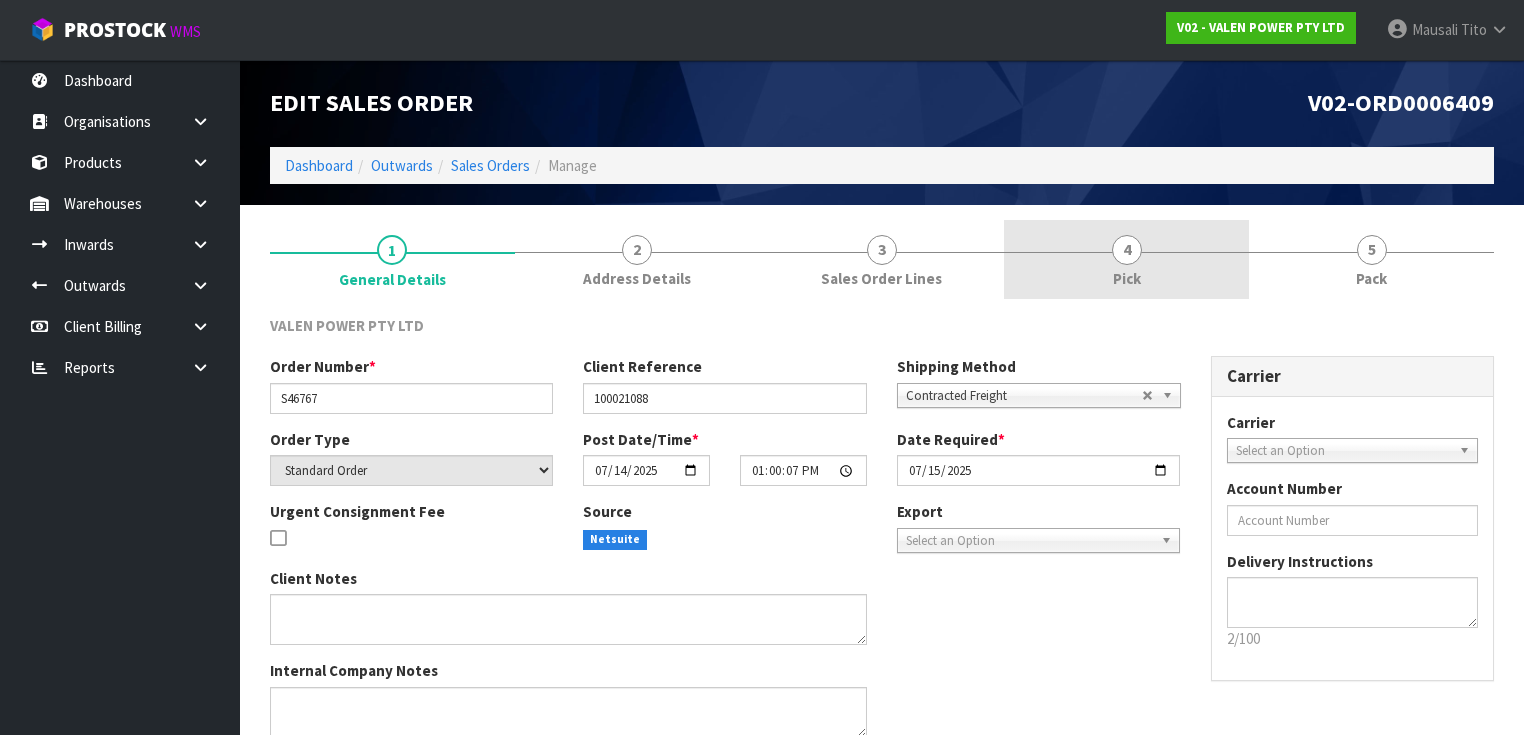 click on "Pick" at bounding box center (1127, 278) 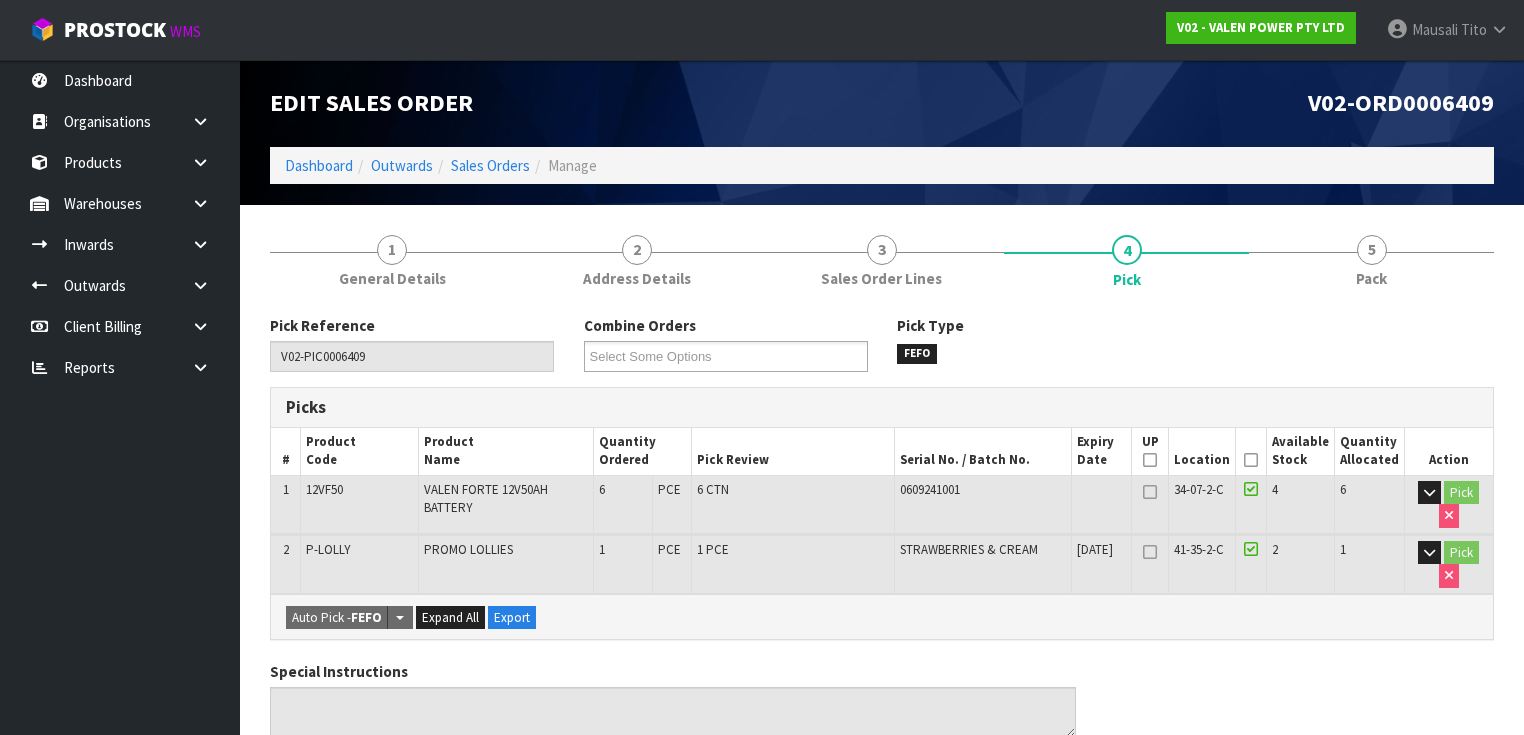 click at bounding box center [1251, 460] 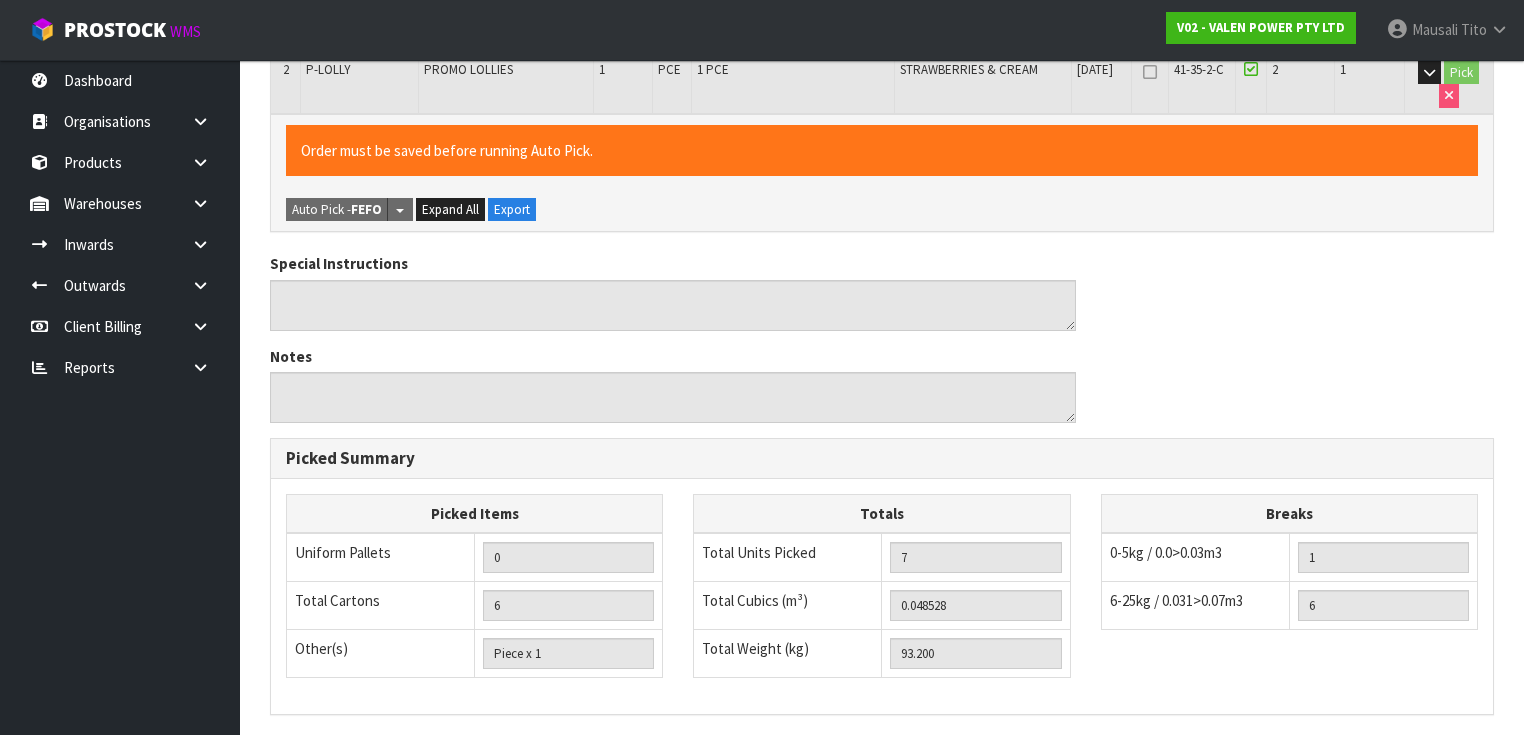 scroll, scrollTop: 726, scrollLeft: 0, axis: vertical 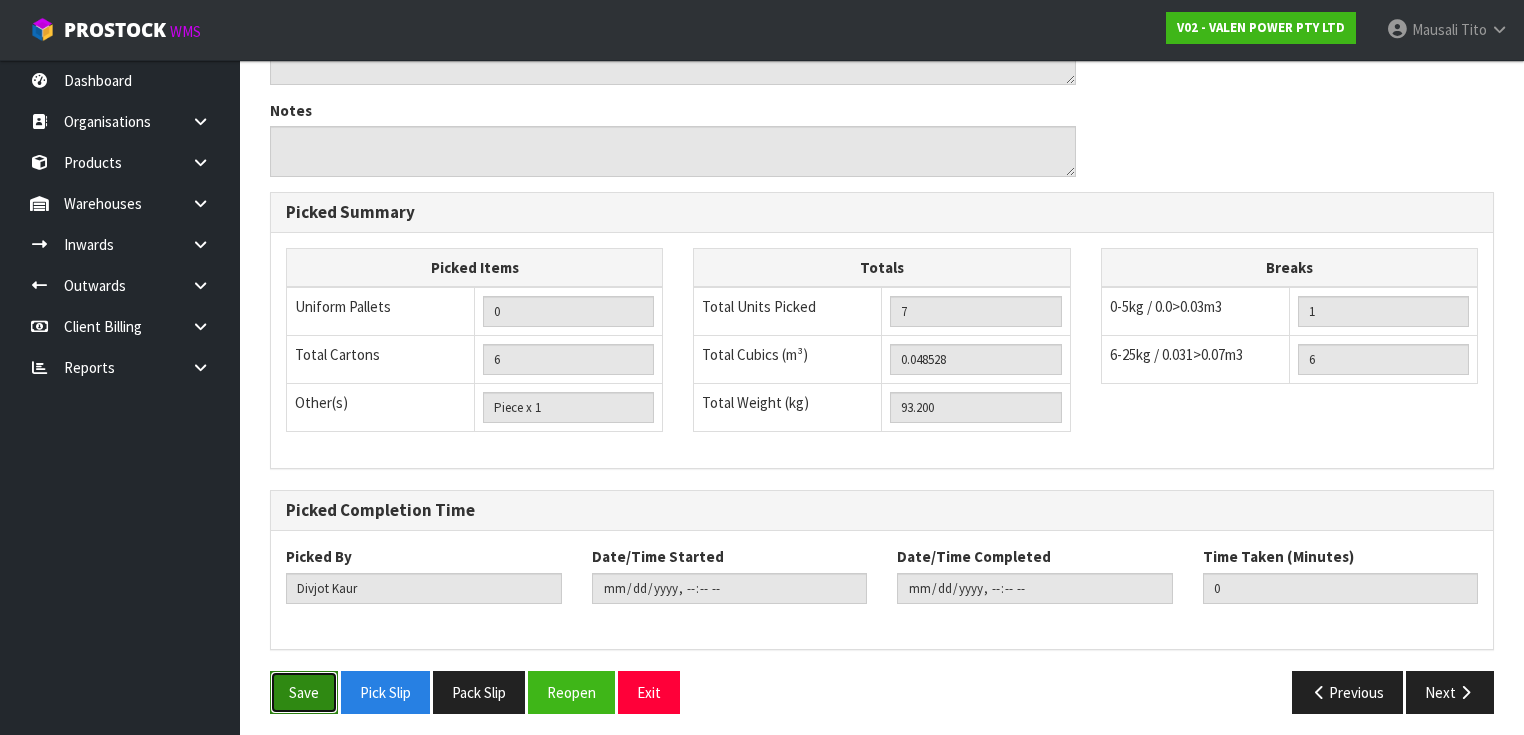 click on "Save" at bounding box center [304, 692] 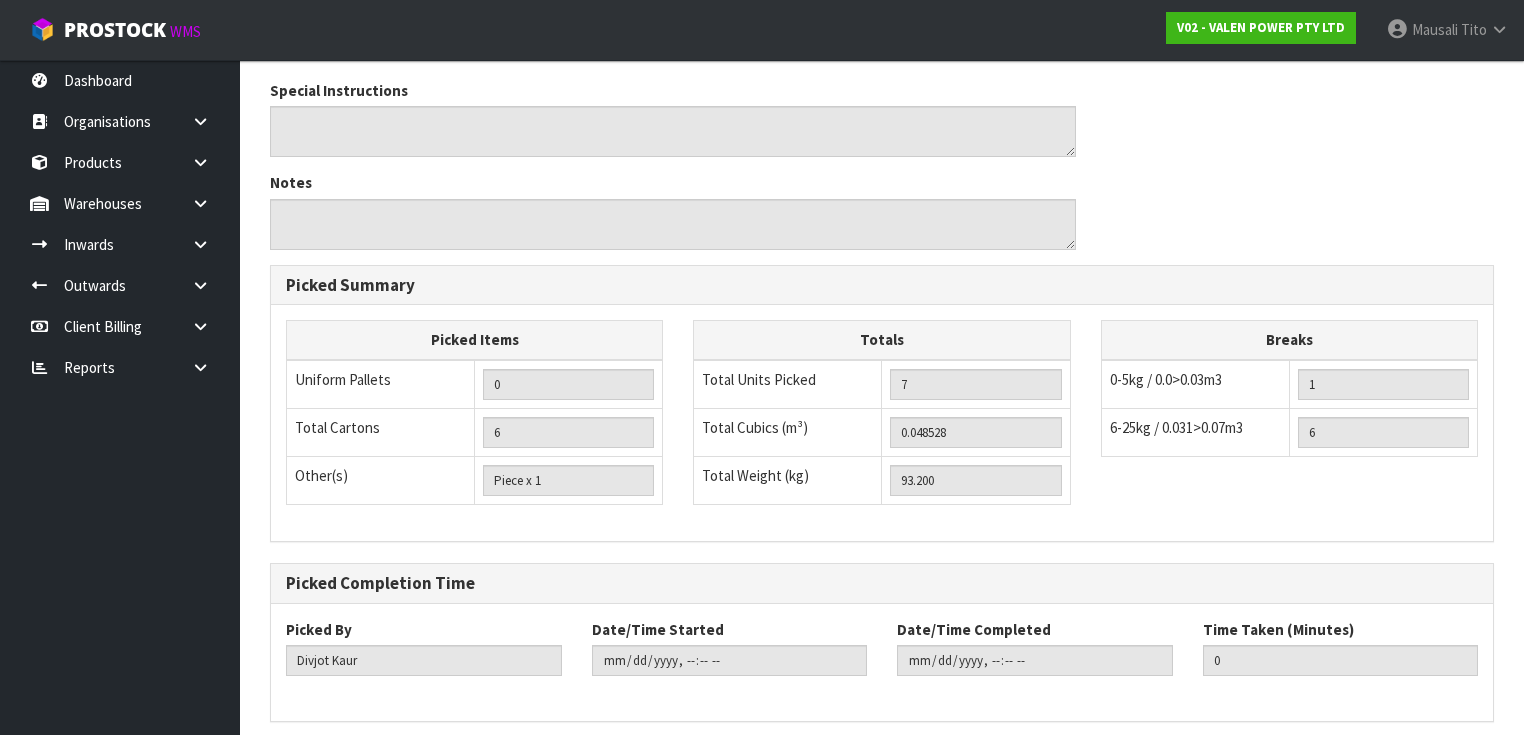 scroll, scrollTop: 0, scrollLeft: 0, axis: both 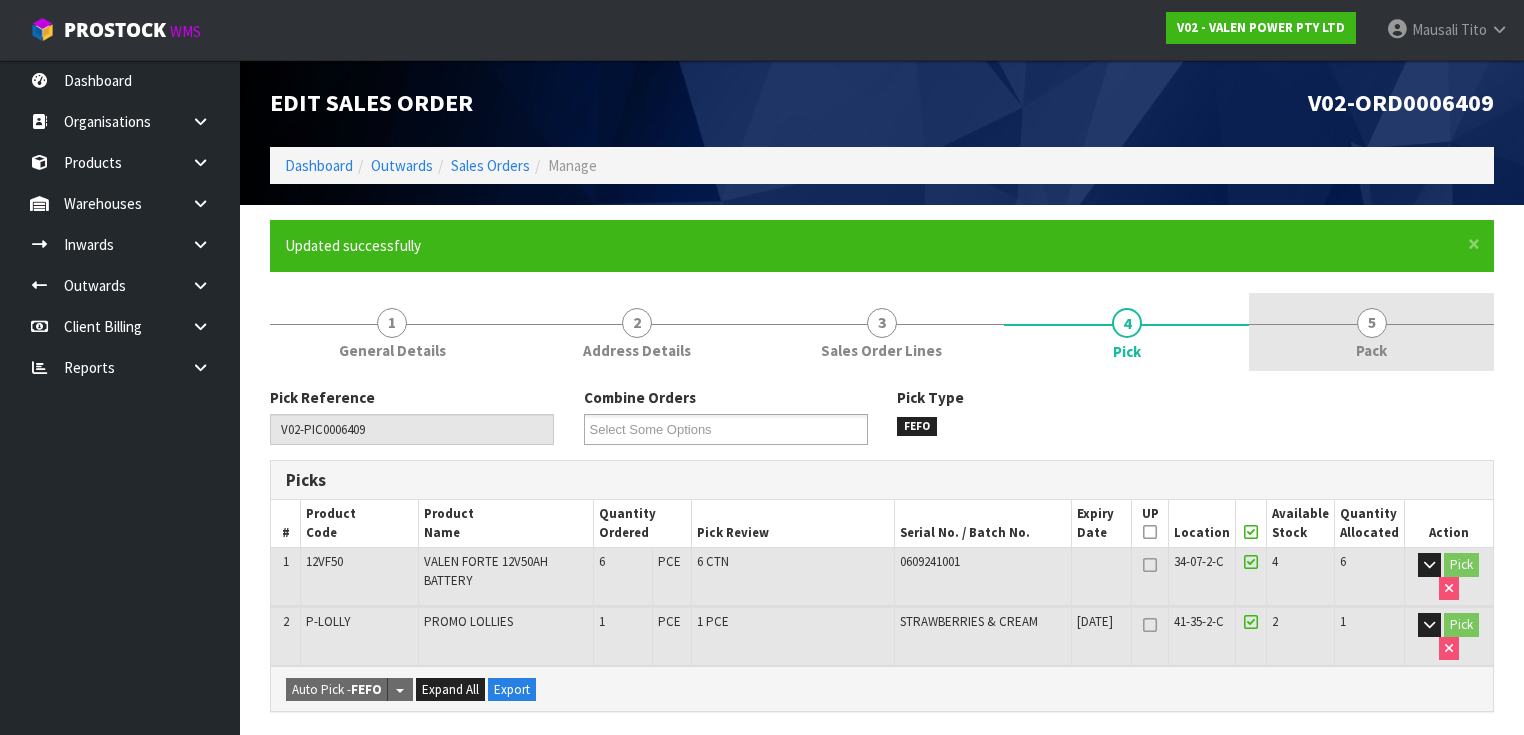 click on "5
Pack" at bounding box center (1371, 332) 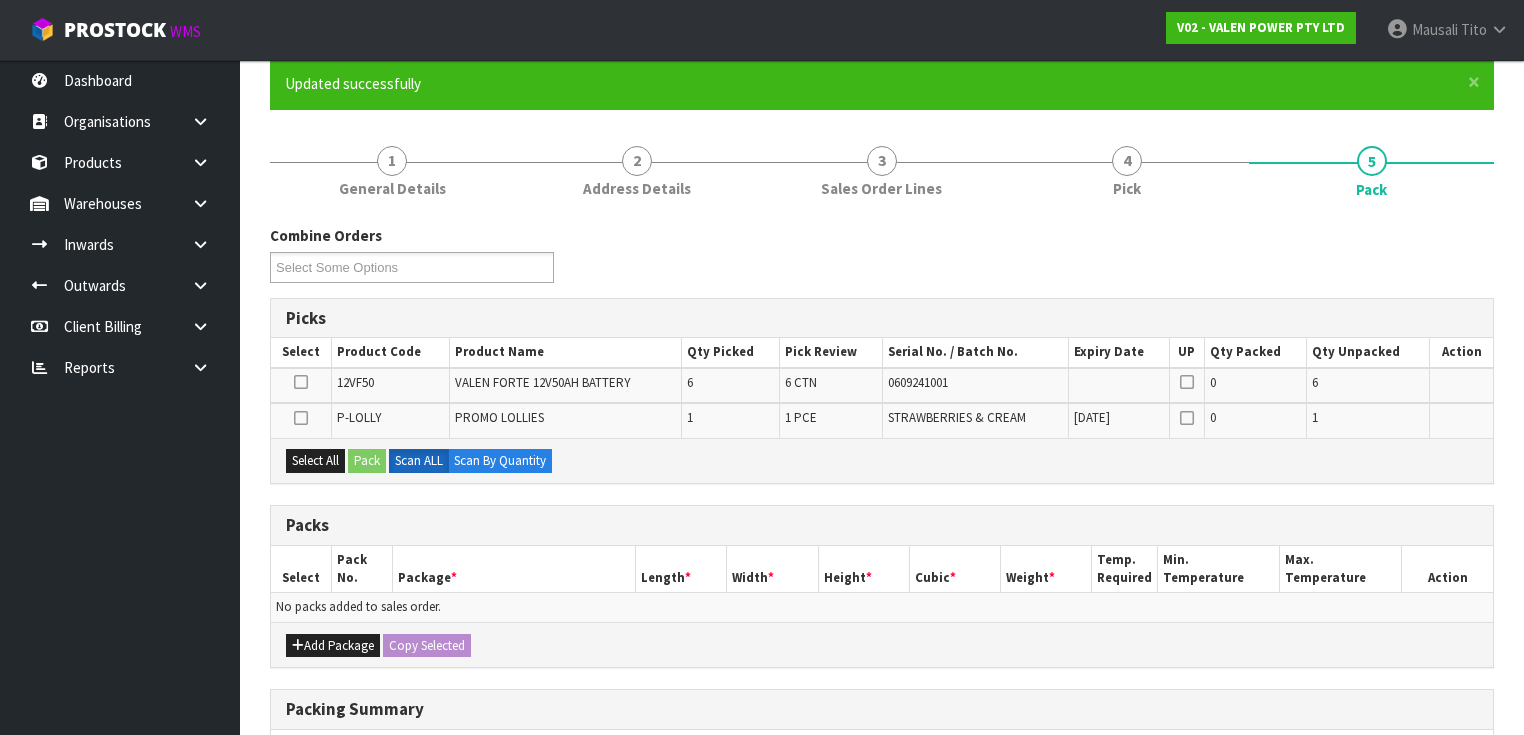 scroll, scrollTop: 160, scrollLeft: 0, axis: vertical 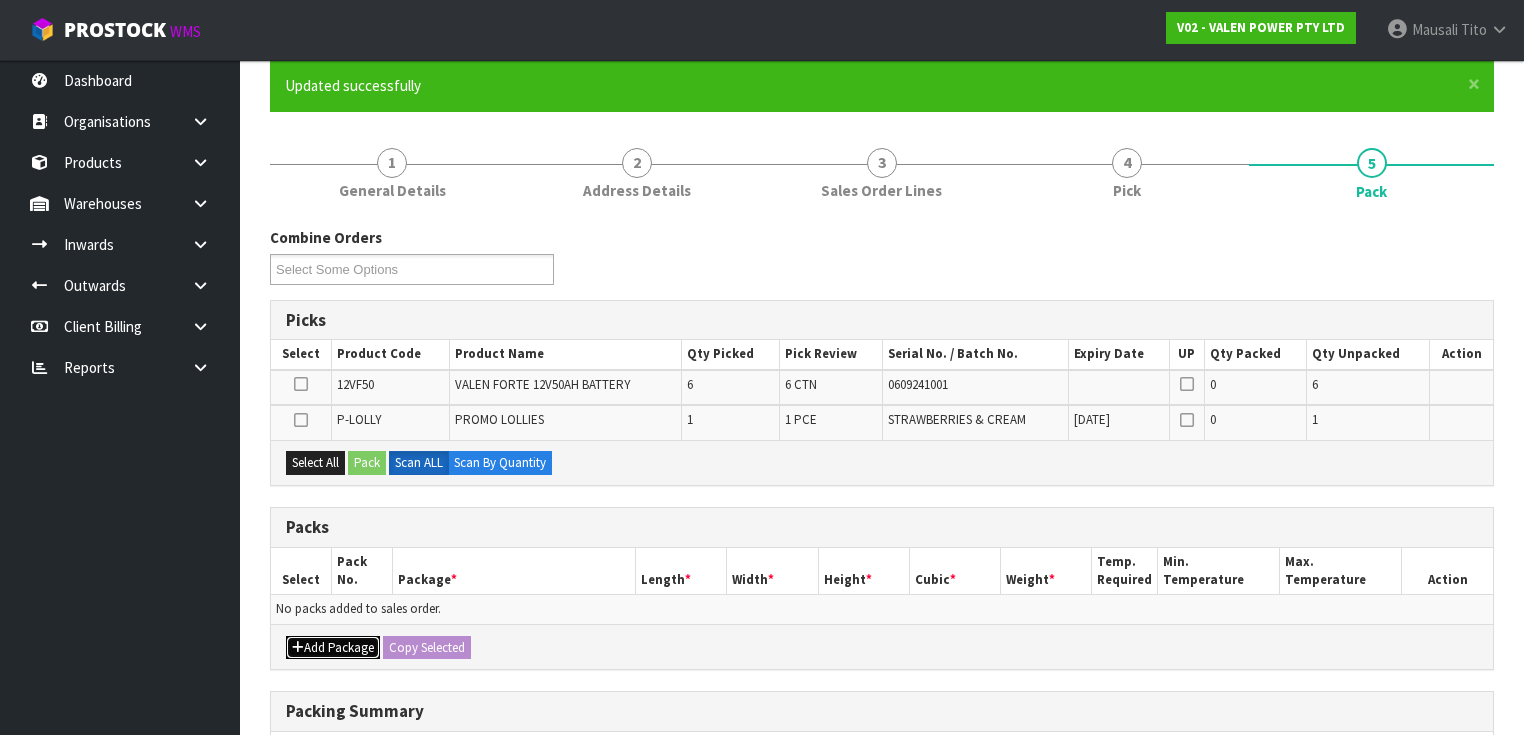 click on "Add Package" at bounding box center [333, 648] 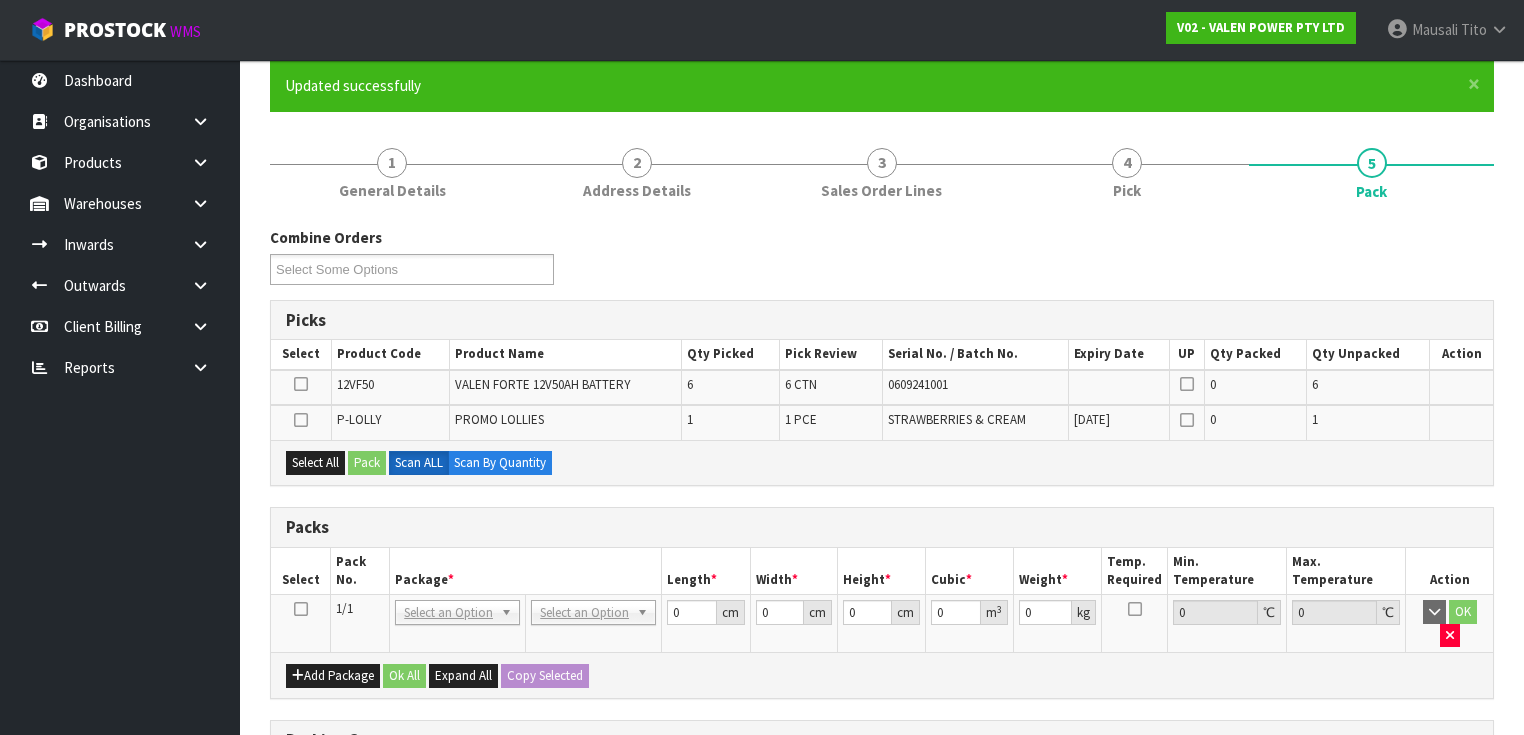 click at bounding box center (301, 609) 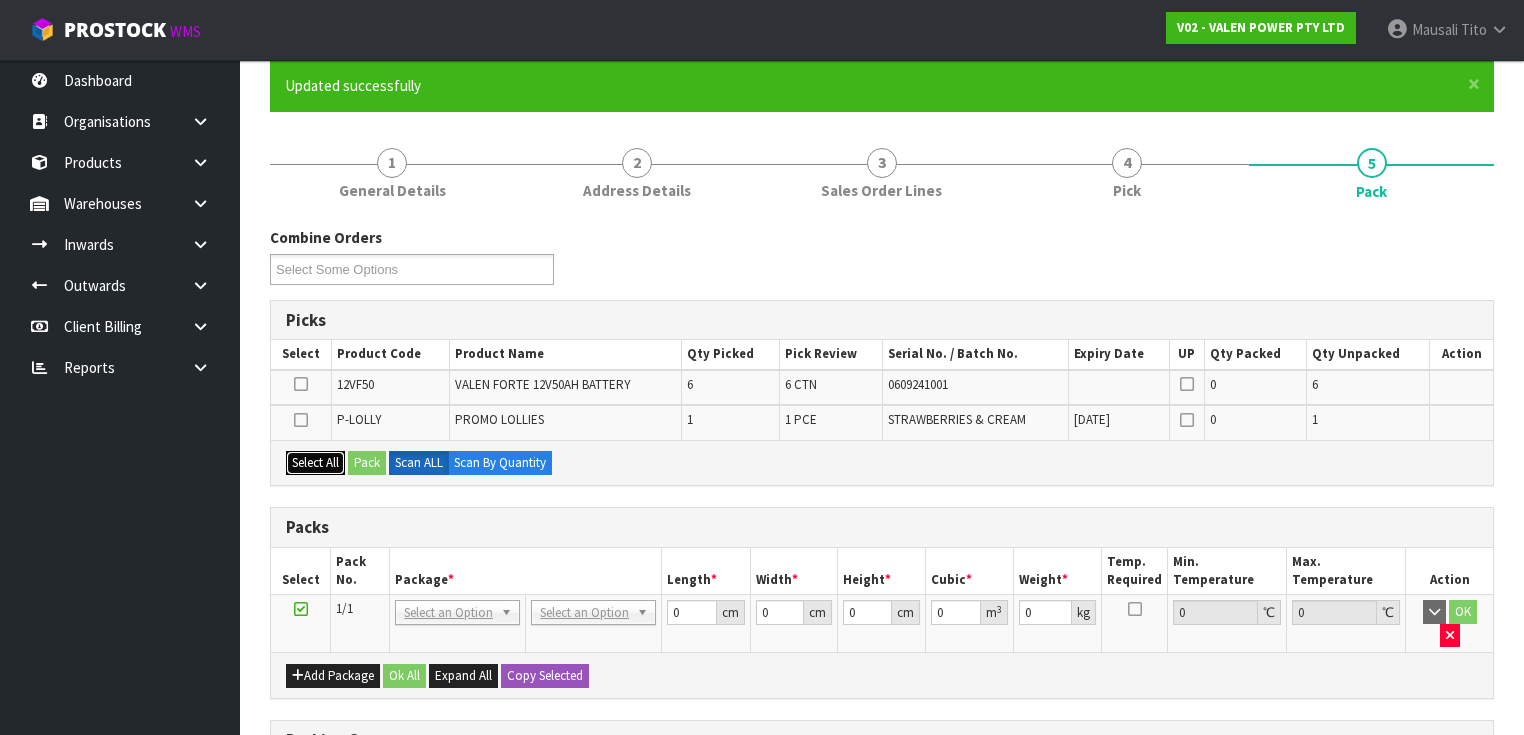 click on "Select All" at bounding box center [315, 463] 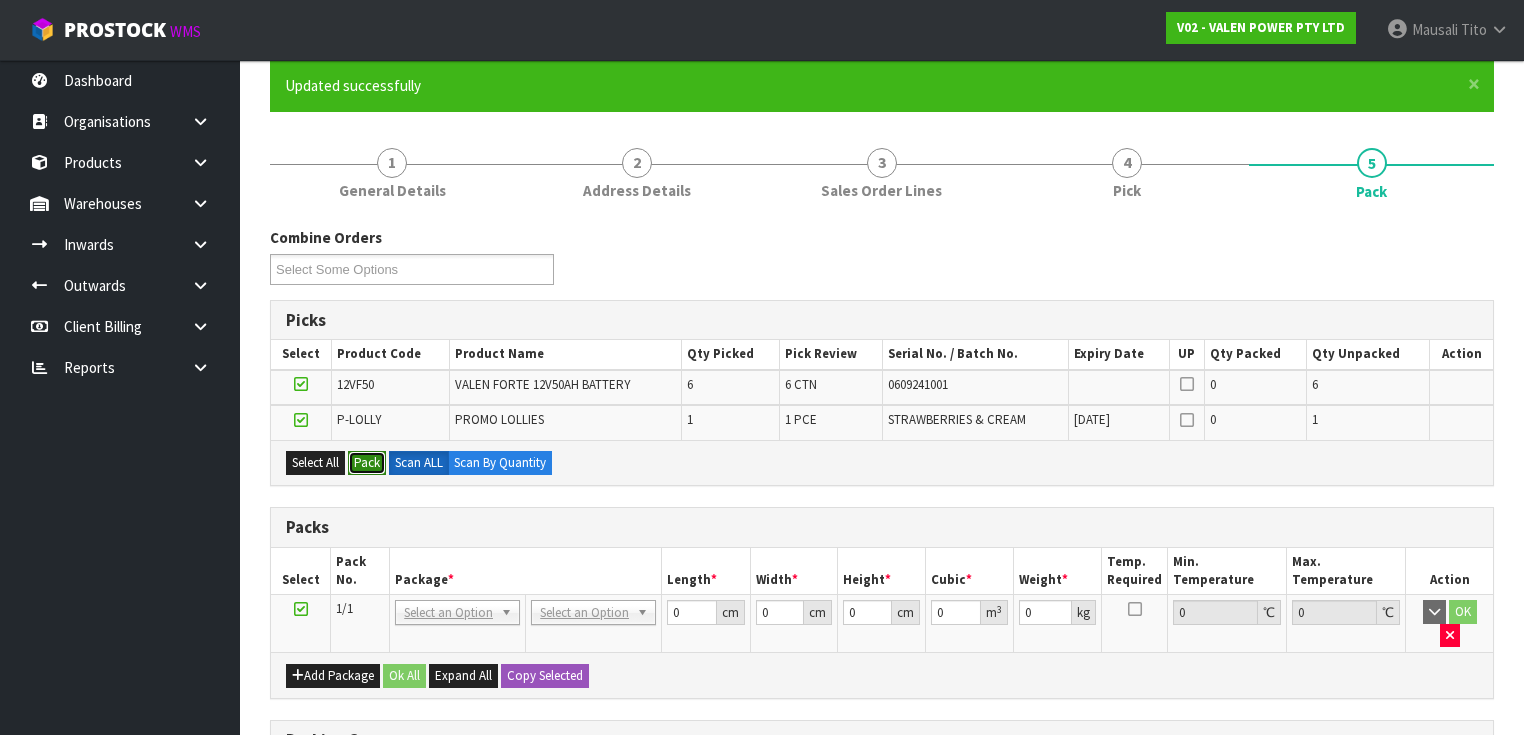 click on "Pack" at bounding box center (367, 463) 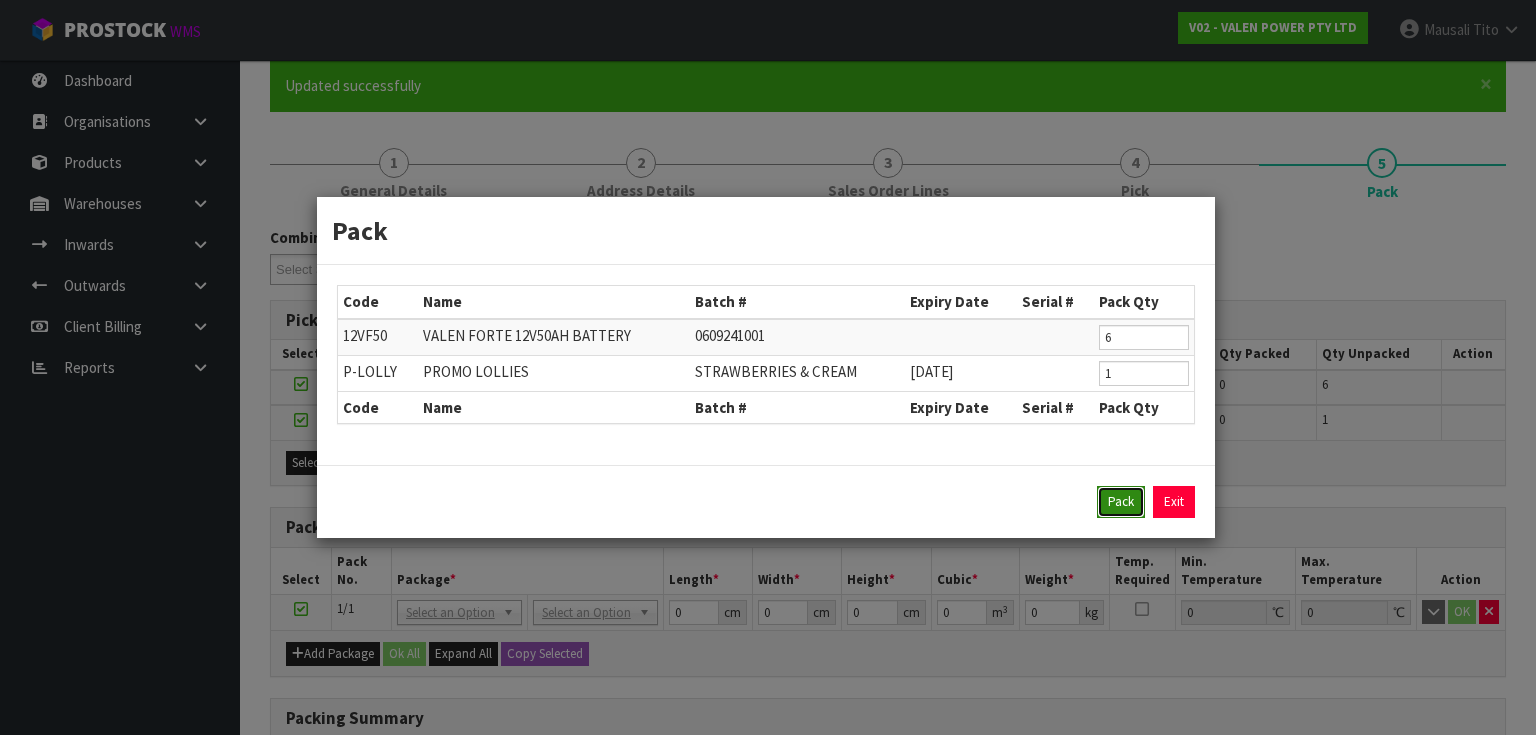 click on "Pack" at bounding box center (1121, 502) 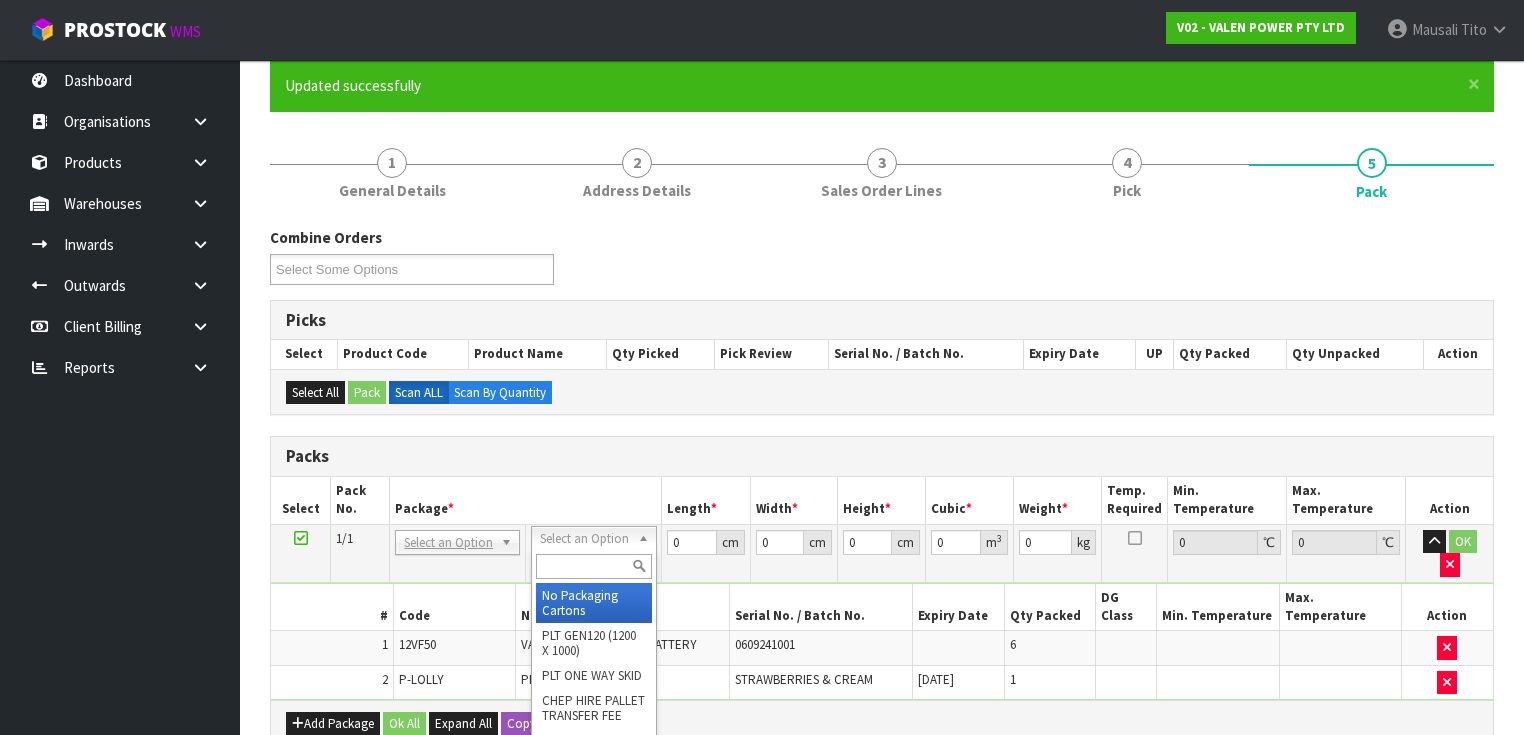click at bounding box center [593, 566] 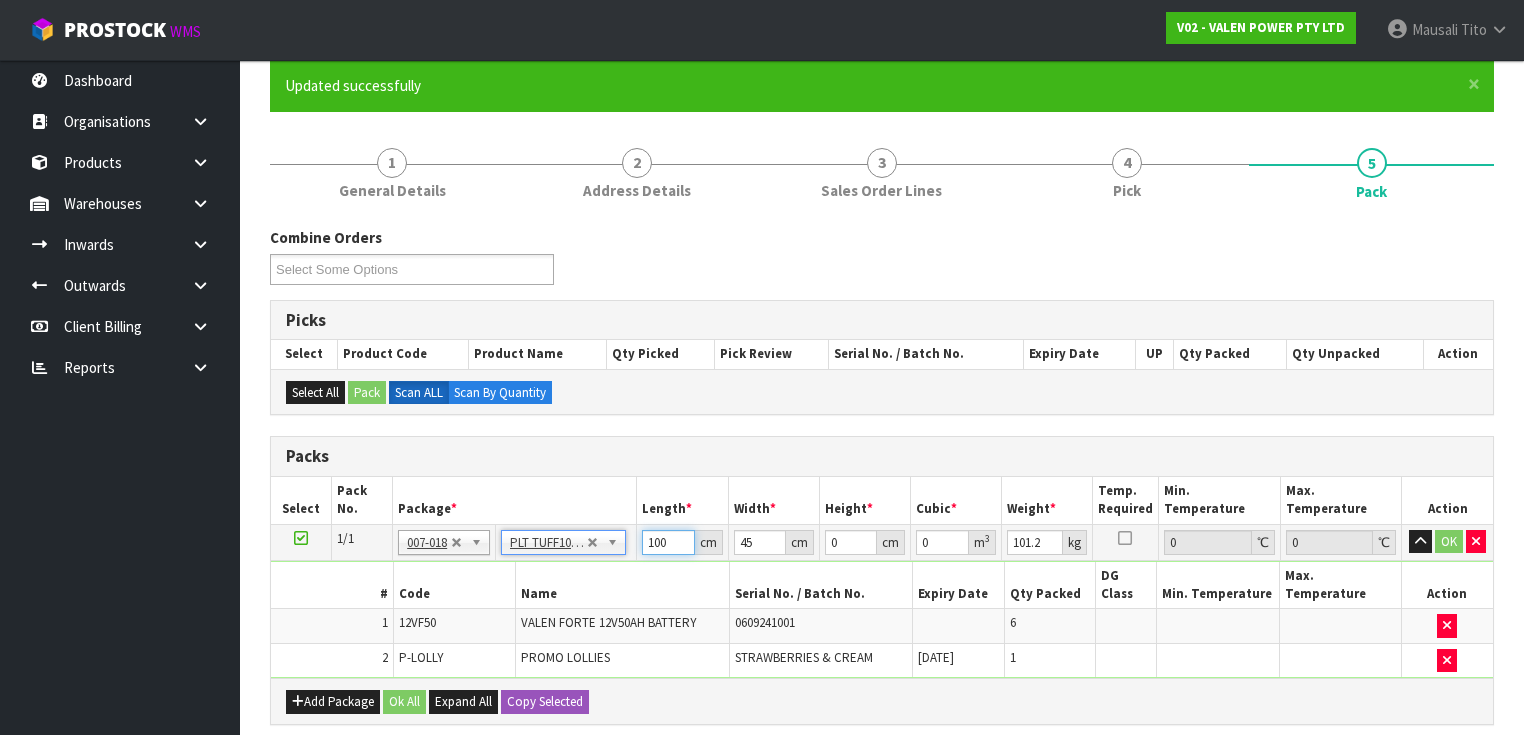 drag, startPoint x: 670, startPoint y: 541, endPoint x: 640, endPoint y: 542, distance: 30.016663 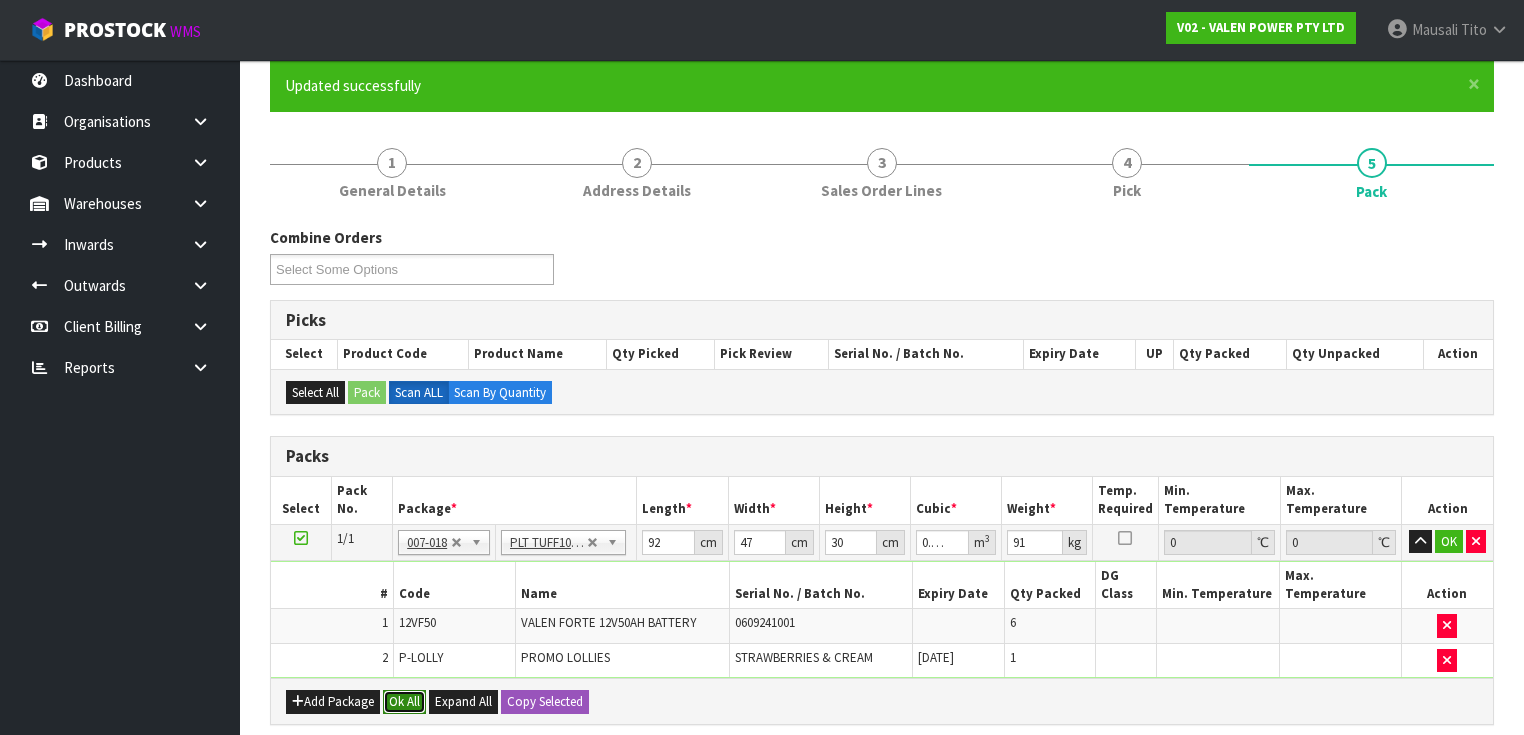 click on "Ok All" at bounding box center [404, 702] 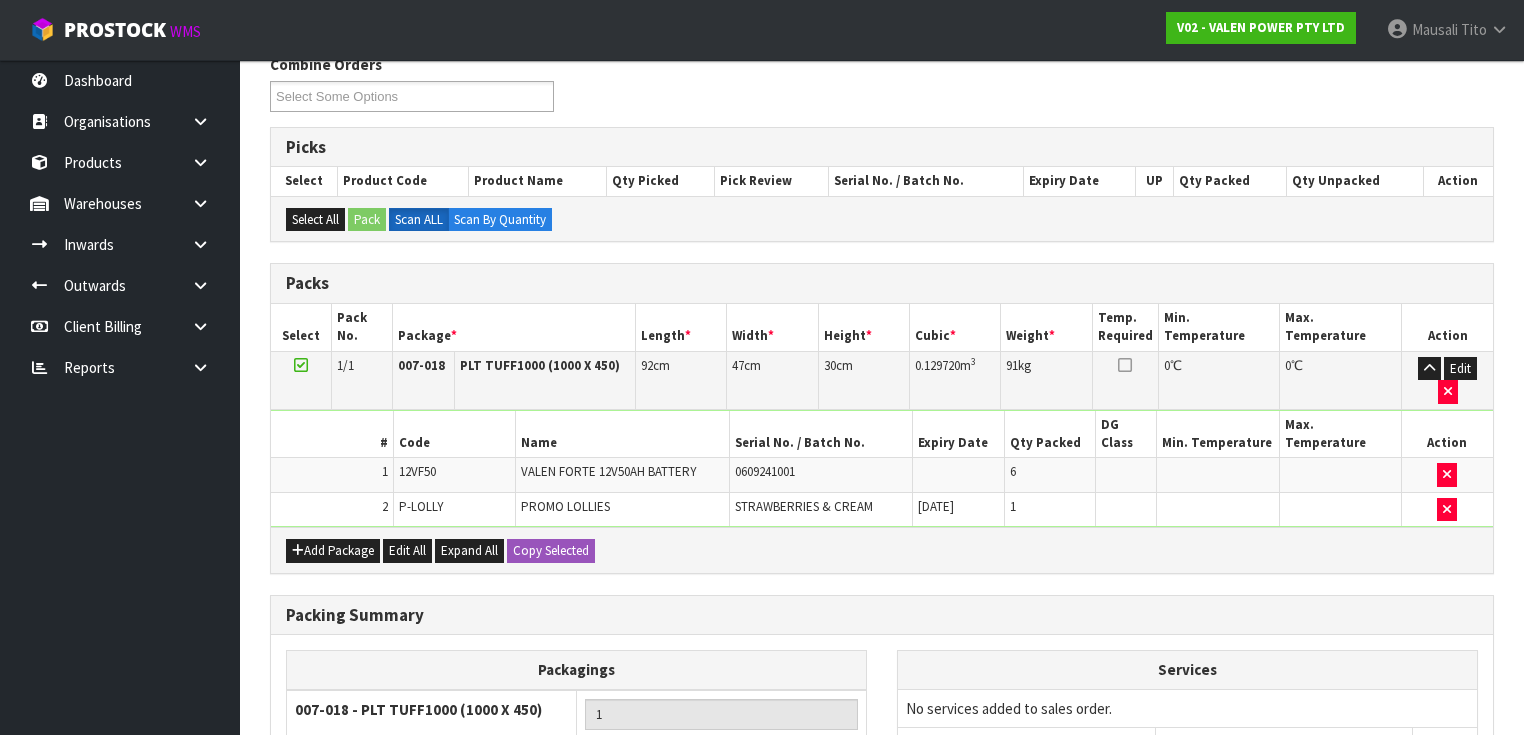 scroll, scrollTop: 500, scrollLeft: 0, axis: vertical 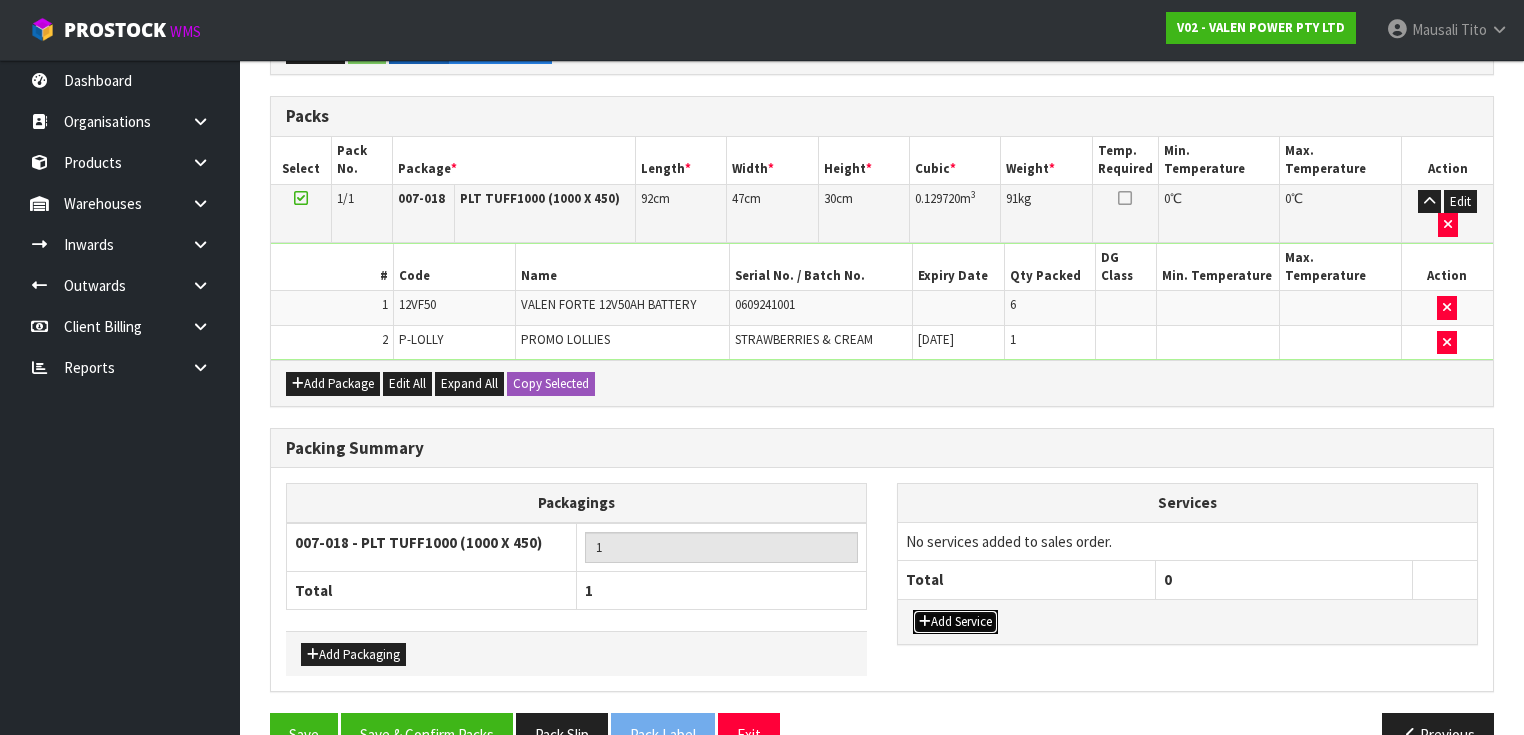 click on "Add Service" at bounding box center (955, 622) 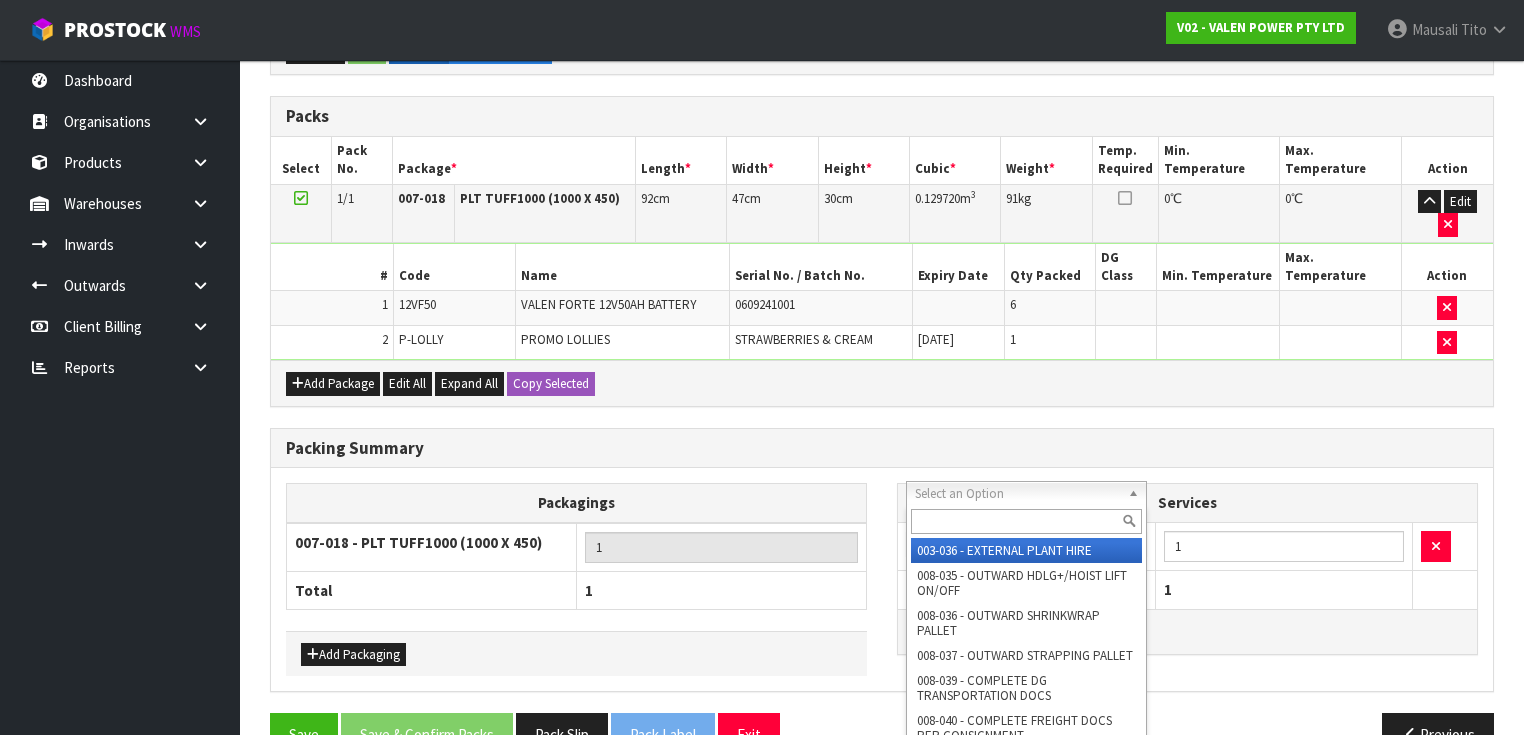 click at bounding box center (1026, 521) 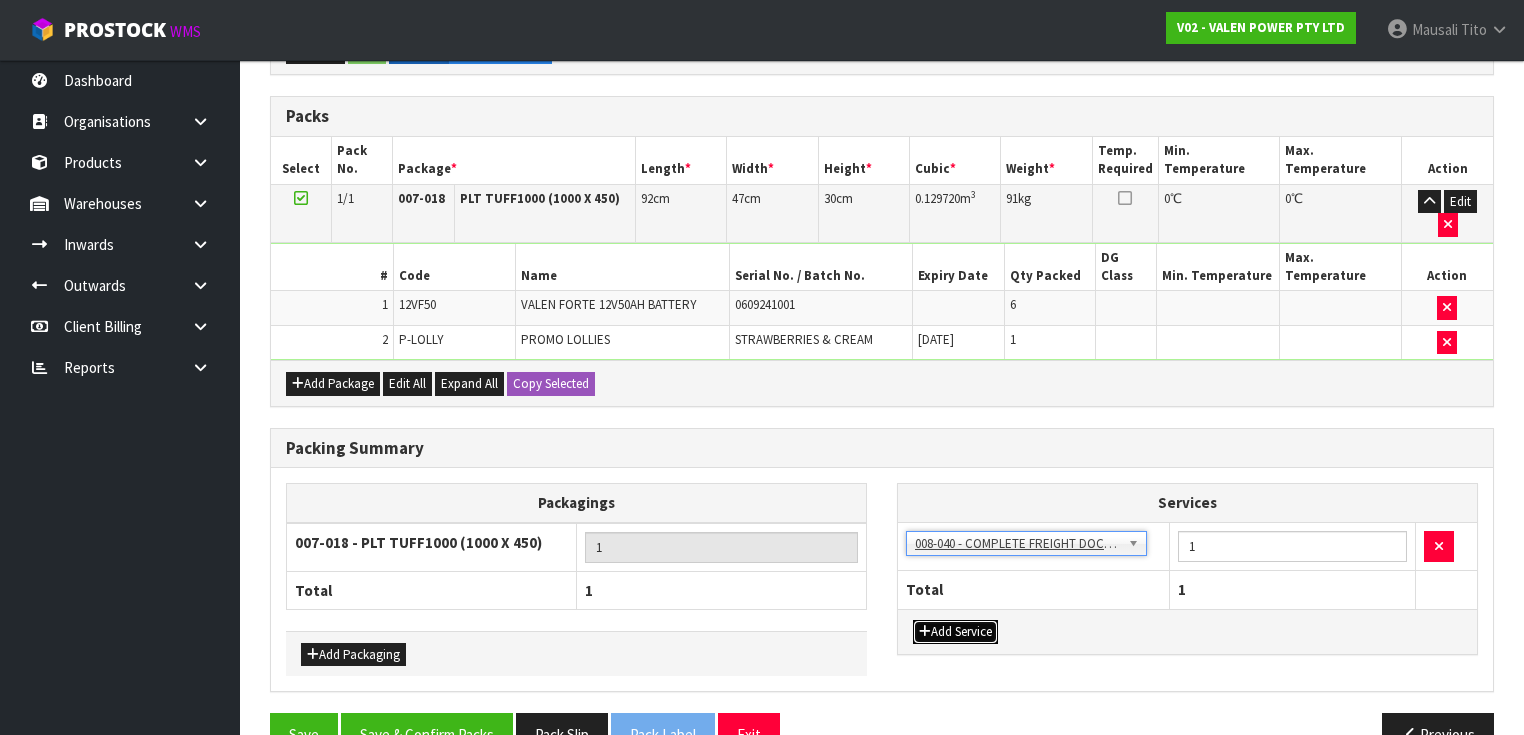 click on "Add Service" at bounding box center (955, 632) 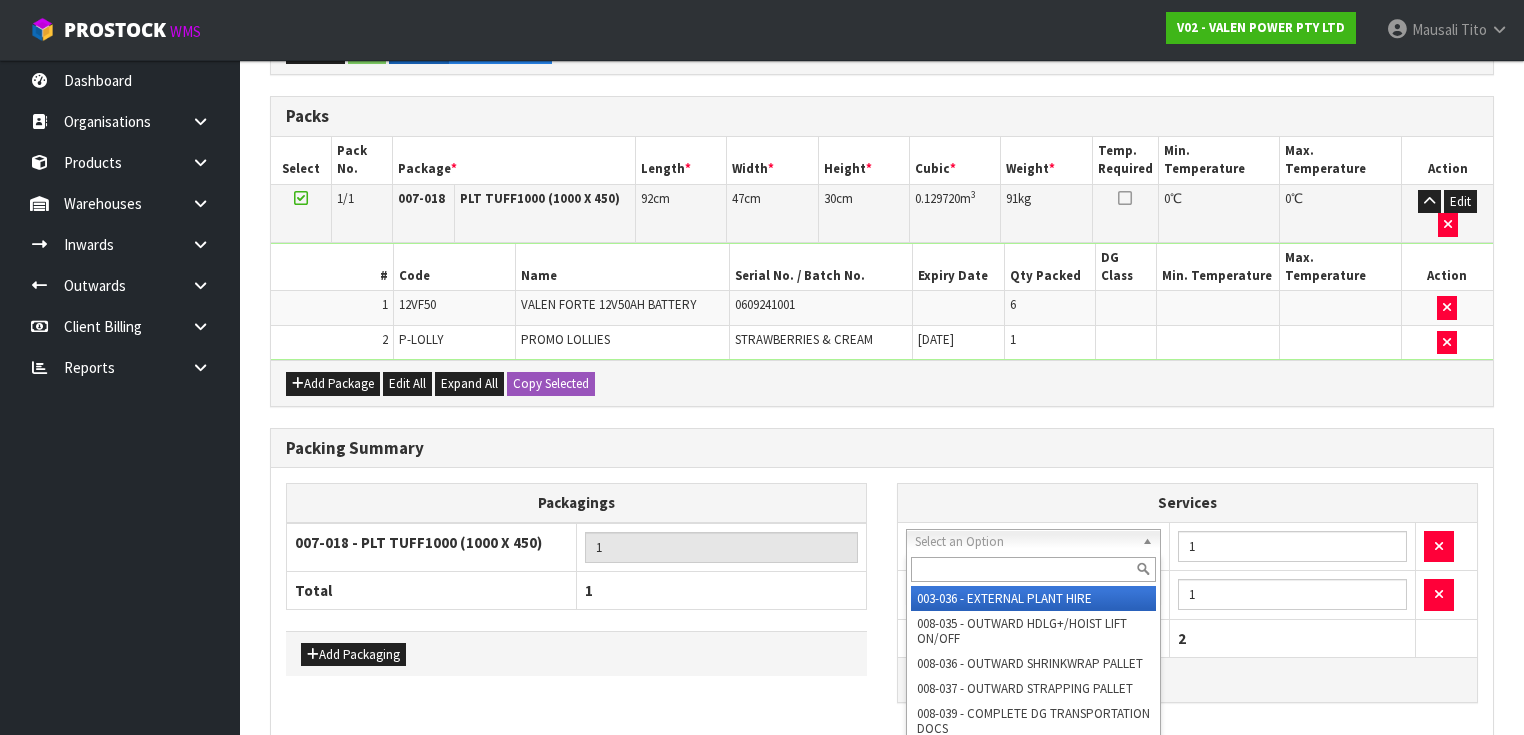 click at bounding box center (1034, 569) 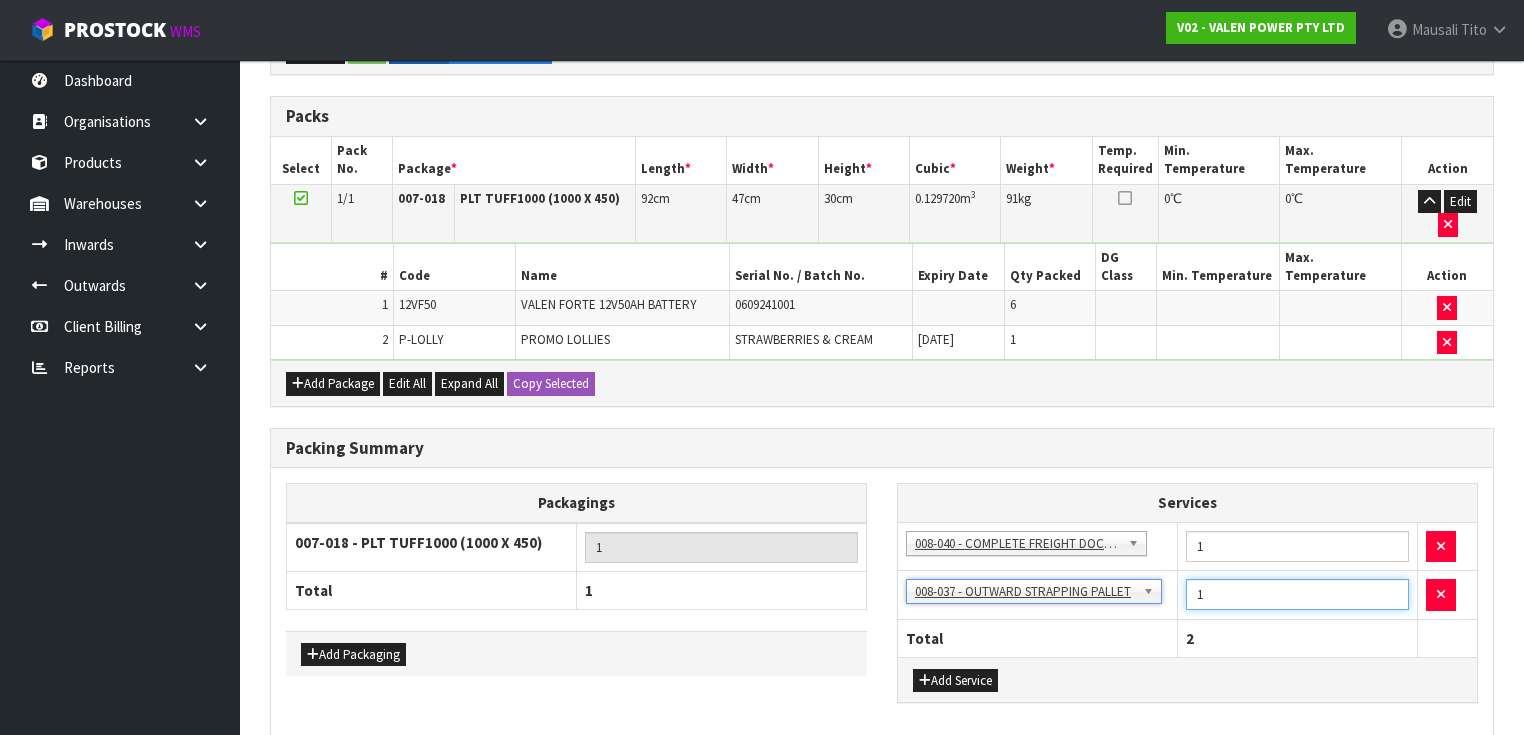 drag, startPoint x: 1214, startPoint y: 541, endPoint x: 1166, endPoint y: 549, distance: 48.6621 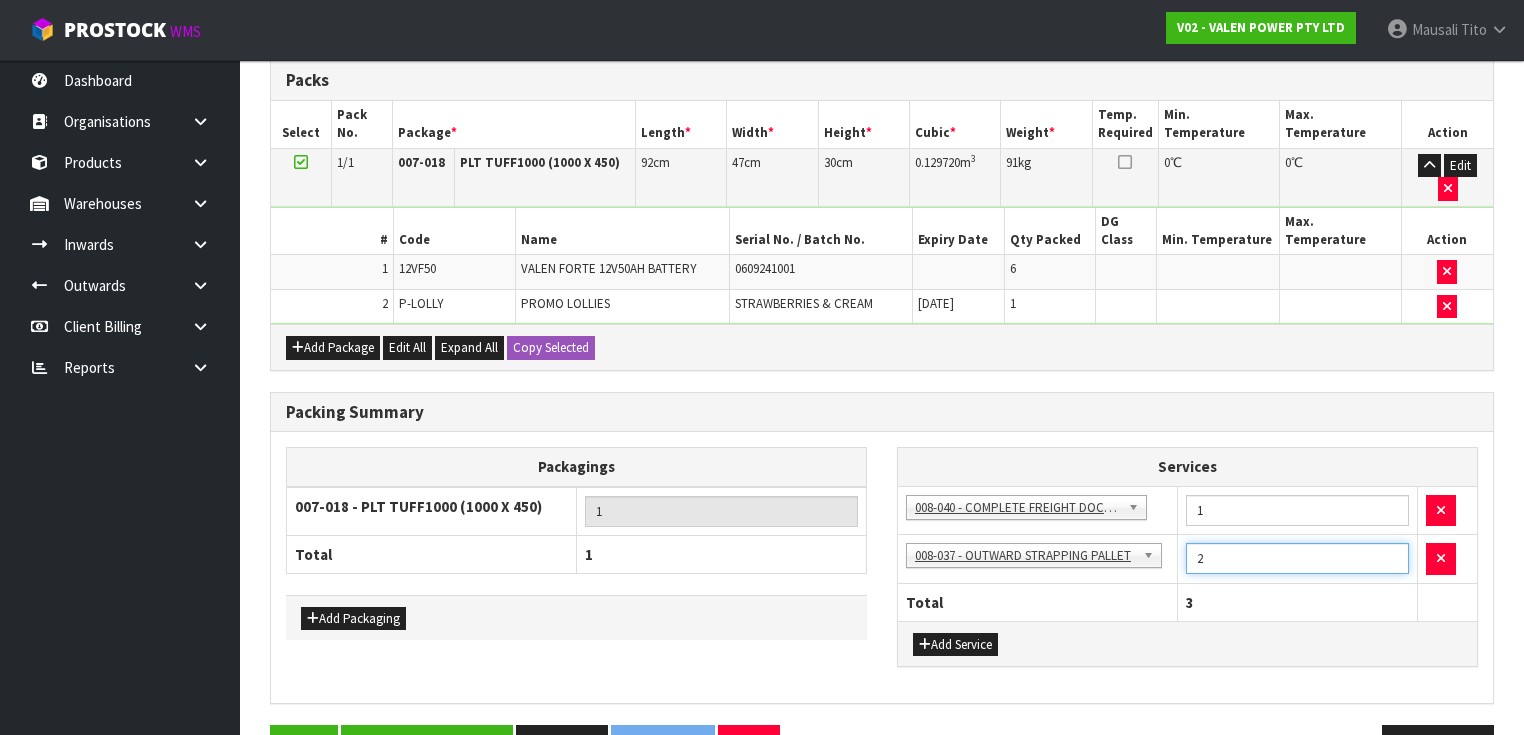 scroll, scrollTop: 547, scrollLeft: 0, axis: vertical 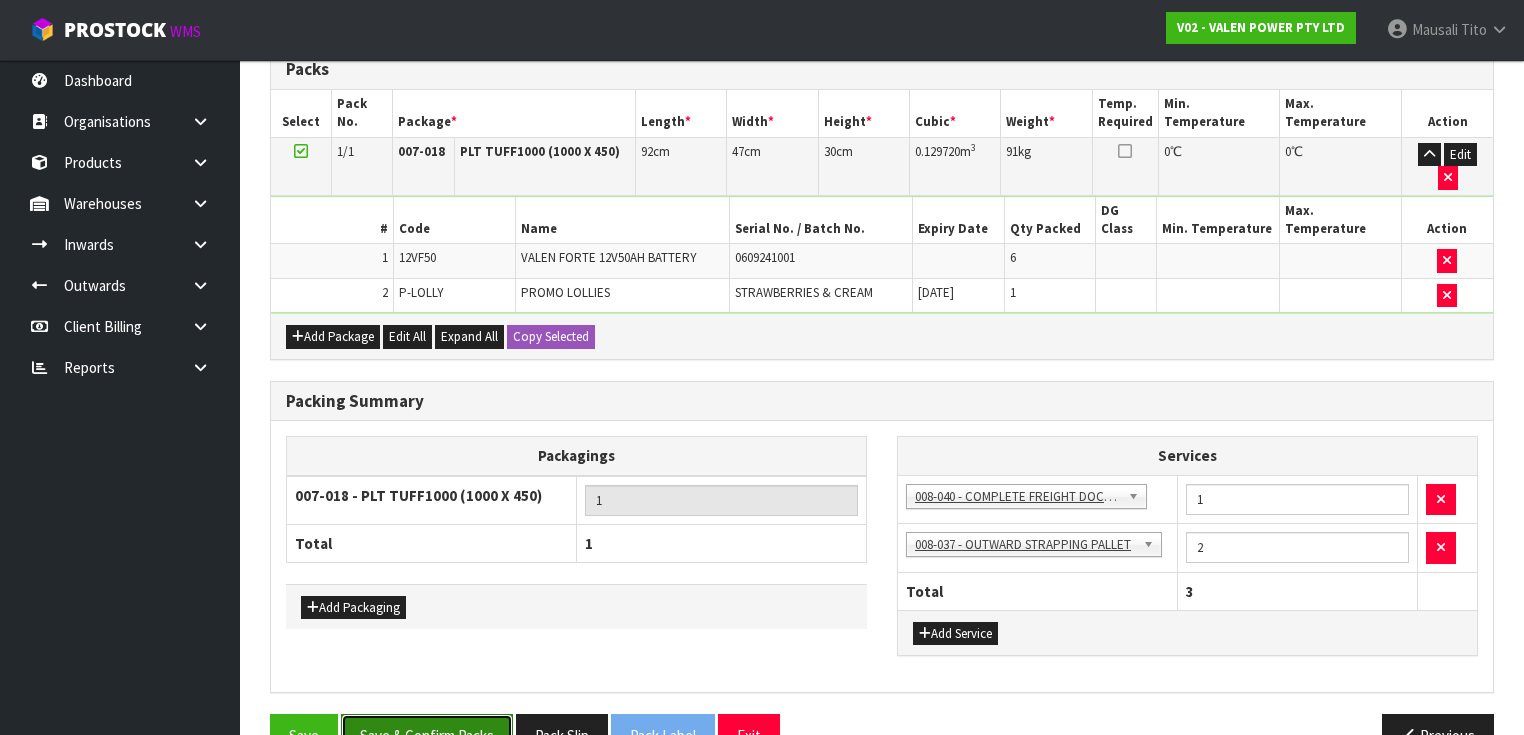 click on "Save & Confirm Packs" at bounding box center [427, 735] 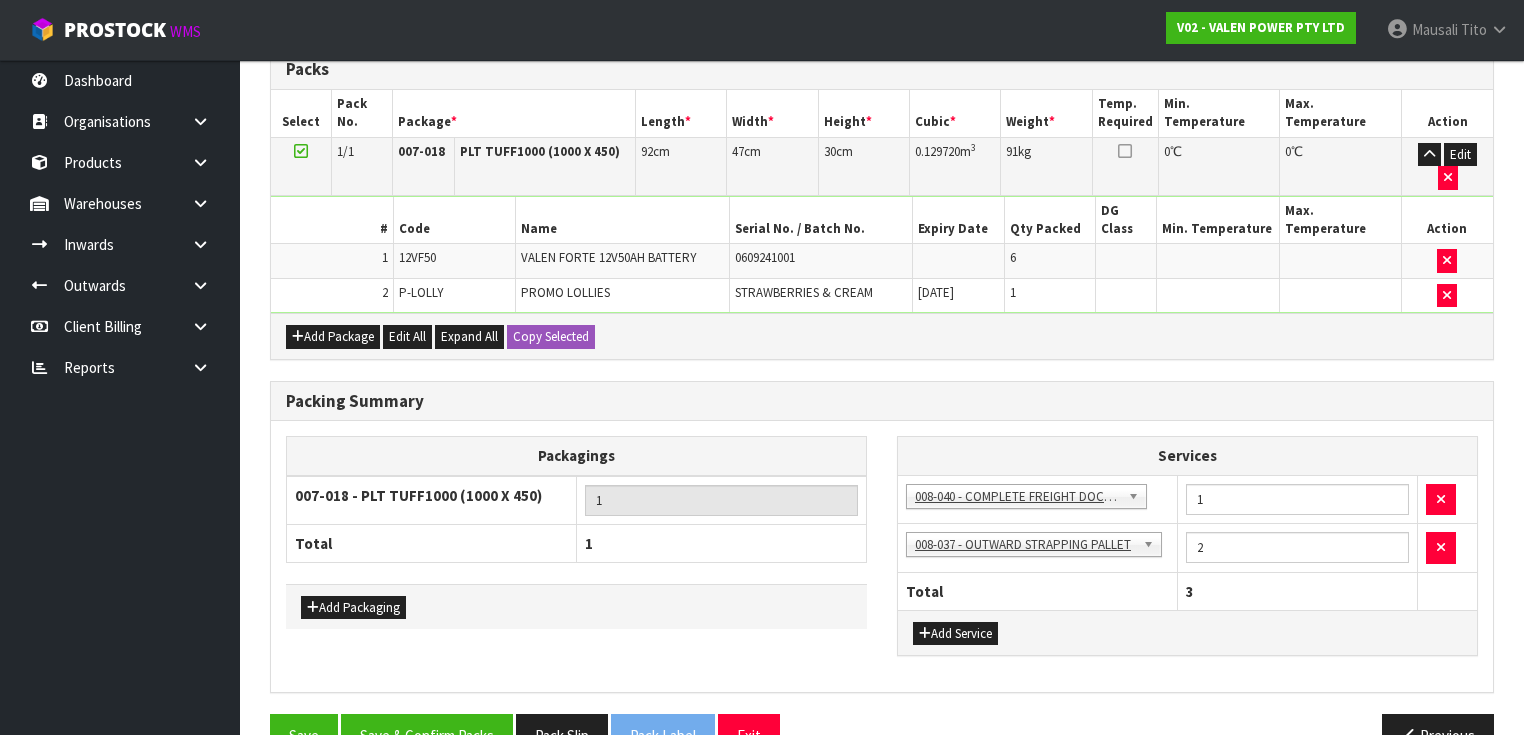 scroll, scrollTop: 0, scrollLeft: 0, axis: both 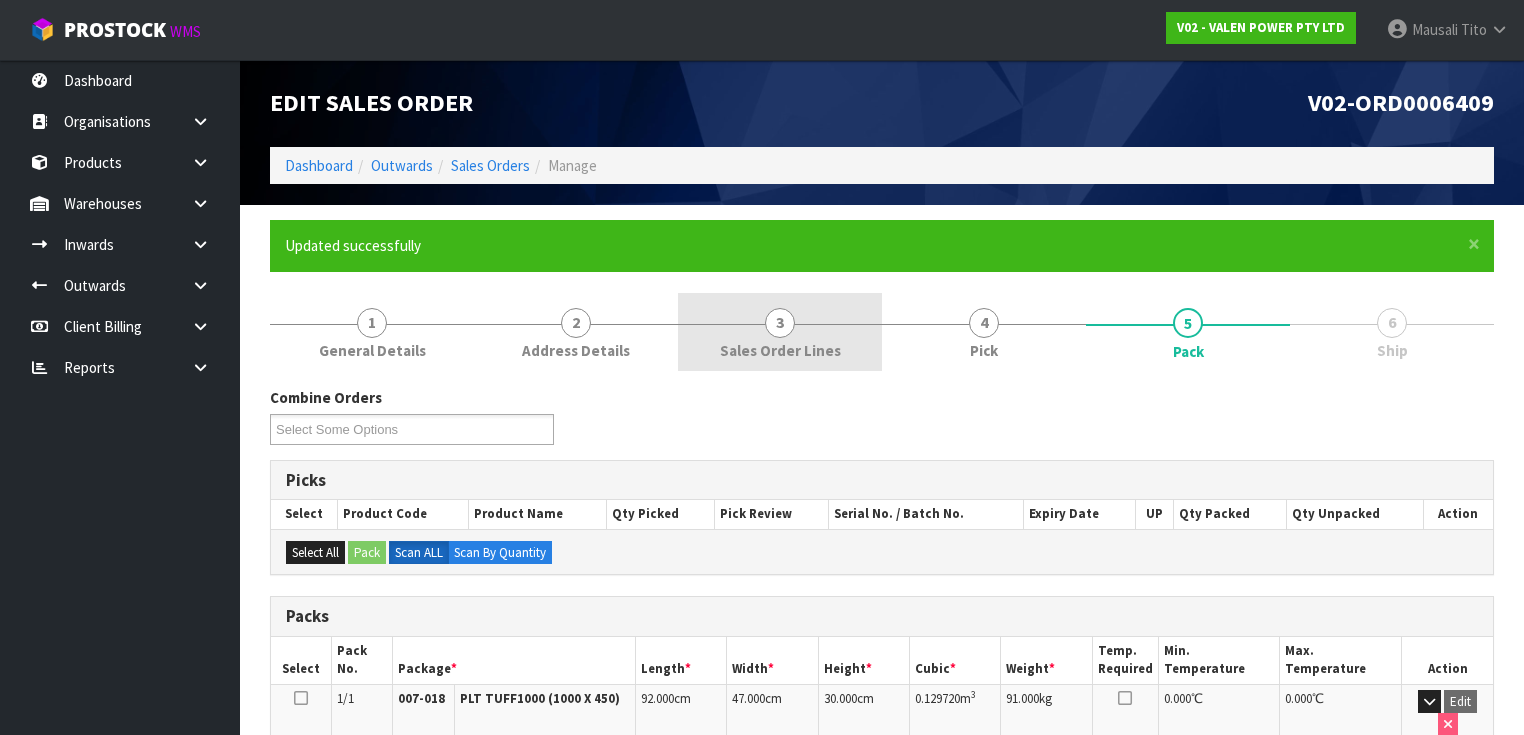 click on "3
Sales Order Lines" at bounding box center [780, 332] 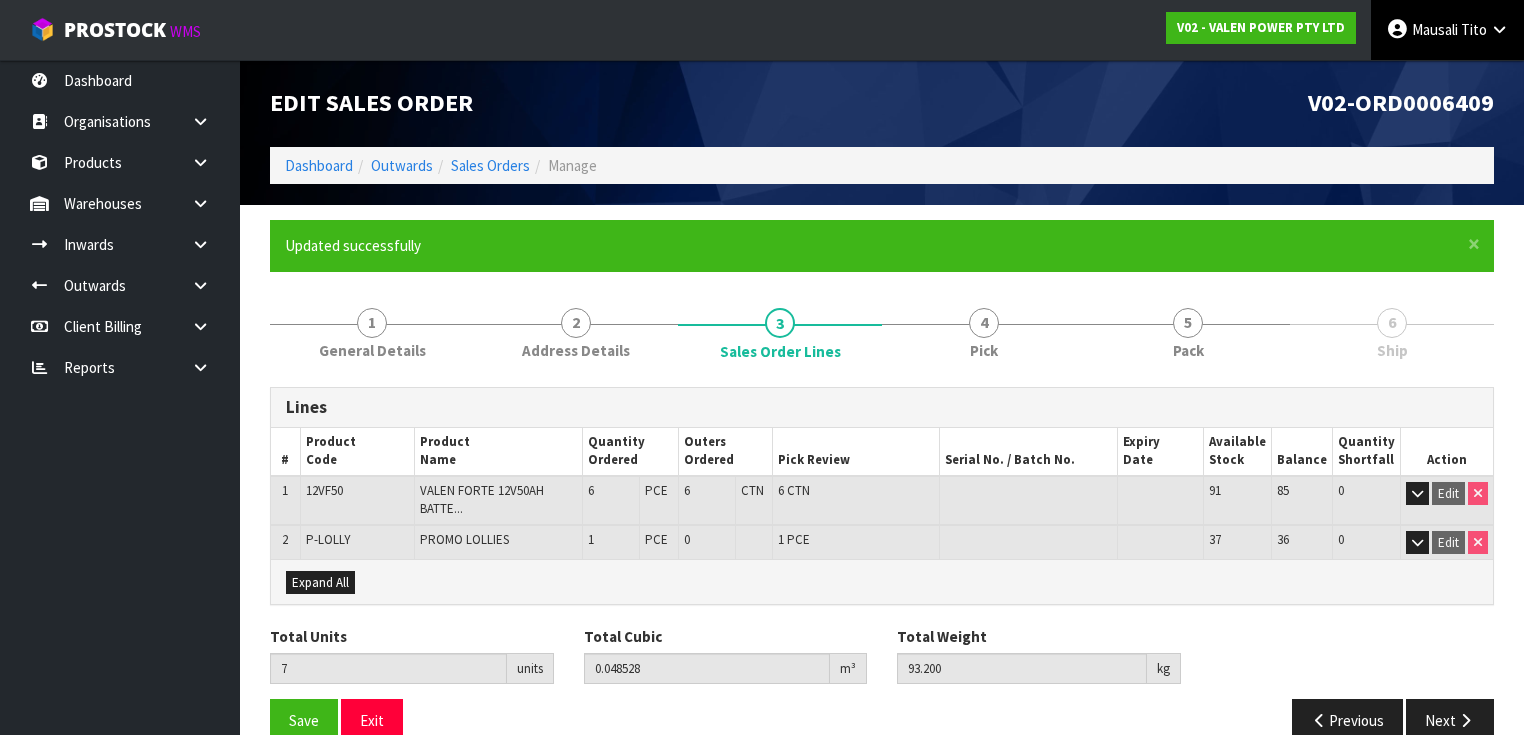 click on "Tito" at bounding box center [1474, 29] 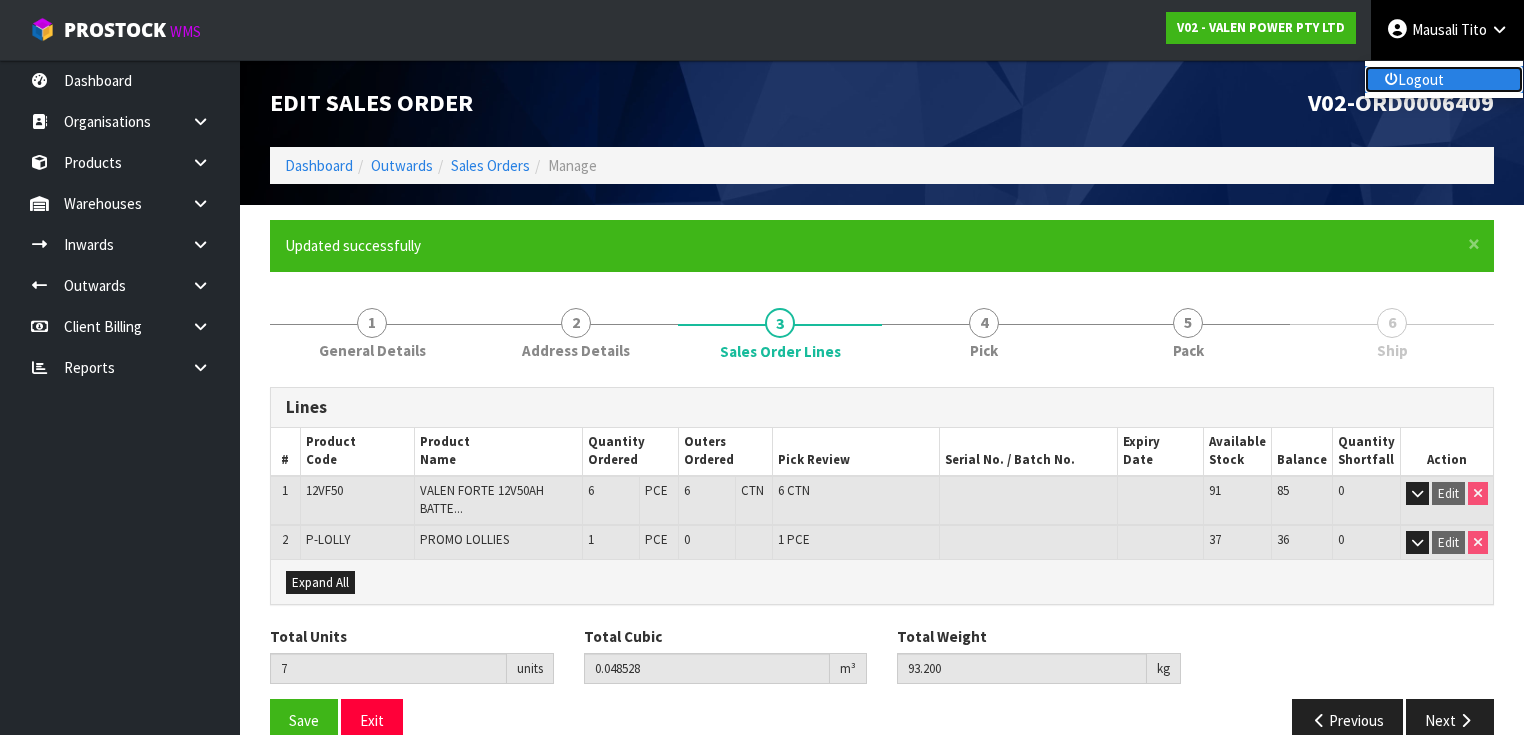 click on "Logout" at bounding box center (1444, 79) 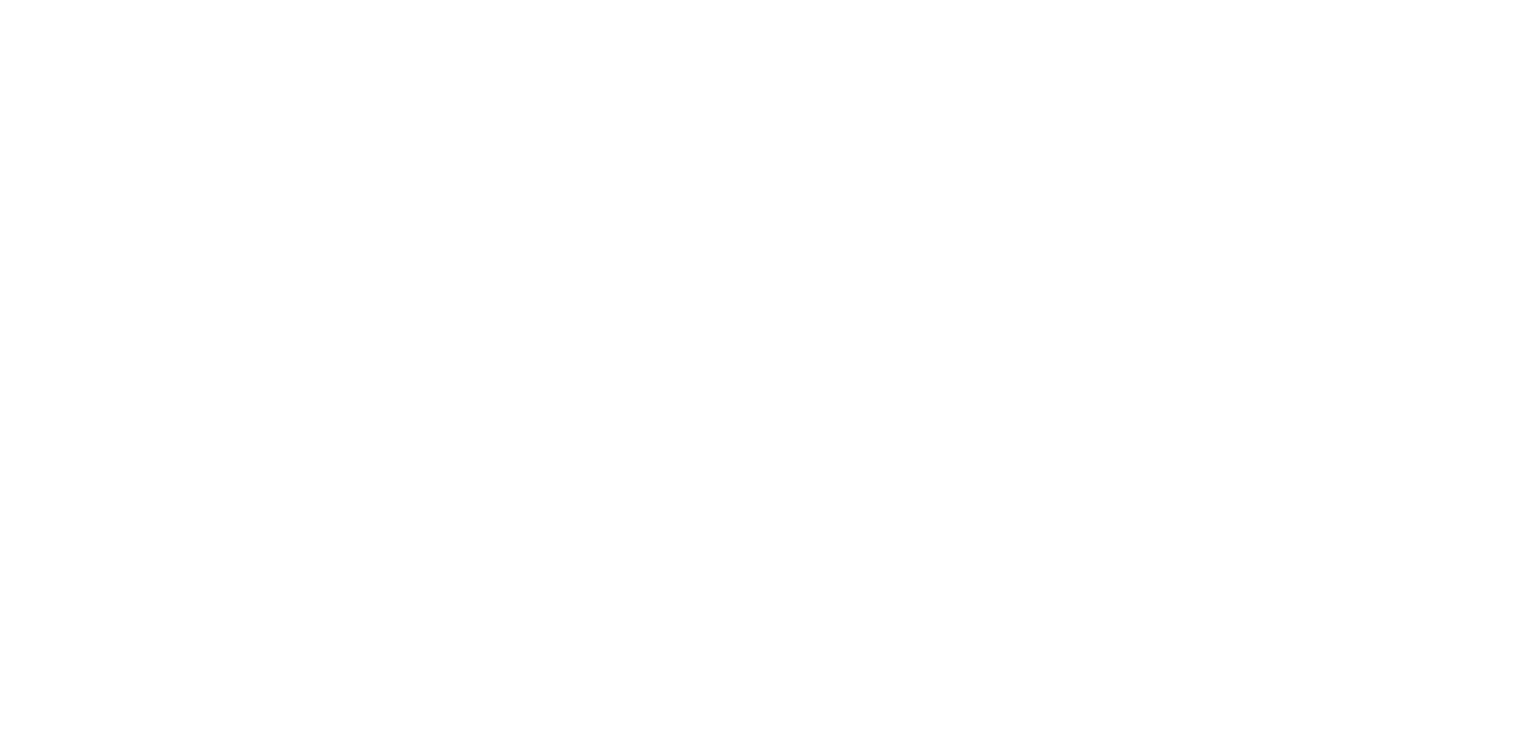 scroll, scrollTop: 0, scrollLeft: 0, axis: both 